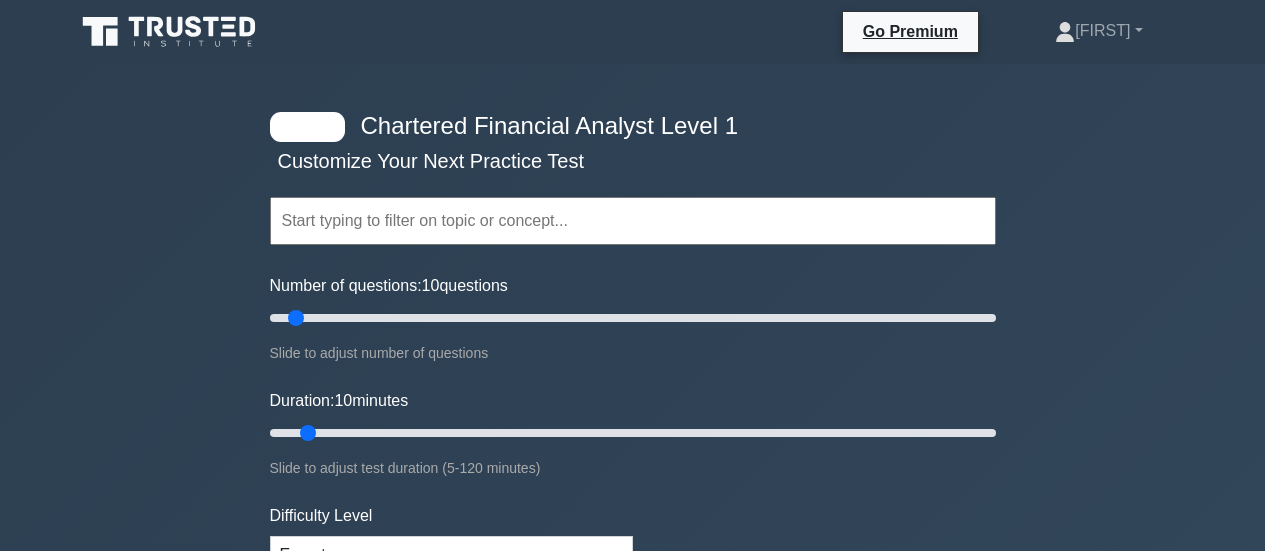 scroll, scrollTop: 0, scrollLeft: 0, axis: both 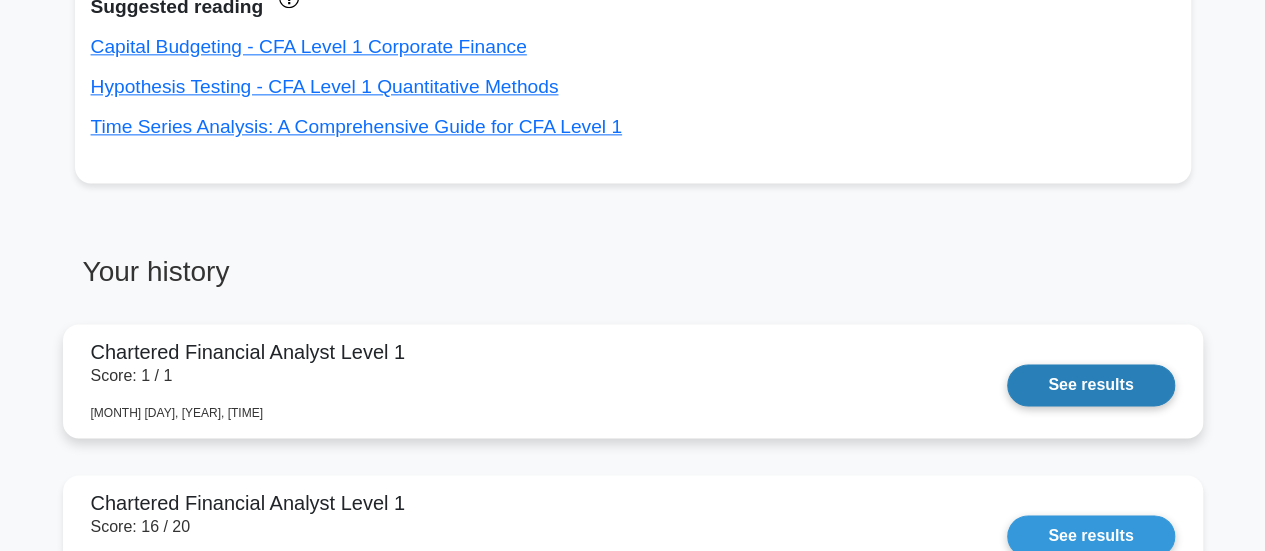 click on "See results" at bounding box center (1090, 385) 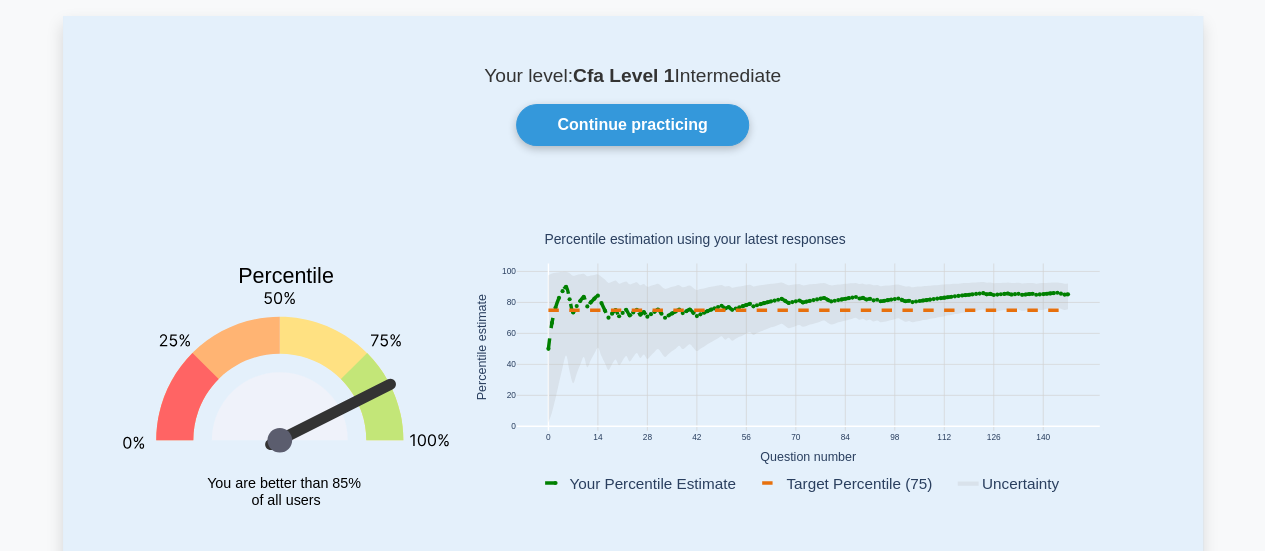 scroll, scrollTop: 0, scrollLeft: 0, axis: both 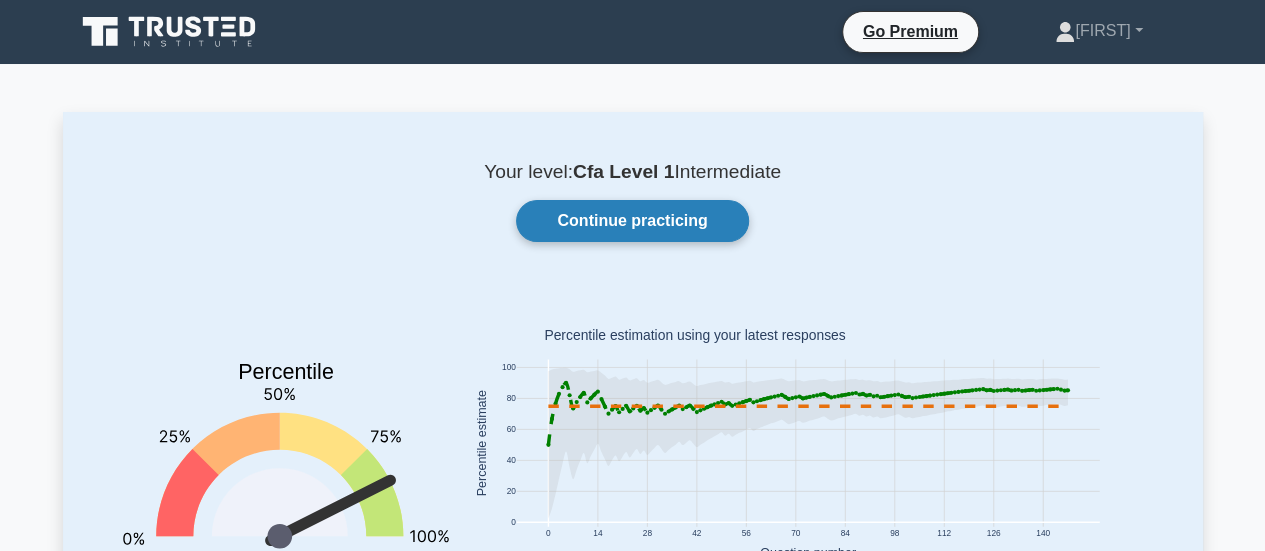 click on "Continue practicing" at bounding box center [632, 221] 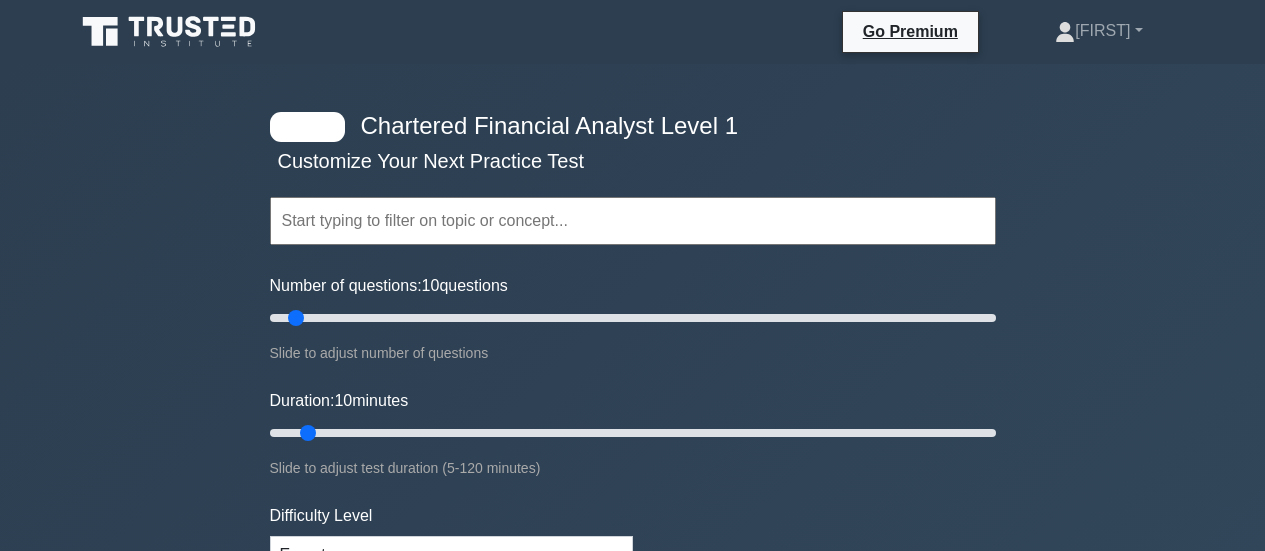 scroll, scrollTop: 0, scrollLeft: 0, axis: both 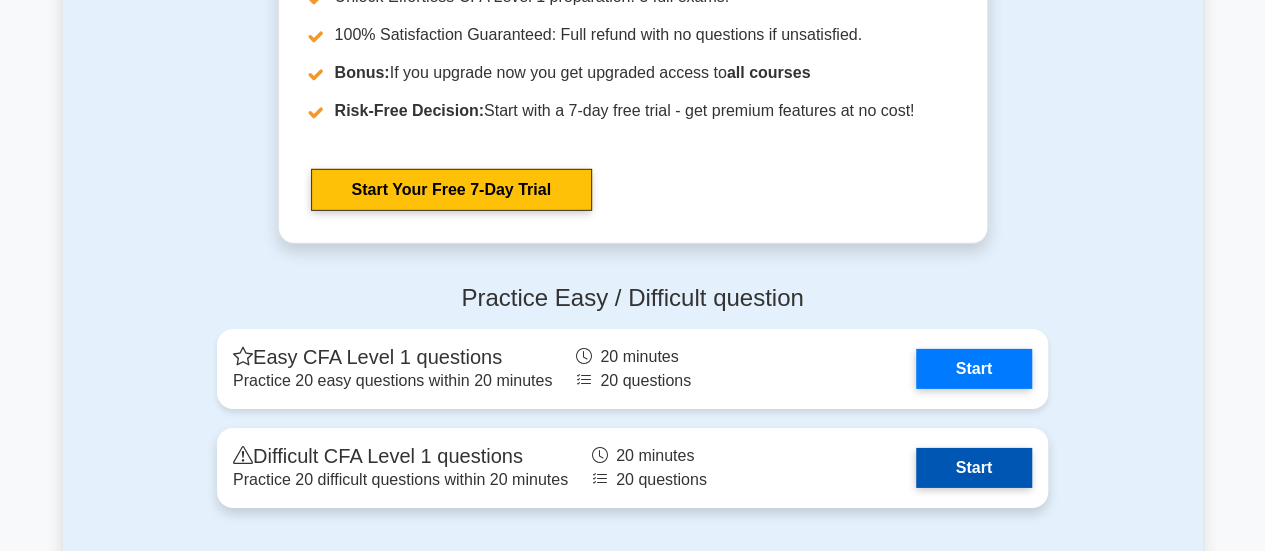 click on "Start" at bounding box center [974, 468] 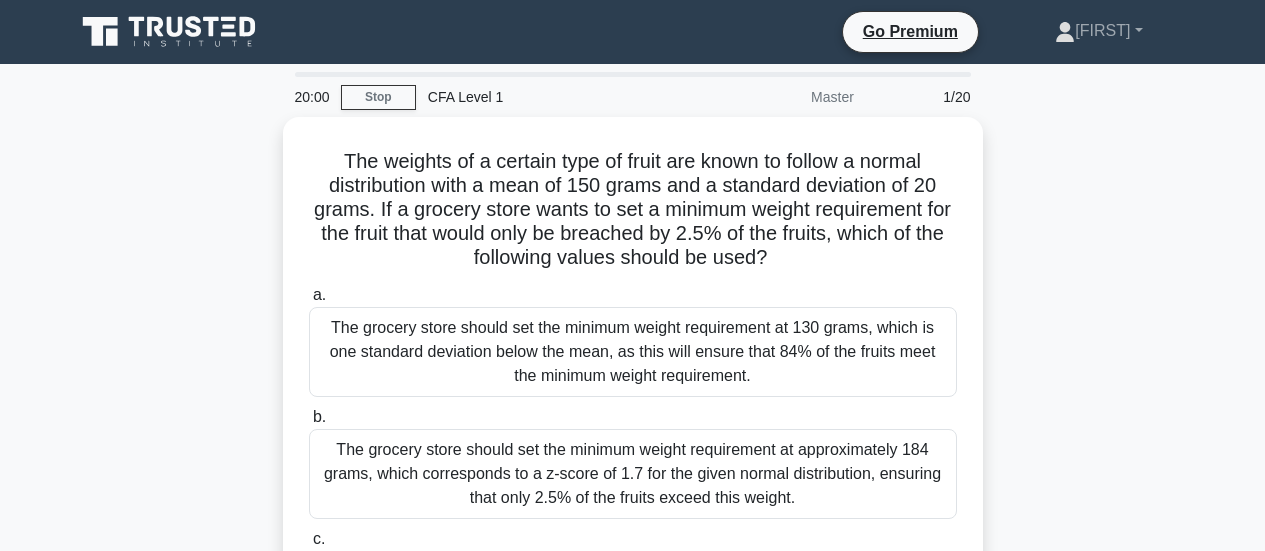 scroll, scrollTop: 0, scrollLeft: 0, axis: both 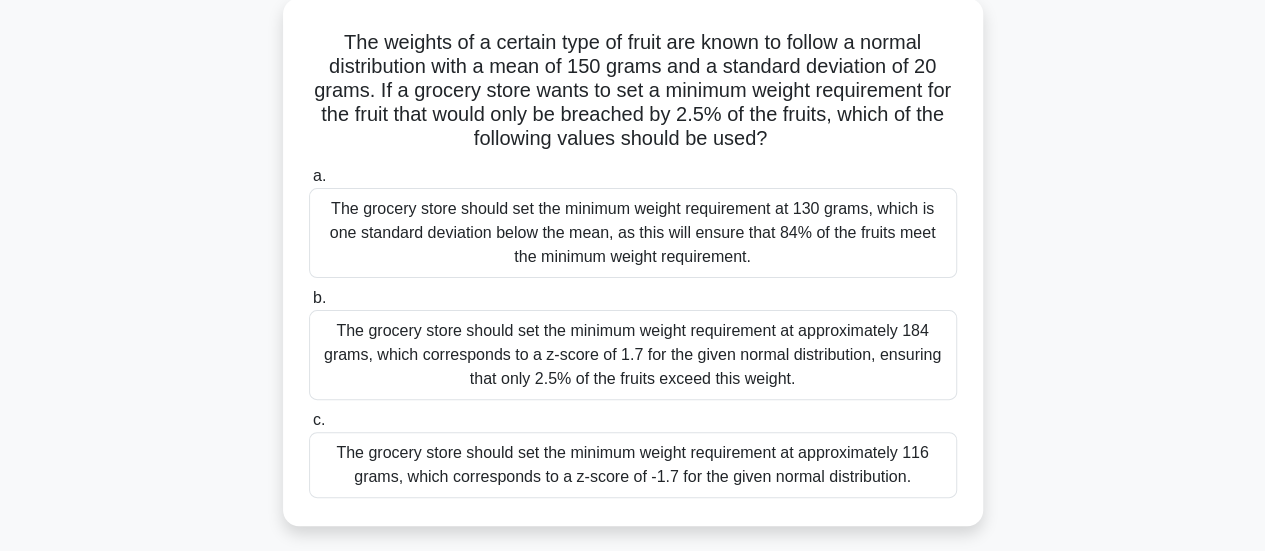 click on "The grocery store should set the minimum weight requirement at approximately 116 grams, which corresponds to a z-score of -1.7 for the given normal distribution." at bounding box center [633, 465] 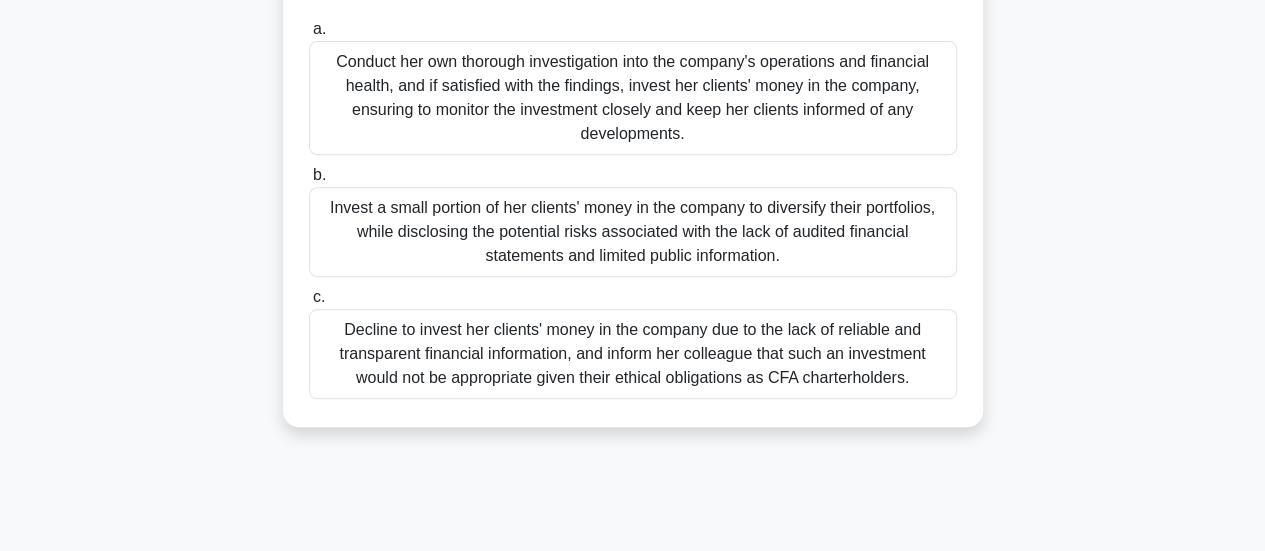 scroll, scrollTop: 388, scrollLeft: 0, axis: vertical 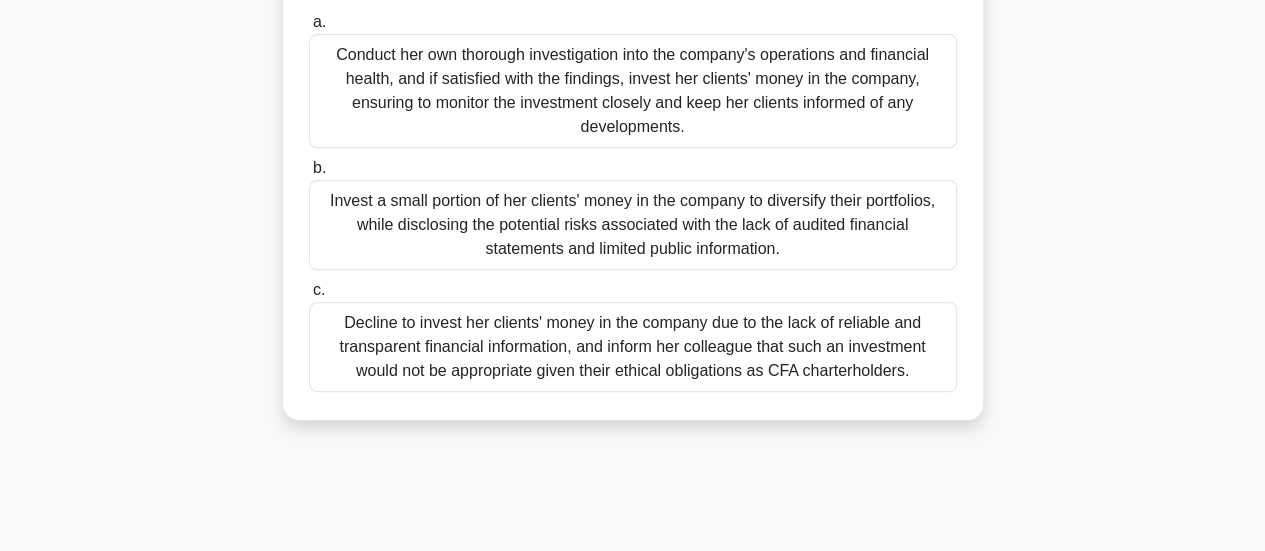click on "Conduct her own thorough investigation into the company's operations and financial health, and if satisfied with the findings, invest her clients' money in the company, ensuring to monitor the investment closely and keep her clients informed of any developments." at bounding box center (633, 91) 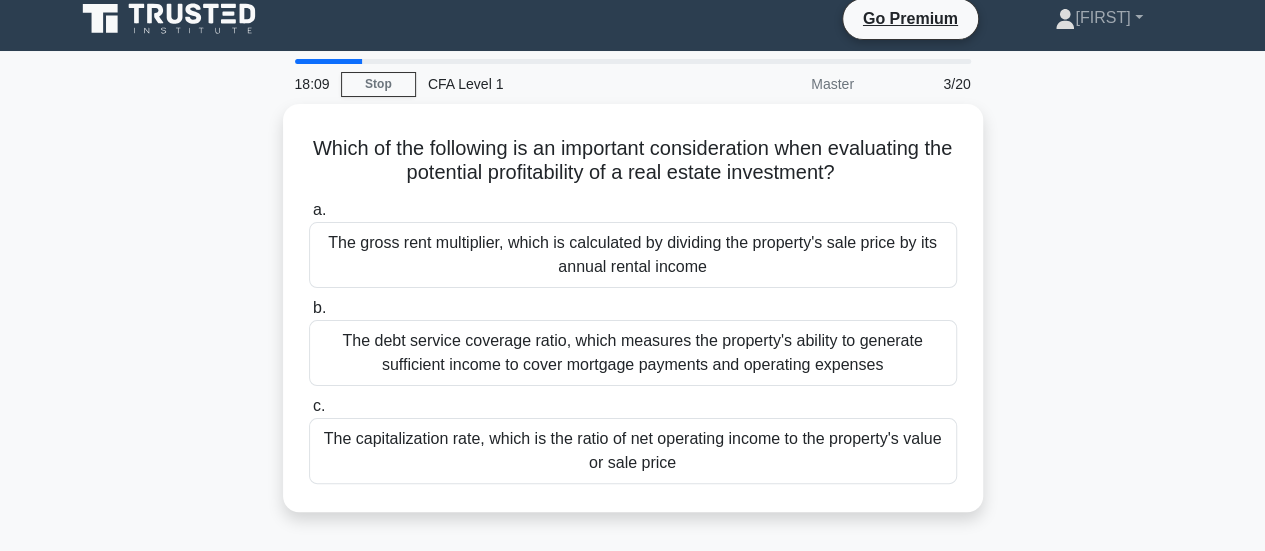 scroll, scrollTop: 0, scrollLeft: 0, axis: both 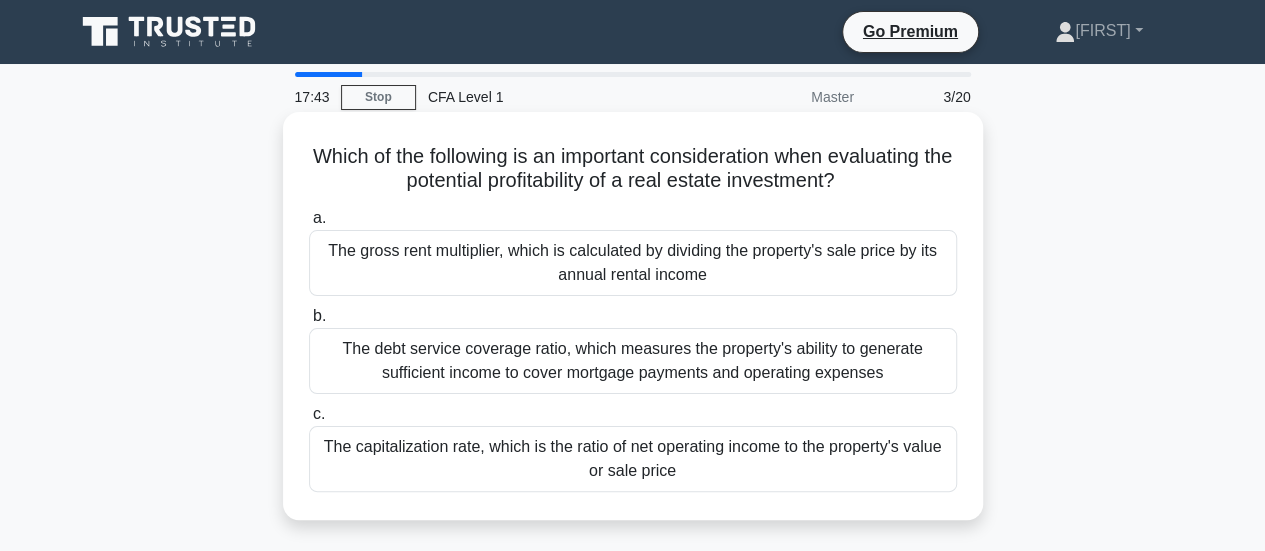 click on "The debt service coverage ratio, which measures the property's ability to generate sufficient income to cover mortgage payments and operating expenses" at bounding box center (633, 361) 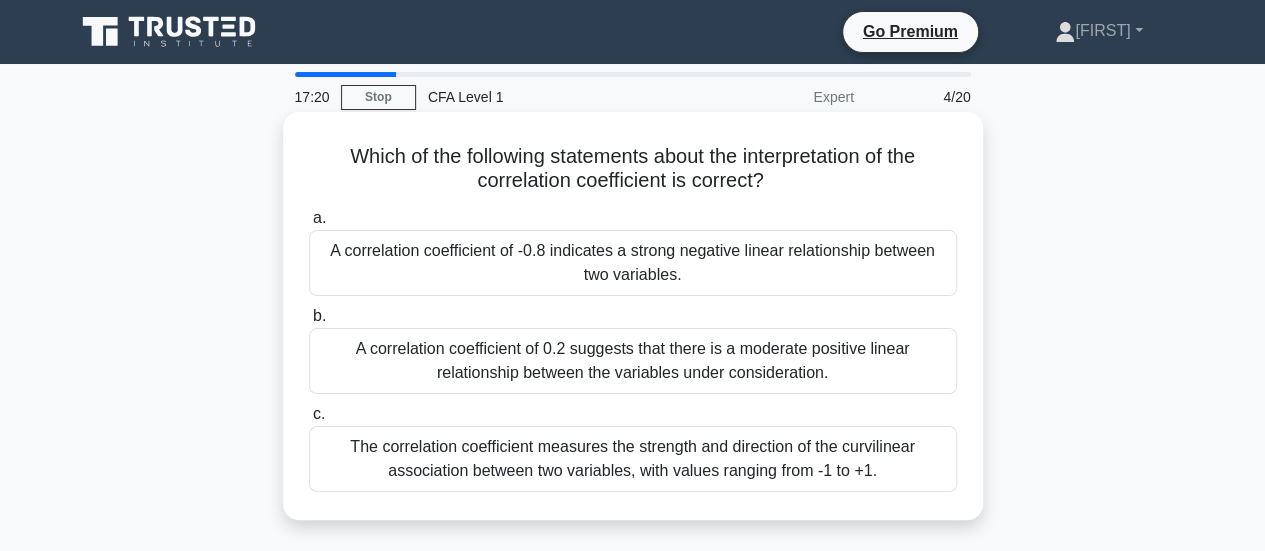 click on "The correlation coefficient measures the strength and direction of the curvilinear association between two variables, with values ranging from -1 to +1." at bounding box center [633, 459] 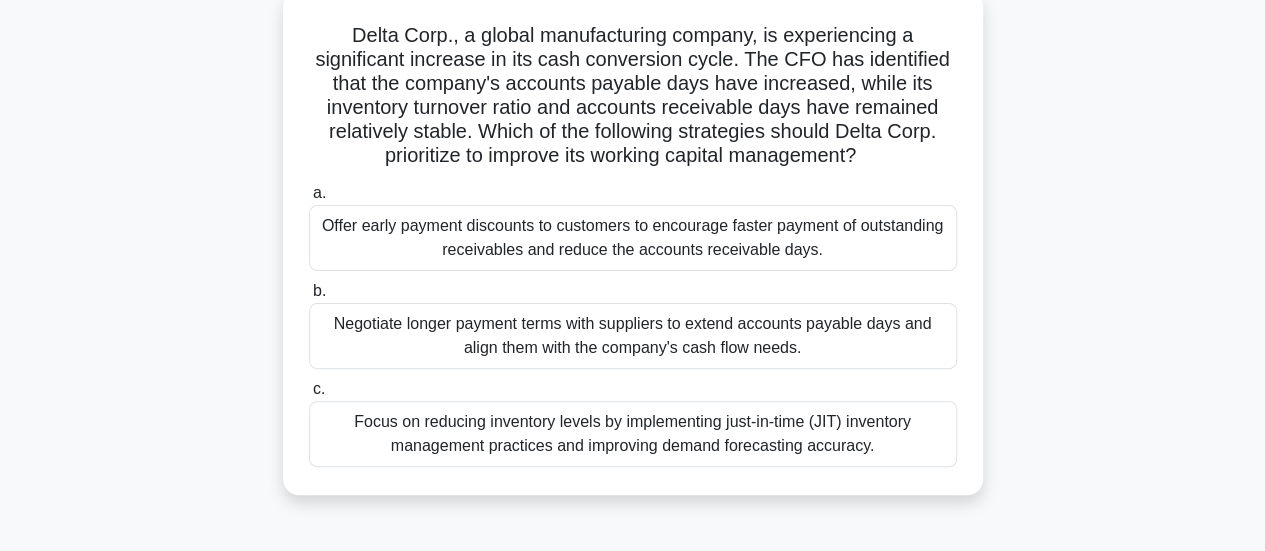 scroll, scrollTop: 128, scrollLeft: 0, axis: vertical 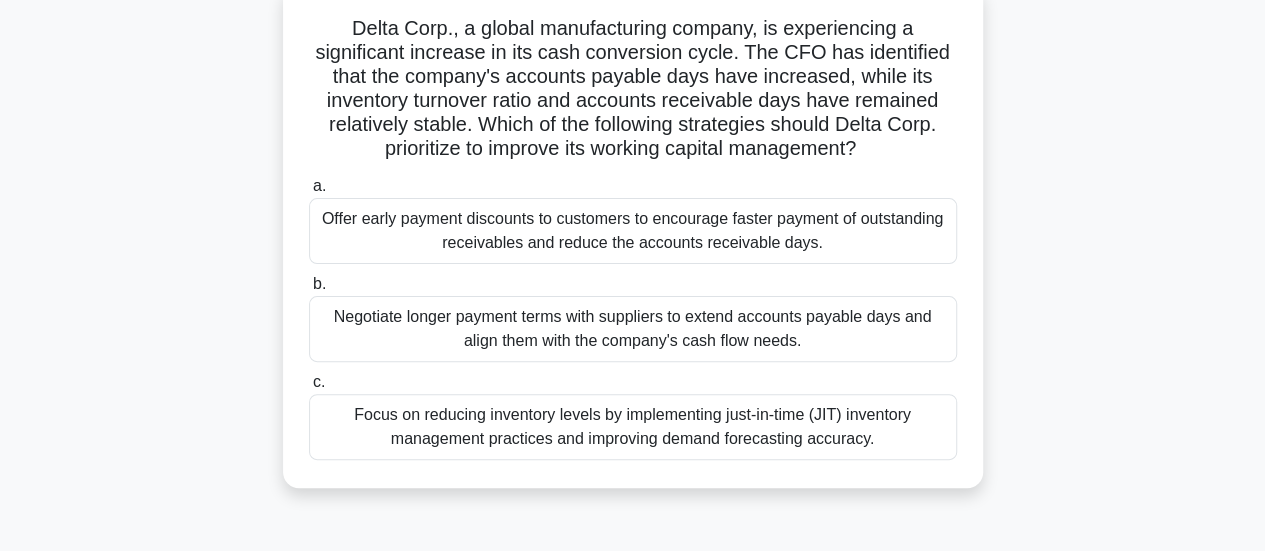 click on "Offer early payment discounts to customers to encourage faster payment of outstanding receivables and reduce the accounts receivable days." at bounding box center (633, 231) 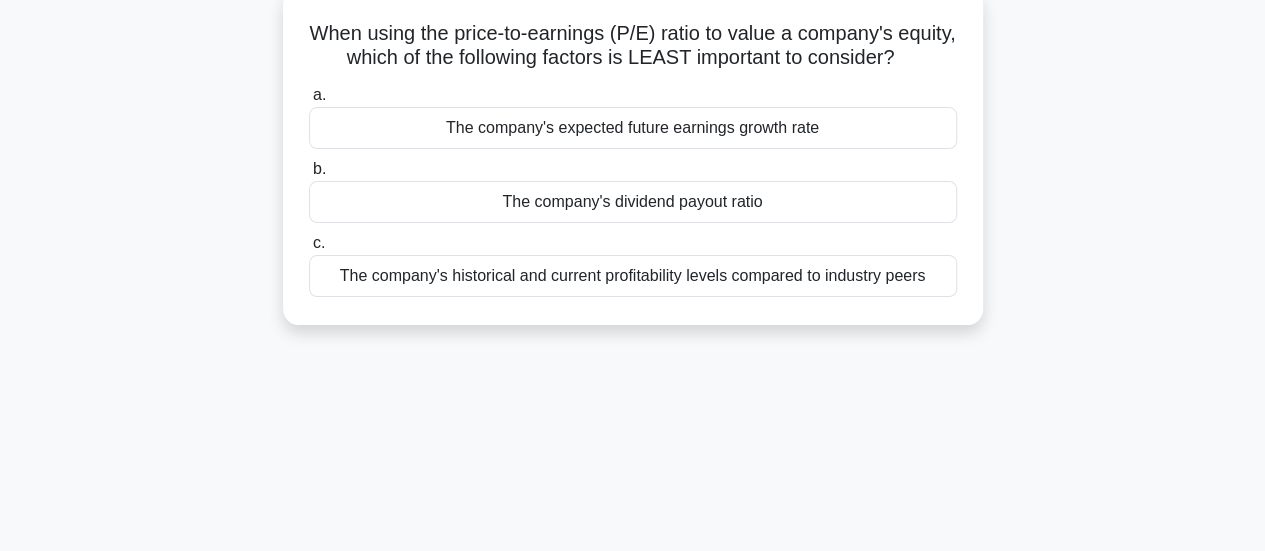 scroll, scrollTop: 0, scrollLeft: 0, axis: both 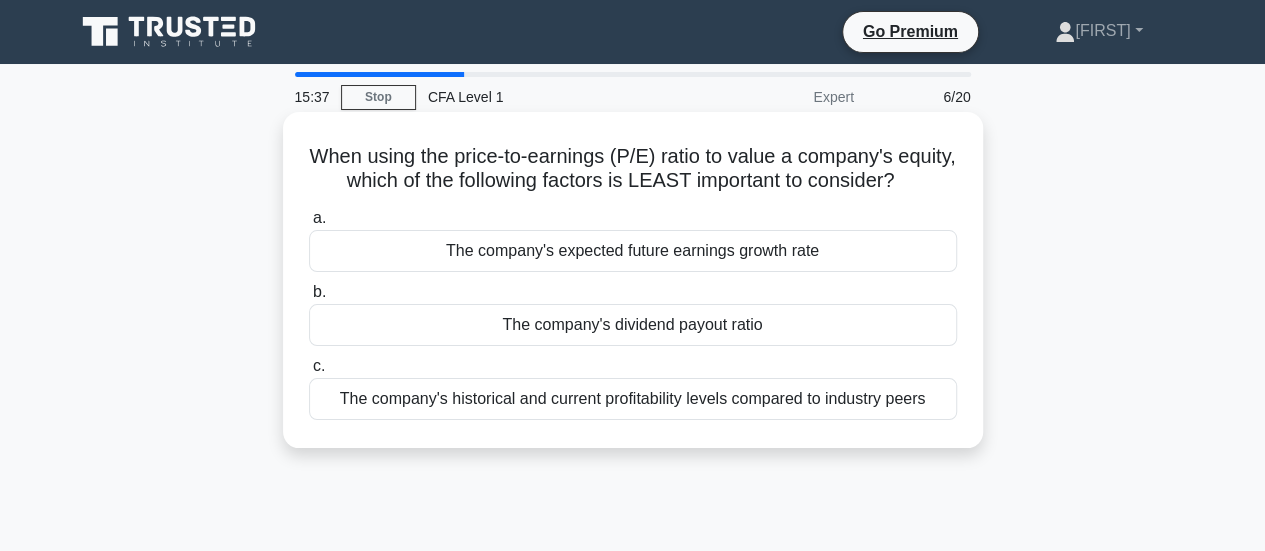 click on "The company's dividend payout ratio" at bounding box center [633, 325] 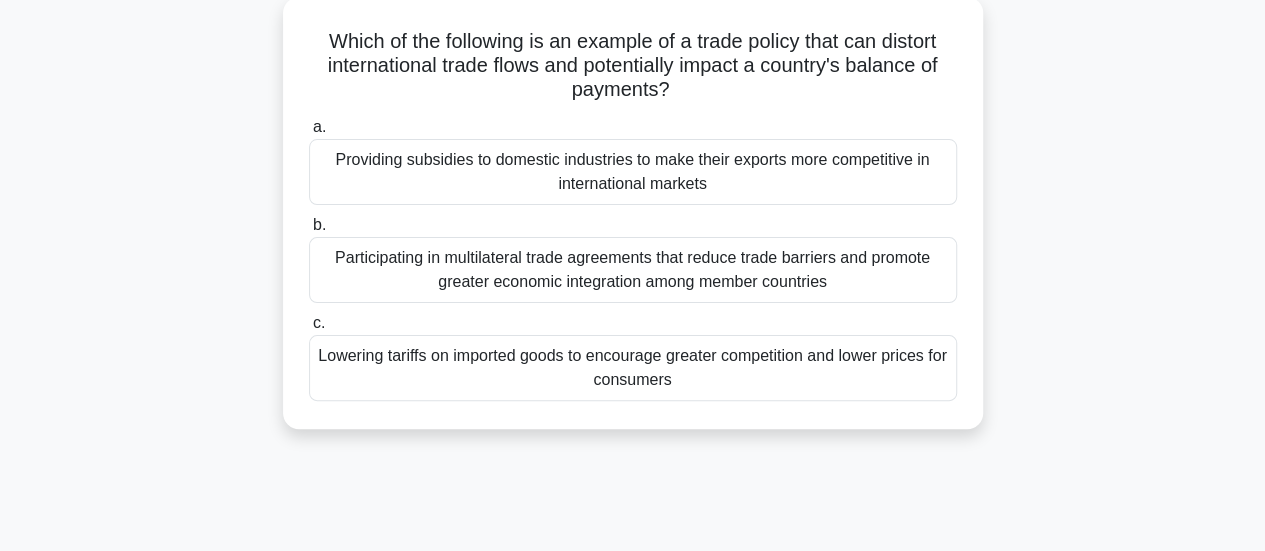 scroll, scrollTop: 122, scrollLeft: 0, axis: vertical 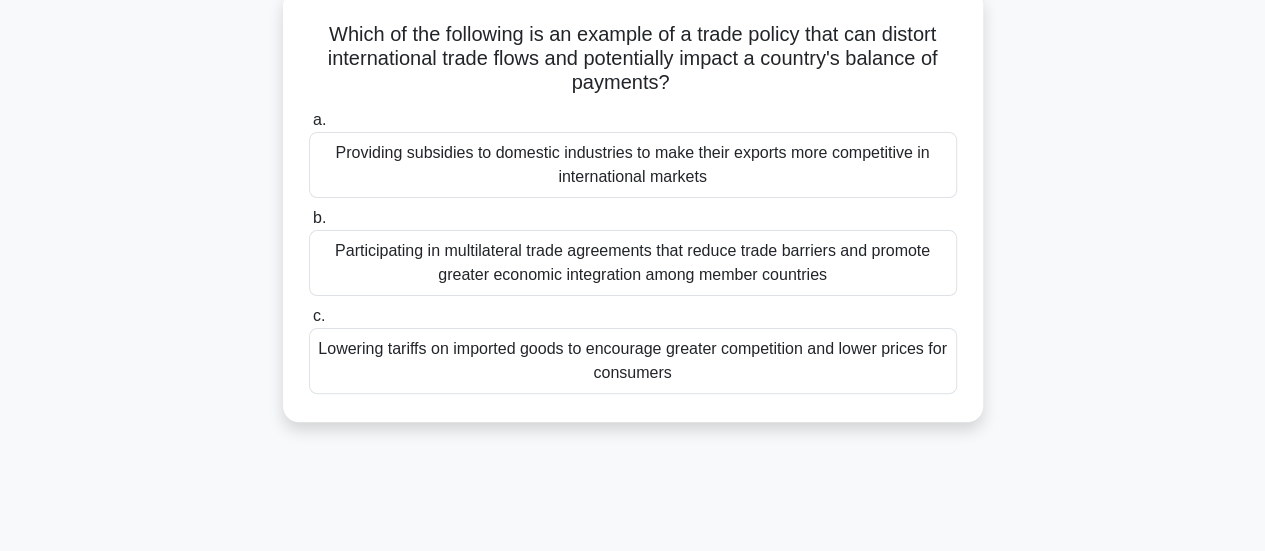 click on "Lowering tariffs on imported goods to encourage greater competition and lower prices for consumers" at bounding box center [633, 361] 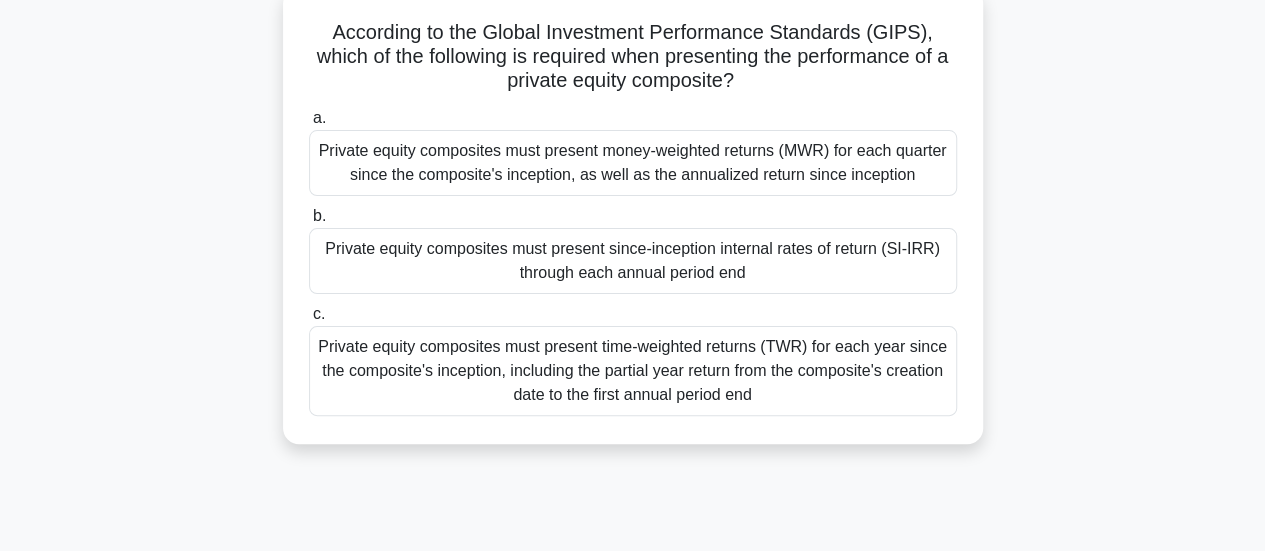 scroll, scrollTop: 77, scrollLeft: 0, axis: vertical 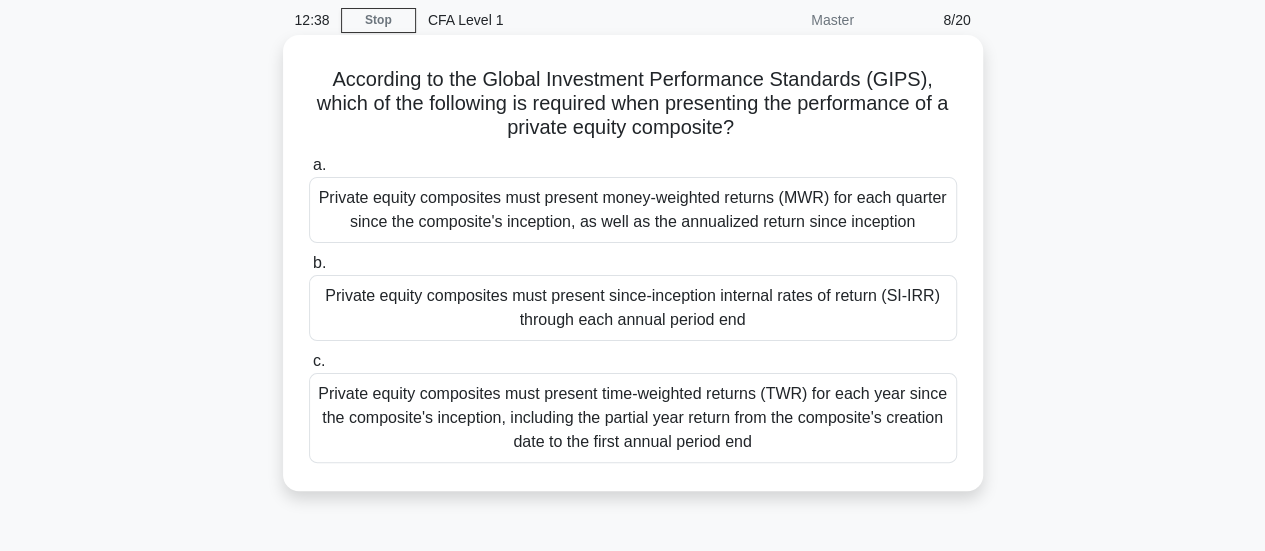 click on "Private equity composites must present time-weighted returns (TWR) for each year since the composite's inception, including the partial year return from the composite's creation date to the first annual period end" at bounding box center (633, 418) 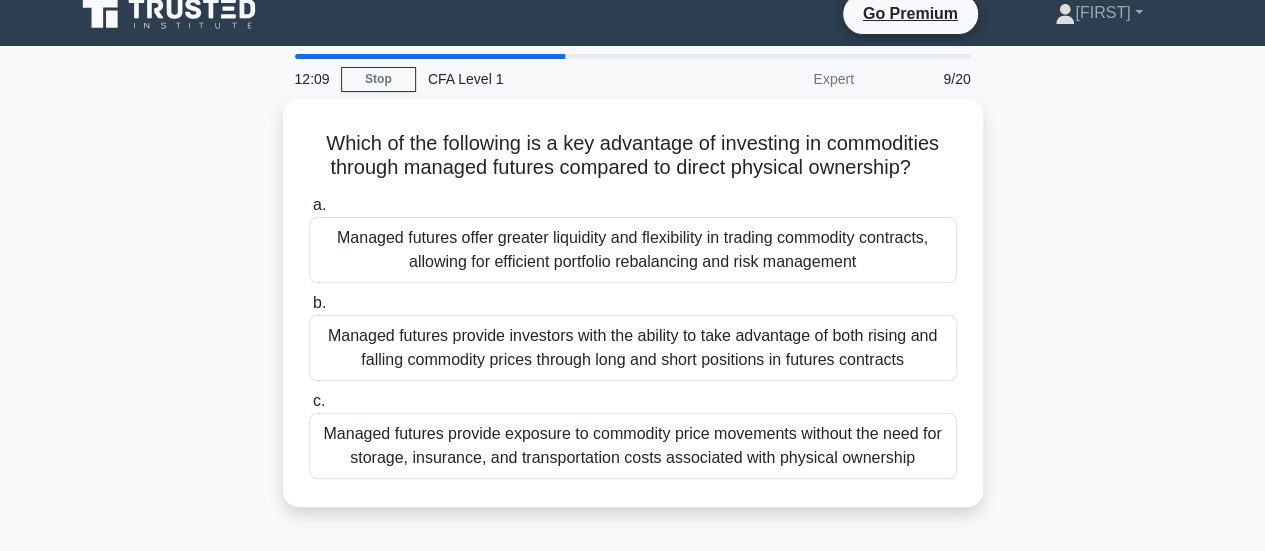 scroll, scrollTop: 17, scrollLeft: 0, axis: vertical 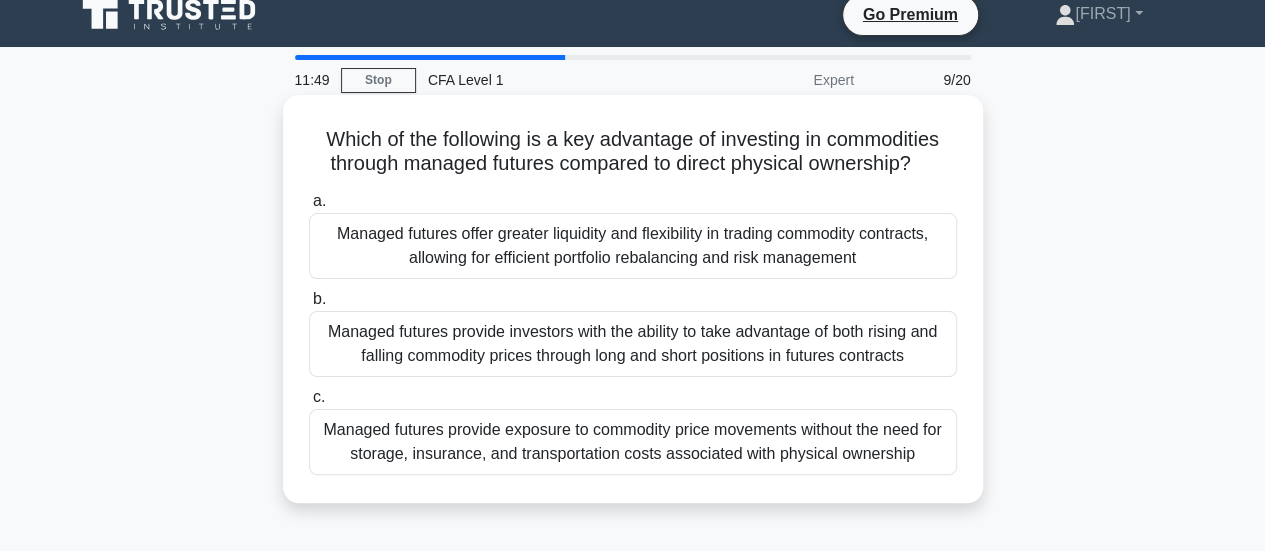 click on "Managed futures provide exposure to commodity price movements without the need for storage, insurance, and transportation costs associated with physical ownership" at bounding box center (633, 442) 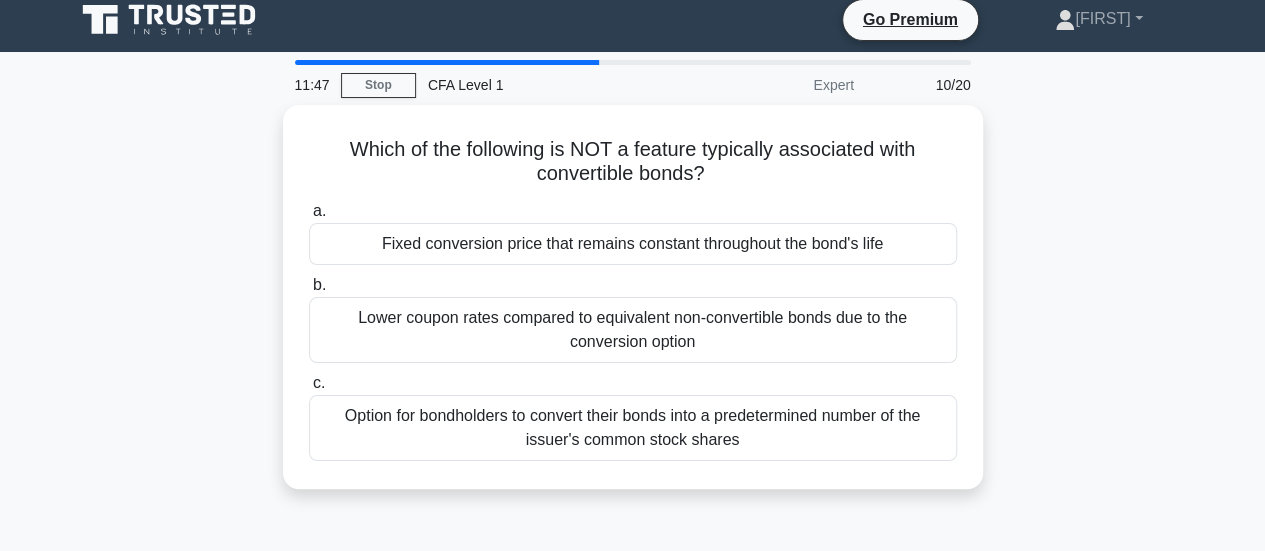 scroll, scrollTop: 14, scrollLeft: 0, axis: vertical 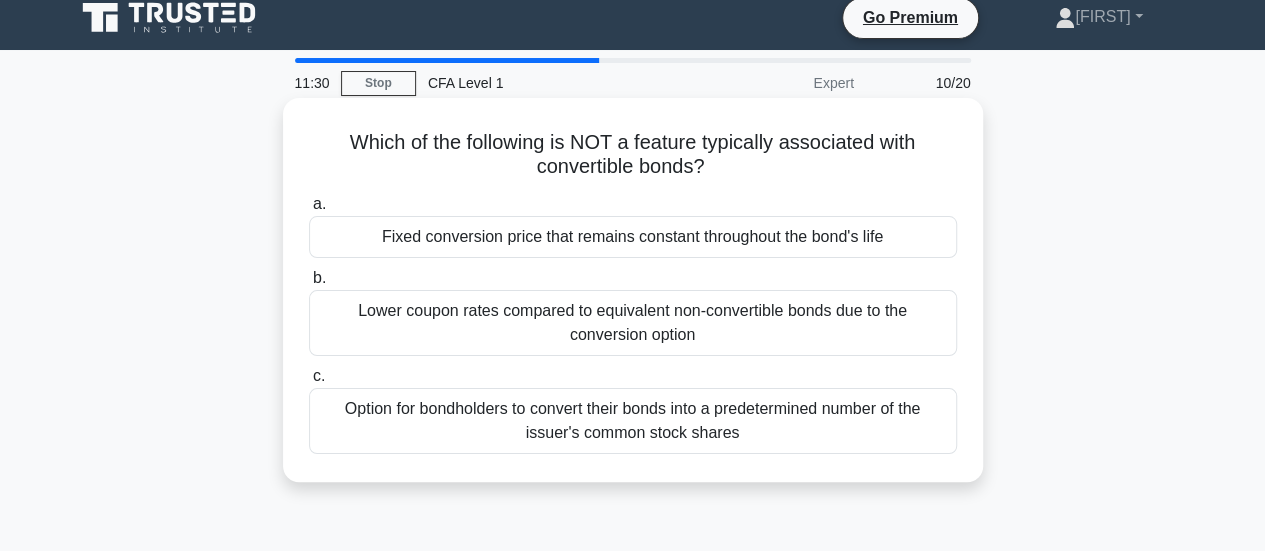 click on "Lower coupon rates compared to equivalent non-convertible bonds due to the conversion option" at bounding box center (633, 323) 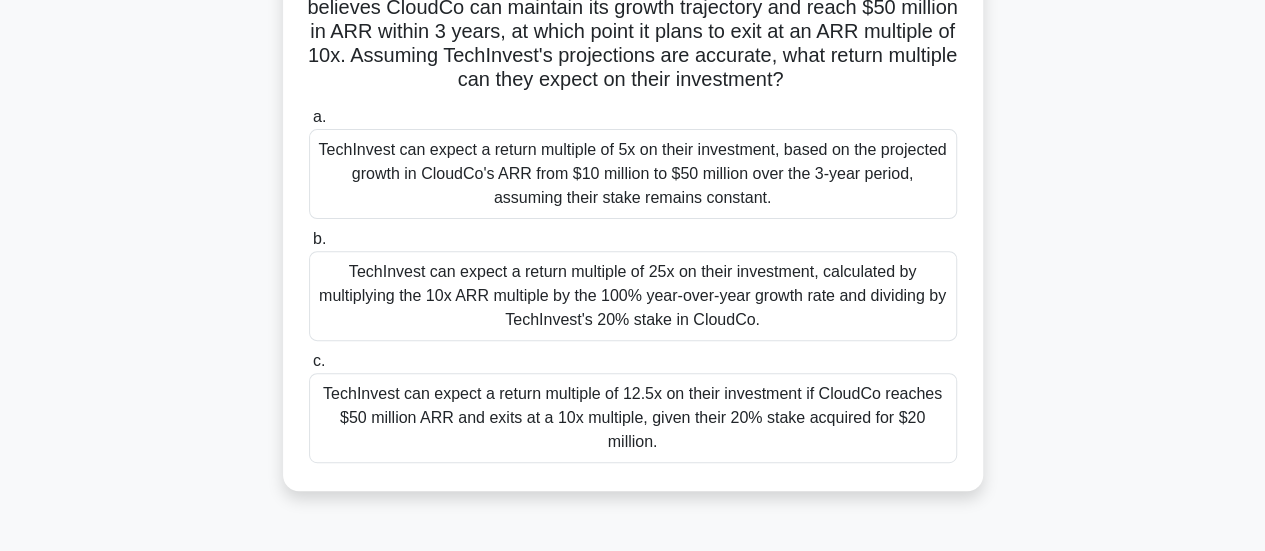 scroll, scrollTop: 256, scrollLeft: 0, axis: vertical 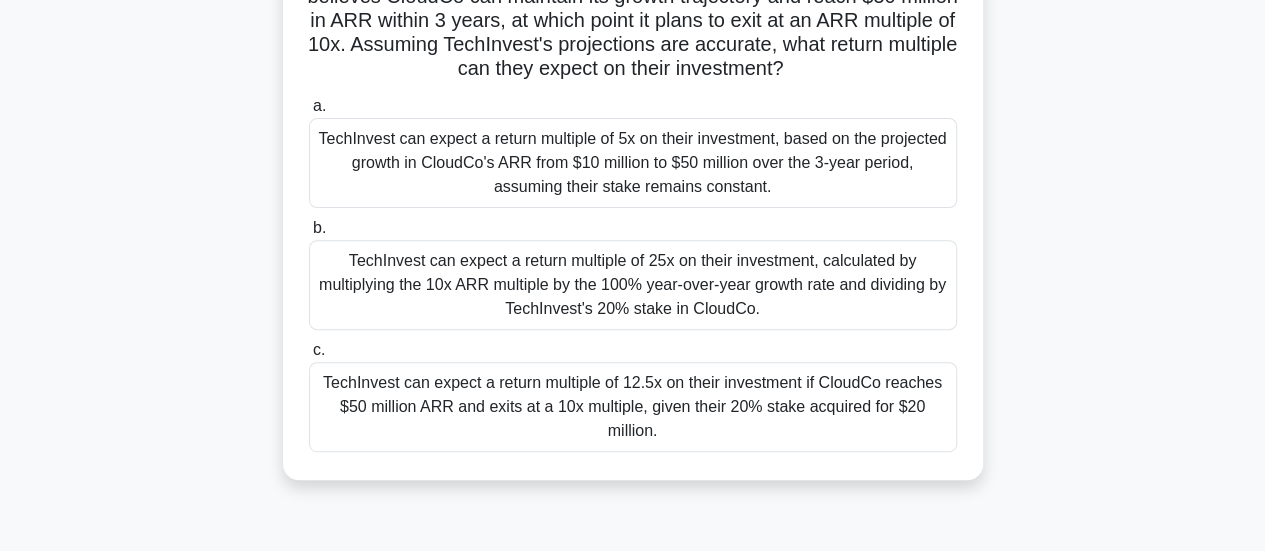 click on "TechInvest can expect a return multiple of 5x on their investment, based on the projected growth in CloudCo's ARR from $10 million to $50 million over the 3-year period, assuming their stake remains constant." at bounding box center (633, 163) 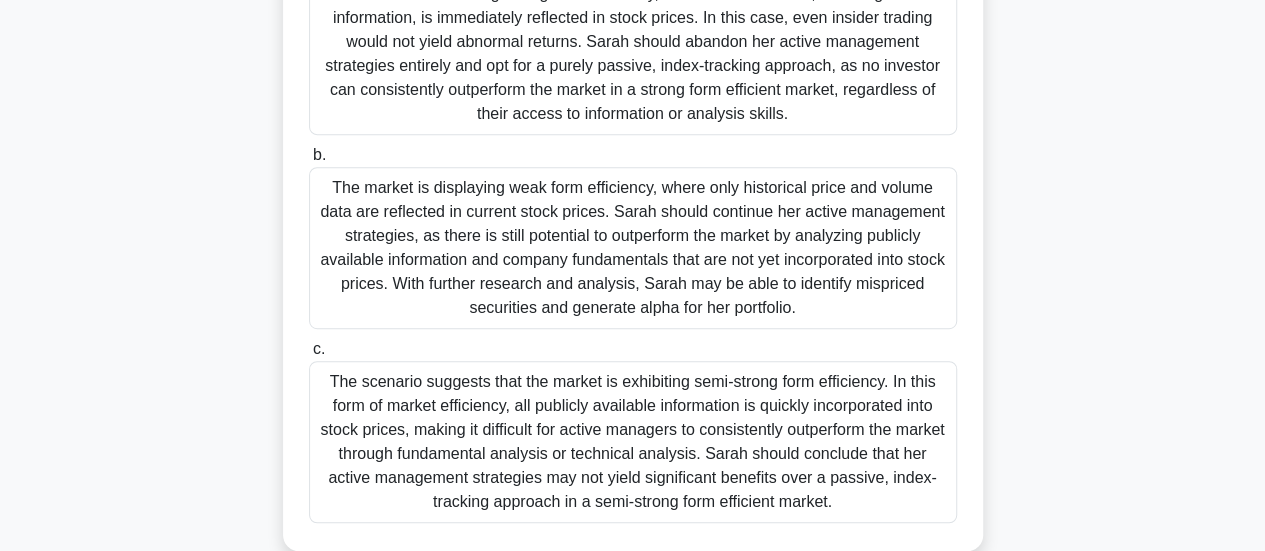 scroll, scrollTop: 493, scrollLeft: 0, axis: vertical 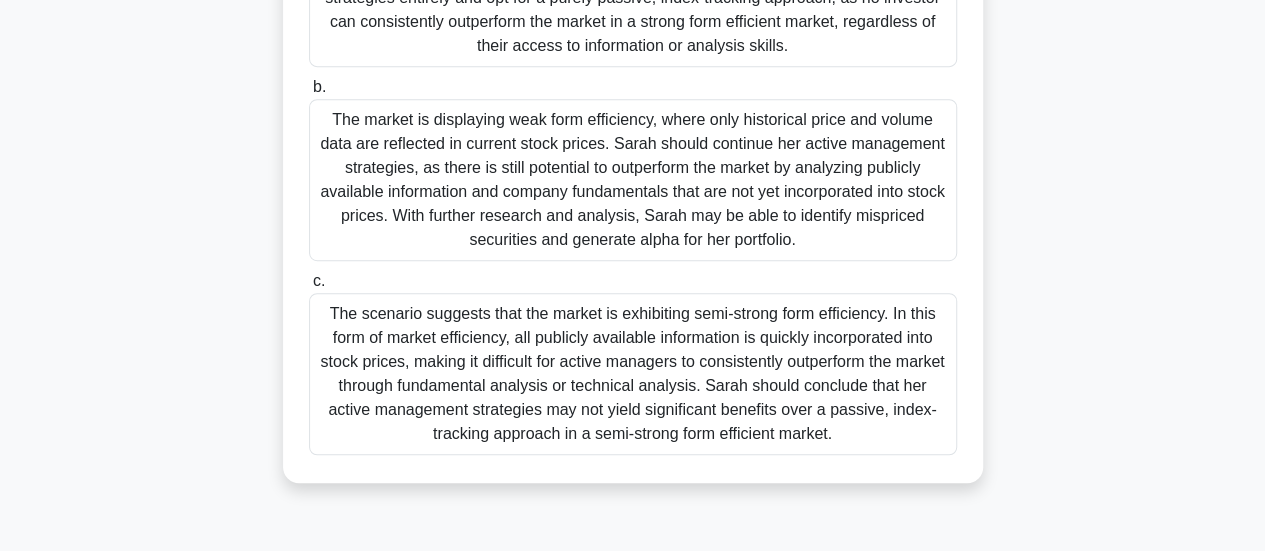 click on "The scenario suggests that the market is exhibiting semi-strong form efficiency. In this form of market efficiency, all publicly available information is quickly incorporated into stock prices, making it difficult for active managers to consistently outperform the market through fundamental analysis or technical analysis. Sarah should conclude that her active management strategies may not yield significant benefits over a passive, index-tracking approach in a semi-strong form efficient market." at bounding box center [633, 374] 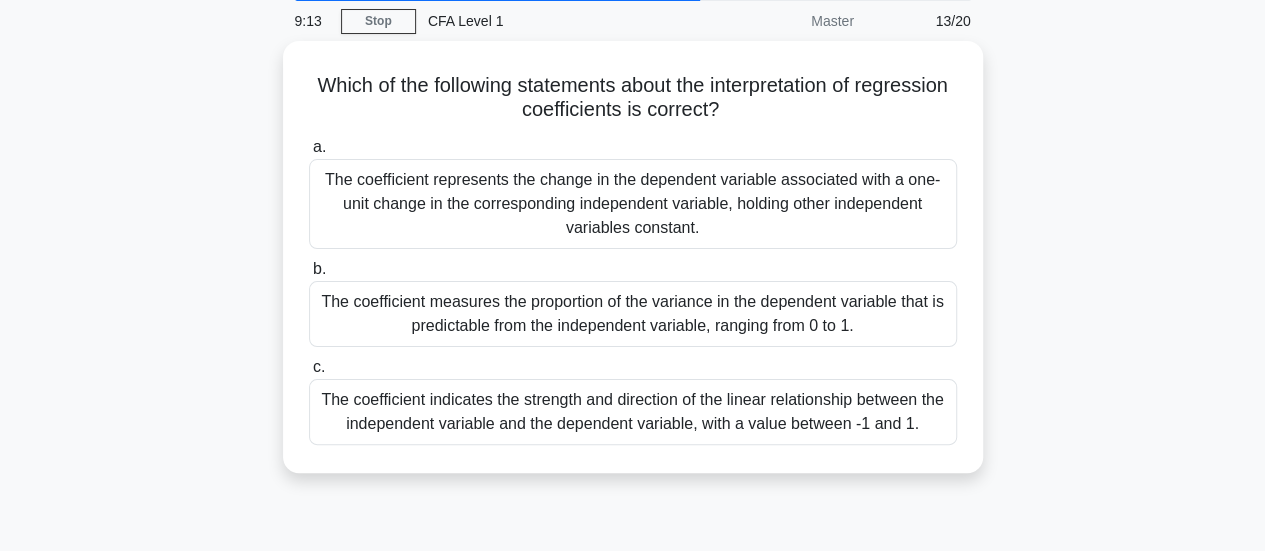scroll, scrollTop: 78, scrollLeft: 0, axis: vertical 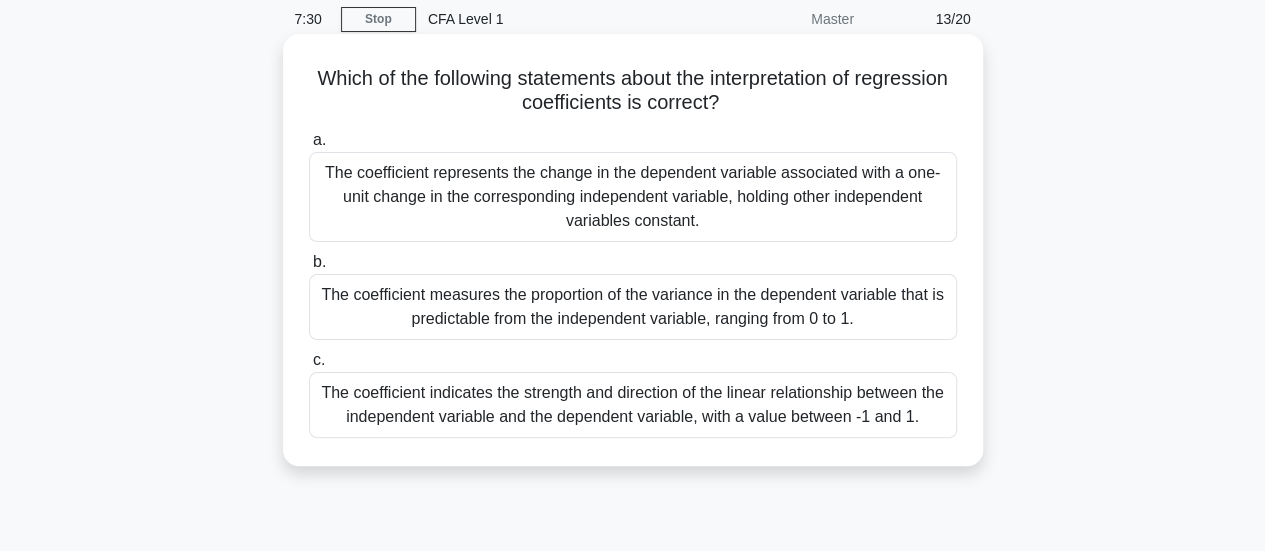 click on "The coefficient represents the change in the dependent variable associated with a one-unit change in the corresponding independent variable, holding other independent variables constant." at bounding box center (633, 197) 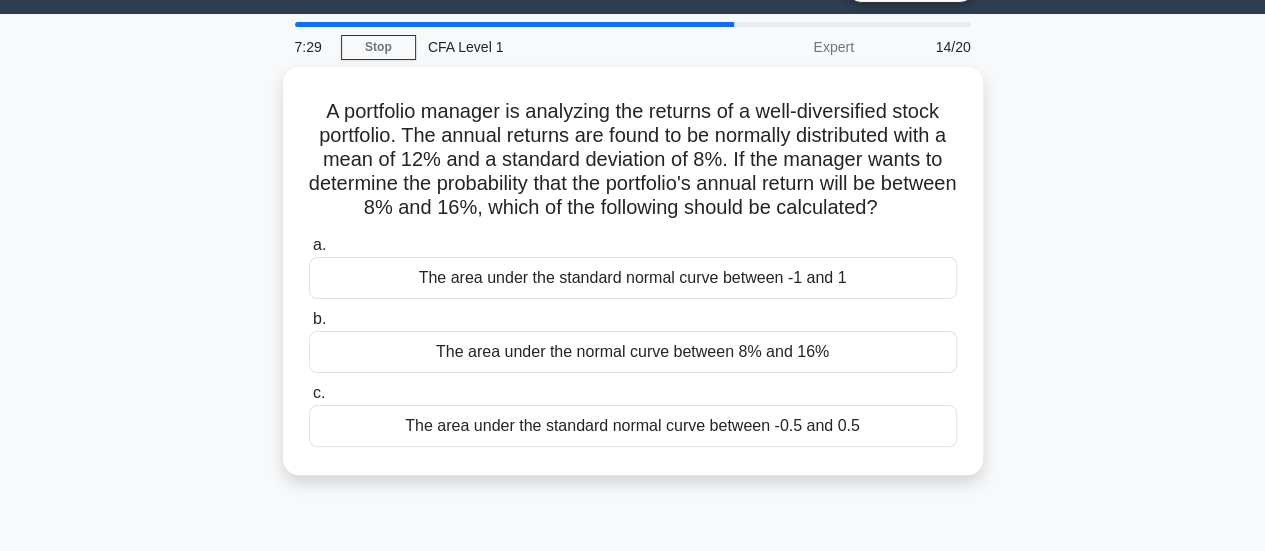 scroll, scrollTop: 55, scrollLeft: 0, axis: vertical 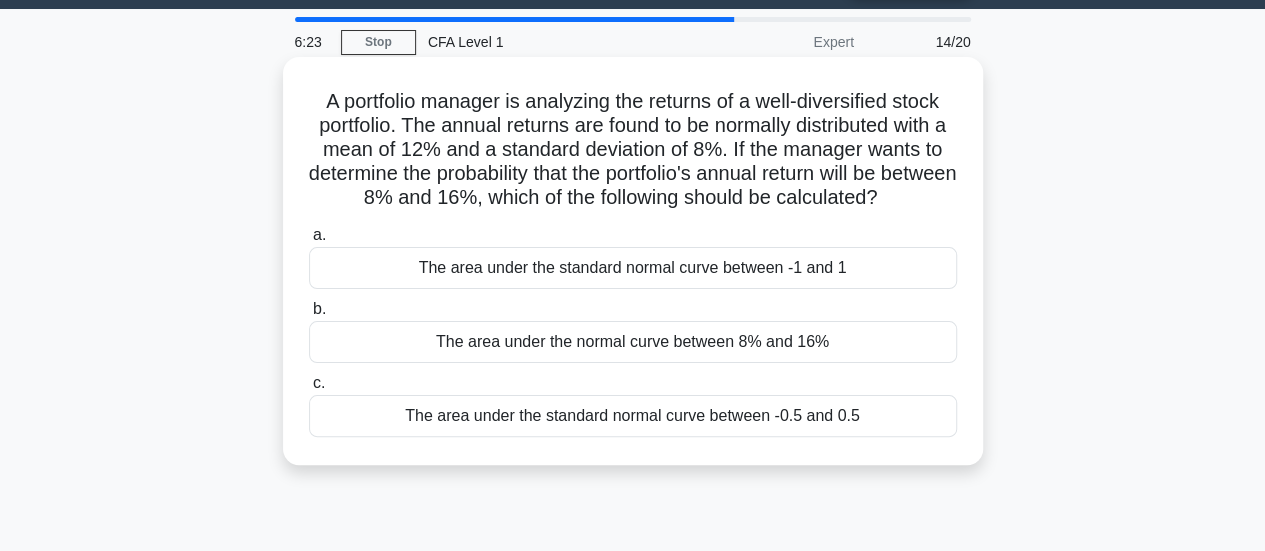 click on "The area under the standard normal curve between -0.5 and 0.5" at bounding box center [633, 416] 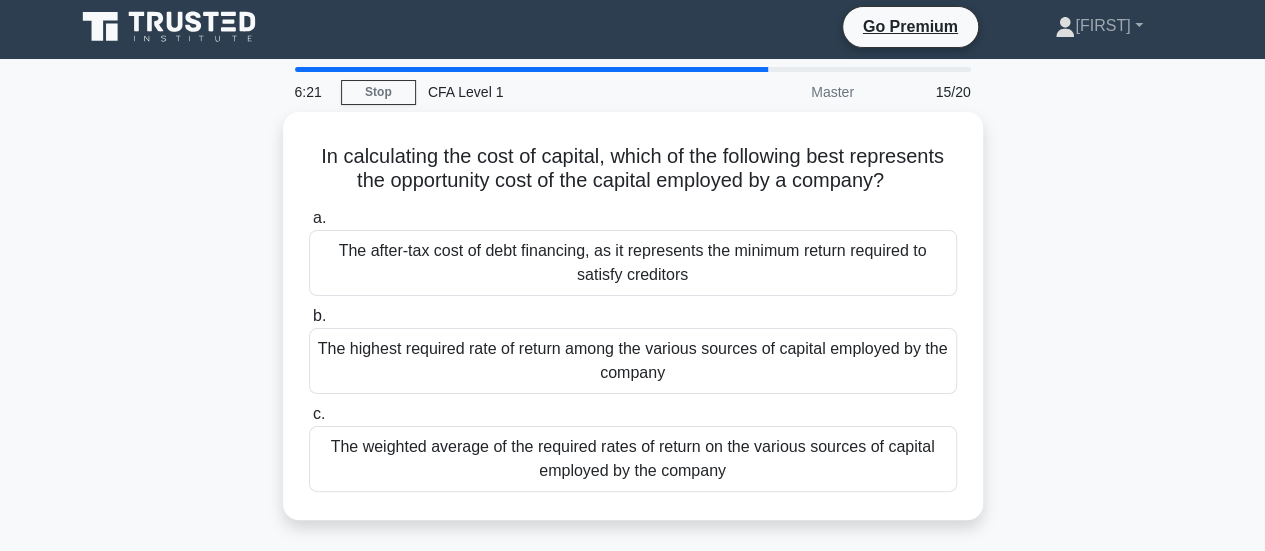 scroll, scrollTop: 6, scrollLeft: 0, axis: vertical 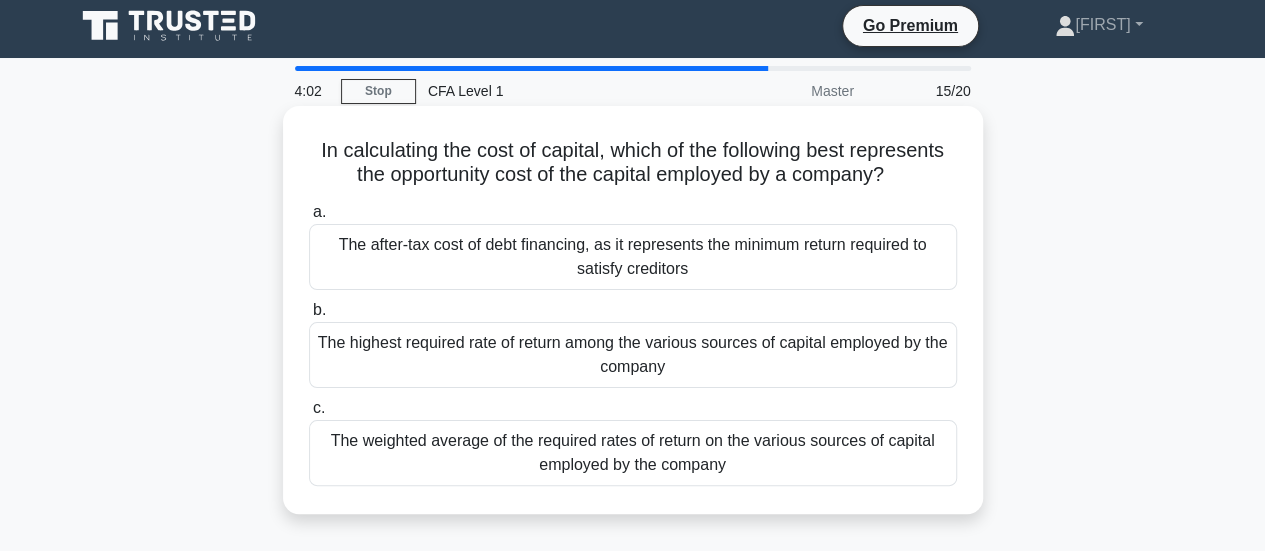 click on "The weighted average of the required rates of return on the various sources of capital employed by the company" at bounding box center [633, 453] 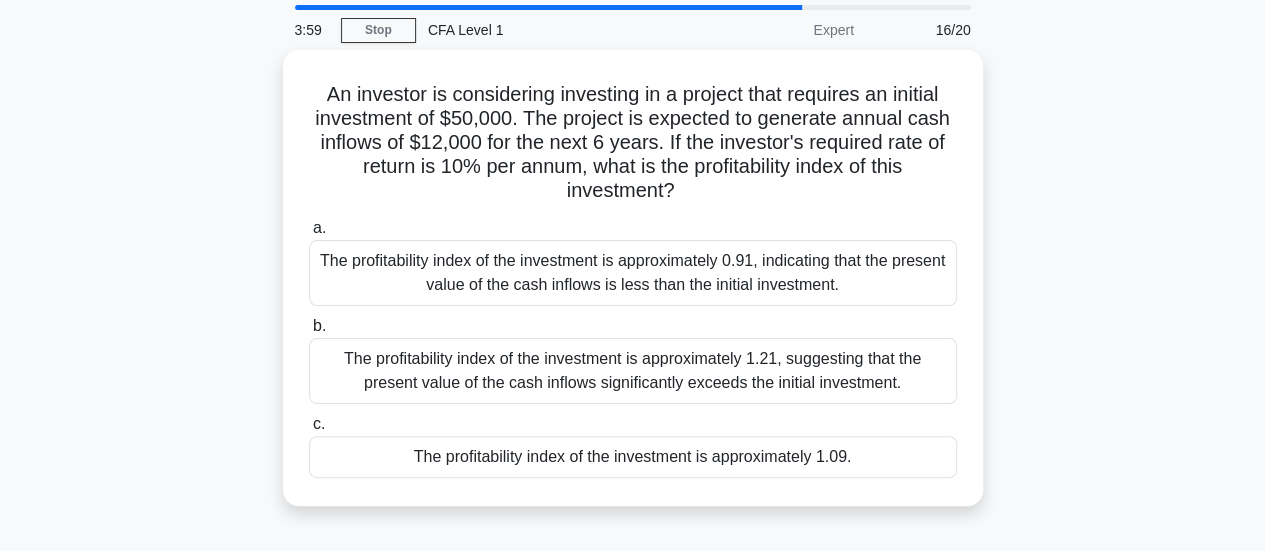 scroll, scrollTop: 65, scrollLeft: 0, axis: vertical 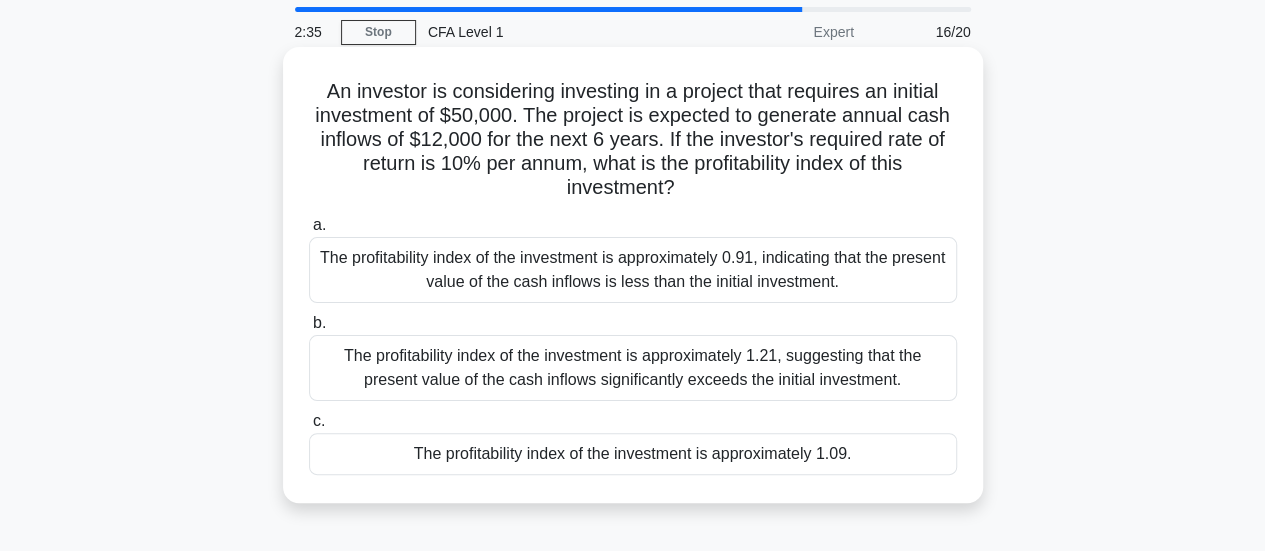 click on "The profitability index of the investment is approximately 1.21, suggesting that the present value of the cash inflows significantly exceeds the initial investment." at bounding box center [633, 368] 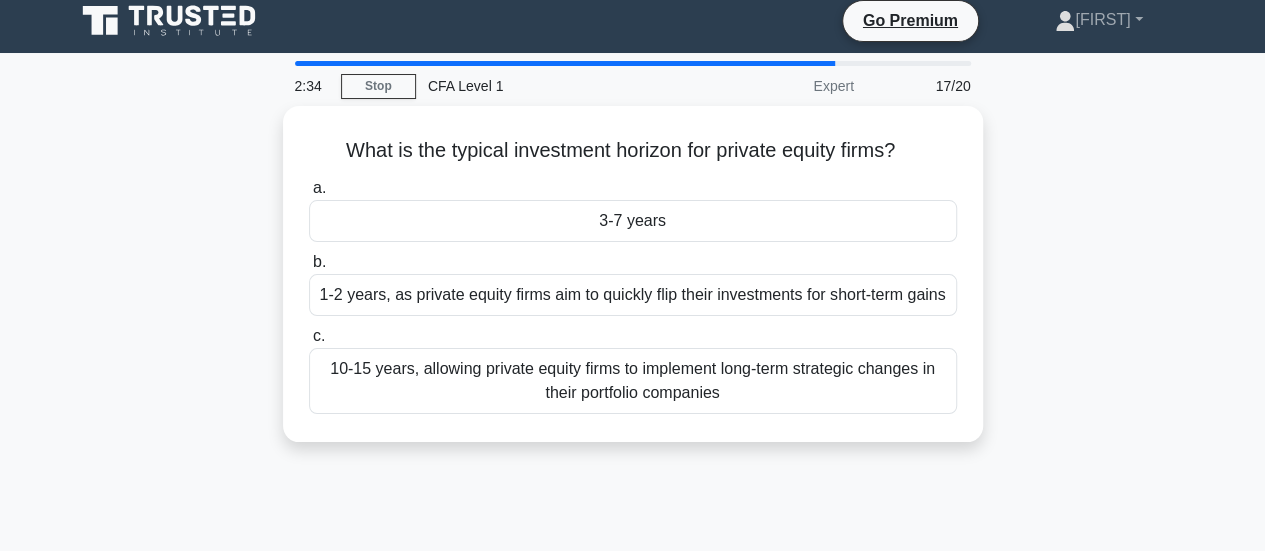 scroll, scrollTop: 0, scrollLeft: 0, axis: both 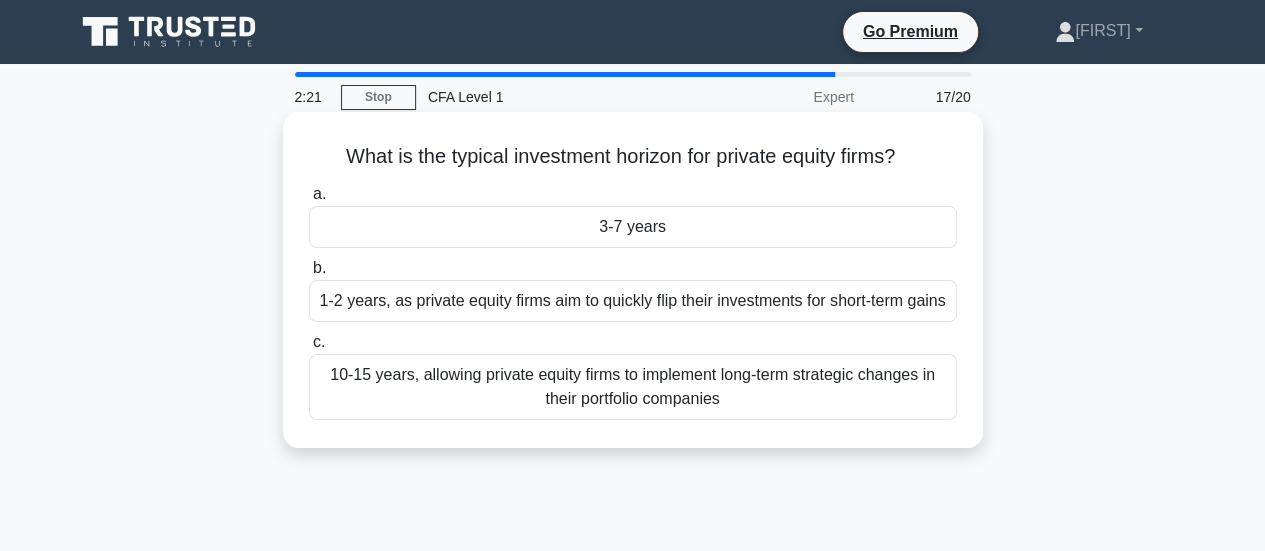 click on "3-7 years" at bounding box center [633, 227] 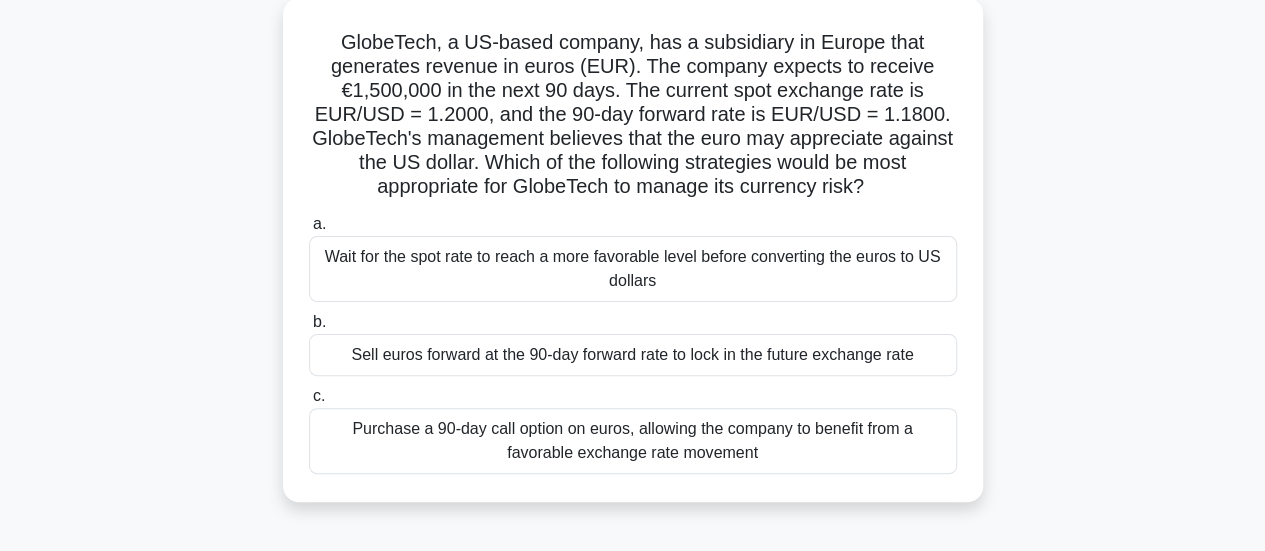 scroll, scrollTop: 143, scrollLeft: 0, axis: vertical 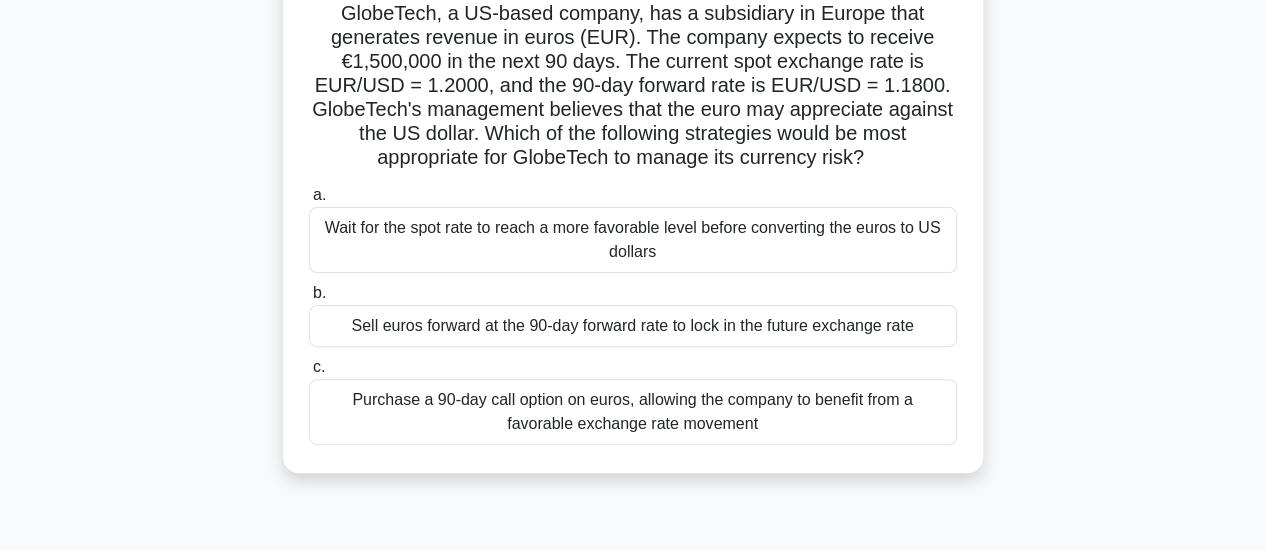 click on "Purchase a 90-day call option on euros, allowing the company to benefit from a favorable exchange rate movement" at bounding box center (633, 412) 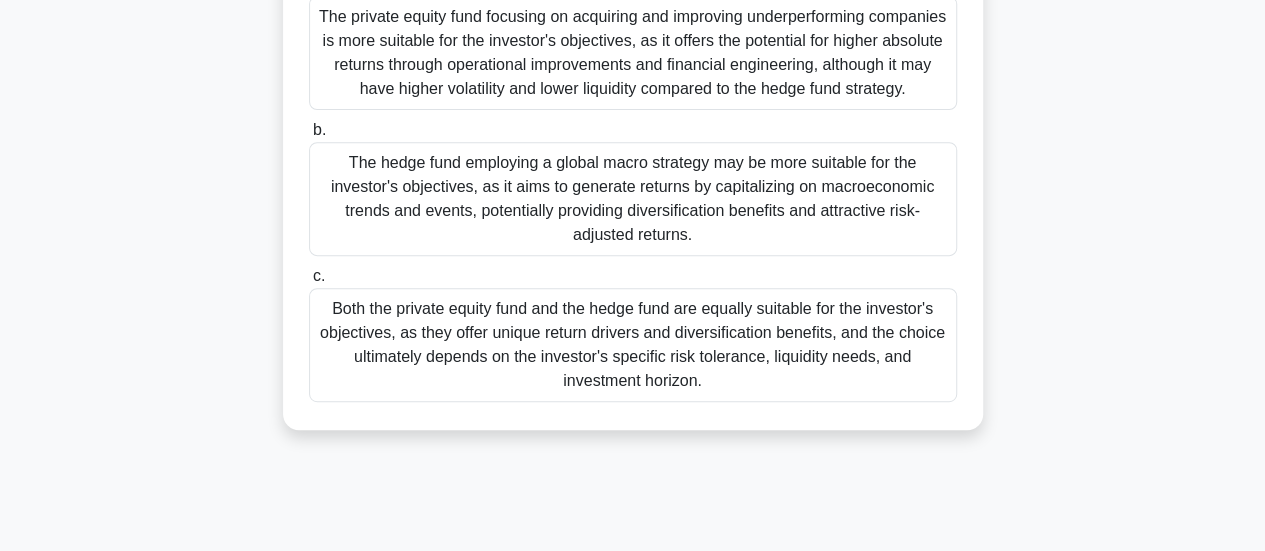 scroll, scrollTop: 360, scrollLeft: 0, axis: vertical 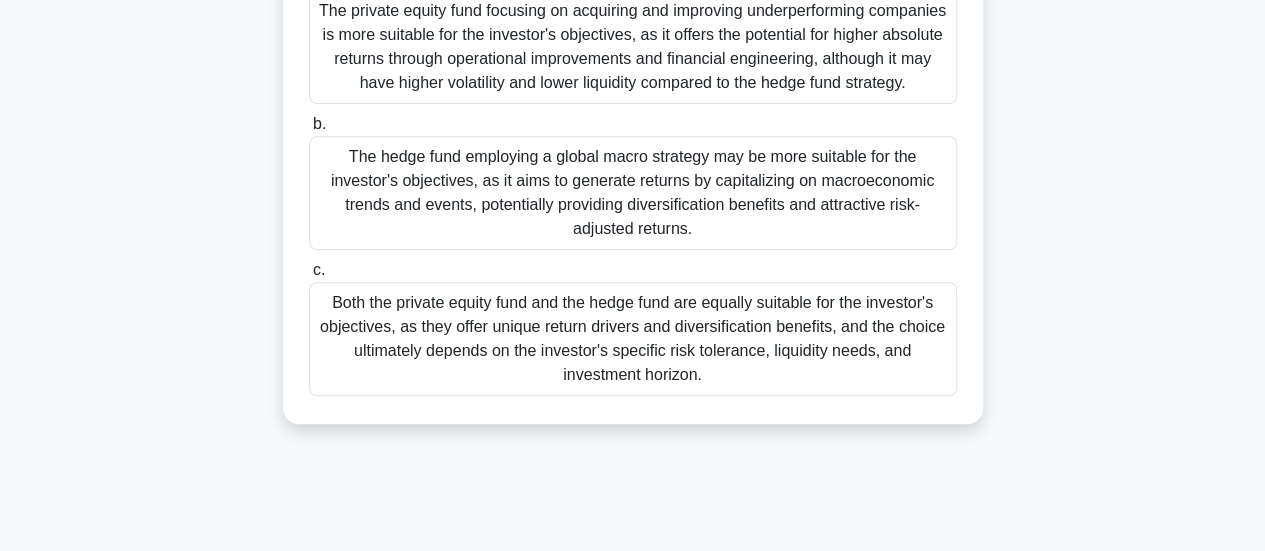 click on "Both the private equity fund and the hedge fund are equally suitable for the investor's objectives, as they offer unique return drivers and diversification benefits, and the choice ultimately depends on the investor's specific risk tolerance, liquidity needs, and investment horizon." at bounding box center [633, 339] 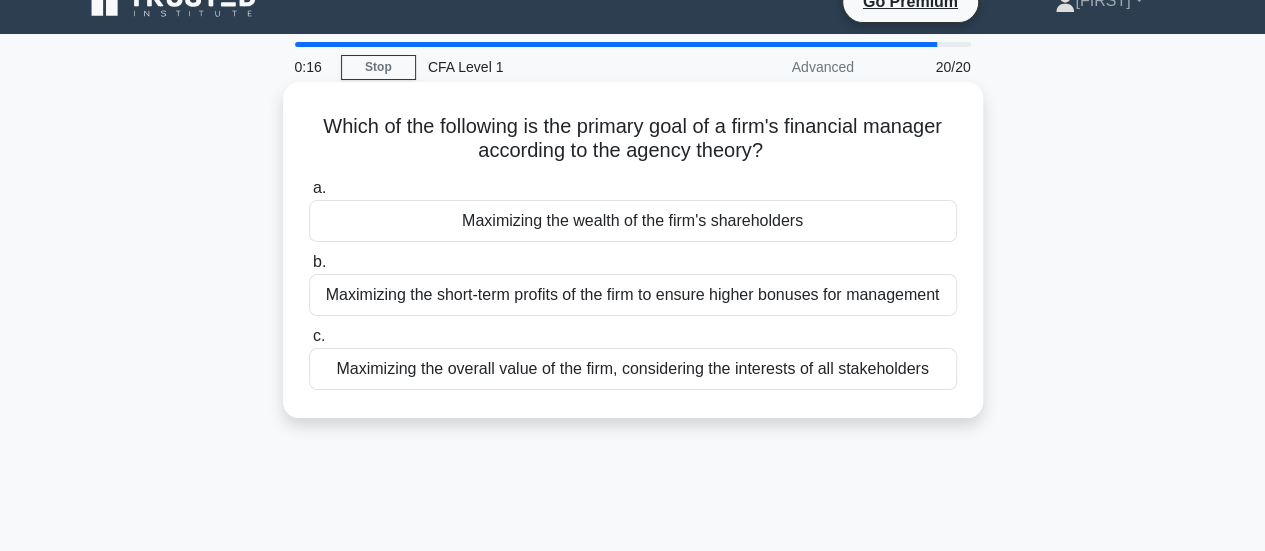 scroll, scrollTop: 40, scrollLeft: 0, axis: vertical 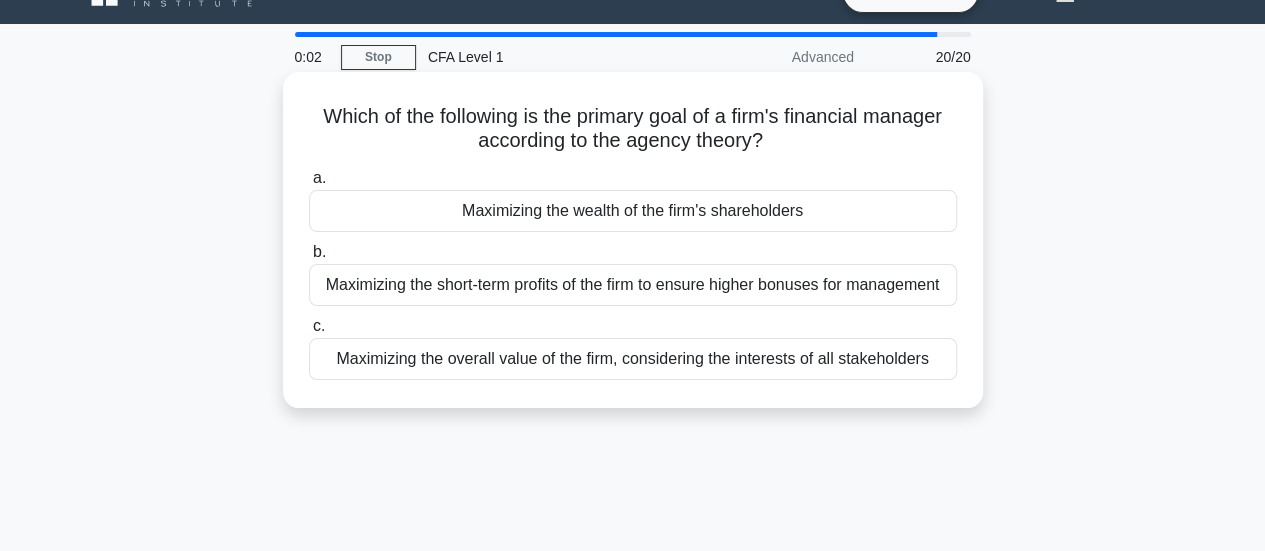 click on "Maximizing the overall value of the firm, considering the interests of all stakeholders" at bounding box center (633, 359) 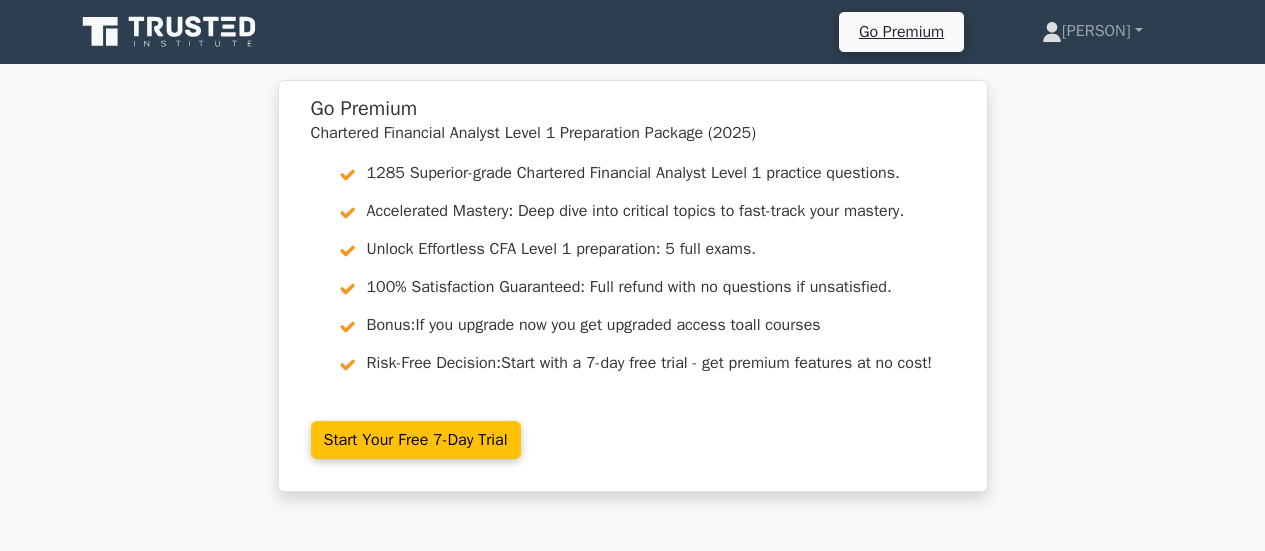scroll, scrollTop: 3698, scrollLeft: 0, axis: vertical 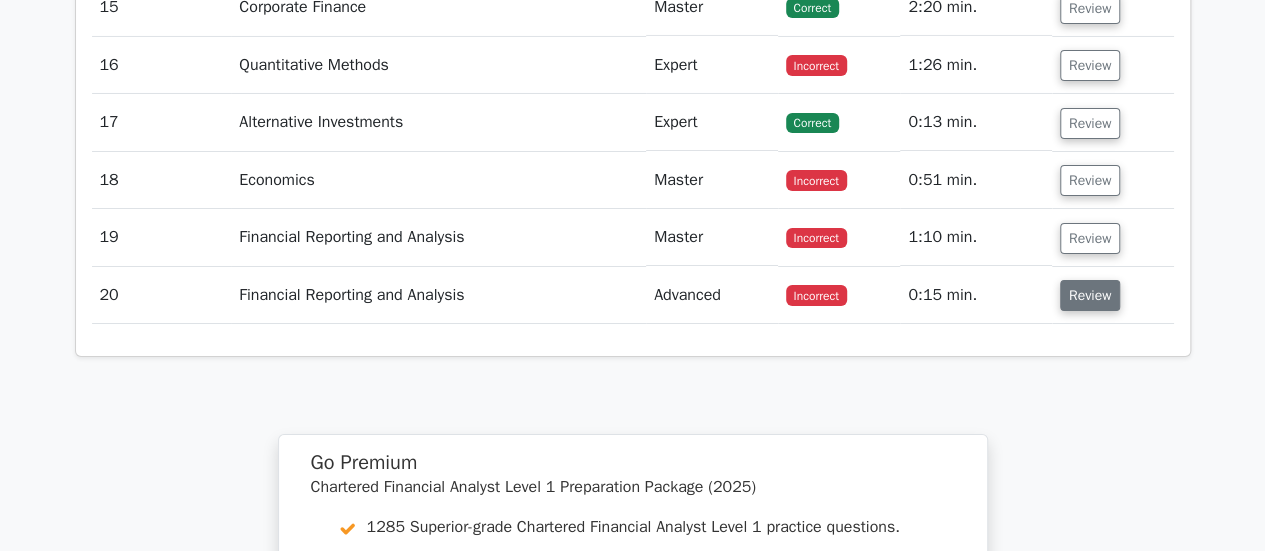 click on "Review" at bounding box center [1090, 295] 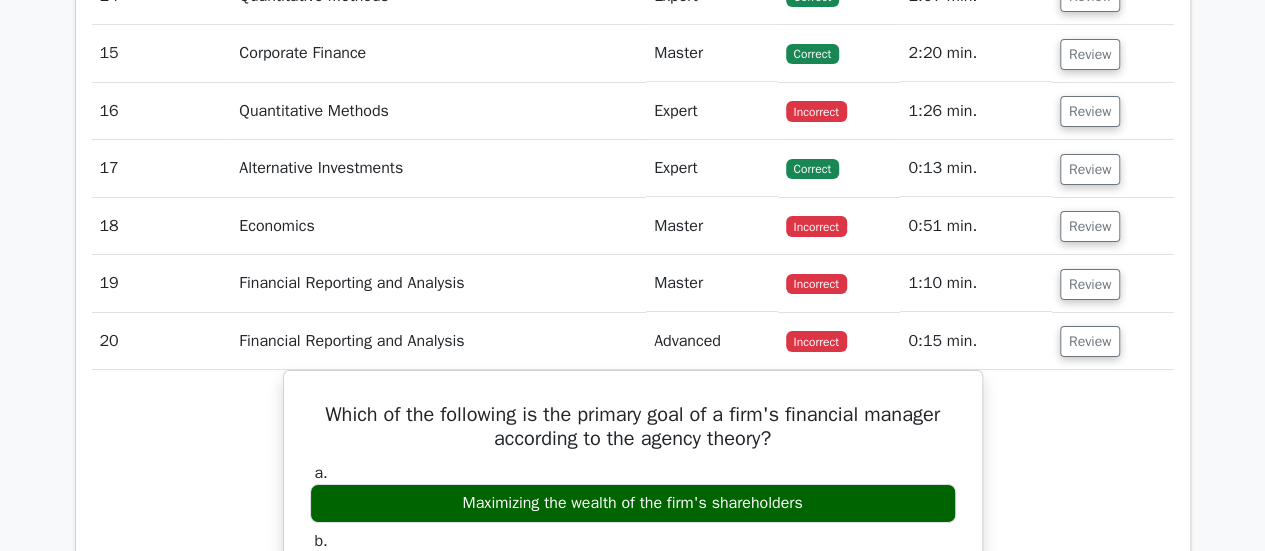 scroll, scrollTop: 3533, scrollLeft: 0, axis: vertical 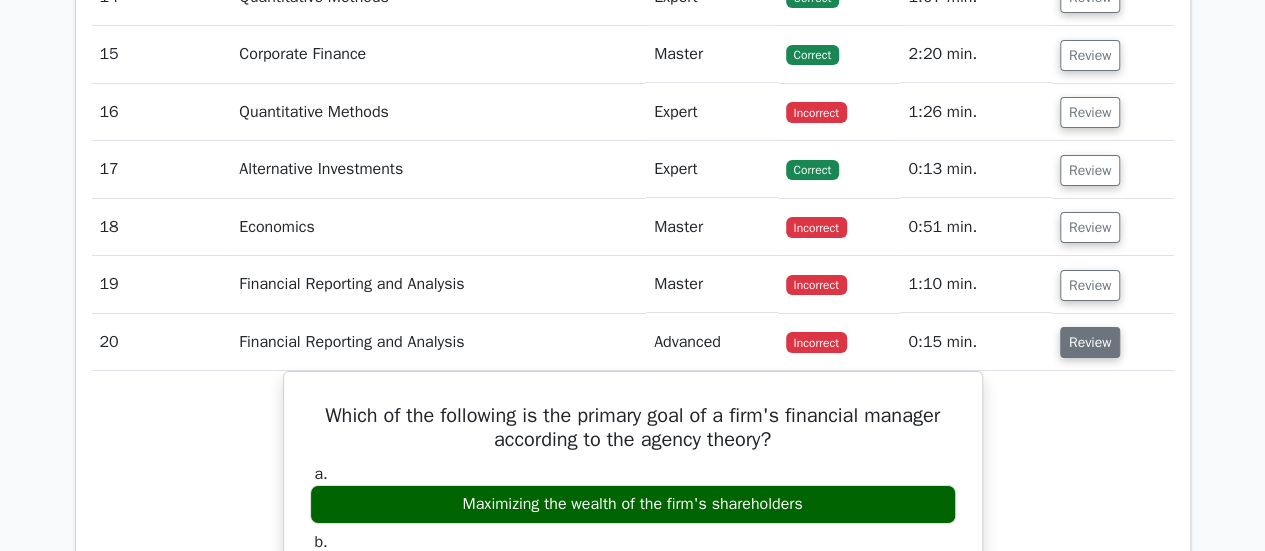 click on "Review" at bounding box center [1090, 342] 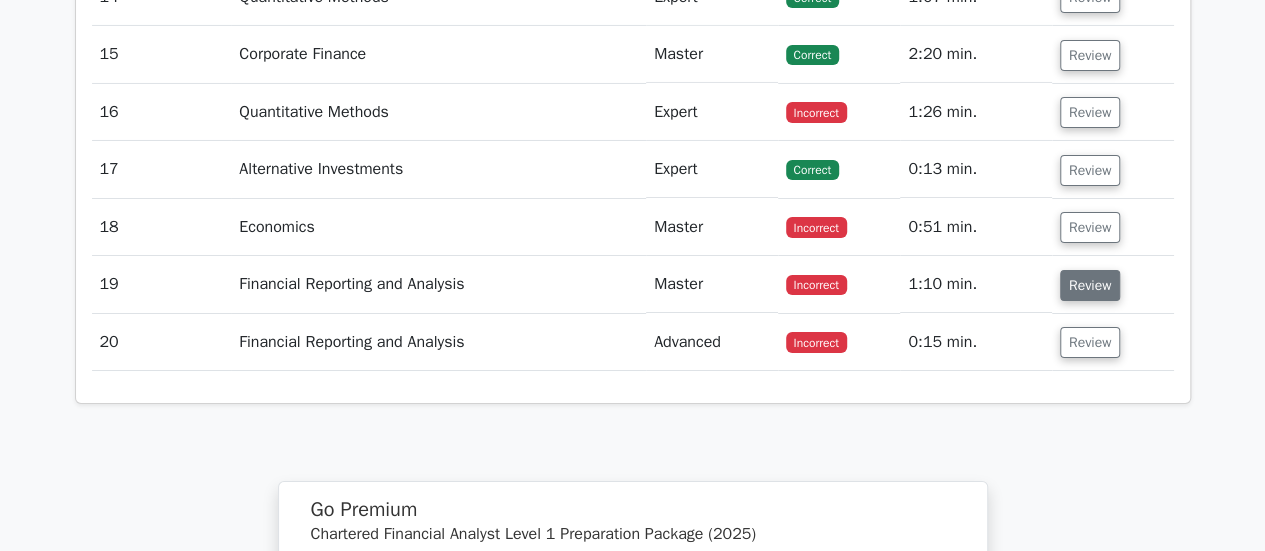 click on "Review" at bounding box center [1090, 285] 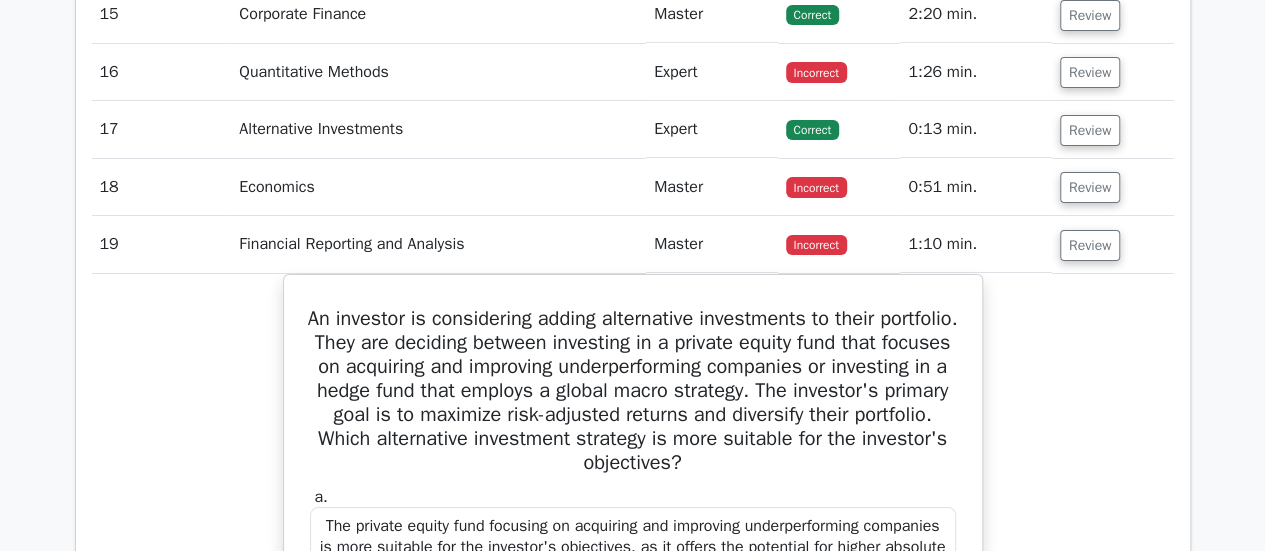 scroll, scrollTop: 3504, scrollLeft: 0, axis: vertical 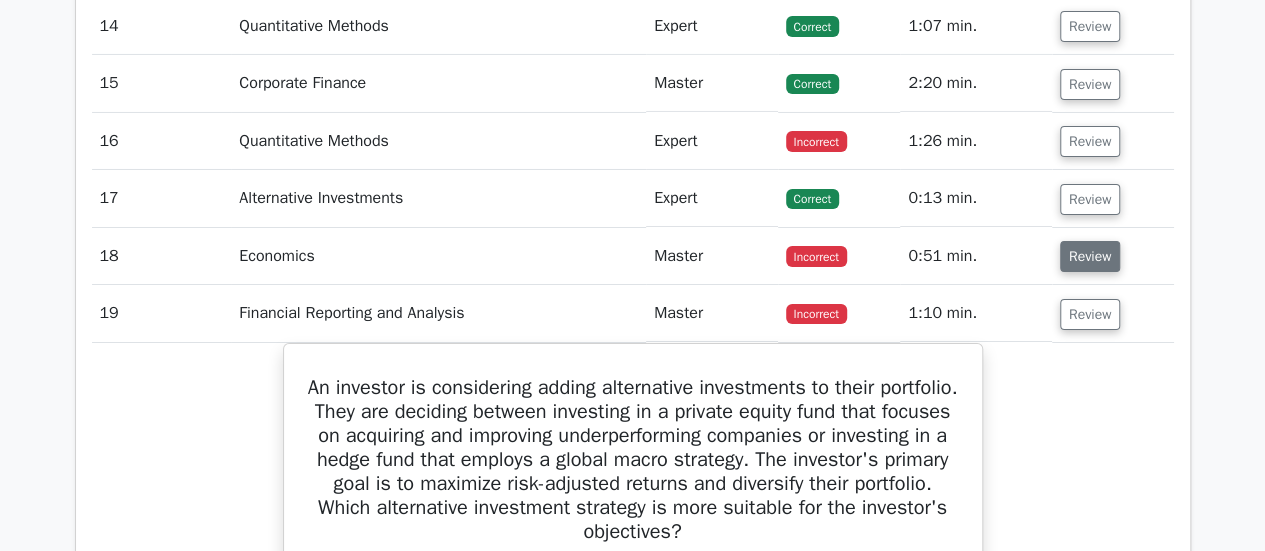 click on "Review" at bounding box center [1090, 256] 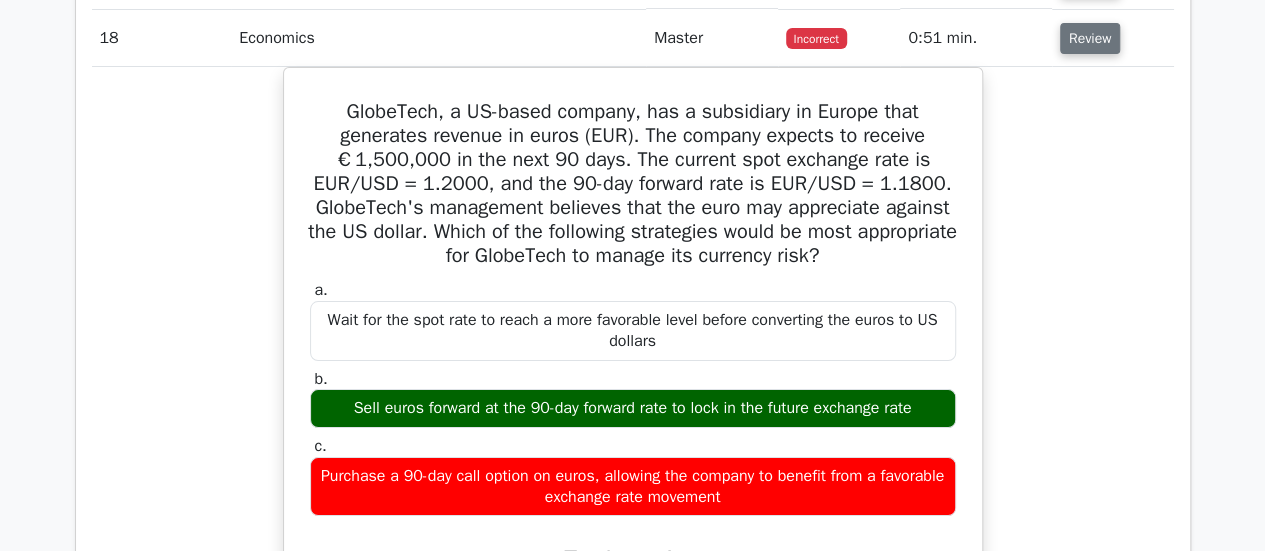 scroll, scrollTop: 3719, scrollLeft: 0, axis: vertical 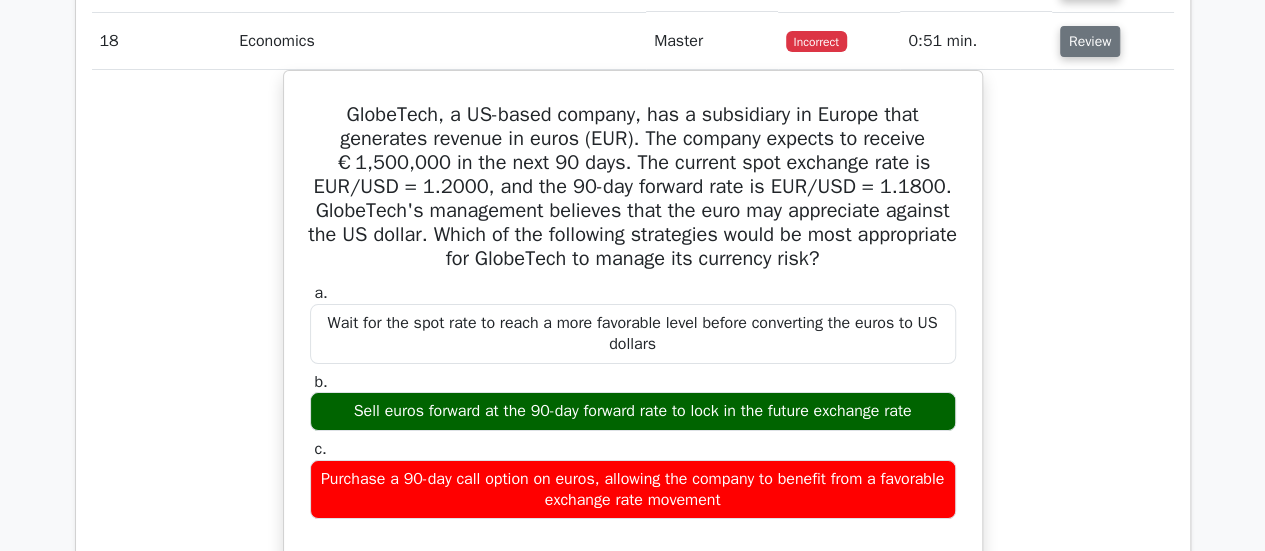 click on "GlobeTech, a US-based company, has a subsidiary in Europe that generates revenue in euros (EUR). The company expects to receive €1,500,000 in the next 90 days. The current spot exchange rate is EUR/USD = 1.2000, and the 90-day forward rate is EUR/USD = 1.1800. GlobeTech's management believes that the euro may appreciate against the US dollar. Which of the following strategies would be most appropriate for GlobeTech to manage its currency risk?
a.
b.
c." at bounding box center [633, 543] 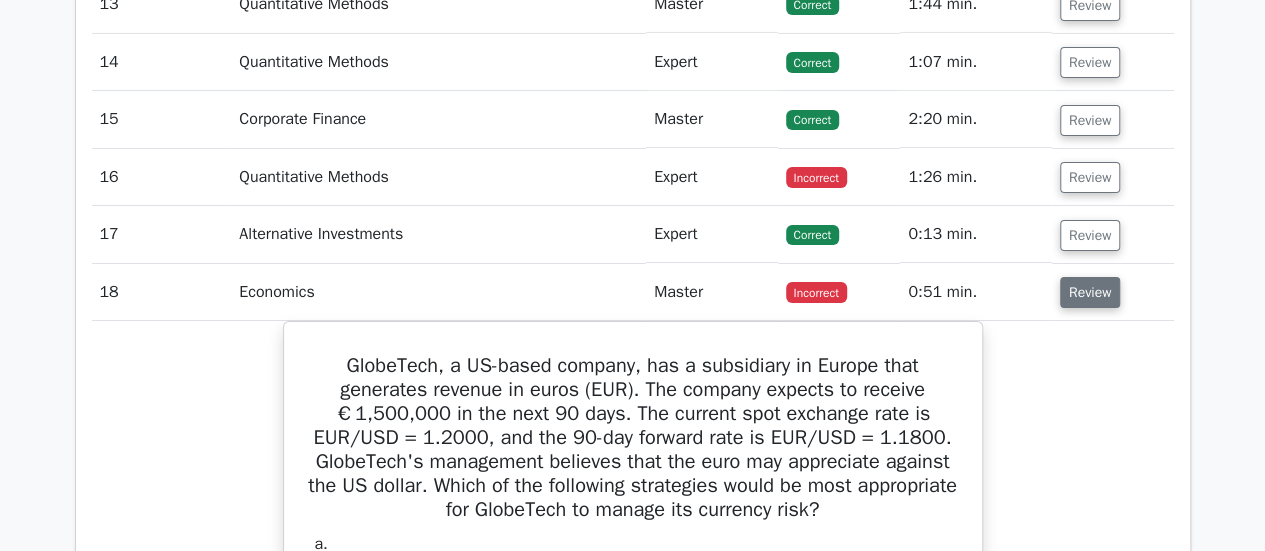 scroll, scrollTop: 3465, scrollLeft: 0, axis: vertical 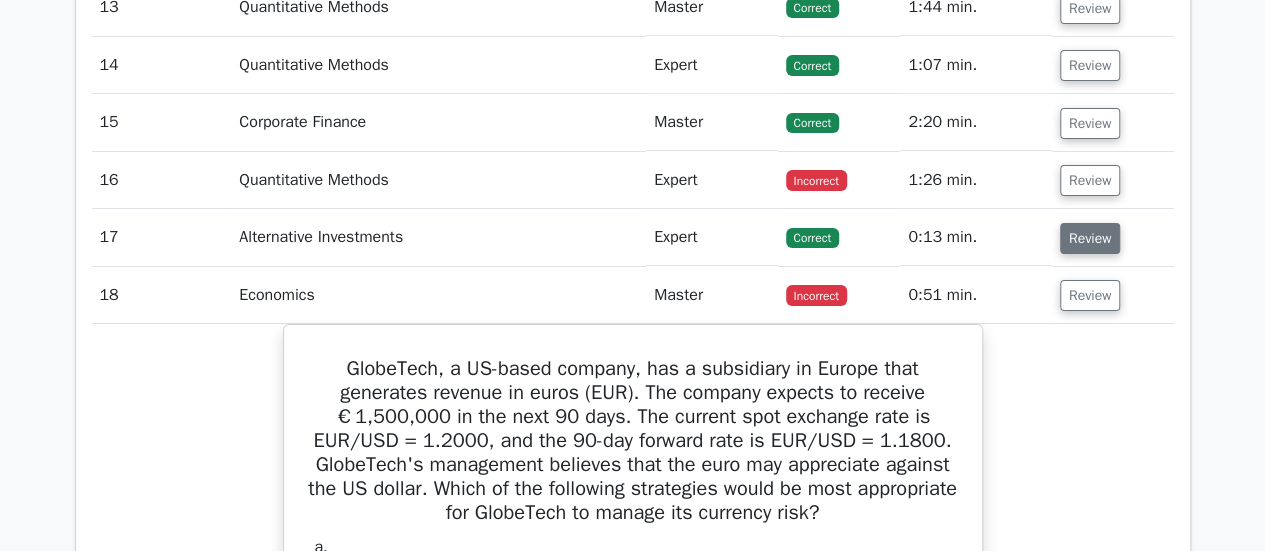 click on "Review" at bounding box center (1090, 238) 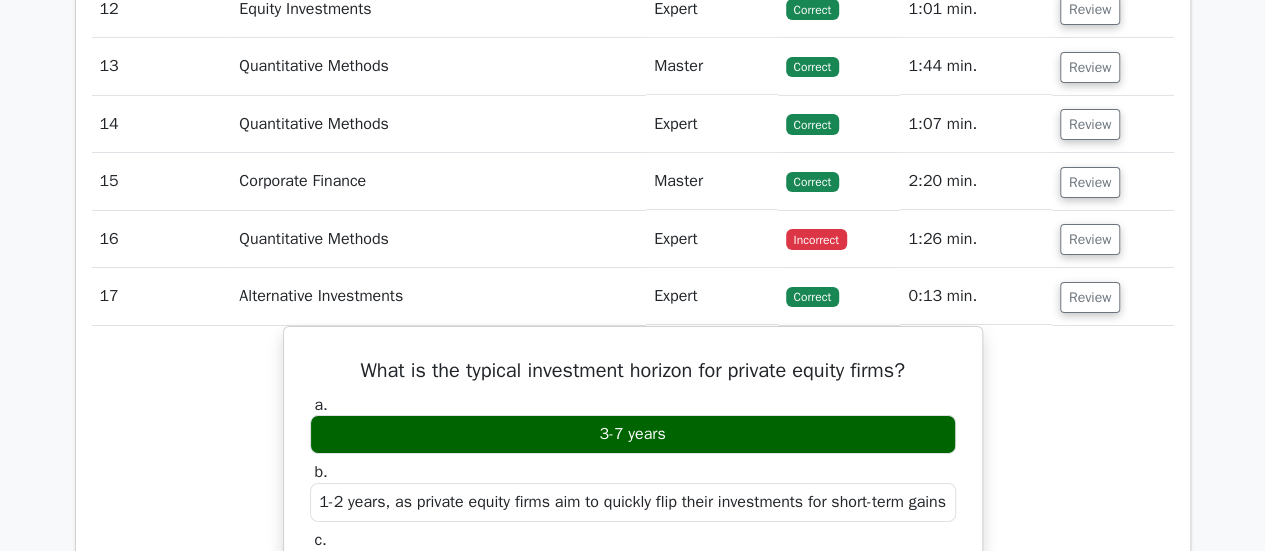 scroll, scrollTop: 3405, scrollLeft: 0, axis: vertical 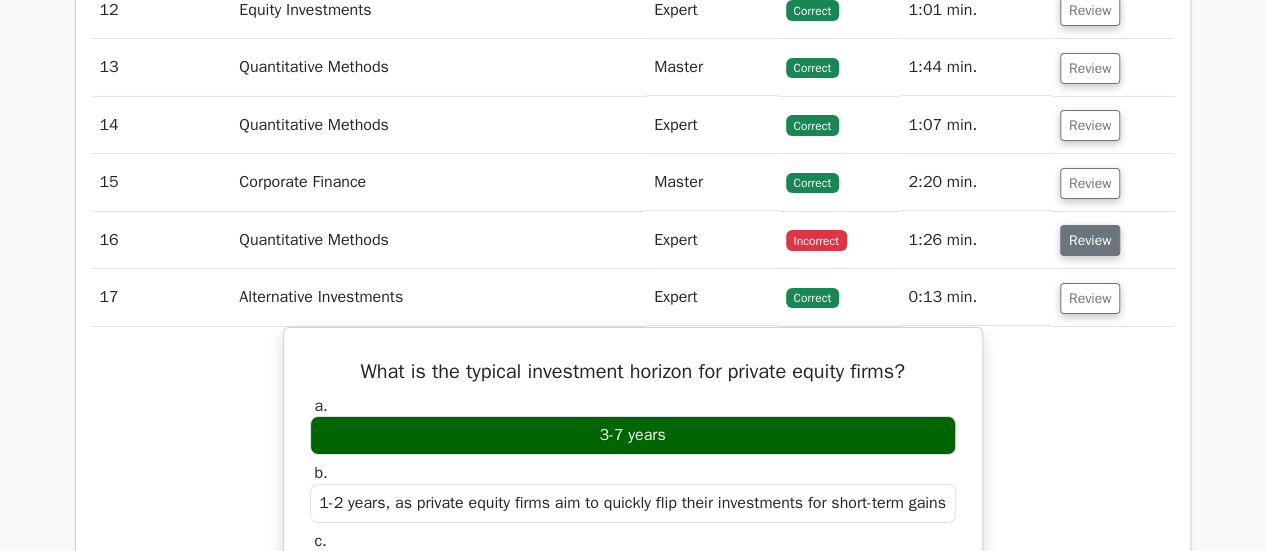 click on "Review" at bounding box center (1090, 240) 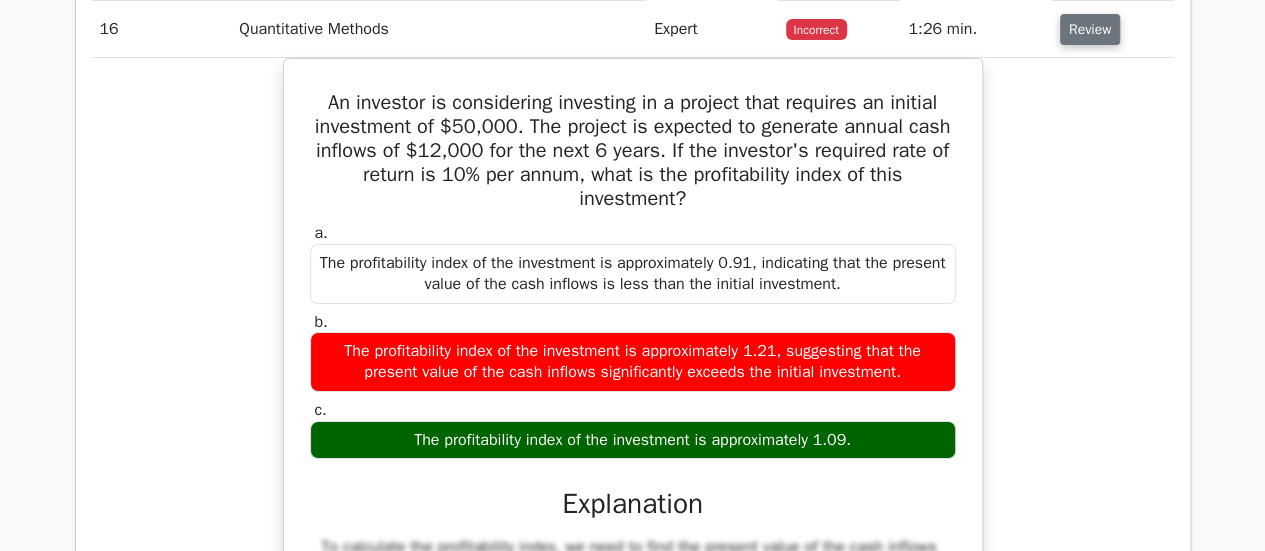 scroll, scrollTop: 3617, scrollLeft: 0, axis: vertical 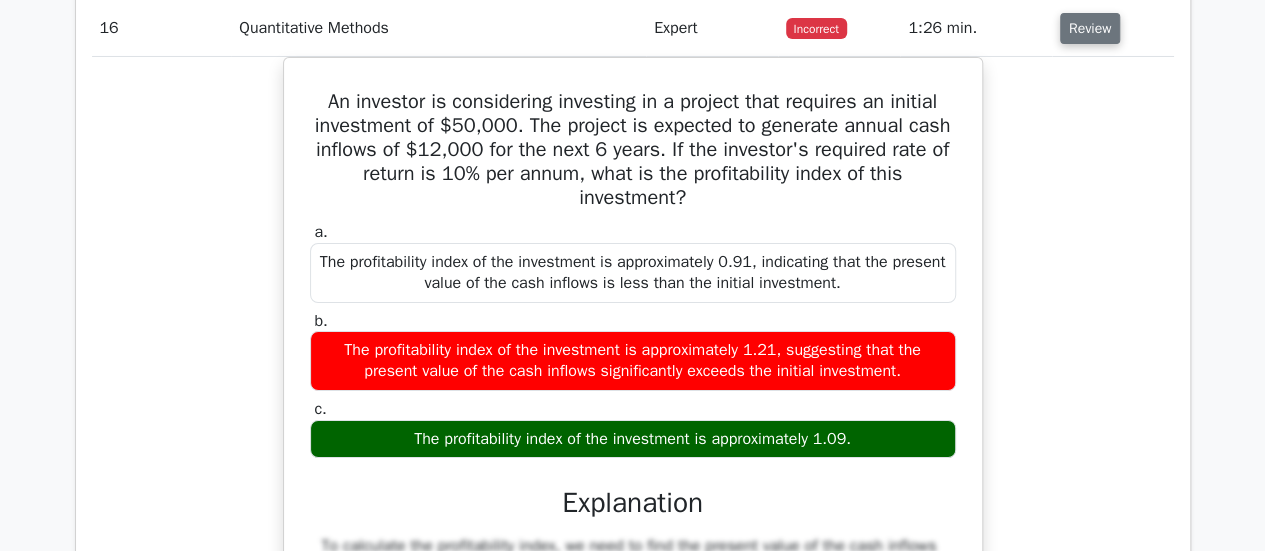 click on "An investor is considering investing in a project that requires an initial investment of $50,000. The project is expected to generate annual cash inflows of $12,000 for the next 6 years. If the investor's required rate of return is 10% per annum, what is the profitability index of this investment?
a.
The profitability index of the investment is approximately 0.91, indicating that the present value of the cash inflows is less than the initial investment.
b." at bounding box center [633, 630] 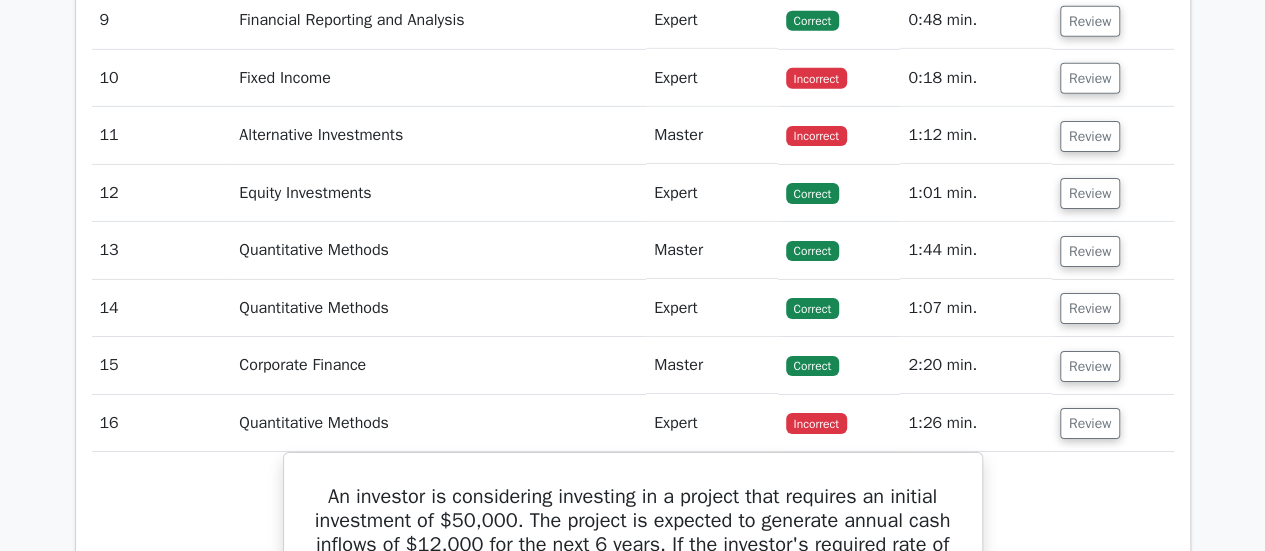 scroll, scrollTop: 3204, scrollLeft: 0, axis: vertical 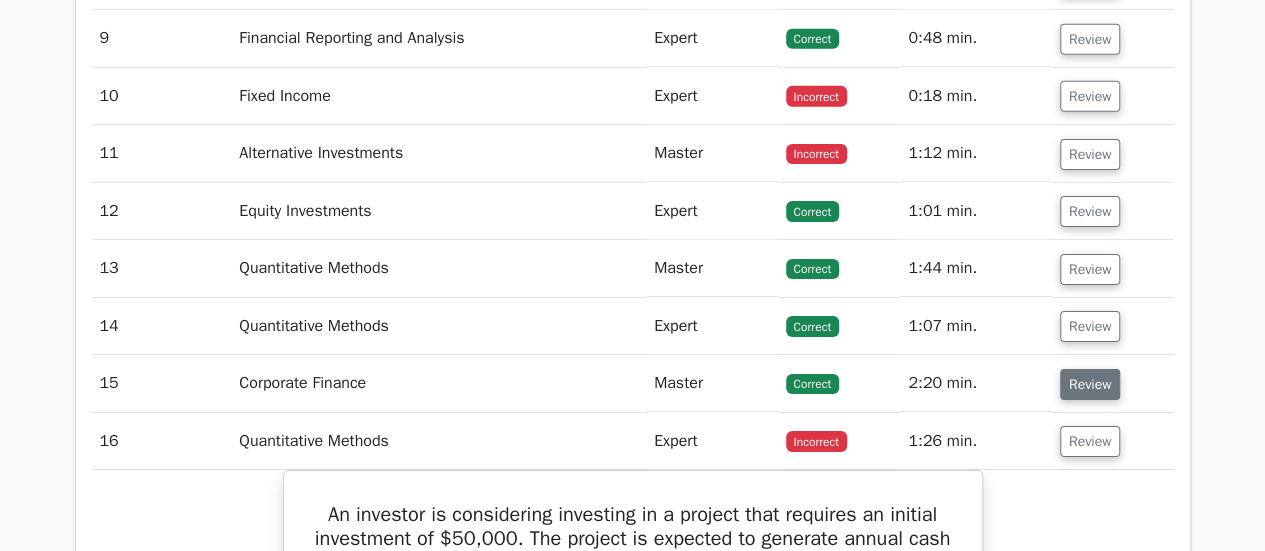 click on "Review" at bounding box center (1090, 384) 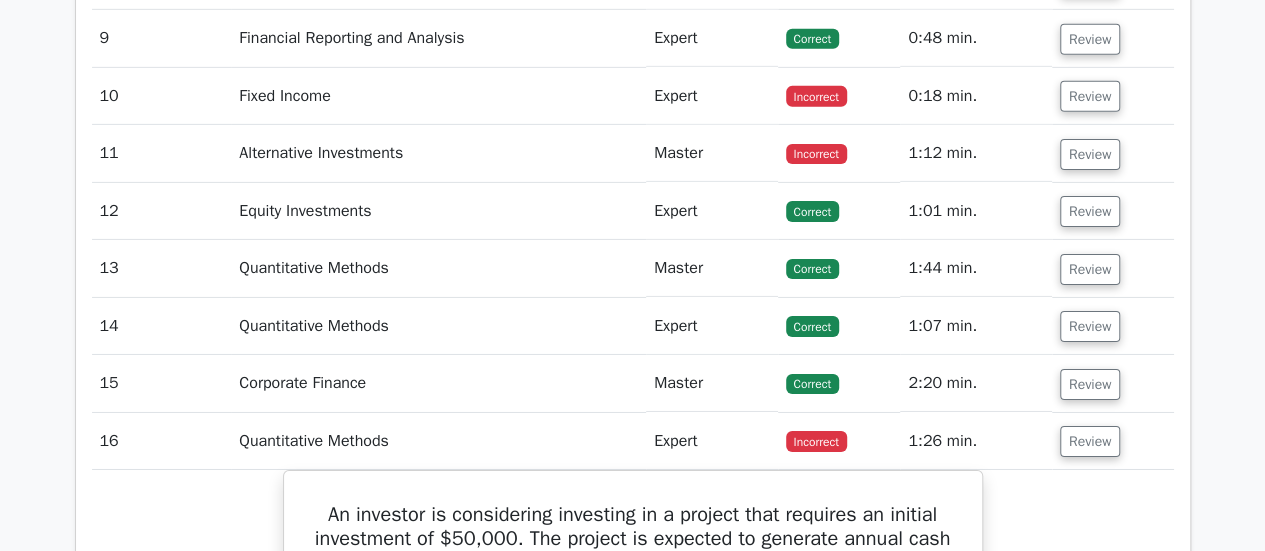 click on "Review" at bounding box center [1113, 383] 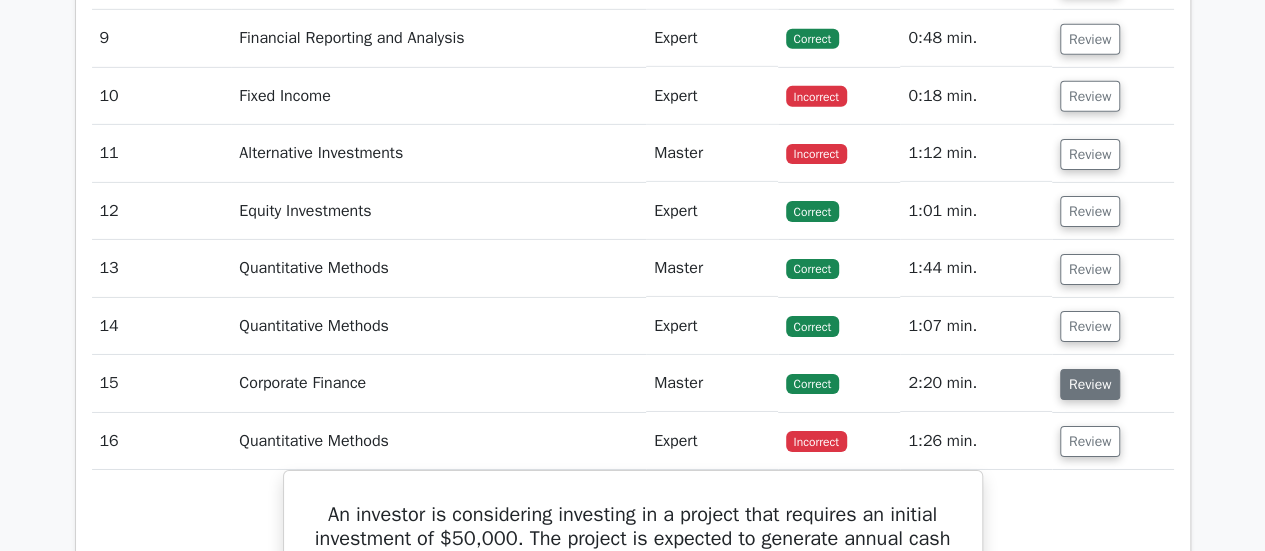 click on "Review" at bounding box center (1090, 384) 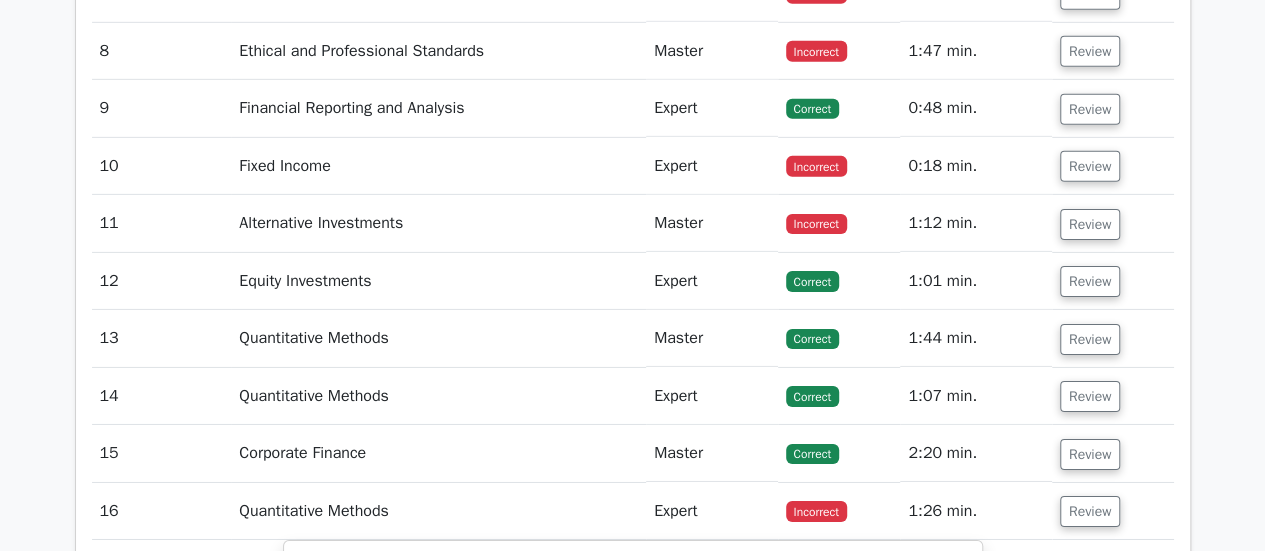 scroll, scrollTop: 3112, scrollLeft: 0, axis: vertical 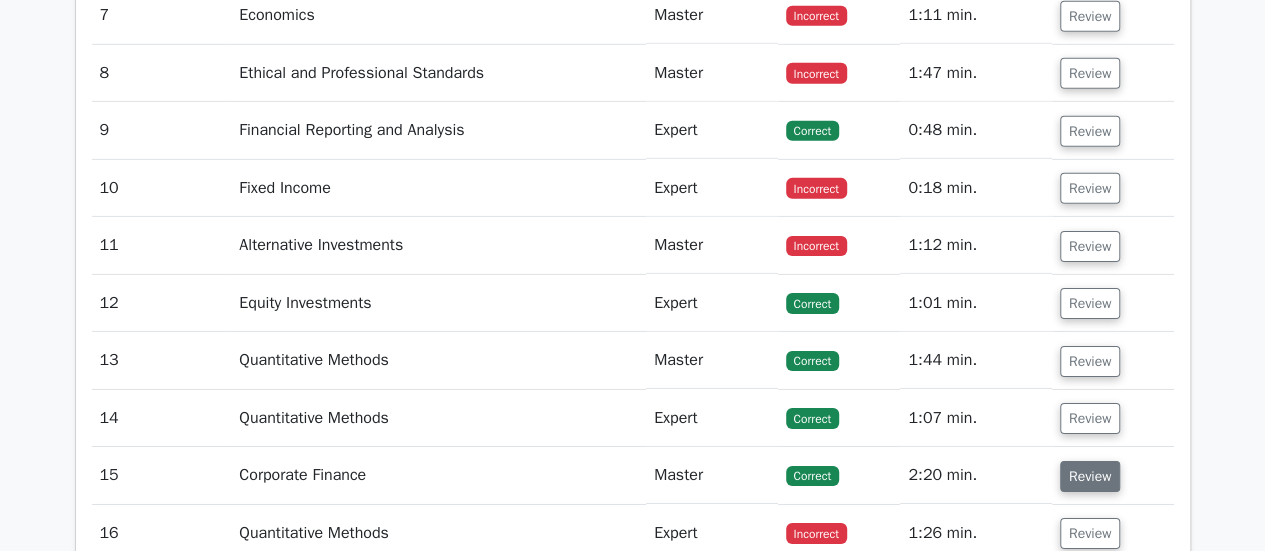 click on "Review" at bounding box center (1090, 476) 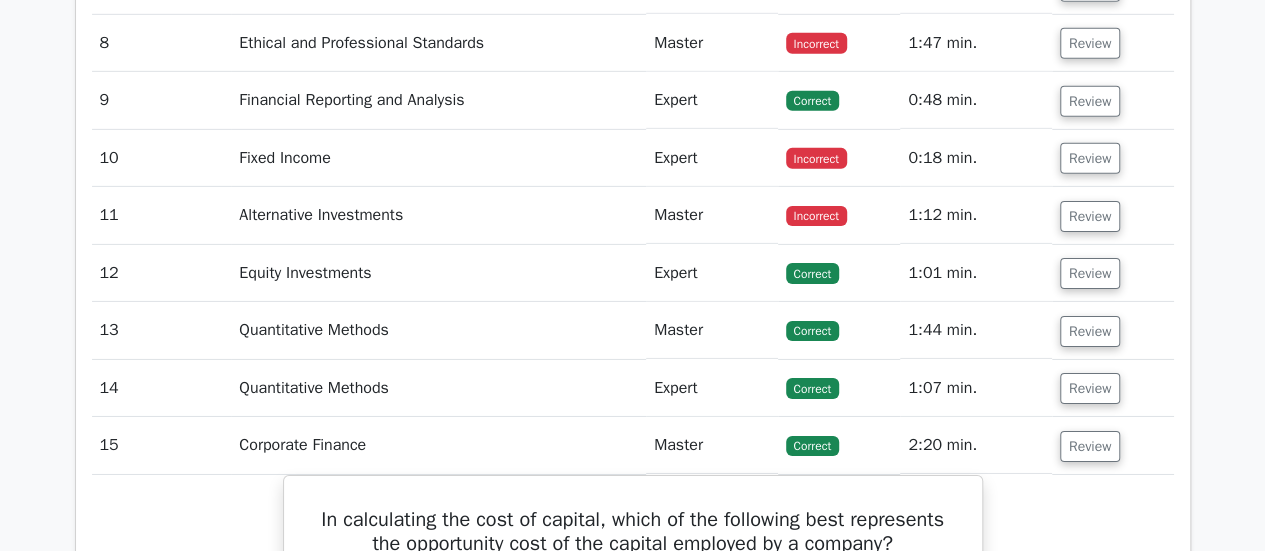 scroll, scrollTop: 3124, scrollLeft: 0, axis: vertical 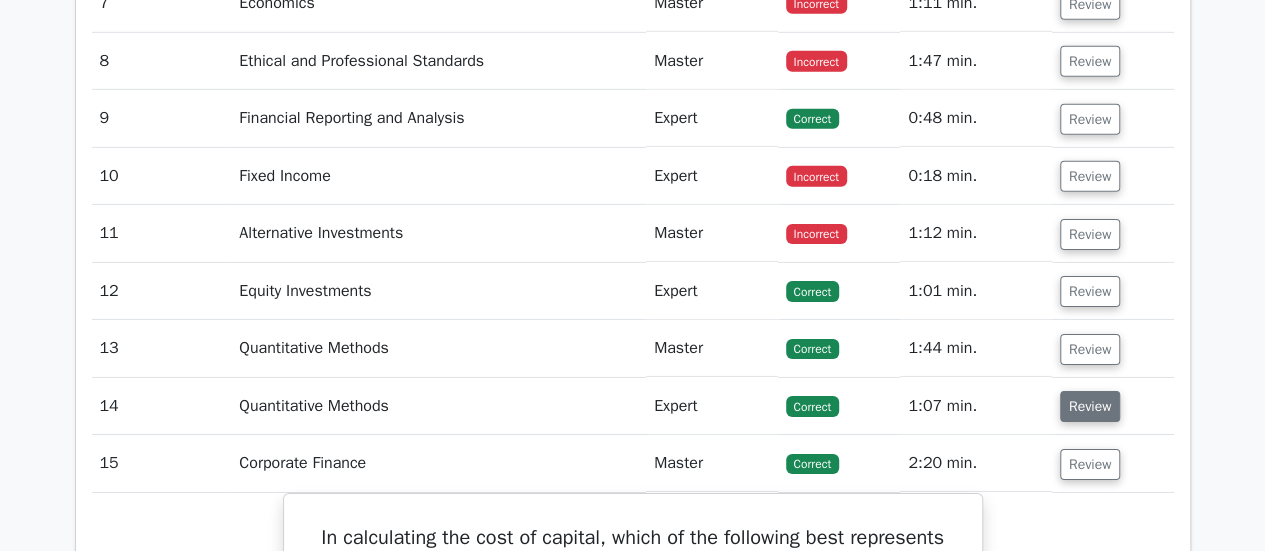 click on "Review" at bounding box center (1090, 406) 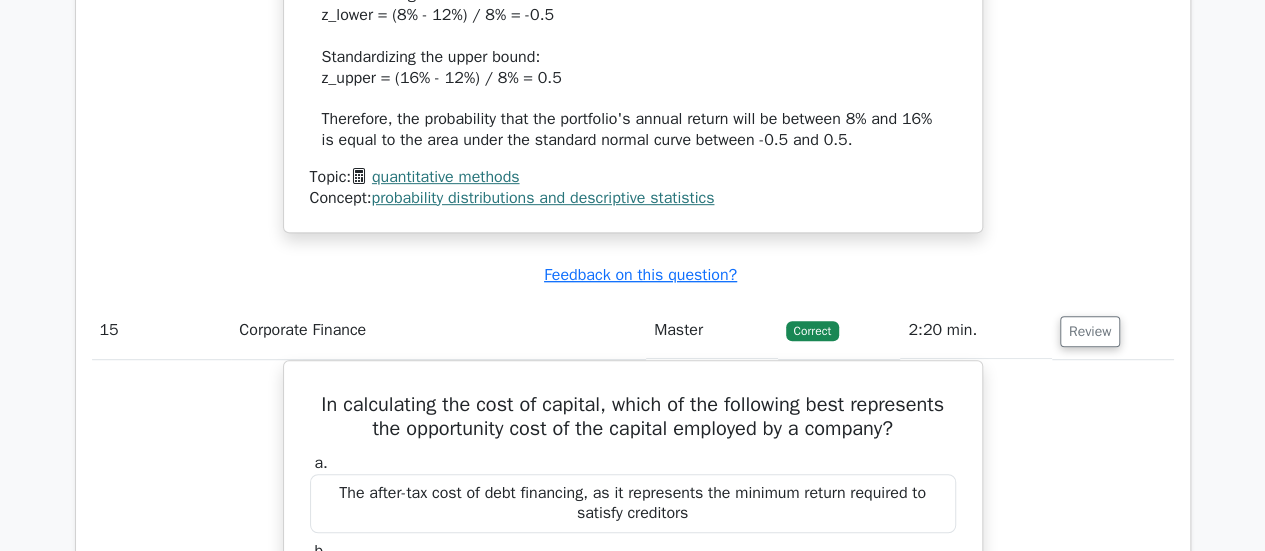 scroll, scrollTop: 4229, scrollLeft: 0, axis: vertical 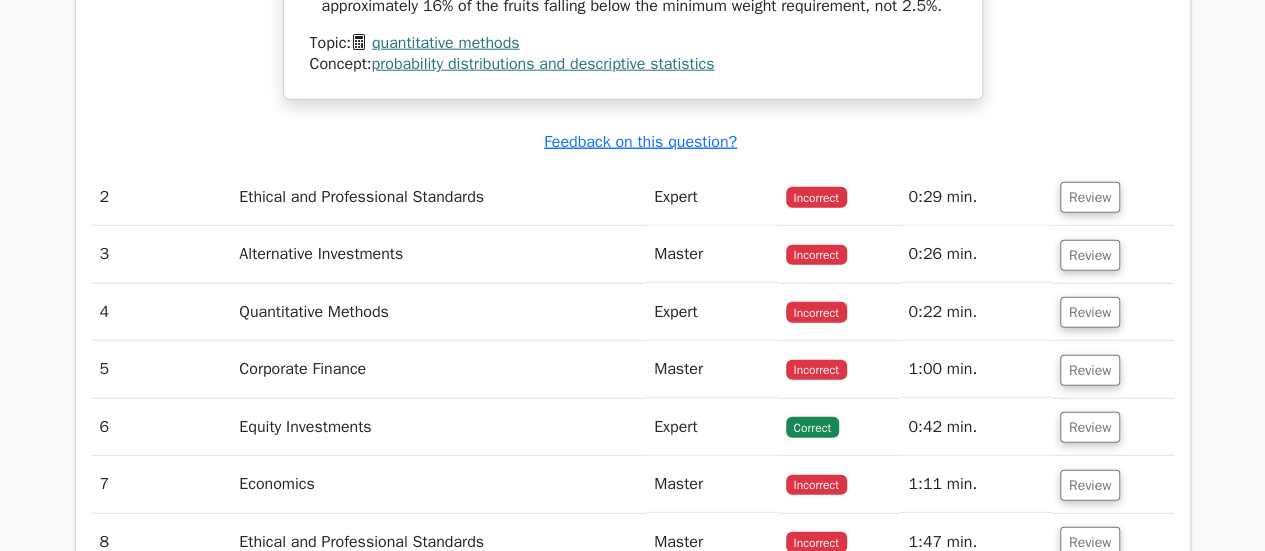 click on "Review" at bounding box center (1113, 197) 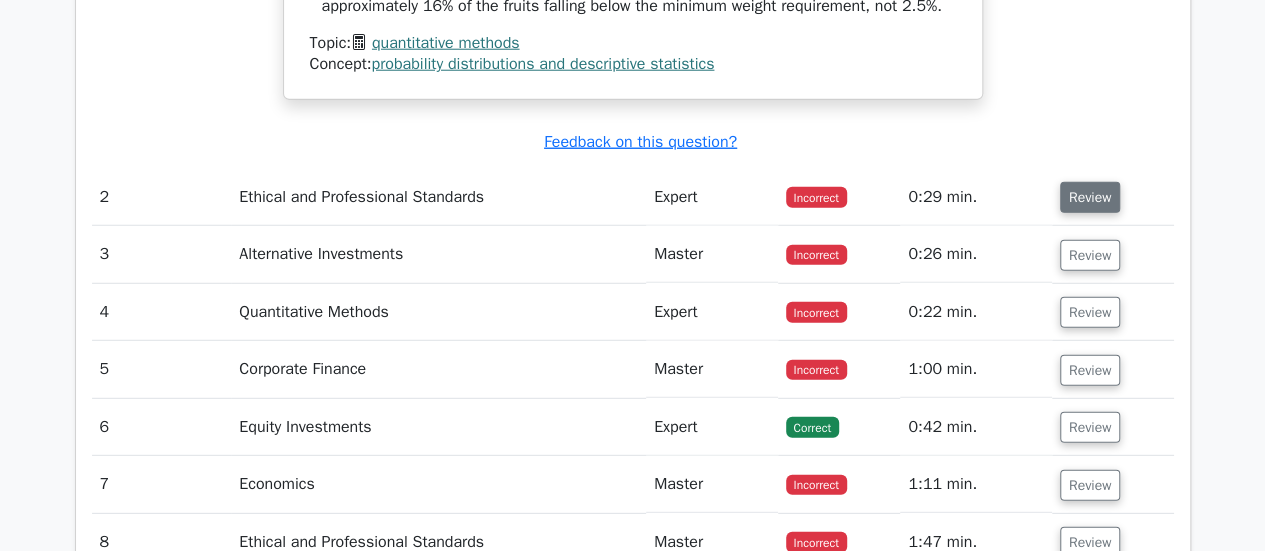click on "Review" at bounding box center (1090, 197) 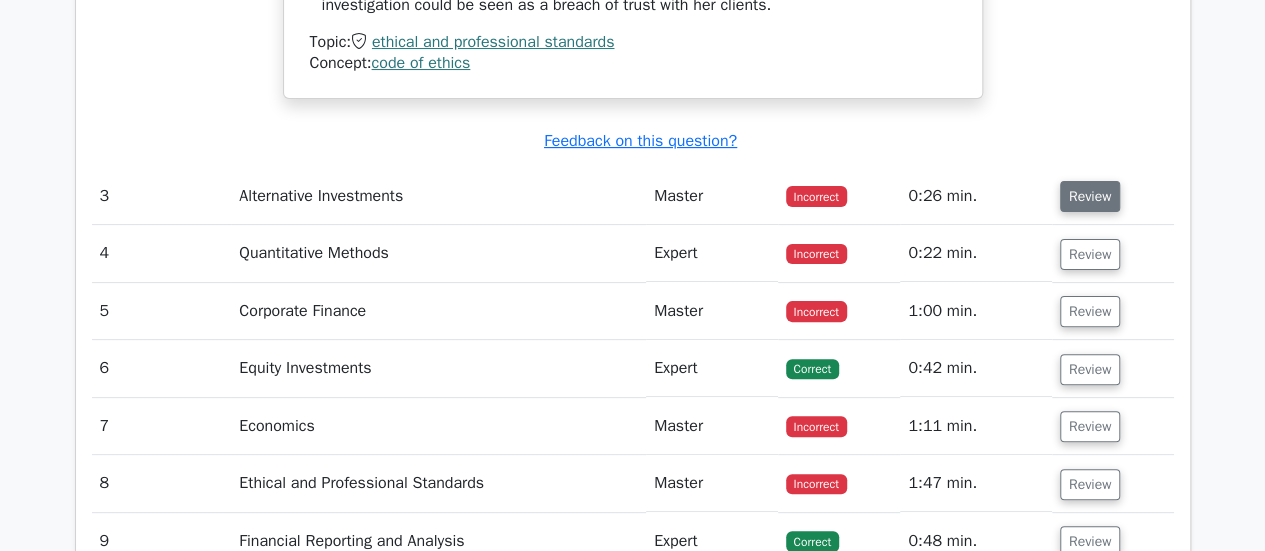 scroll, scrollTop: 3952, scrollLeft: 0, axis: vertical 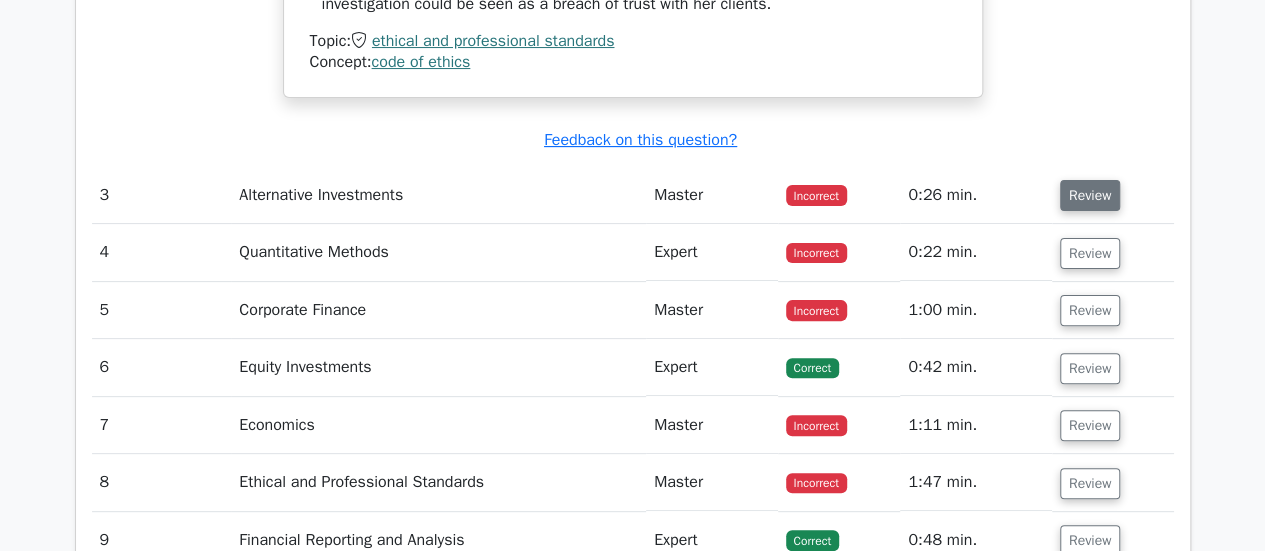 click on "Review" at bounding box center (1090, 195) 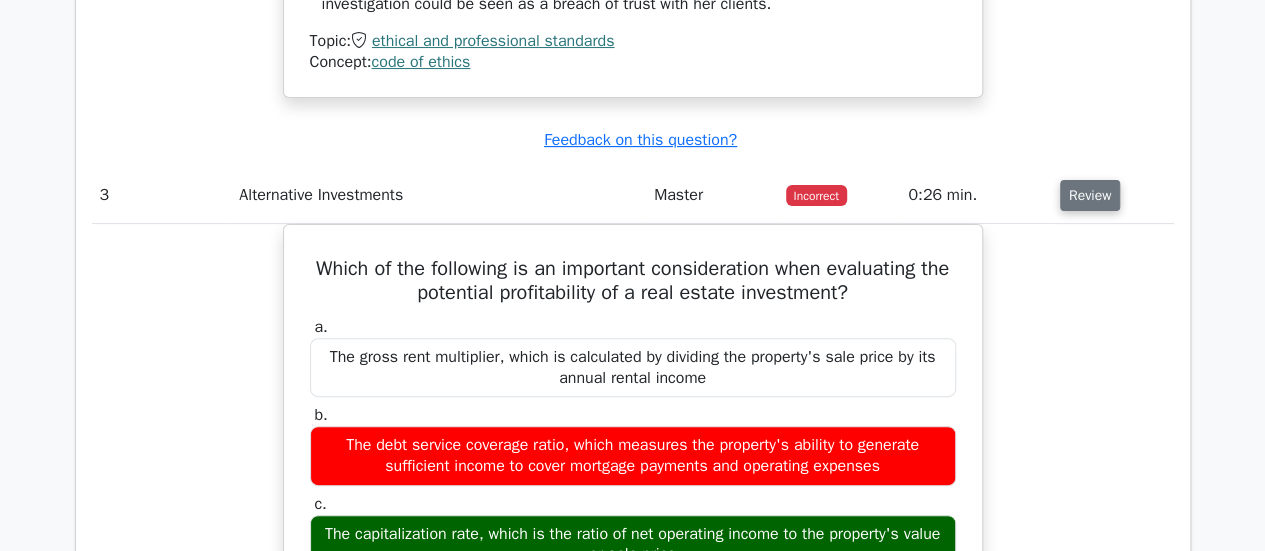click on "Review" at bounding box center [1090, 195] 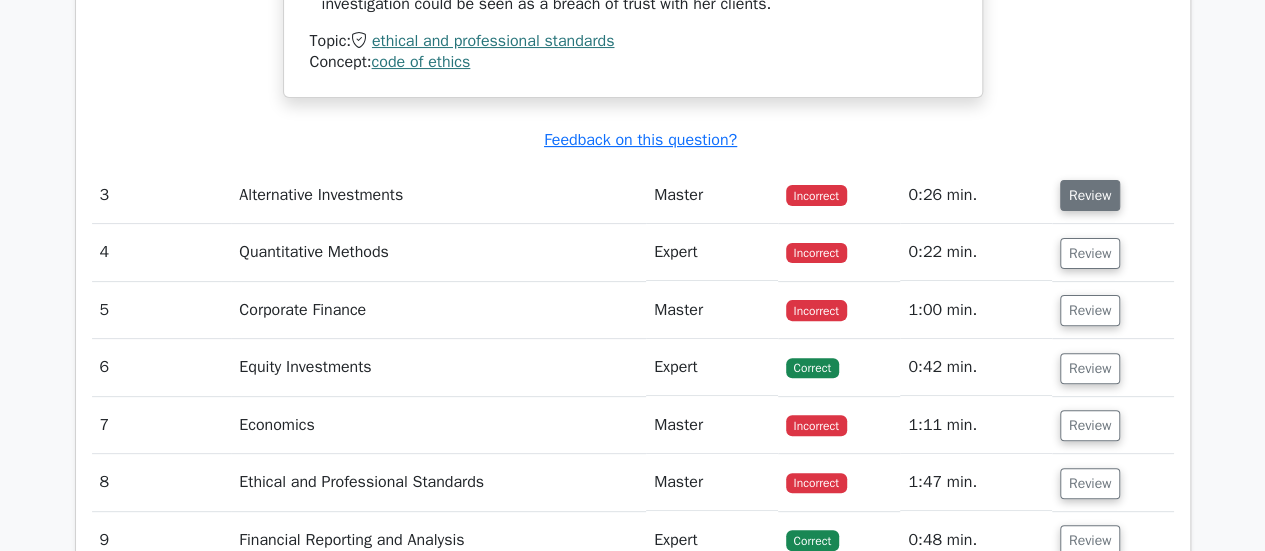 click on "Review" at bounding box center [1090, 195] 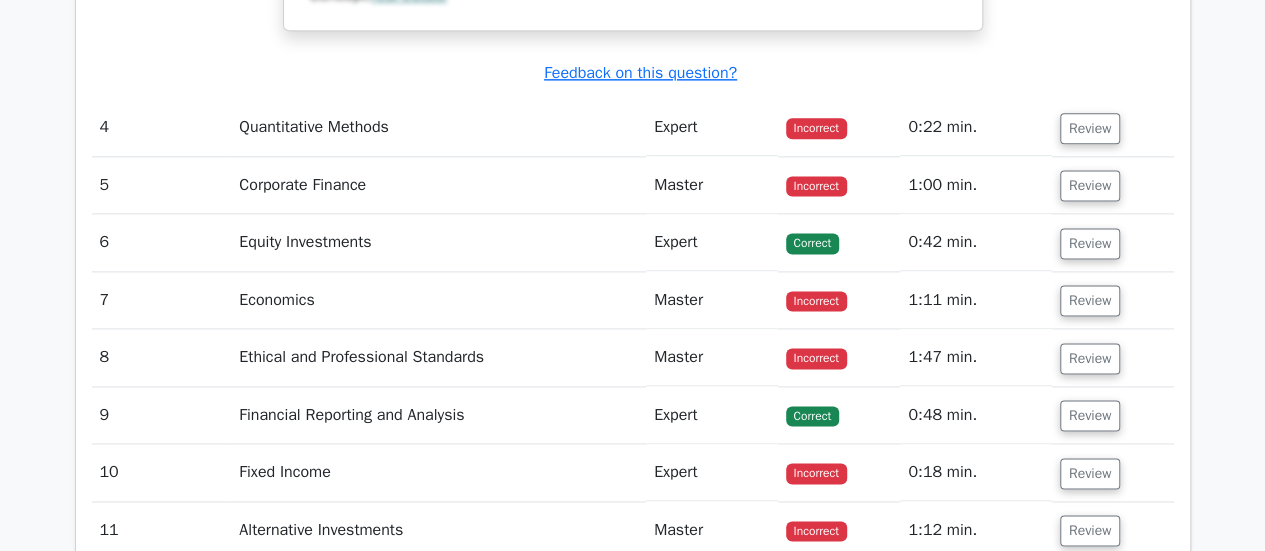 scroll, scrollTop: 5062, scrollLeft: 0, axis: vertical 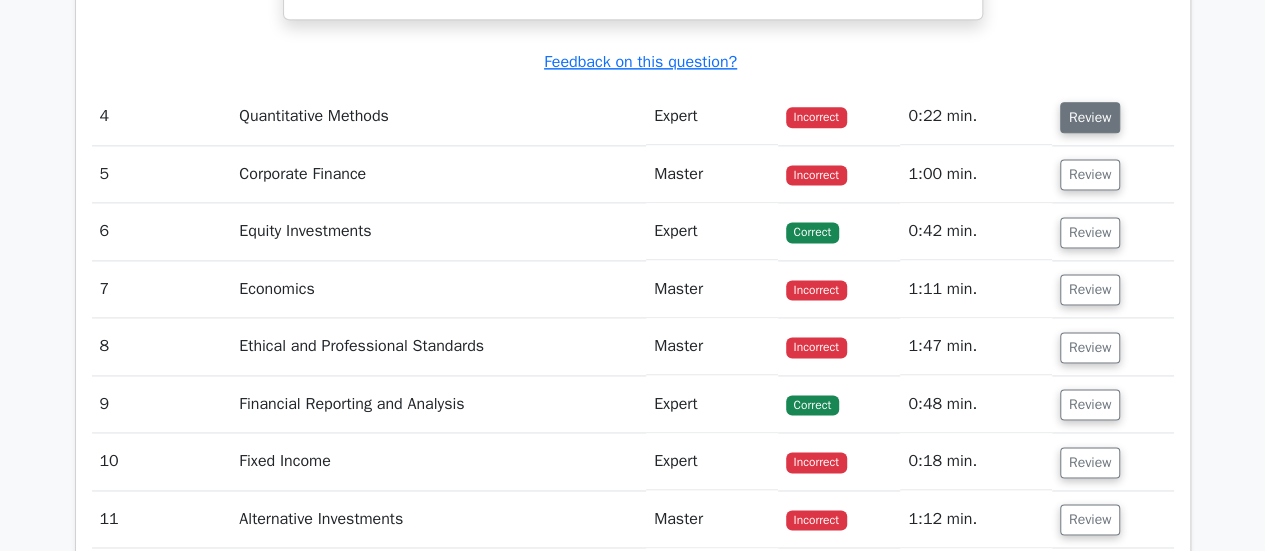 click on "Review" at bounding box center [1090, 117] 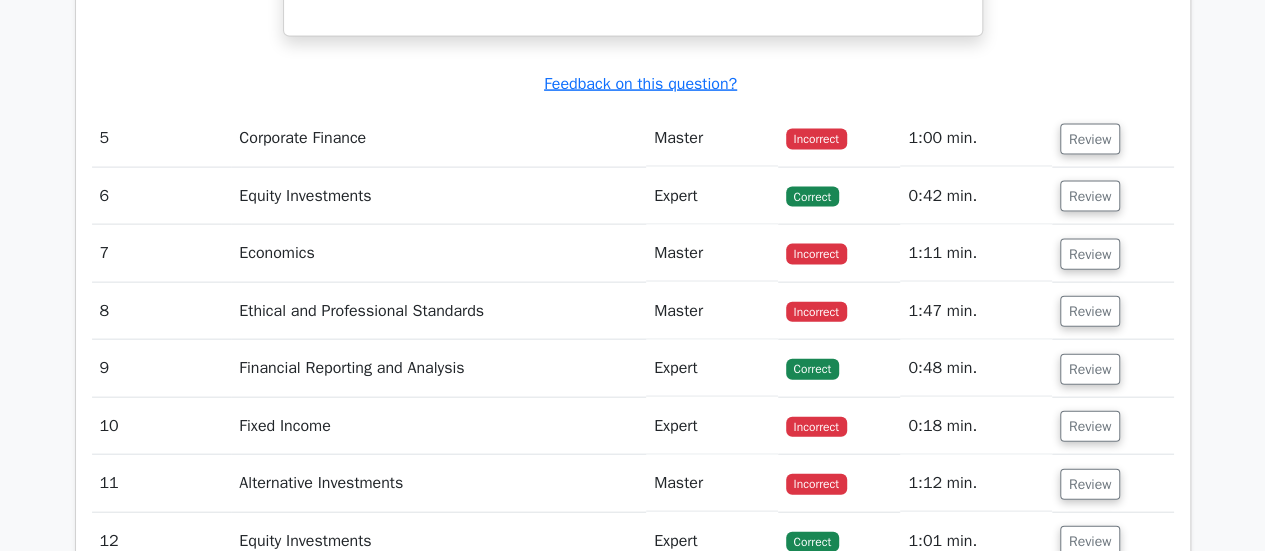scroll, scrollTop: 5901, scrollLeft: 0, axis: vertical 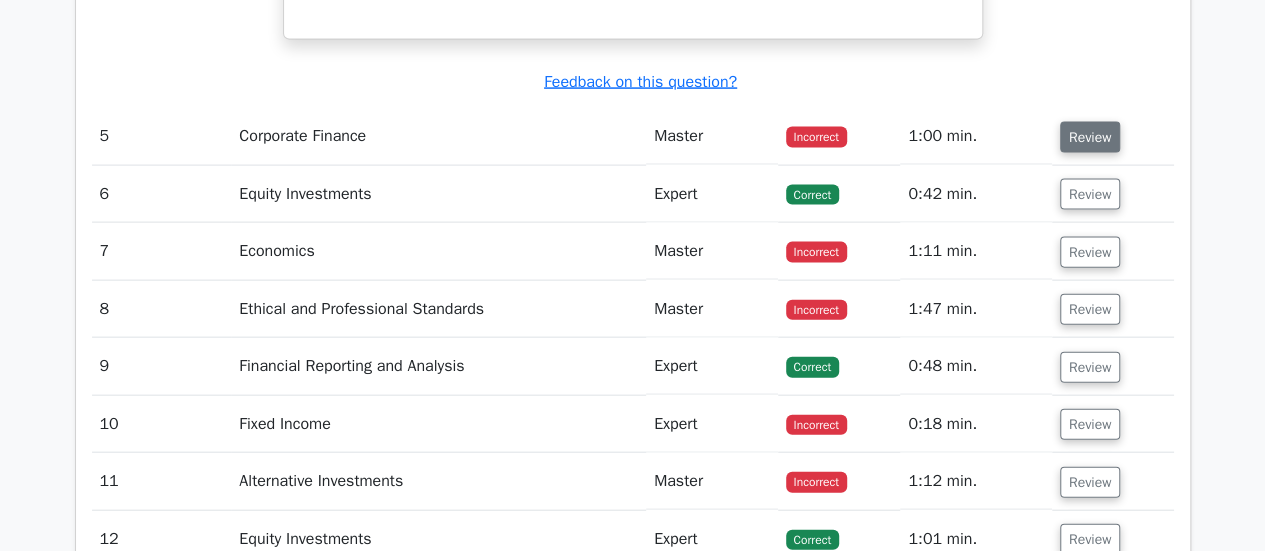 click on "Review" at bounding box center [1090, 137] 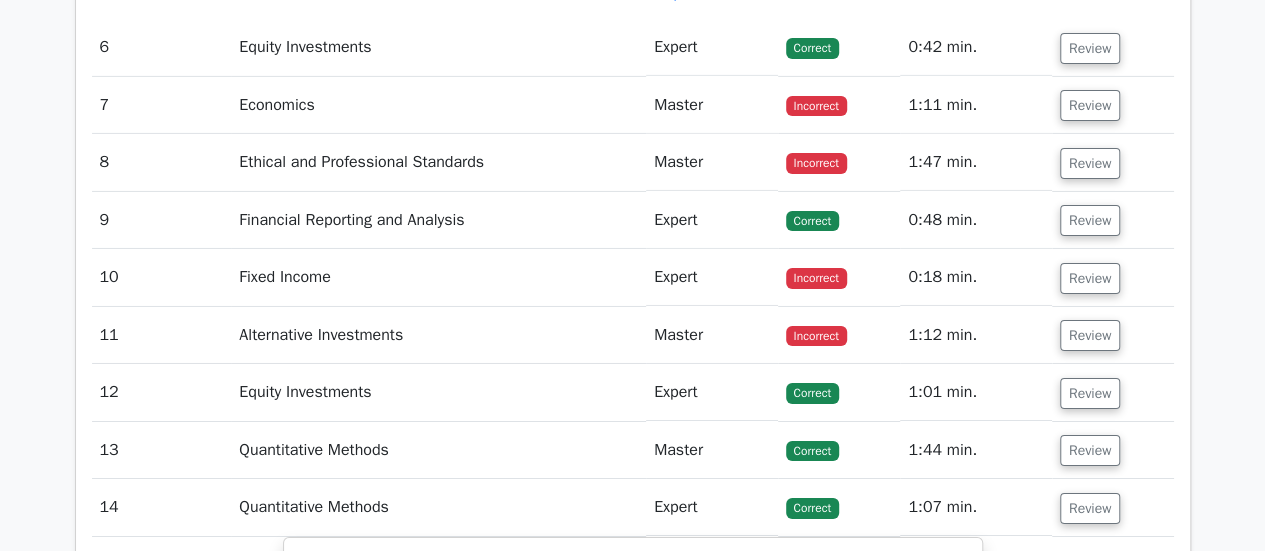 scroll, scrollTop: 7101, scrollLeft: 0, axis: vertical 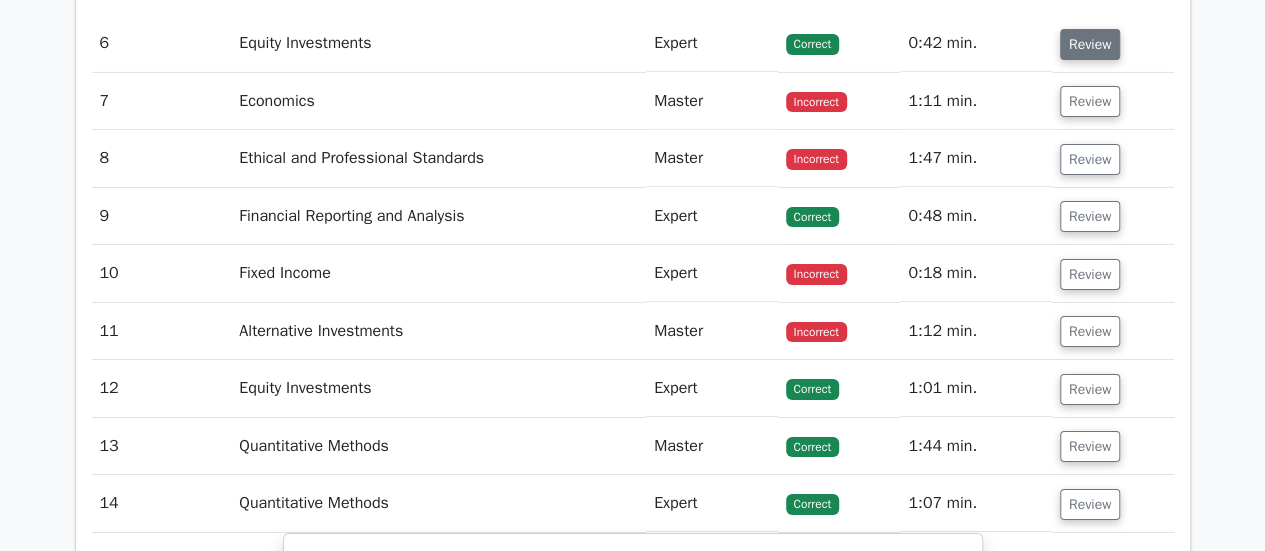click on "Review" at bounding box center (1090, 44) 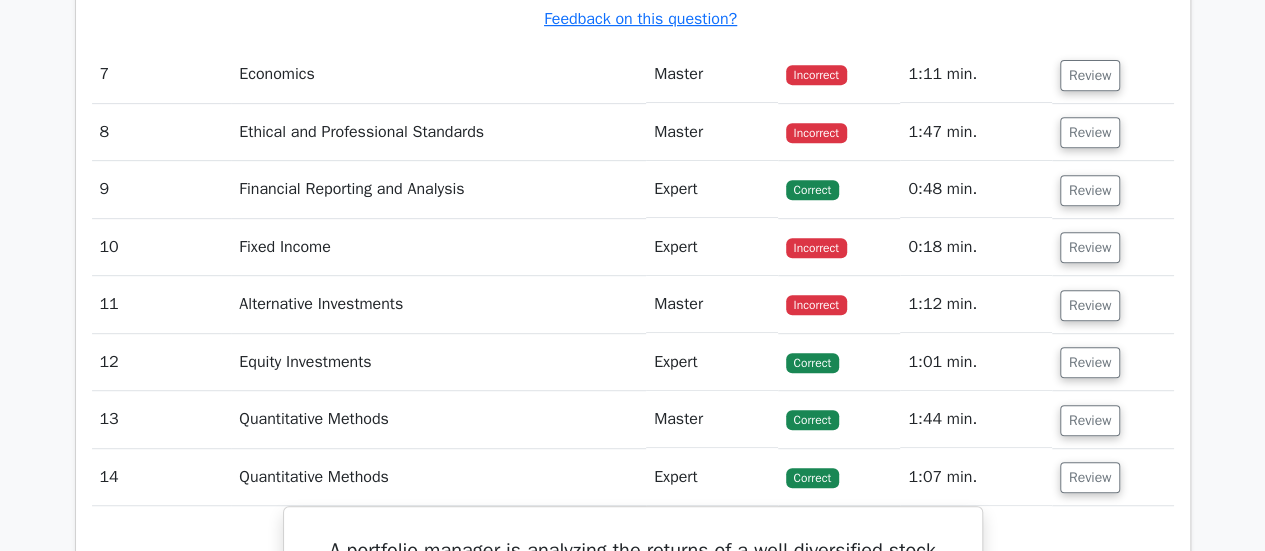 scroll, scrollTop: 8024, scrollLeft: 0, axis: vertical 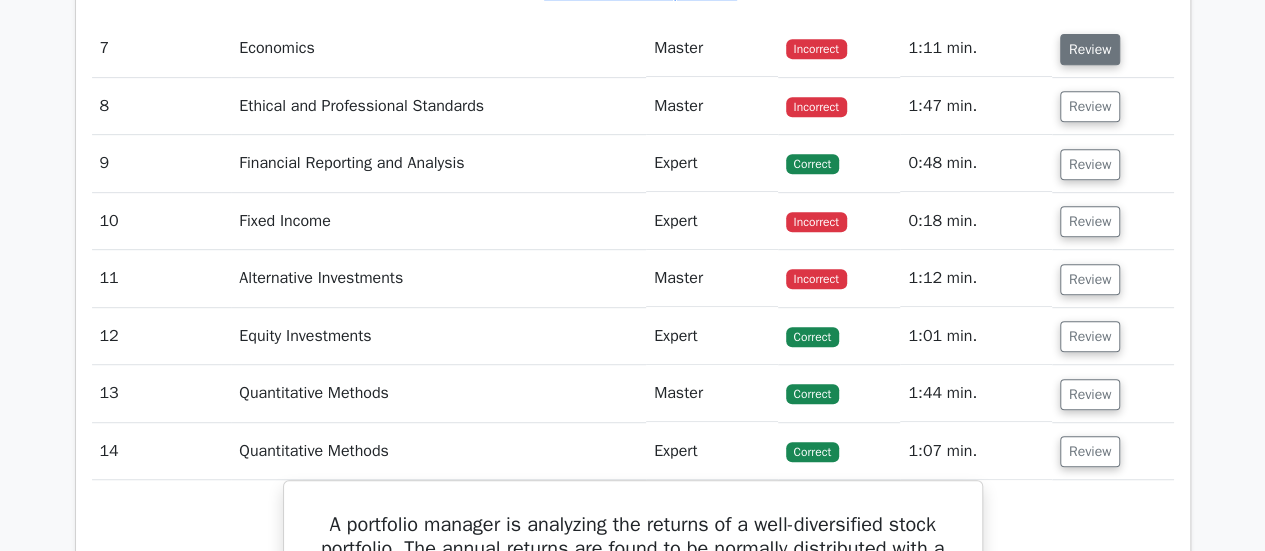 click on "Review" at bounding box center [1090, 49] 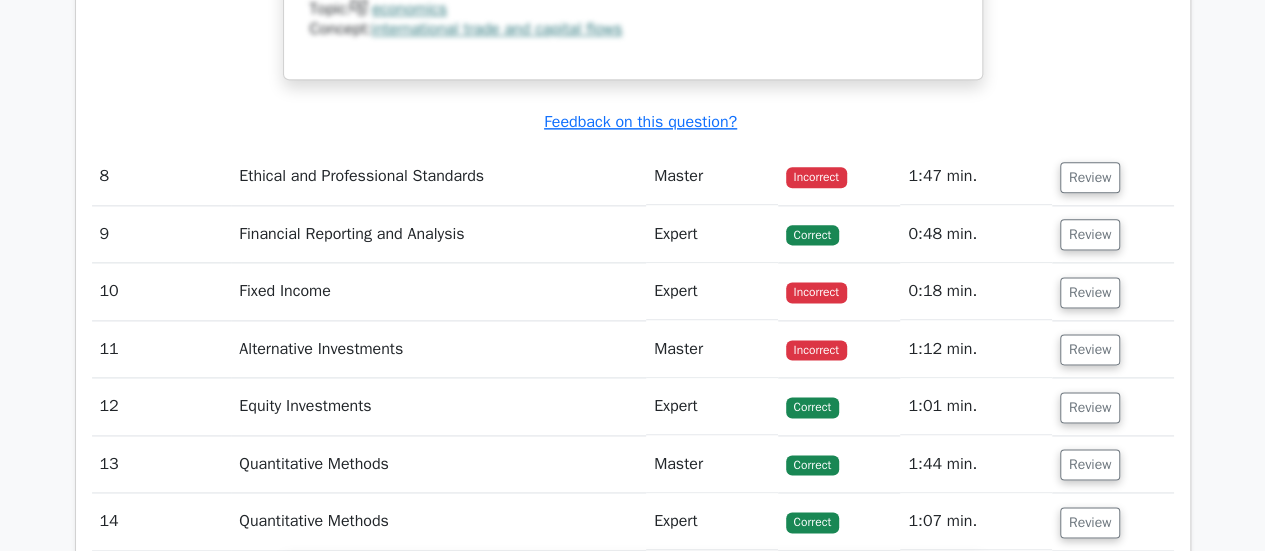 scroll, scrollTop: 8778, scrollLeft: 0, axis: vertical 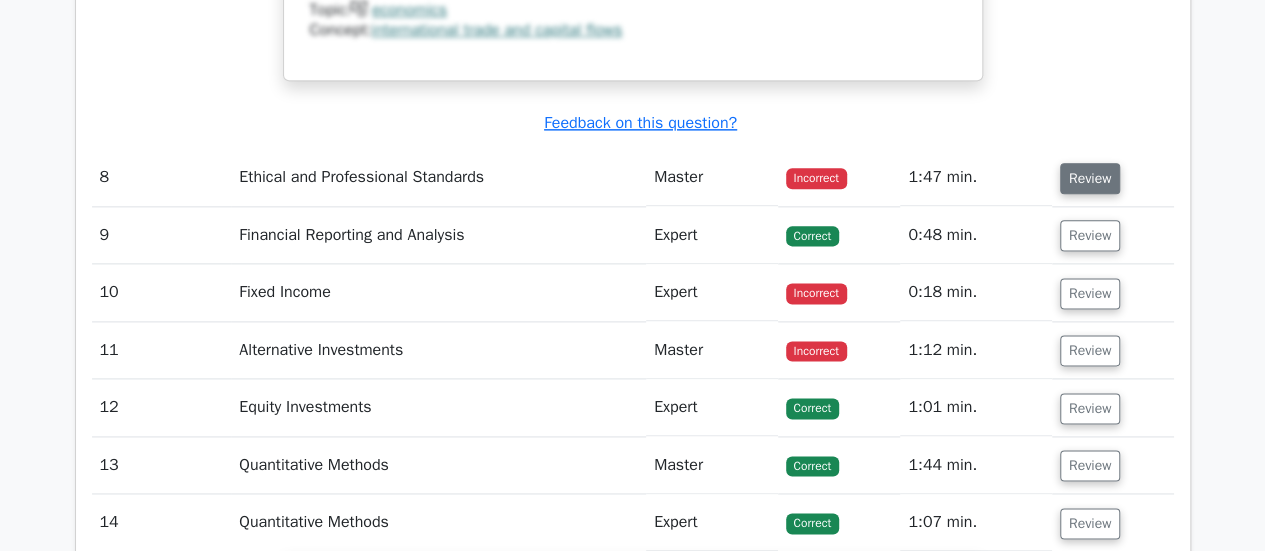 click on "Review" at bounding box center [1090, 178] 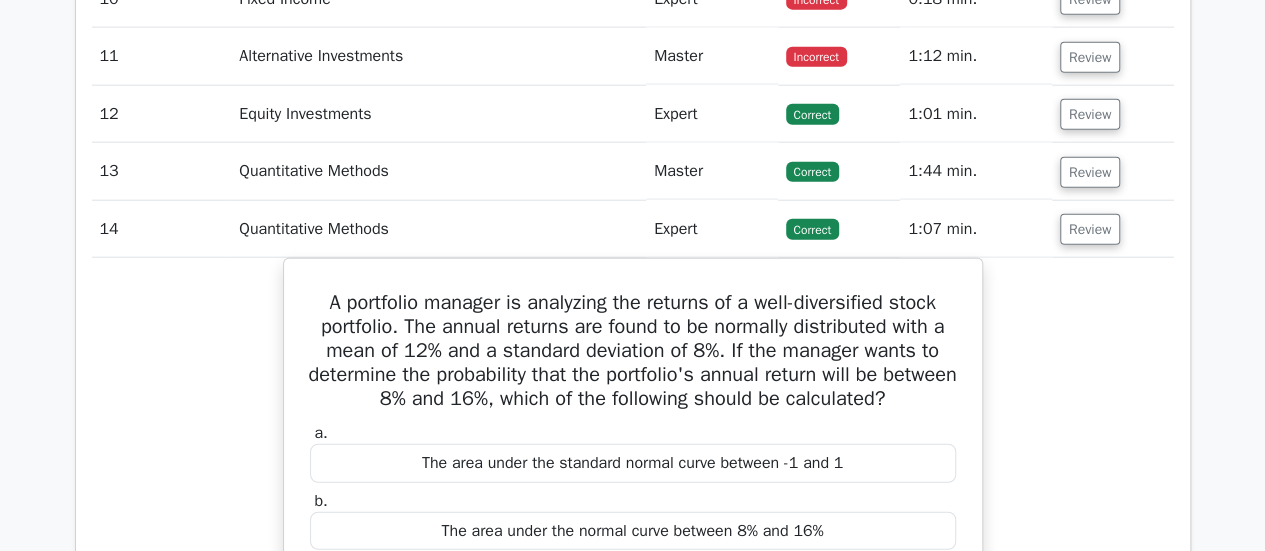 scroll, scrollTop: 9755, scrollLeft: 0, axis: vertical 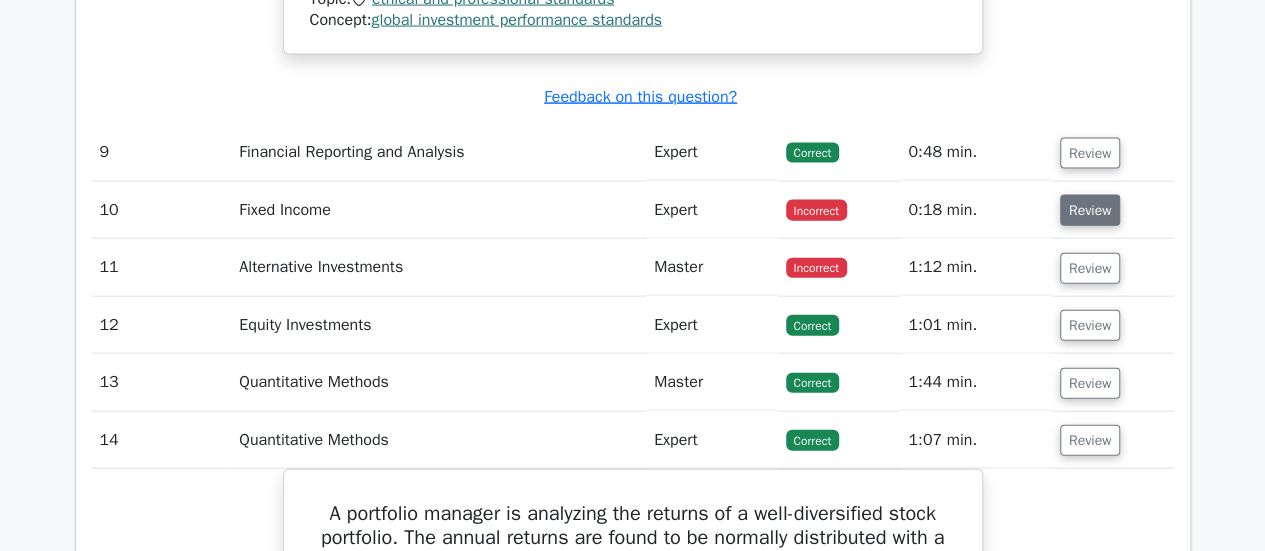 click on "Review" at bounding box center [1090, 210] 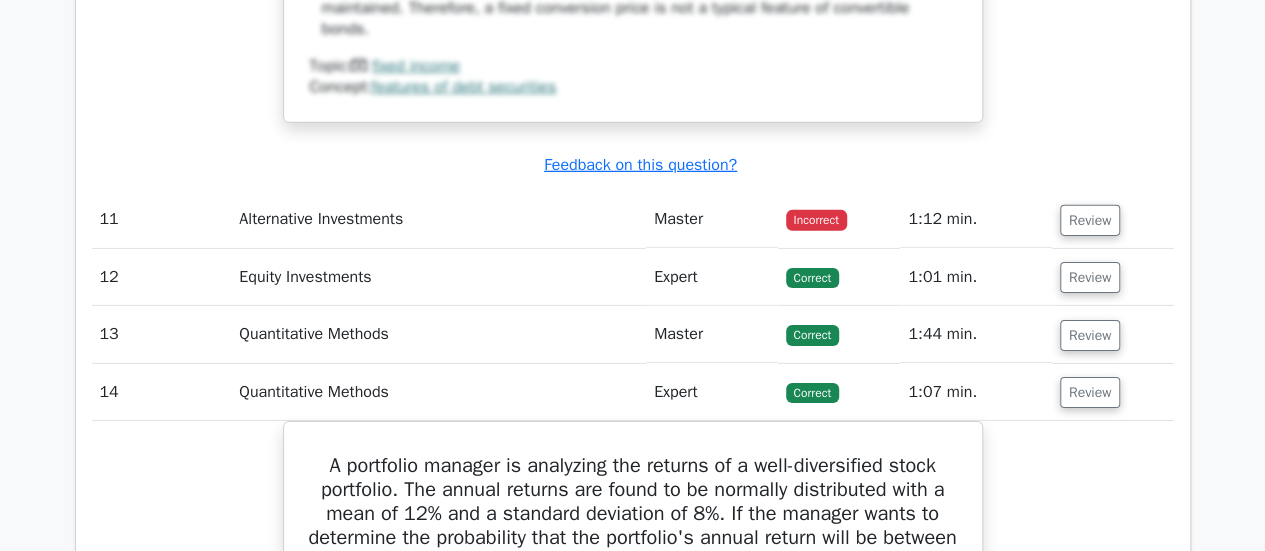 scroll, scrollTop: 10675, scrollLeft: 0, axis: vertical 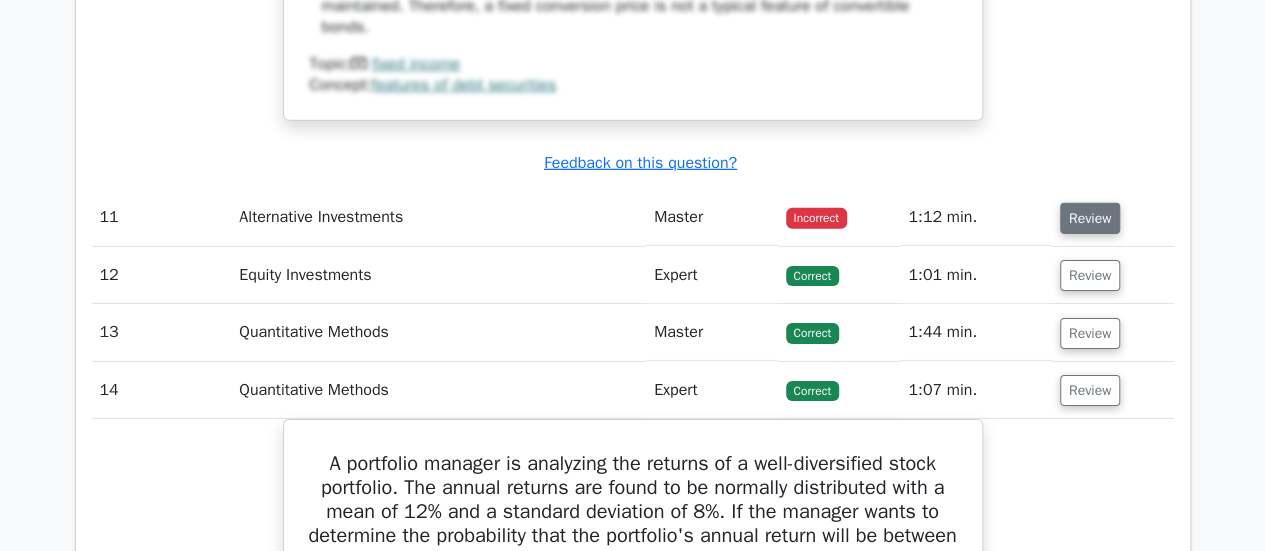click on "Review" at bounding box center [1090, 218] 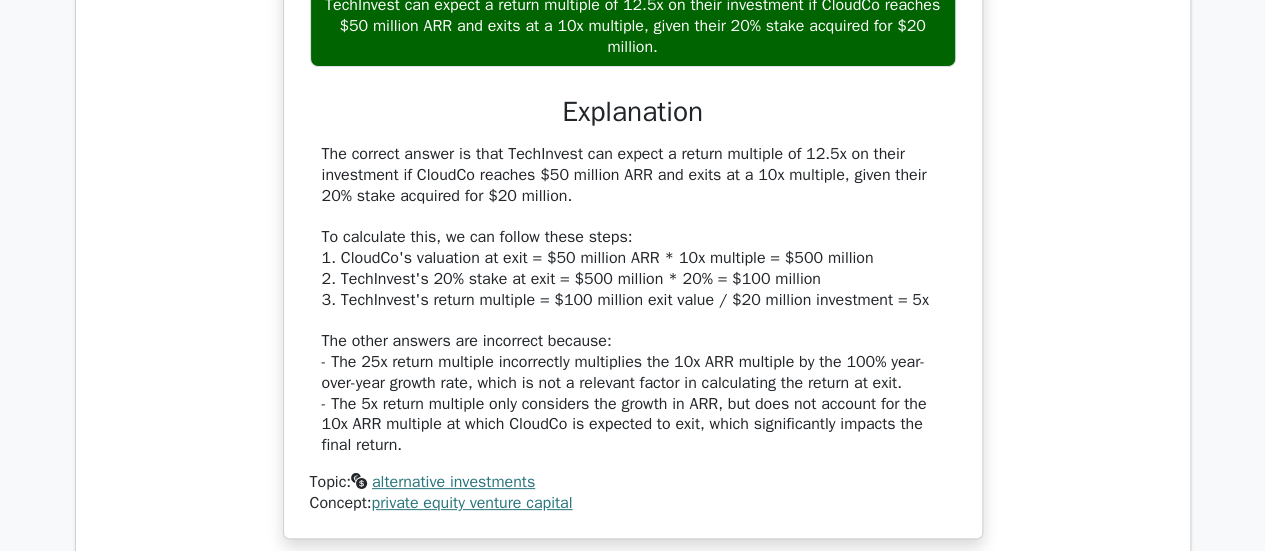 scroll, scrollTop: 11413, scrollLeft: 0, axis: vertical 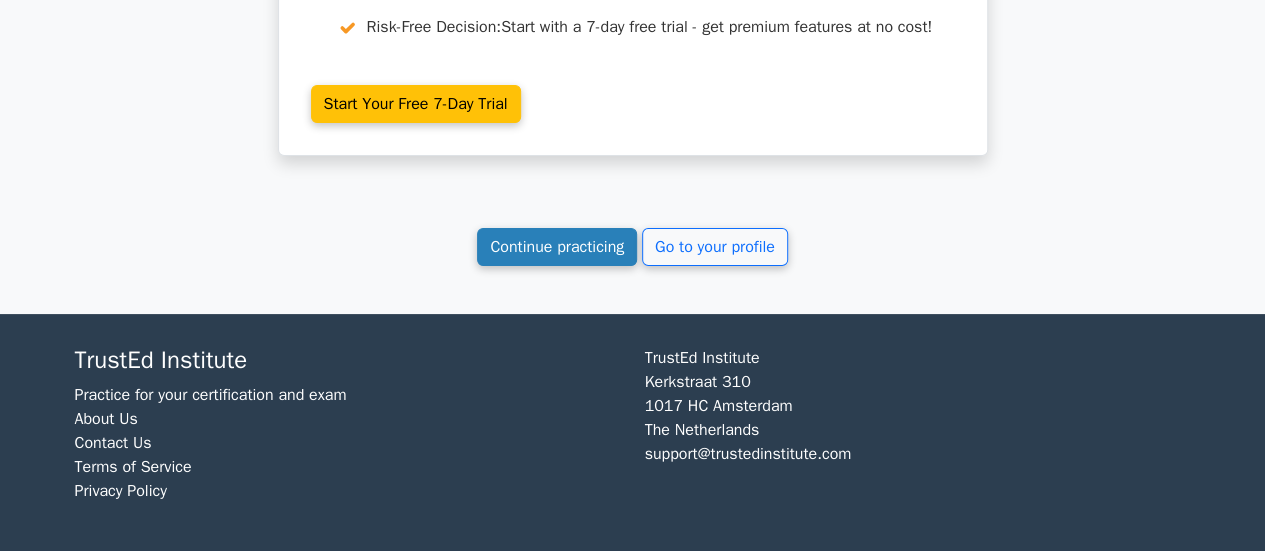 click on "Continue practicing" at bounding box center [557, 247] 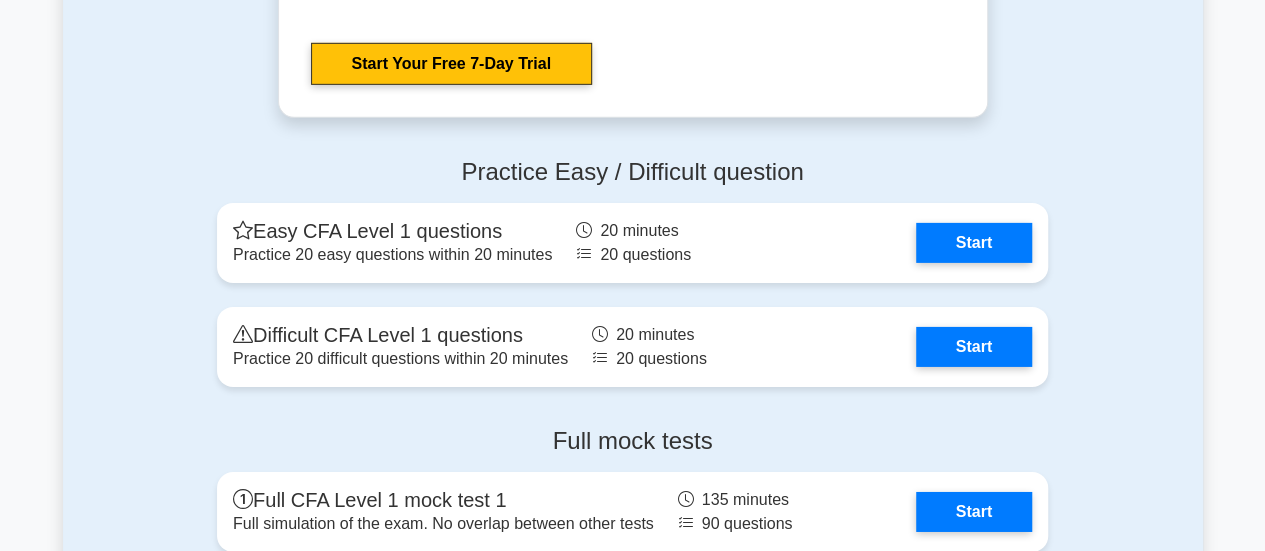 scroll, scrollTop: 3127, scrollLeft: 0, axis: vertical 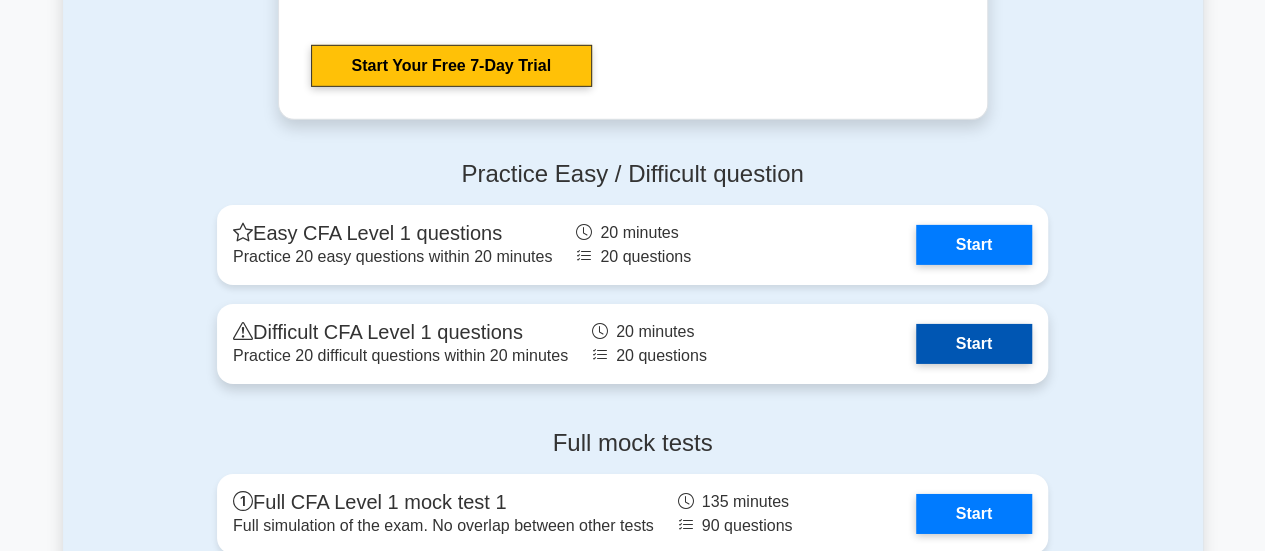 click on "Start" at bounding box center (974, 344) 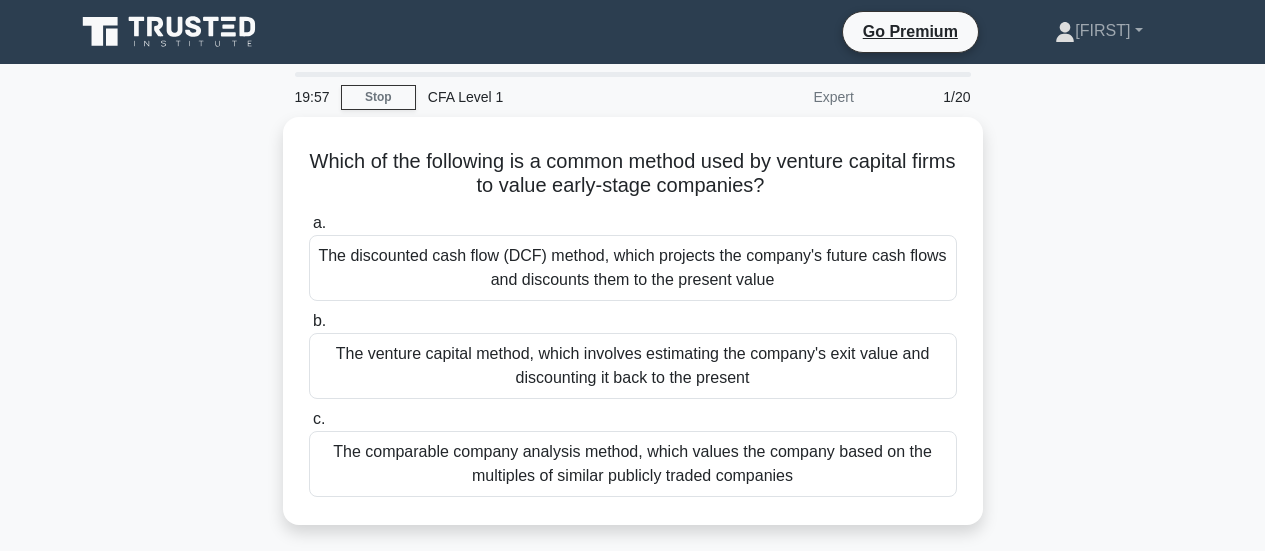 scroll, scrollTop: 0, scrollLeft: 0, axis: both 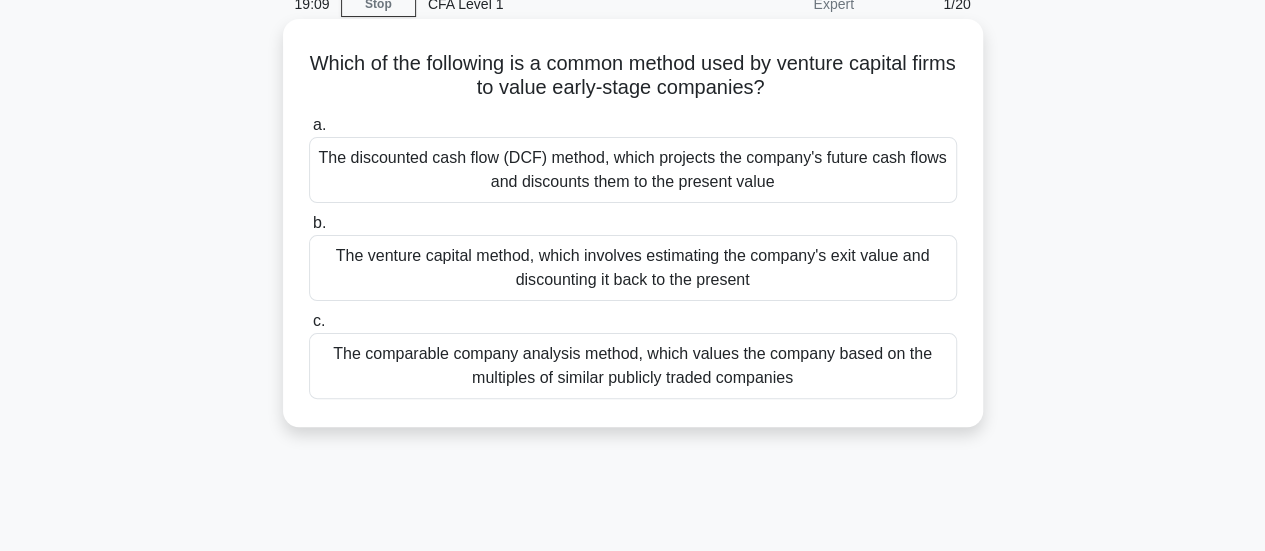 click on "The comparable company analysis method, which values the company based on the multiples of similar publicly traded companies" at bounding box center [633, 366] 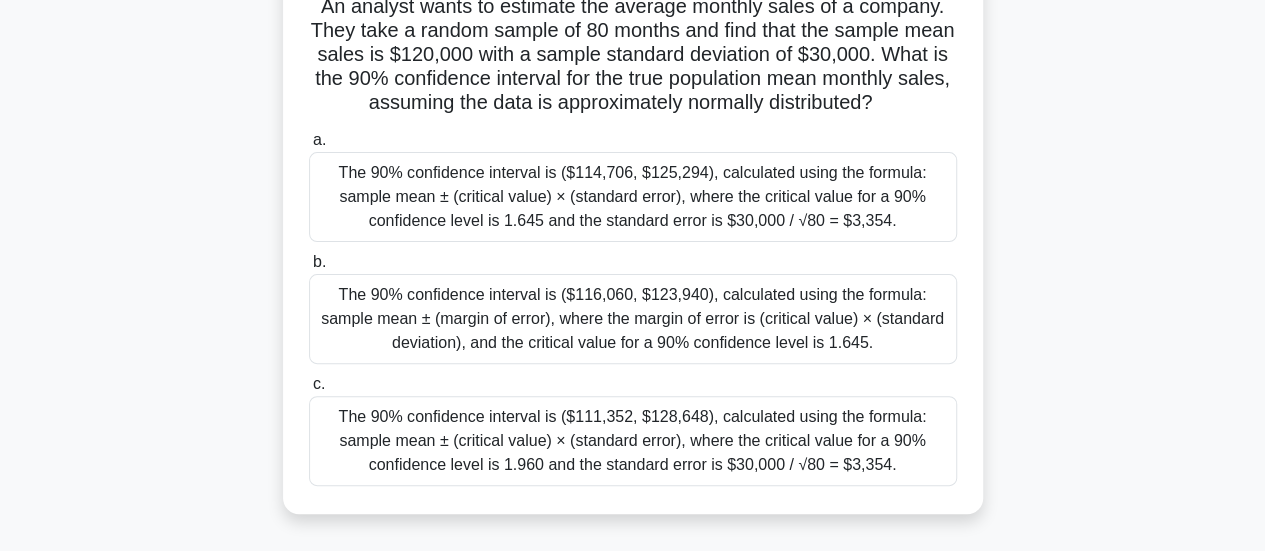 scroll, scrollTop: 142, scrollLeft: 0, axis: vertical 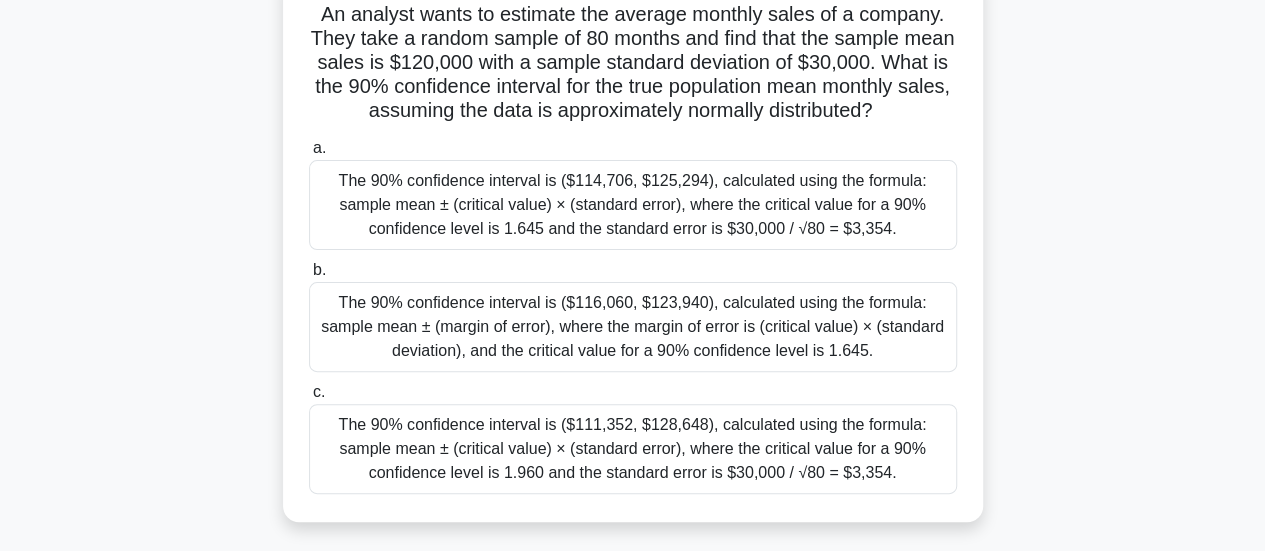 click on "The 90% confidence interval is ($116,060, $123,940), calculated using the formula: sample mean ± (margin of error), where the margin of error is (critical value) × (standard deviation), and the critical value for a 90% confidence level is 1.645." at bounding box center (633, 327) 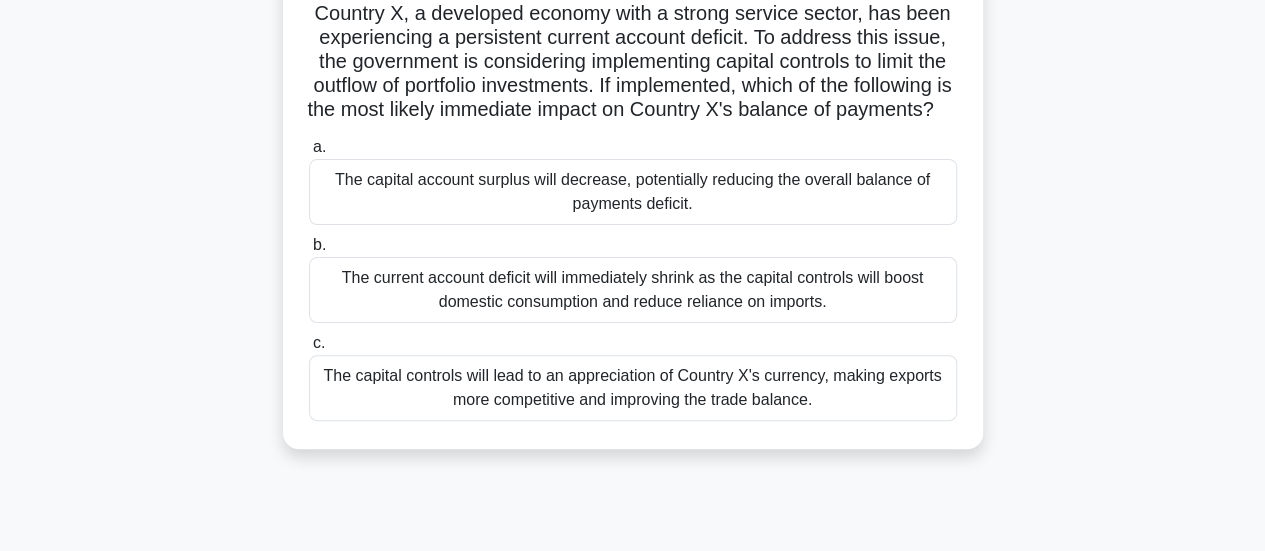 scroll, scrollTop: 149, scrollLeft: 0, axis: vertical 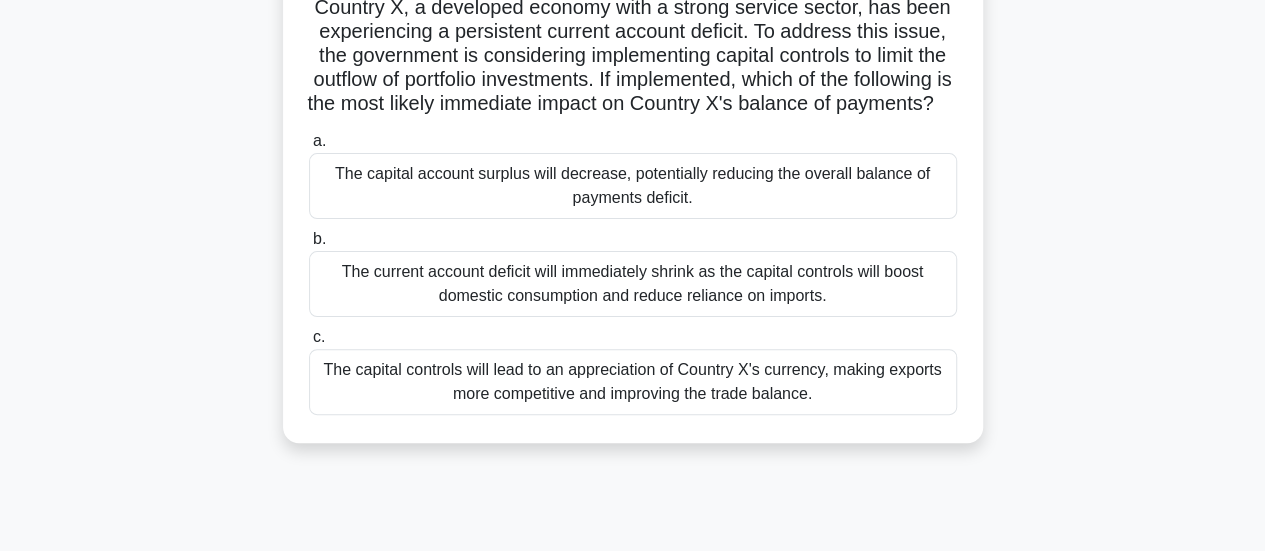 click on "The capital controls will lead to an appreciation of Country X's currency, making exports more competitive and improving the trade balance." at bounding box center (633, 382) 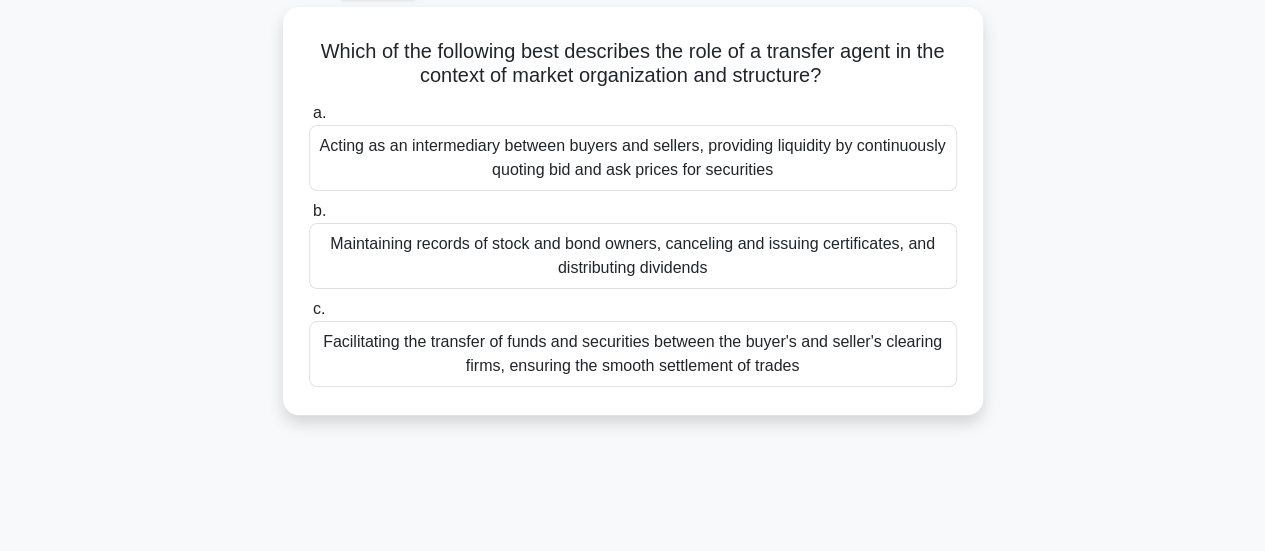 scroll, scrollTop: 116, scrollLeft: 0, axis: vertical 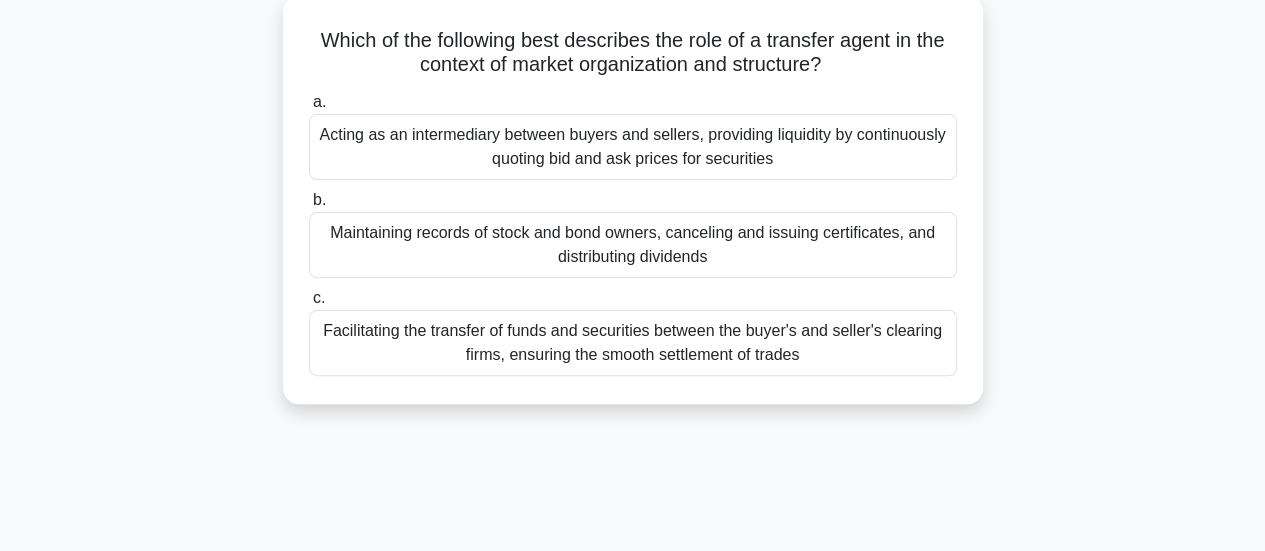 click on "Facilitating the transfer of funds and securities between the buyer's and seller's clearing firms, ensuring the smooth settlement of trades" at bounding box center [633, 343] 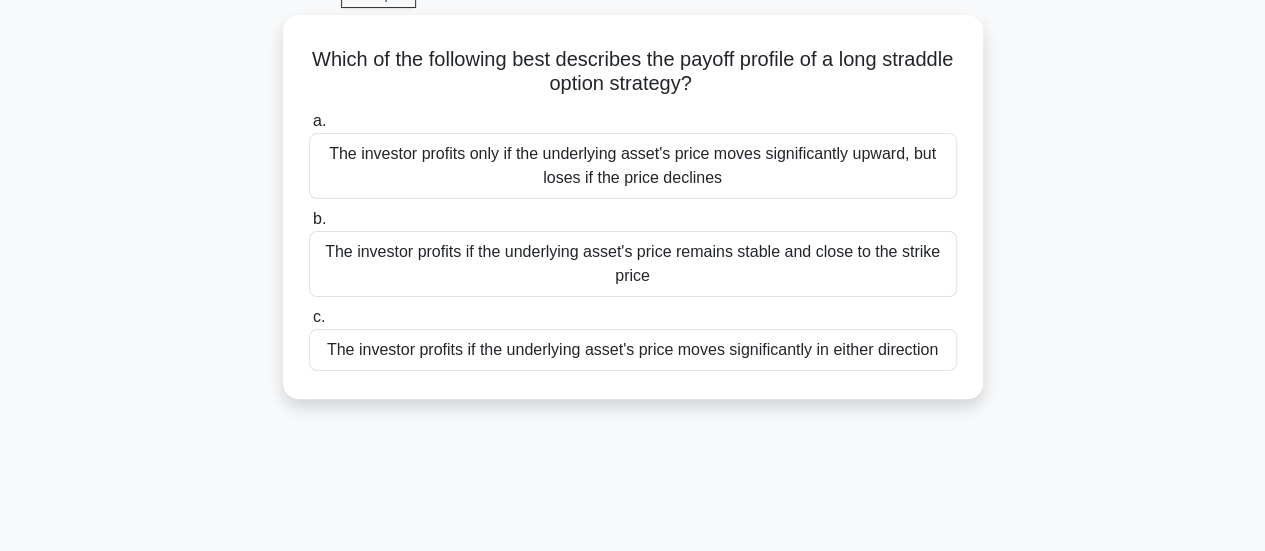 scroll, scrollTop: 103, scrollLeft: 0, axis: vertical 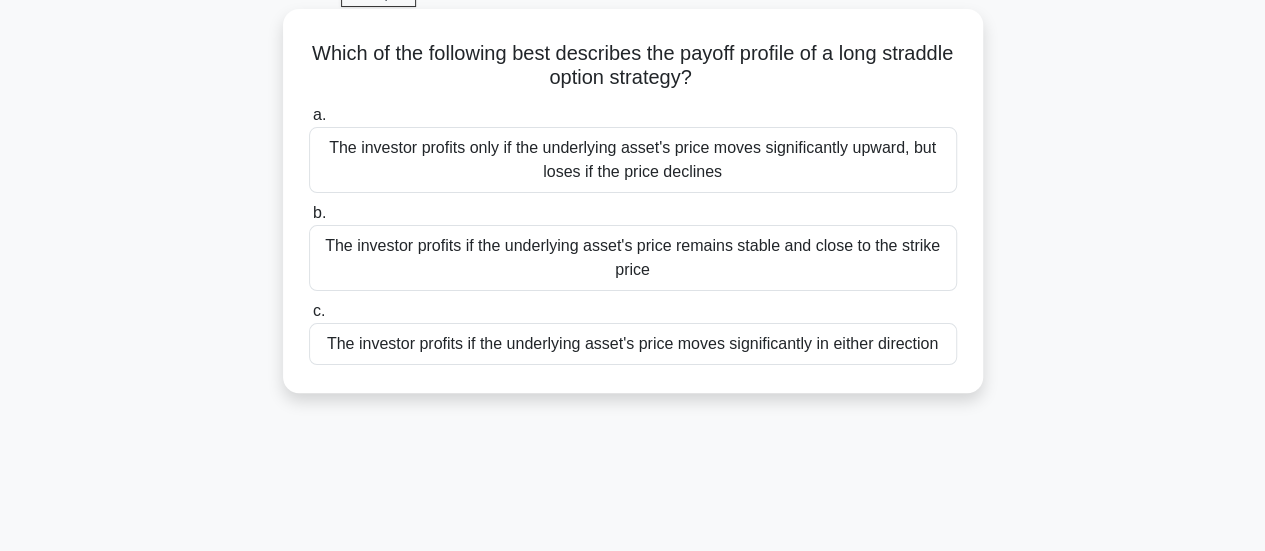 click on "The investor profits if the underlying asset's price remains stable and close to the strike price" at bounding box center [633, 258] 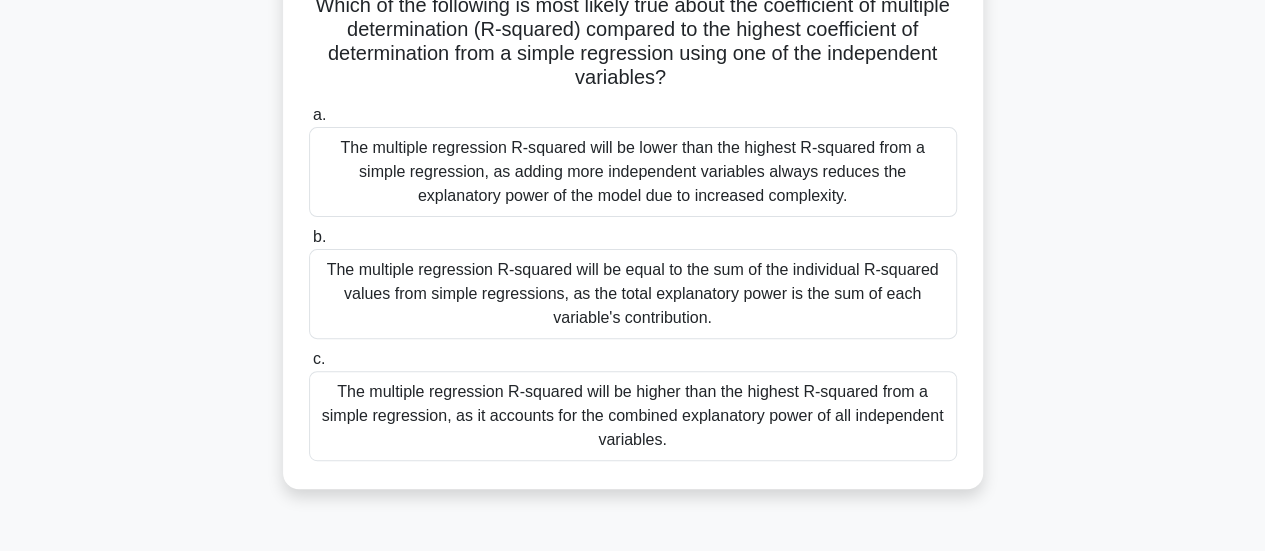 scroll, scrollTop: 229, scrollLeft: 0, axis: vertical 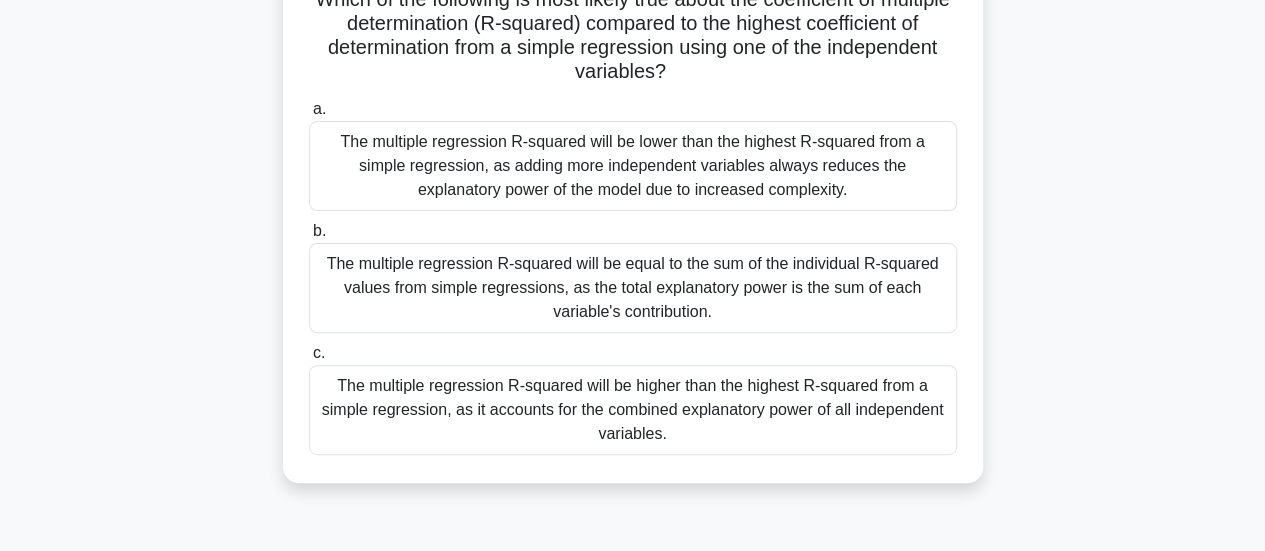 click on "The multiple regression R-squared will be equal to the sum of the individual R-squared values from simple regressions, as the total explanatory power is the sum of each variable's contribution." at bounding box center (633, 288) 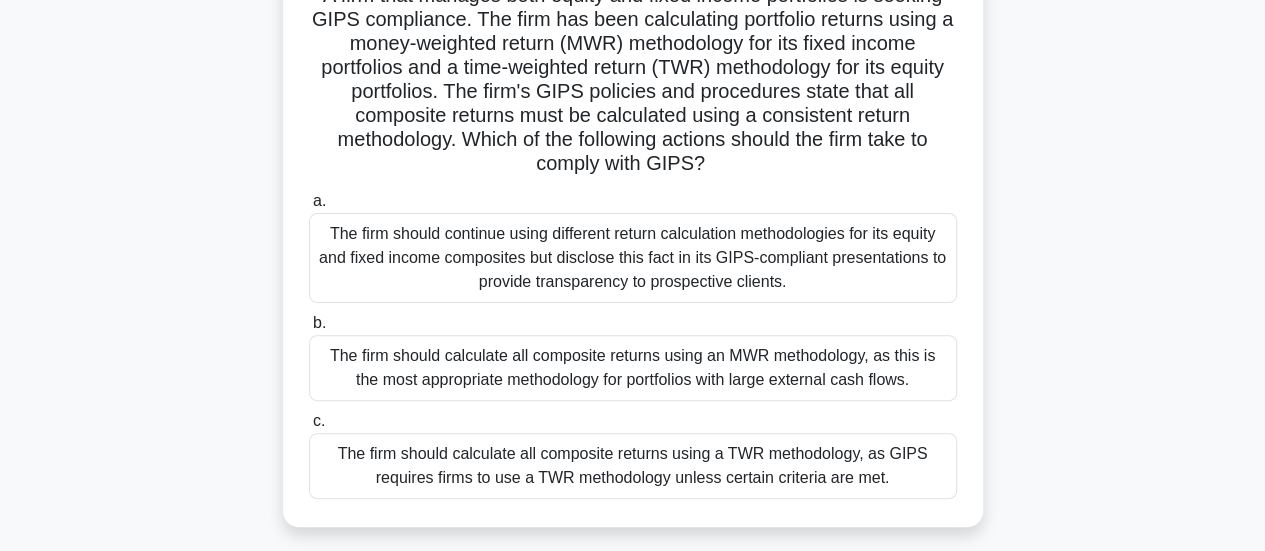 scroll, scrollTop: 168, scrollLeft: 0, axis: vertical 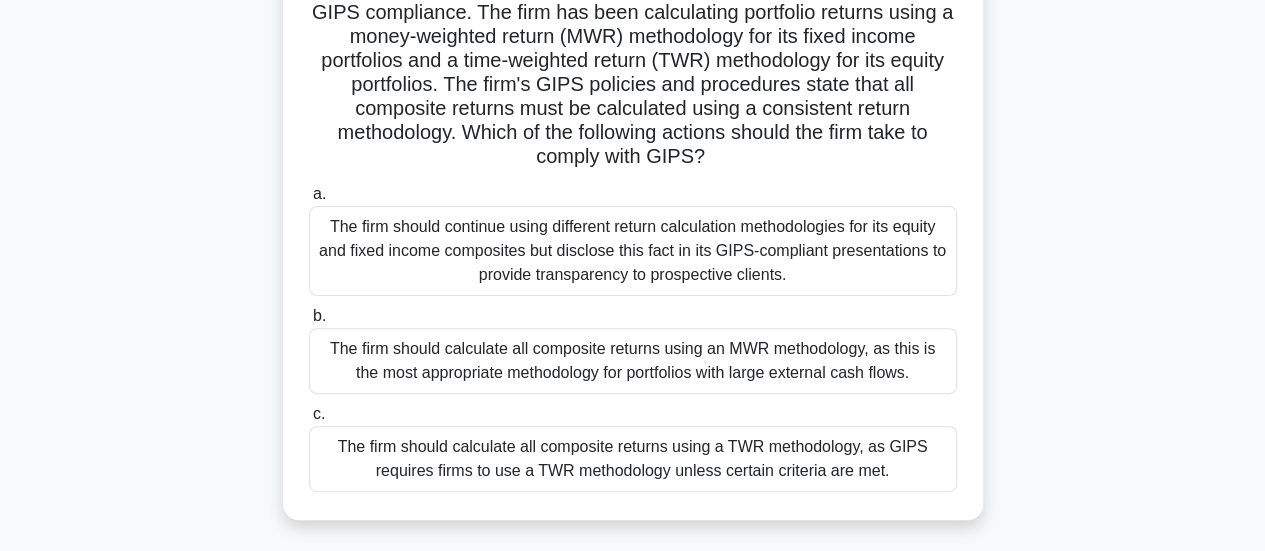 click on "The firm should calculate all composite returns using an MWR methodology, as this is the most appropriate methodology for portfolios with large external cash flows." at bounding box center [633, 361] 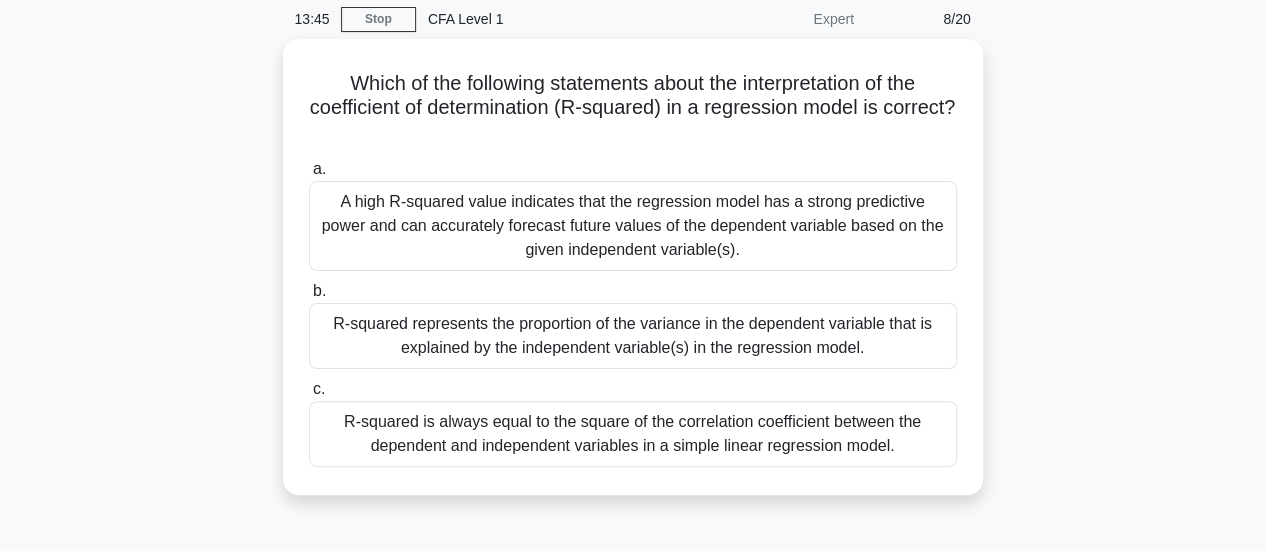 scroll, scrollTop: 81, scrollLeft: 0, axis: vertical 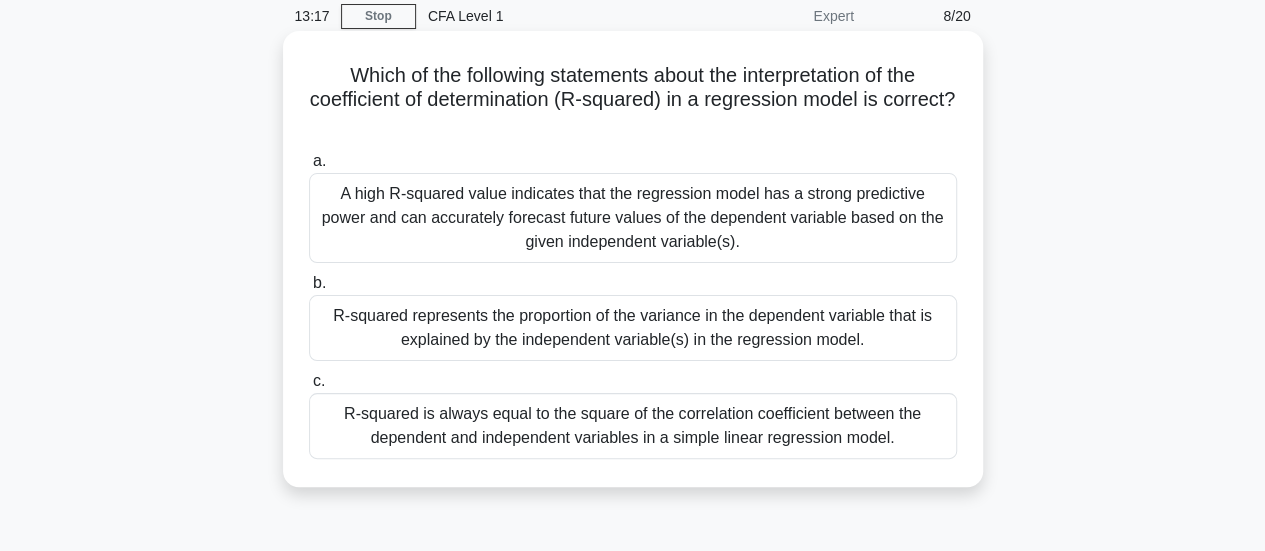 click on "R-squared represents the proportion of the variance in the dependent variable that is explained by the independent variable(s) in the regression model." at bounding box center [633, 328] 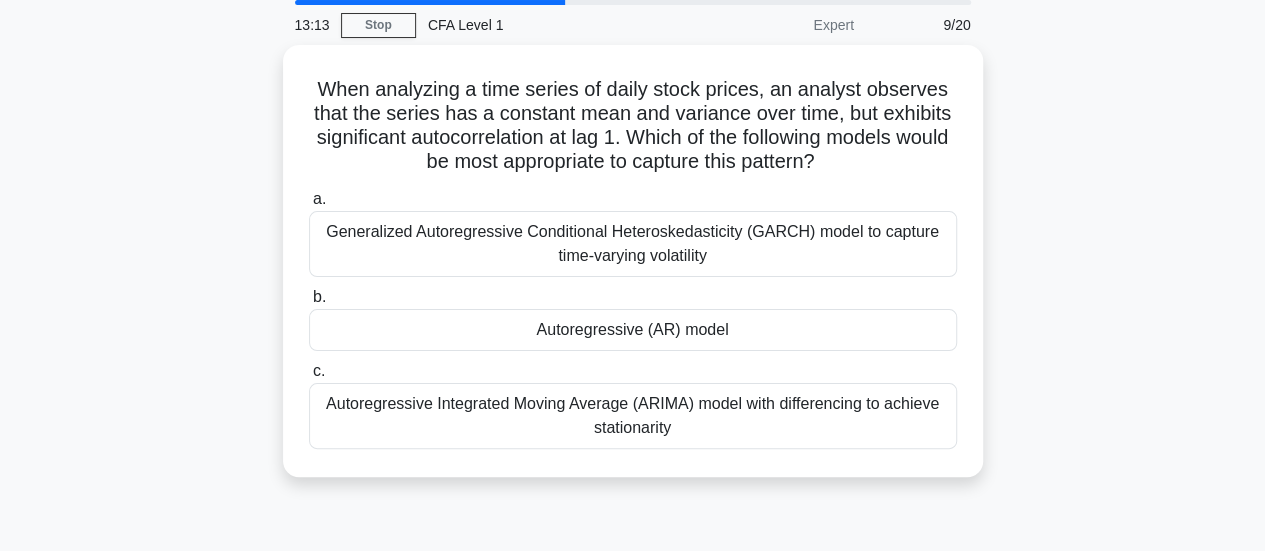 scroll, scrollTop: 73, scrollLeft: 0, axis: vertical 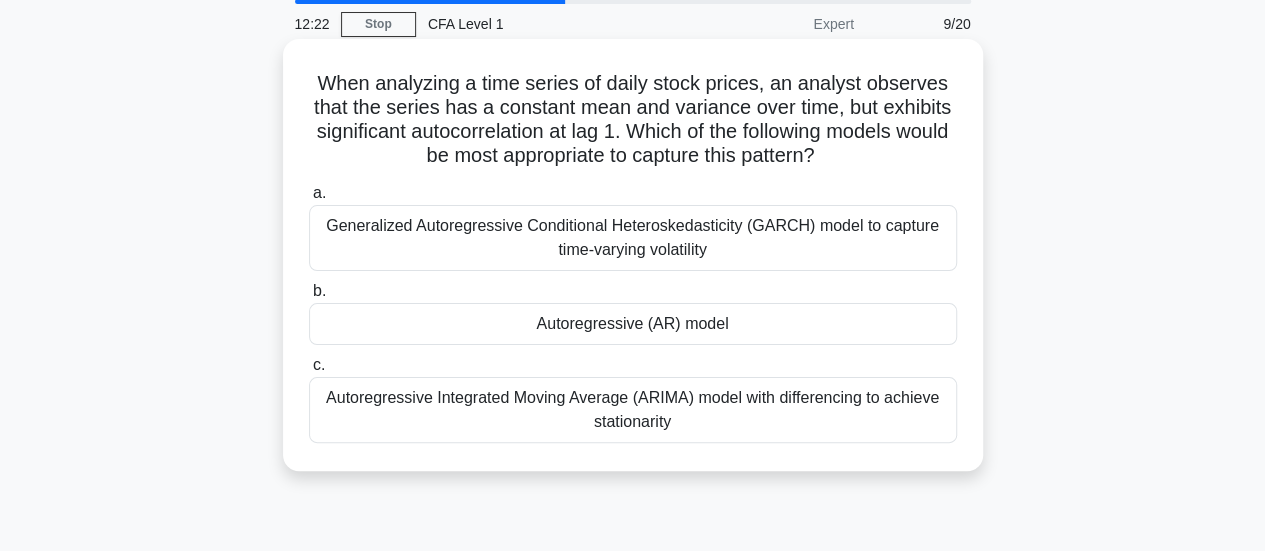 click on "Autoregressive (AR) model" at bounding box center [633, 324] 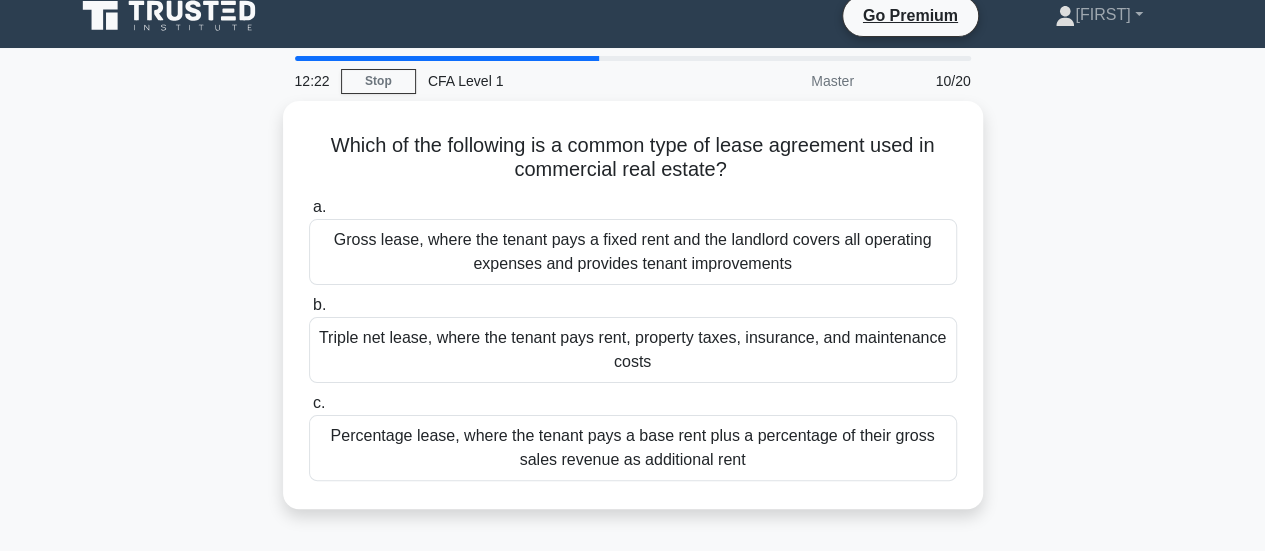 scroll, scrollTop: 0, scrollLeft: 0, axis: both 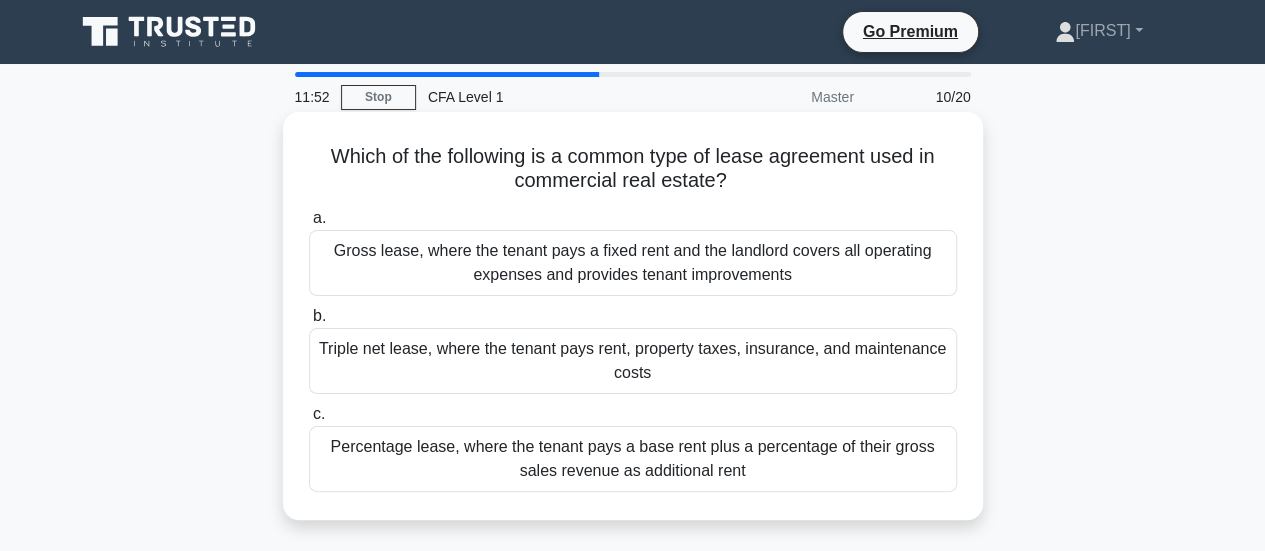 click on "Gross lease, where the tenant pays a fixed rent and the landlord covers all operating expenses and provides tenant improvements" at bounding box center (633, 263) 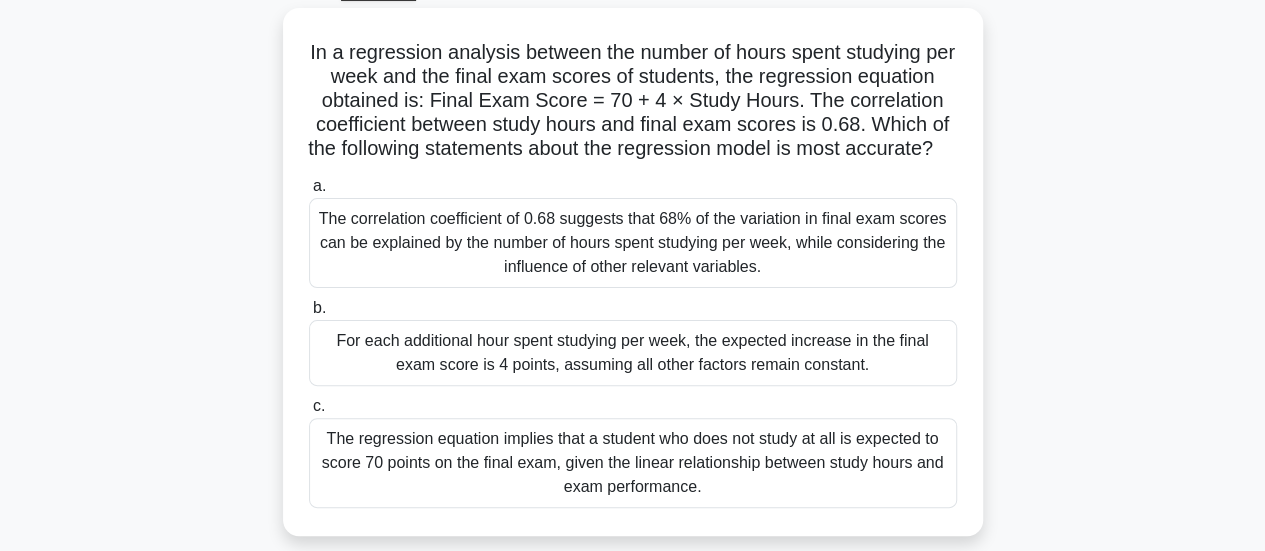 scroll, scrollTop: 98, scrollLeft: 0, axis: vertical 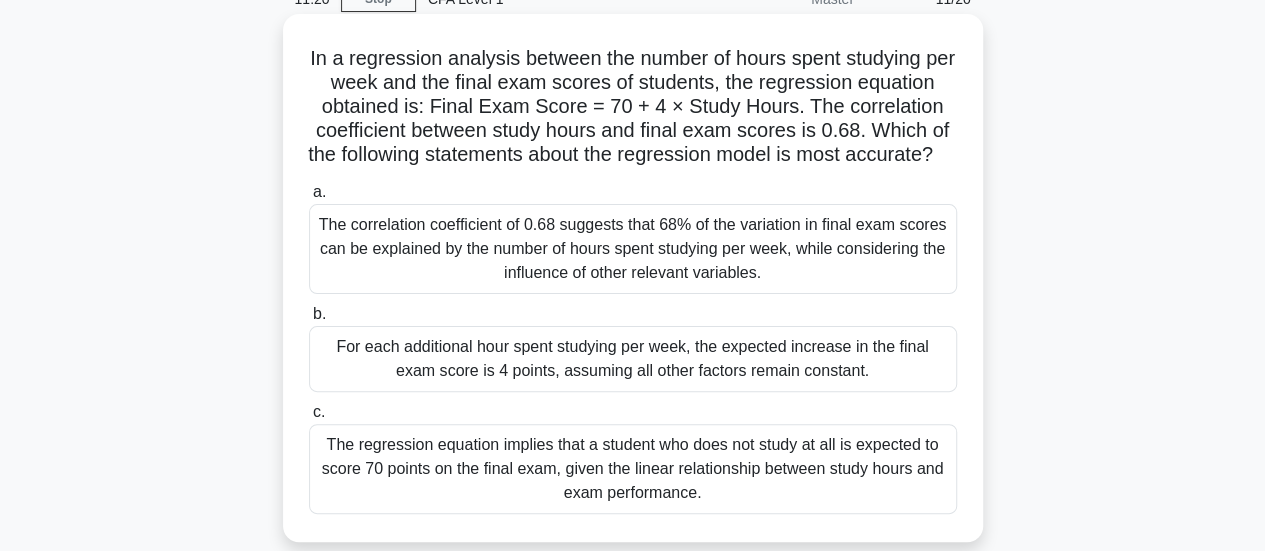 click on "For each additional hour spent studying per week, the expected increase in the final exam score is 4 points, assuming all other factors remain constant." at bounding box center (633, 359) 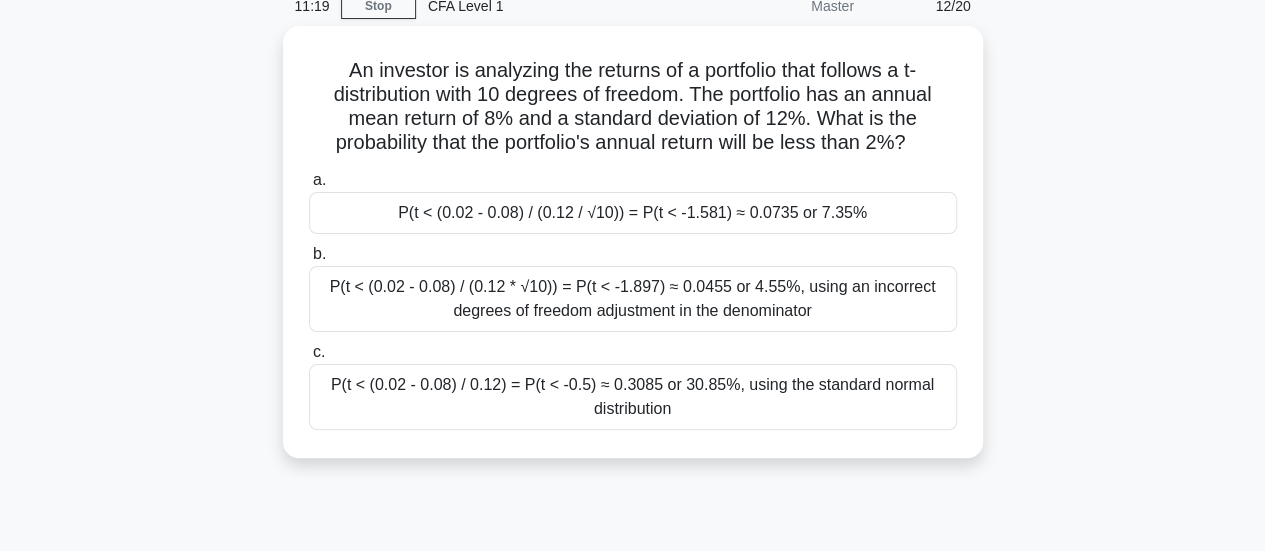 scroll, scrollTop: 92, scrollLeft: 0, axis: vertical 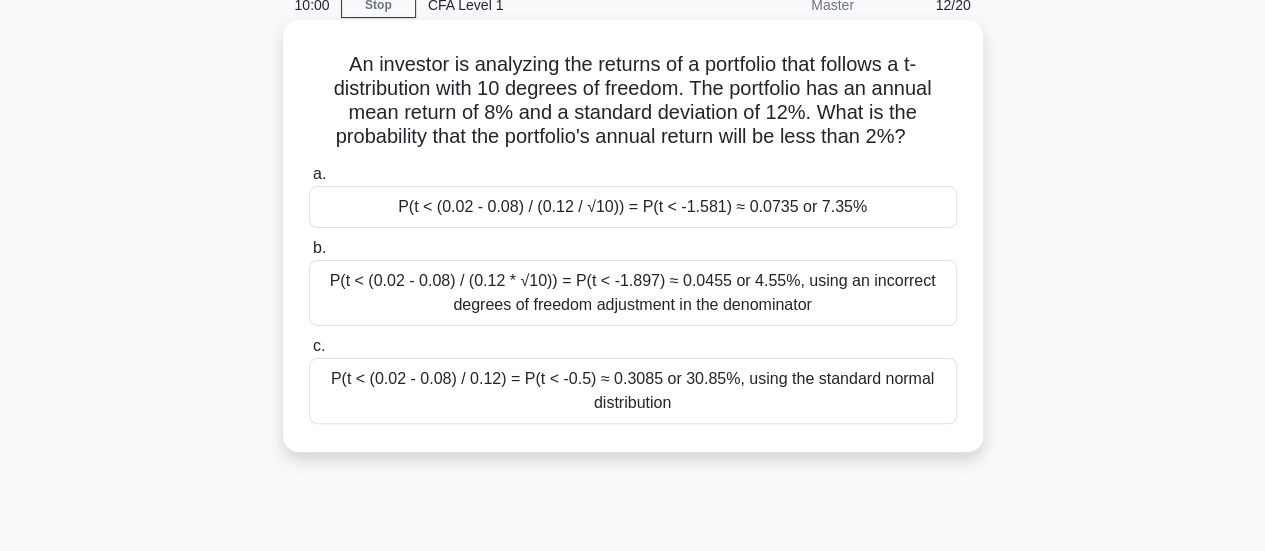 click on "P(t < (0.02 - 0.08) / 0.12) = P(t < -0.5) ≈ 0.3085 or 30.85%, using the standard normal distribution" at bounding box center [633, 391] 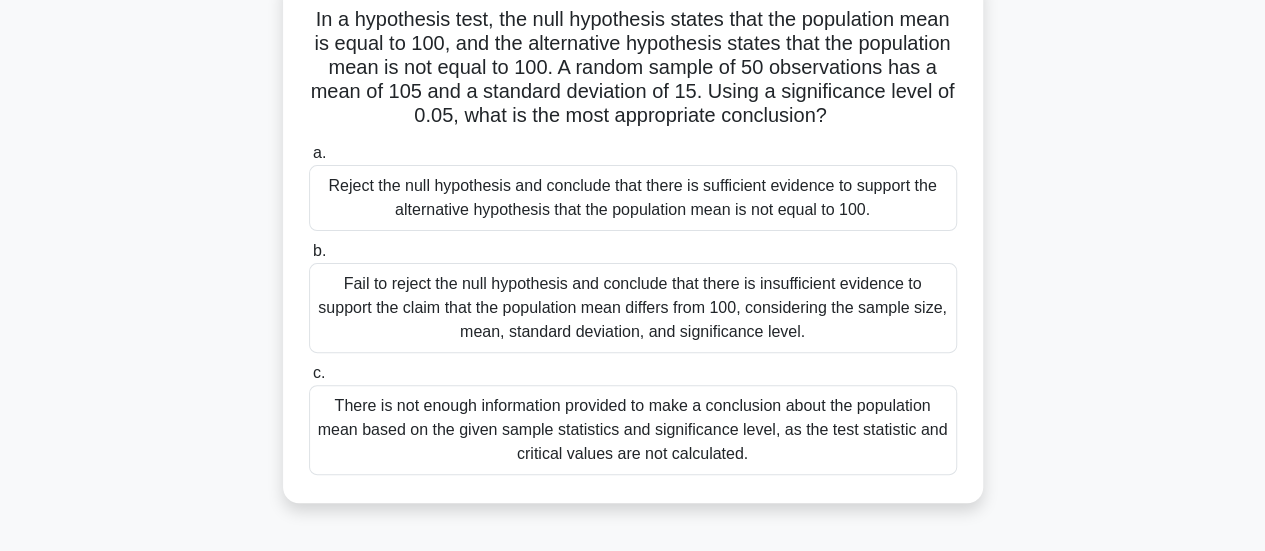 scroll, scrollTop: 168, scrollLeft: 0, axis: vertical 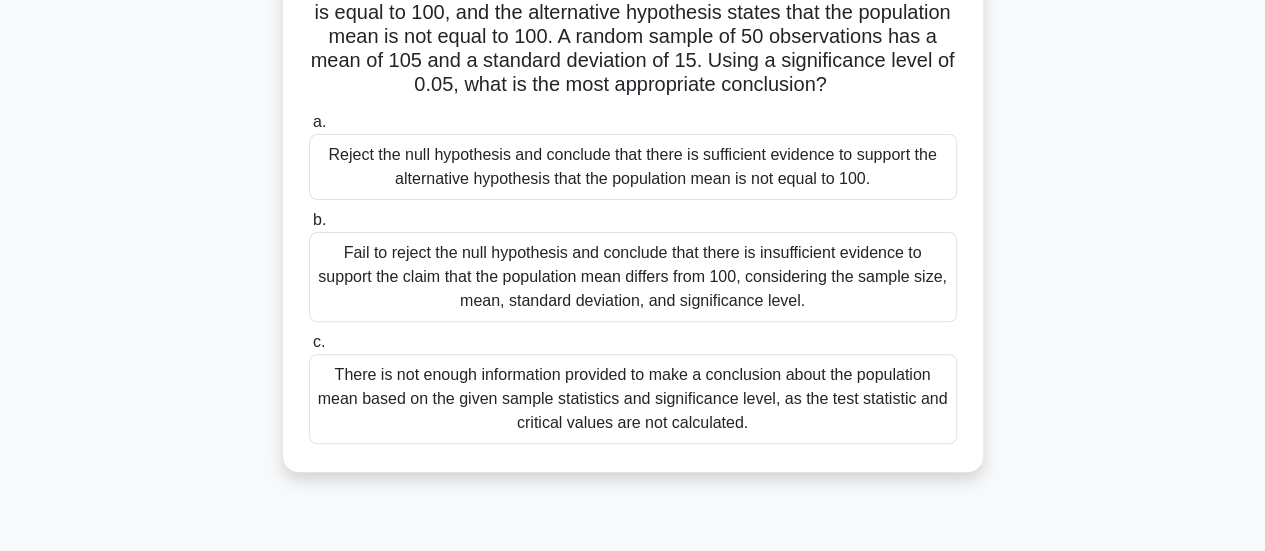 click on "Fail to reject the null hypothesis and conclude that there is insufficient evidence to support the claim that the population mean differs from 100, considering the sample size, mean, standard deviation, and significance level." at bounding box center (633, 277) 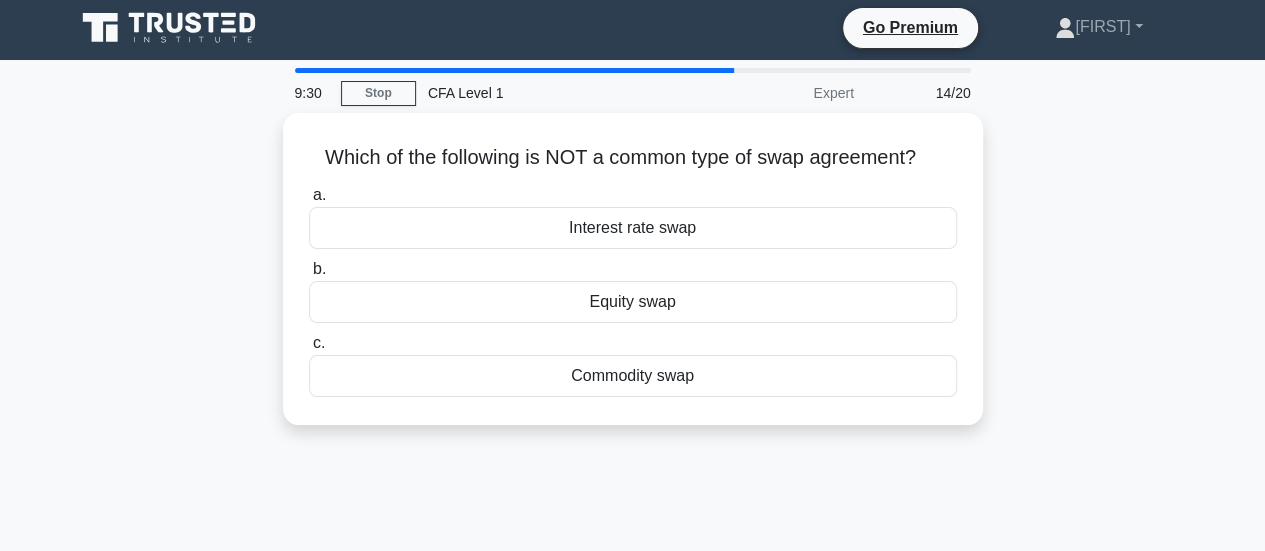 scroll, scrollTop: 0, scrollLeft: 0, axis: both 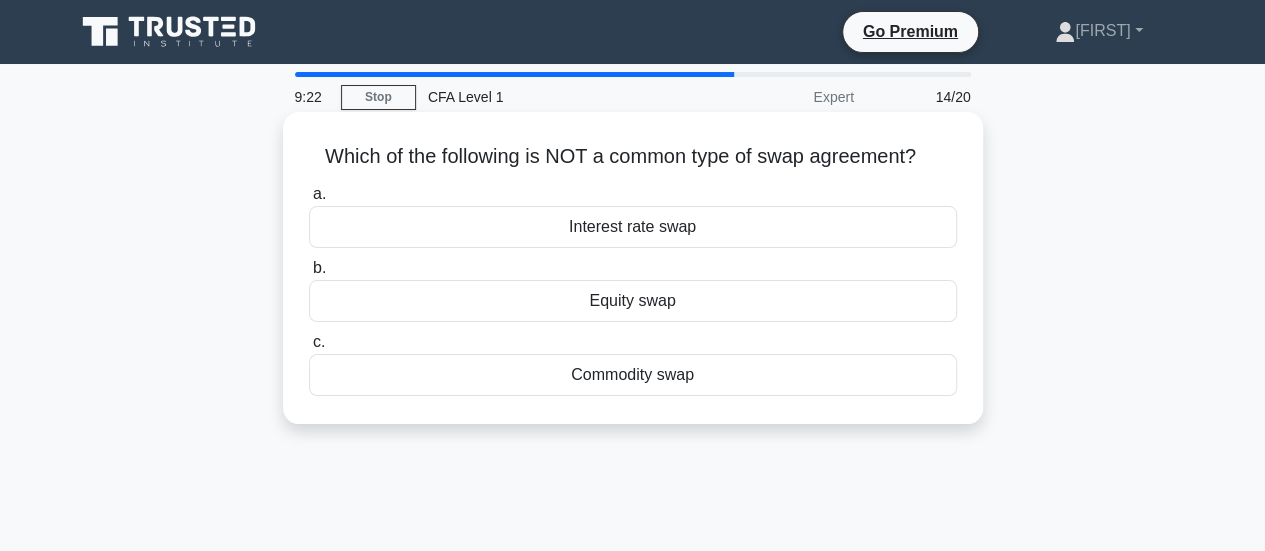 click on "Commodity swap" at bounding box center [633, 375] 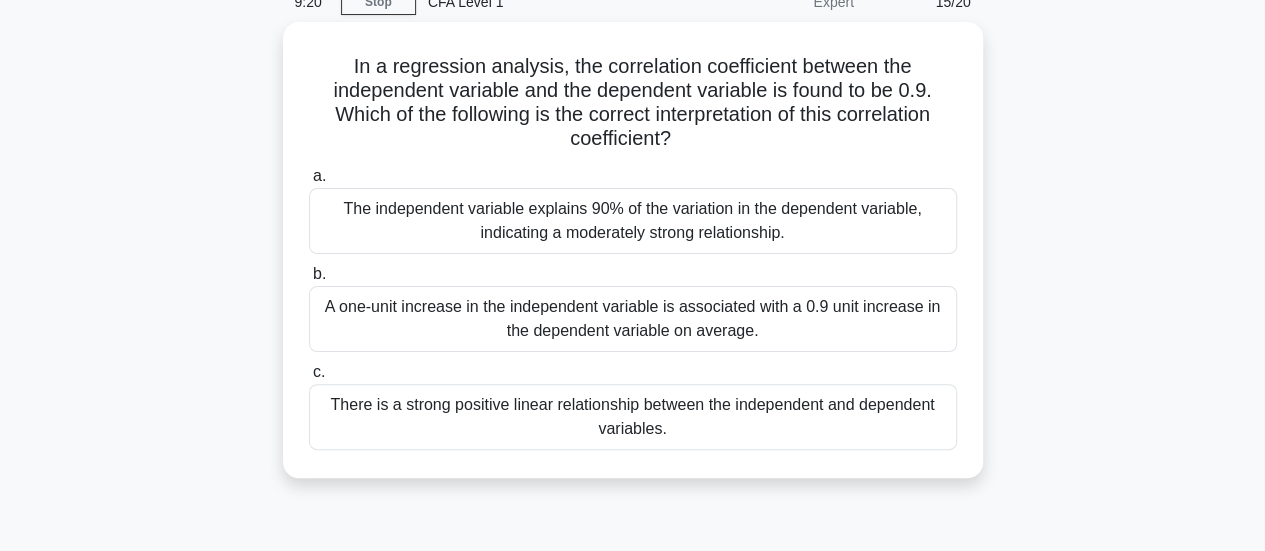 scroll, scrollTop: 96, scrollLeft: 0, axis: vertical 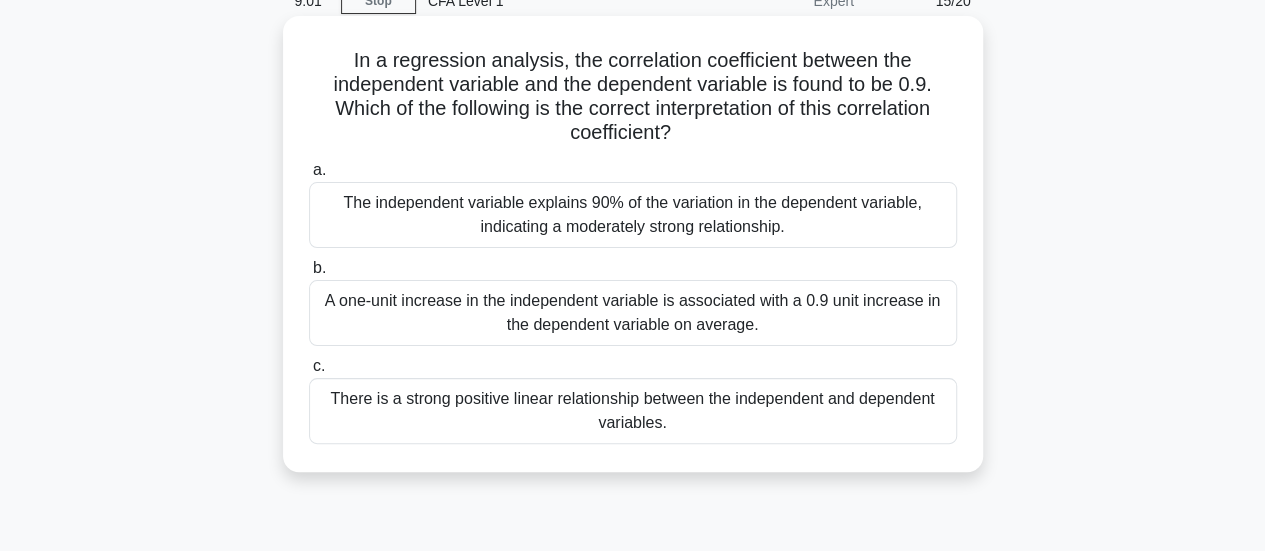 click on "There is a strong positive linear relationship between the independent and dependent variables." at bounding box center (633, 411) 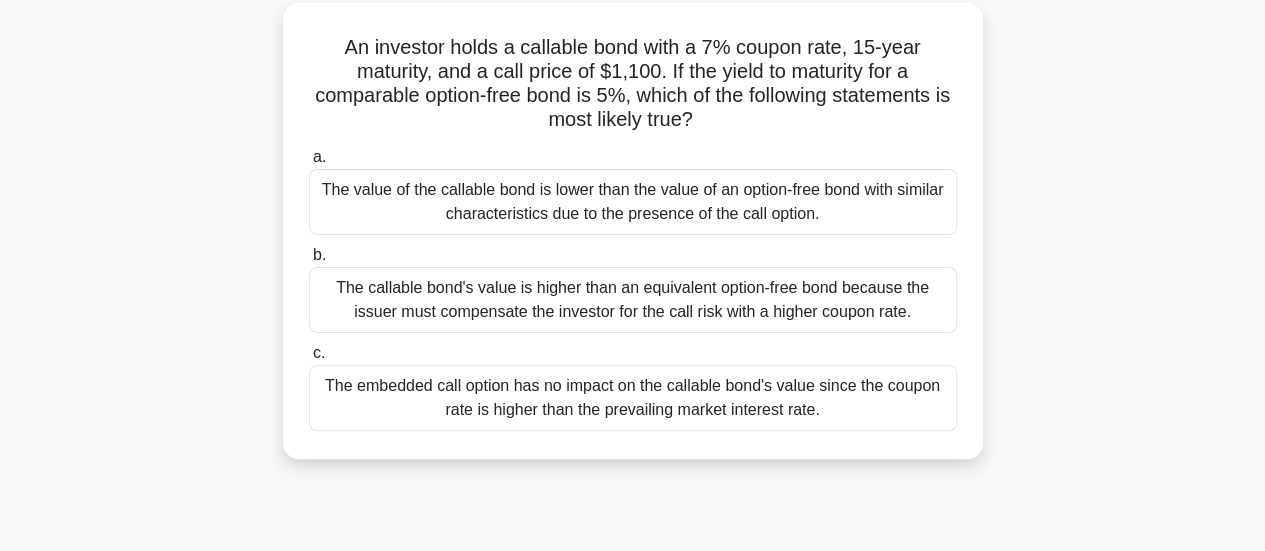 scroll, scrollTop: 116, scrollLeft: 0, axis: vertical 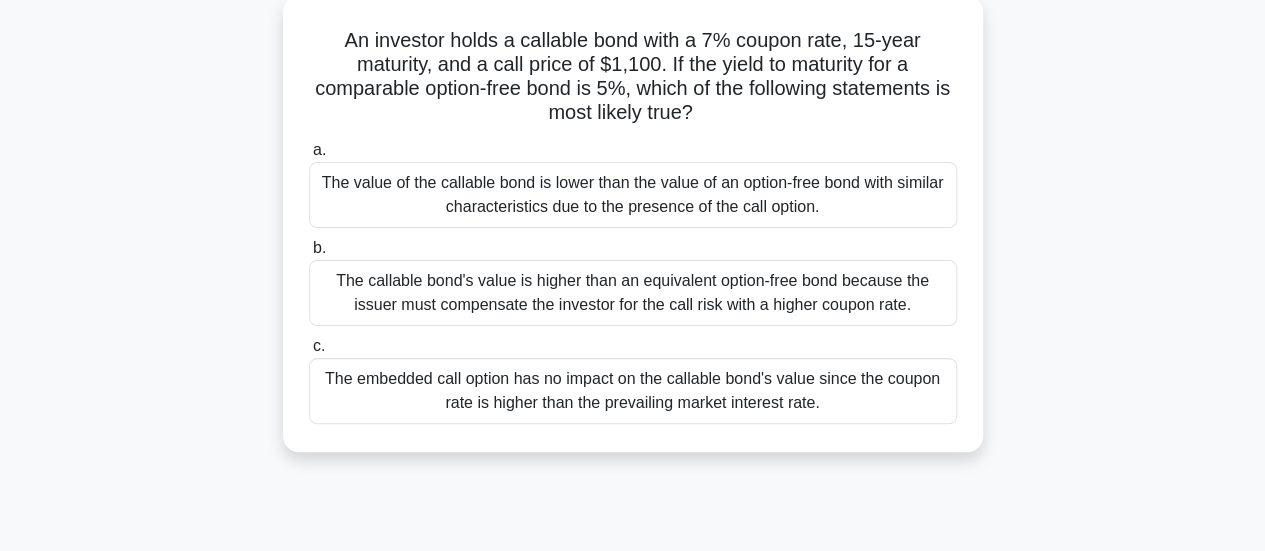 click on "The callable bond's value is higher than an equivalent option-free bond because the issuer must compensate the investor for the call risk with a higher coupon rate." at bounding box center (633, 293) 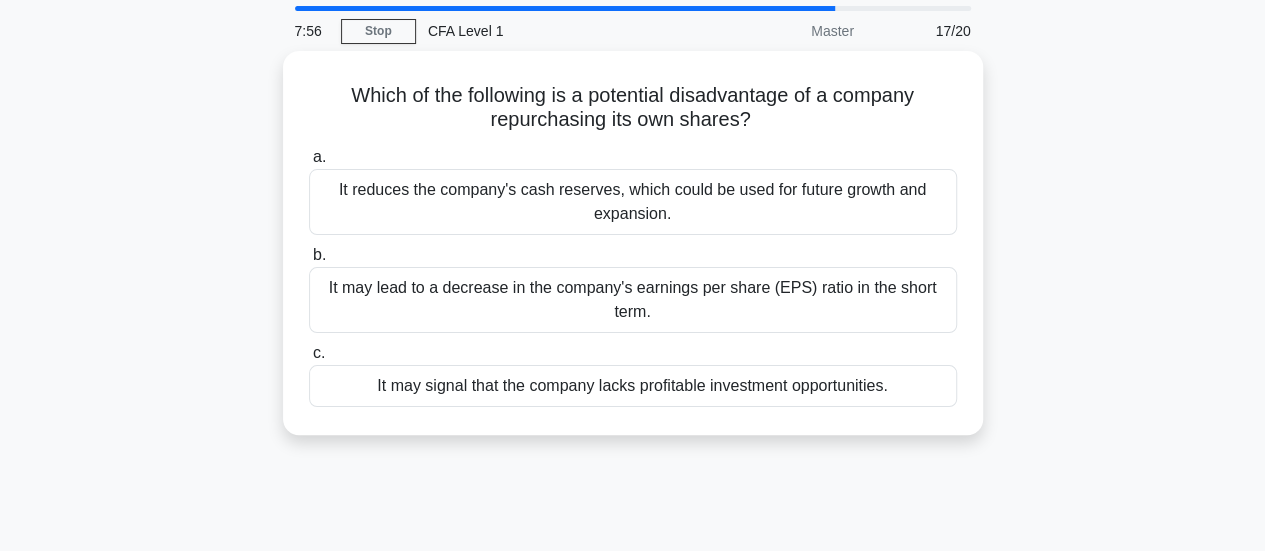 scroll, scrollTop: 67, scrollLeft: 0, axis: vertical 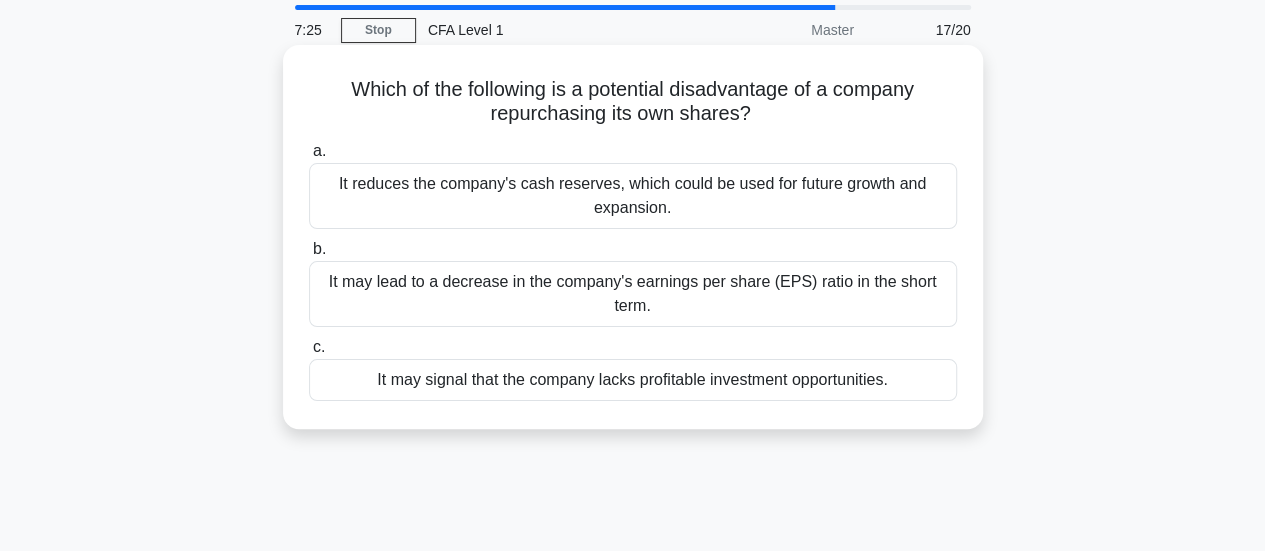 click on "It reduces the company's cash reserves, which could be used for future growth and expansion." at bounding box center [633, 196] 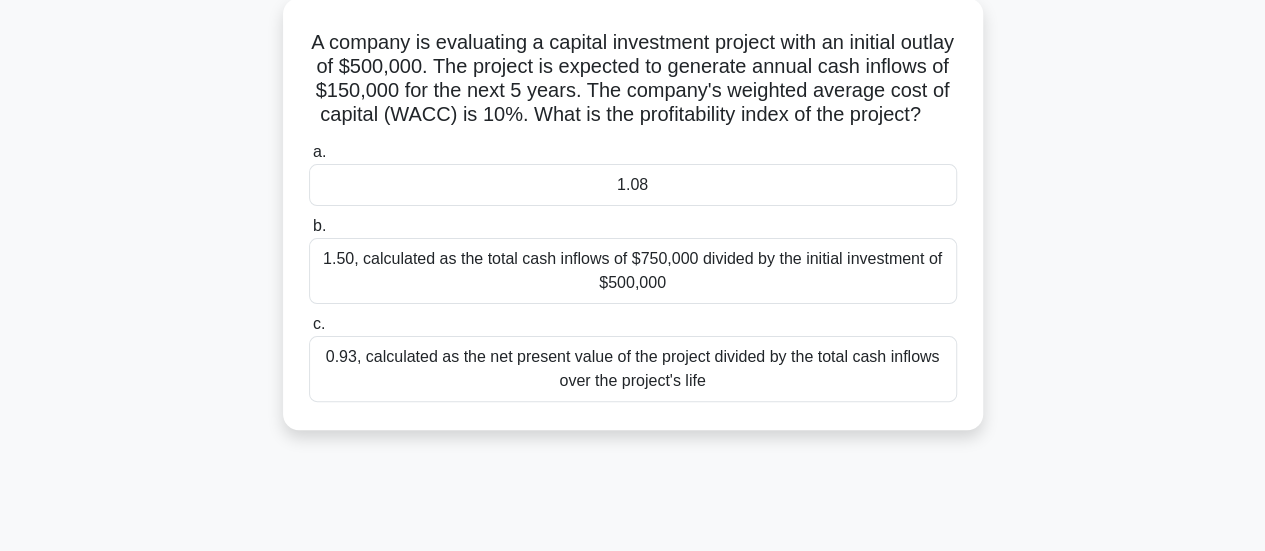 scroll, scrollTop: 124, scrollLeft: 0, axis: vertical 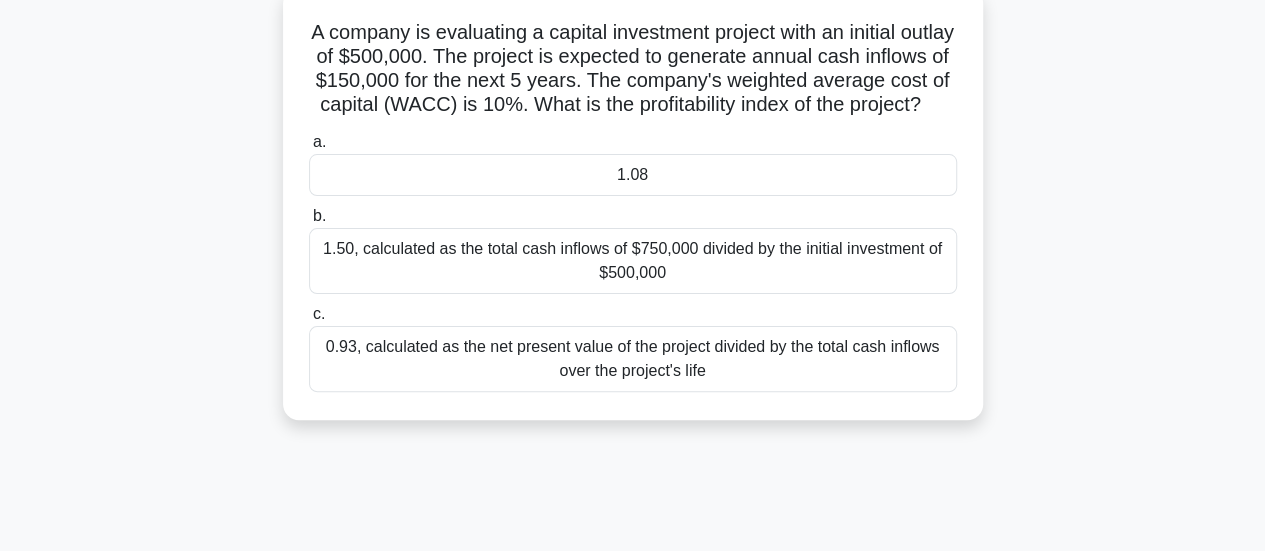 click on "1.08" at bounding box center [633, 175] 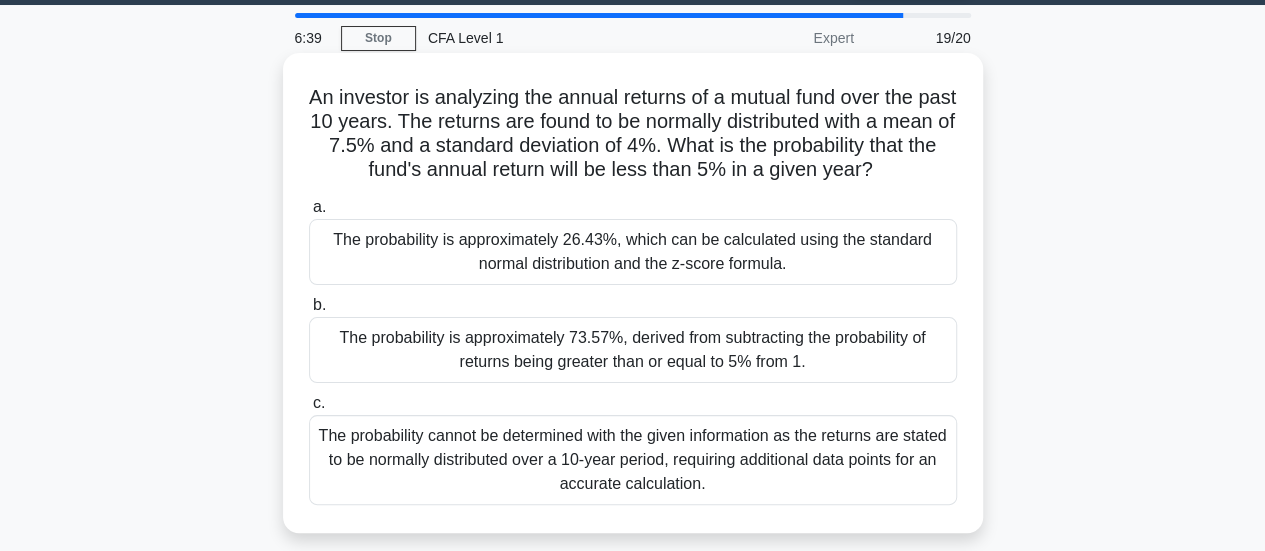 scroll, scrollTop: 45, scrollLeft: 0, axis: vertical 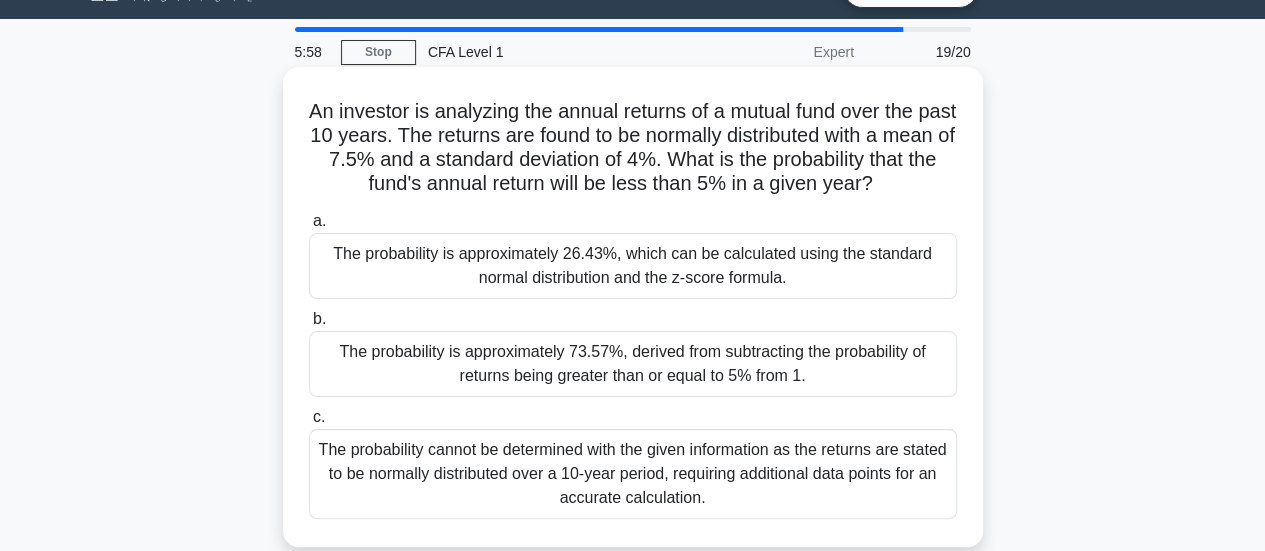click on "The probability is approximately 26.43%, which can be calculated using the standard normal distribution and the z-score formula." at bounding box center [633, 266] 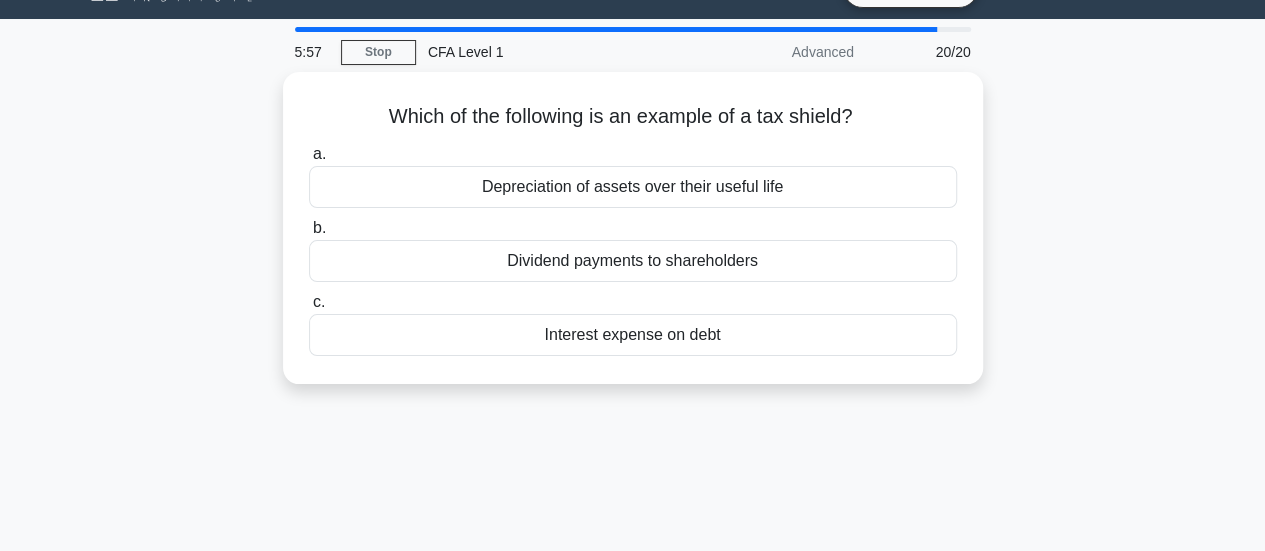 scroll, scrollTop: 0, scrollLeft: 0, axis: both 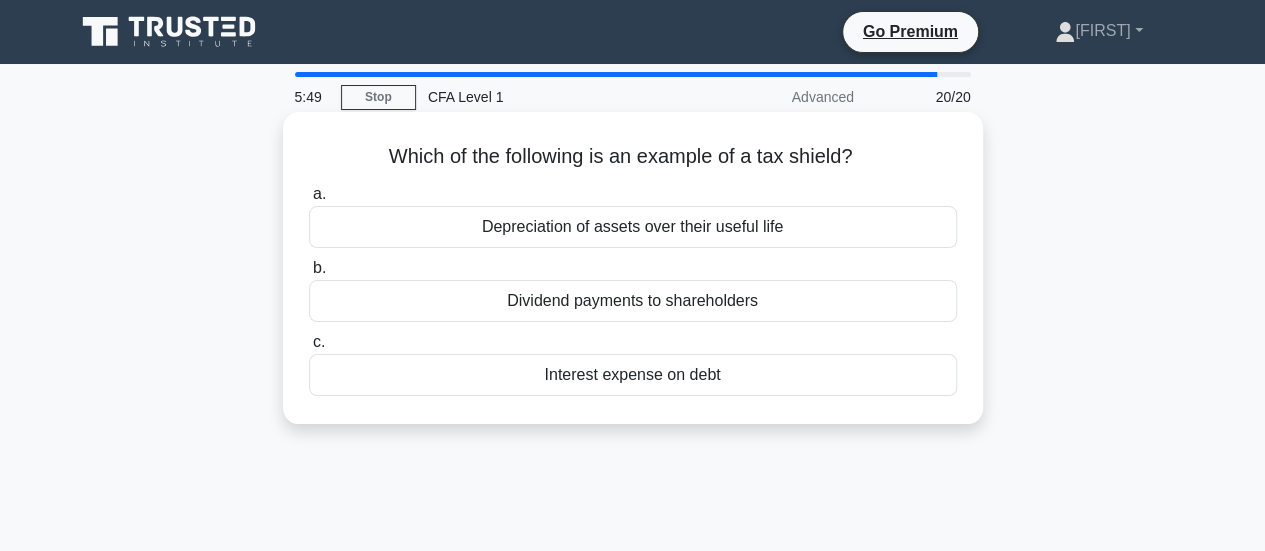 click on "a.
Depreciation of assets over their useful life
b.
Dividend payments to shareholders
c." at bounding box center (633, 289) 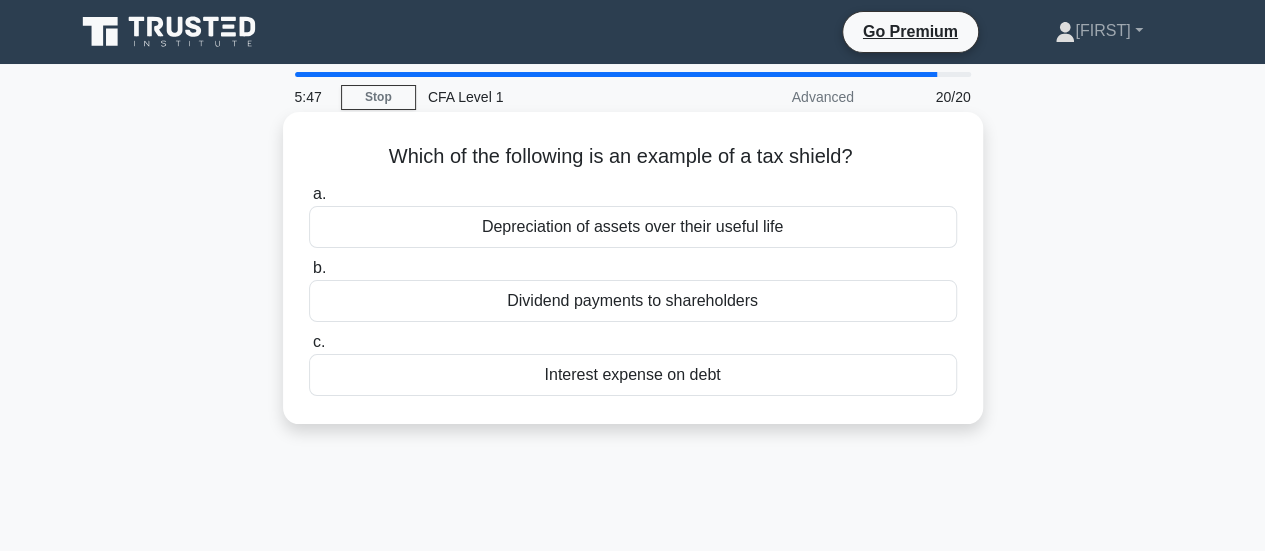 click on "Depreciation of assets over their useful life" at bounding box center [633, 227] 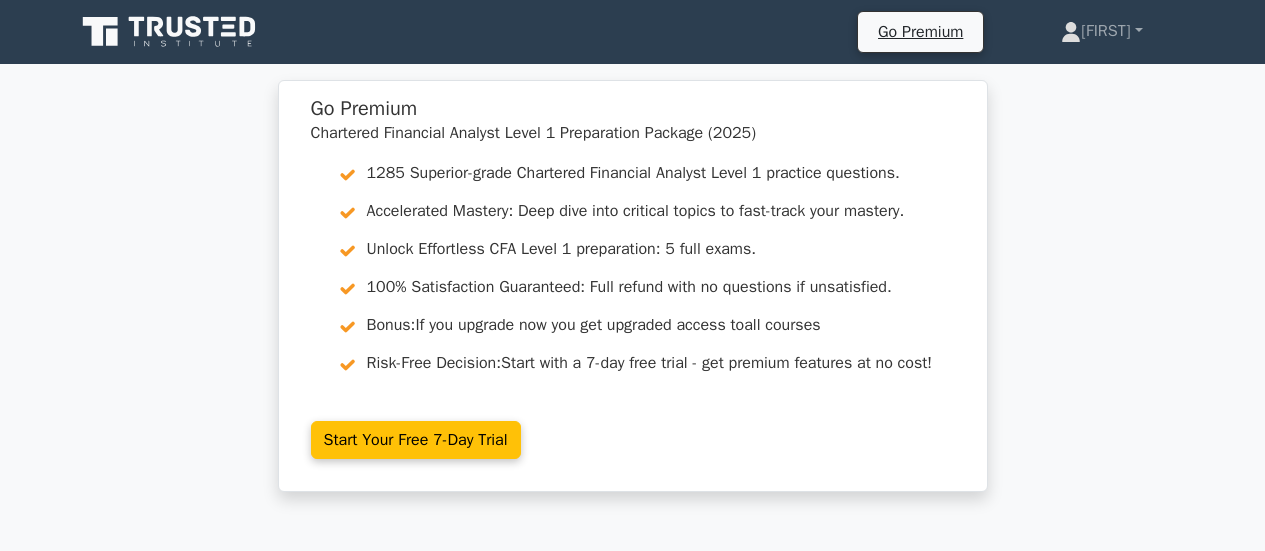 scroll, scrollTop: 507, scrollLeft: 0, axis: vertical 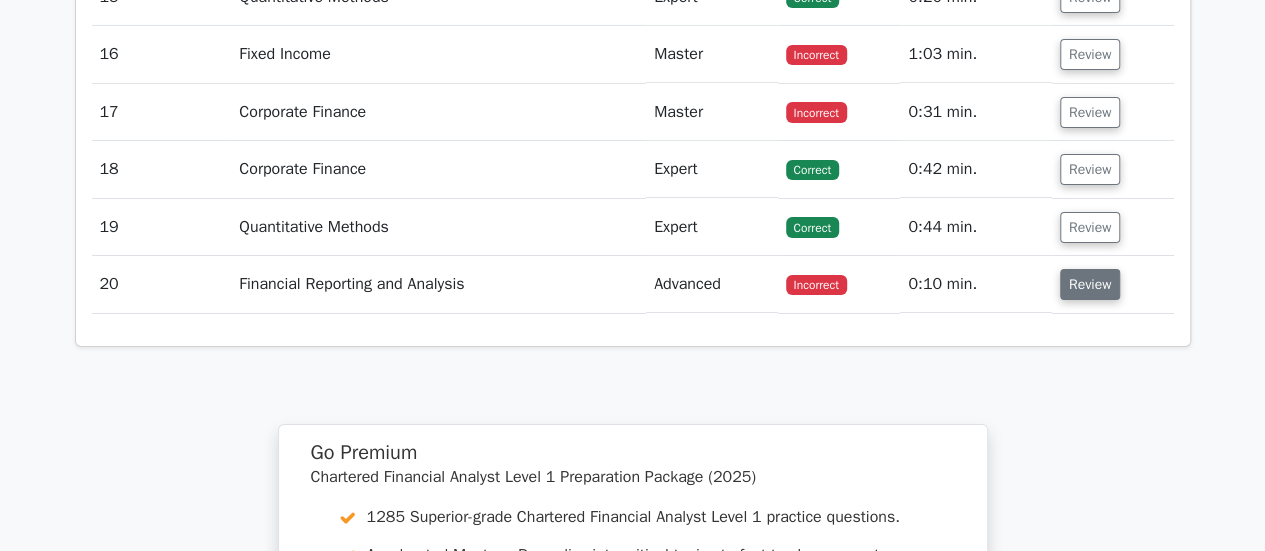 click on "Review" at bounding box center [1090, 284] 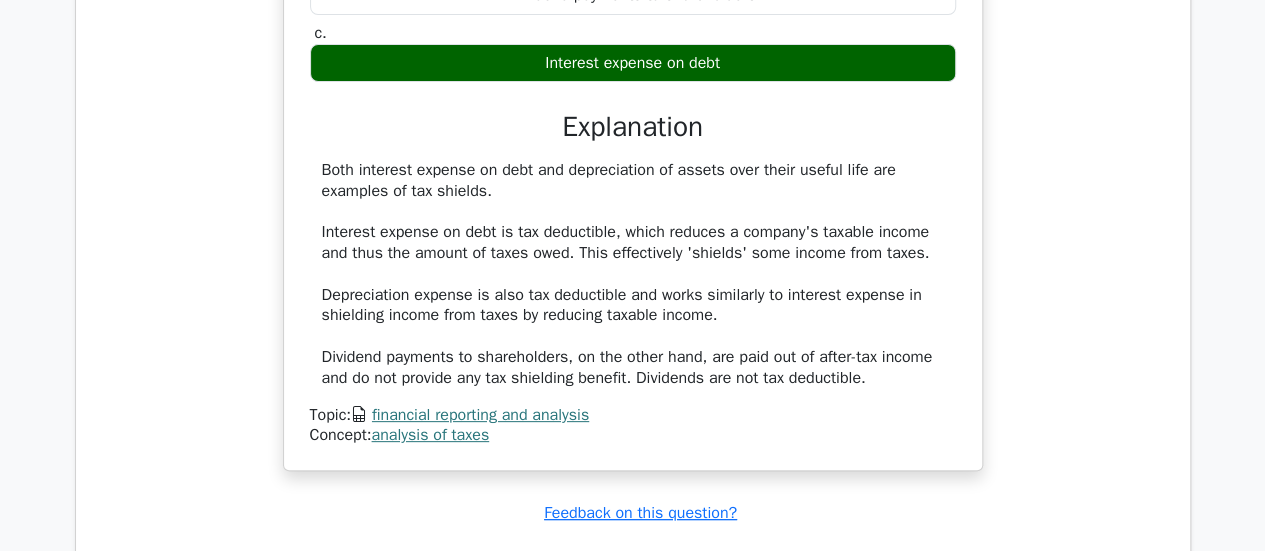 scroll, scrollTop: 3924, scrollLeft: 0, axis: vertical 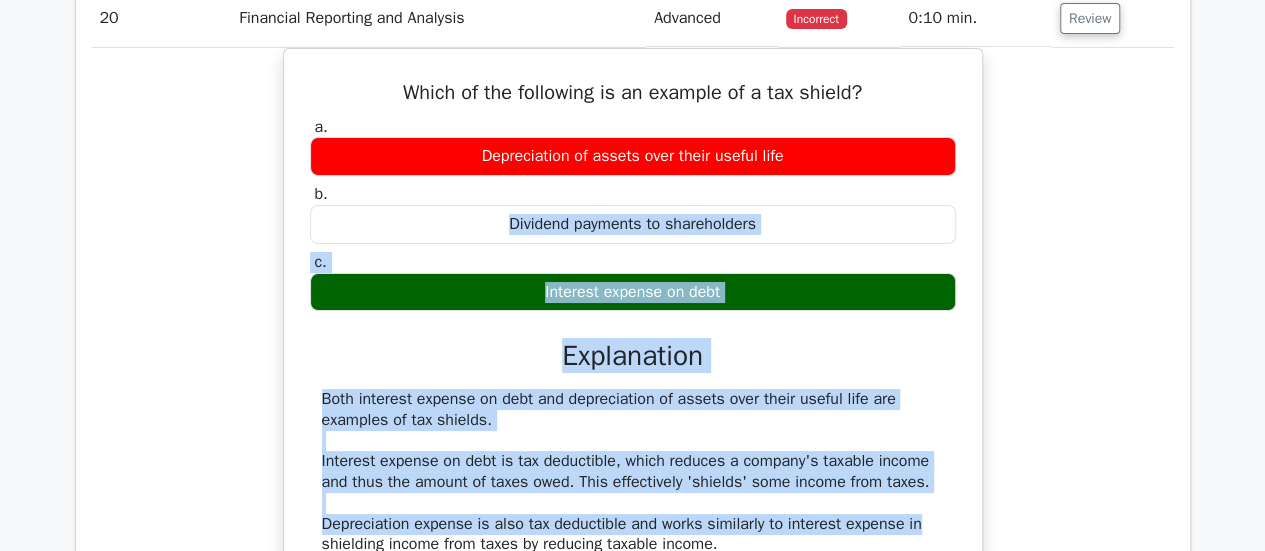 drag, startPoint x: 998, startPoint y: 184, endPoint x: 1027, endPoint y: 520, distance: 337.24918 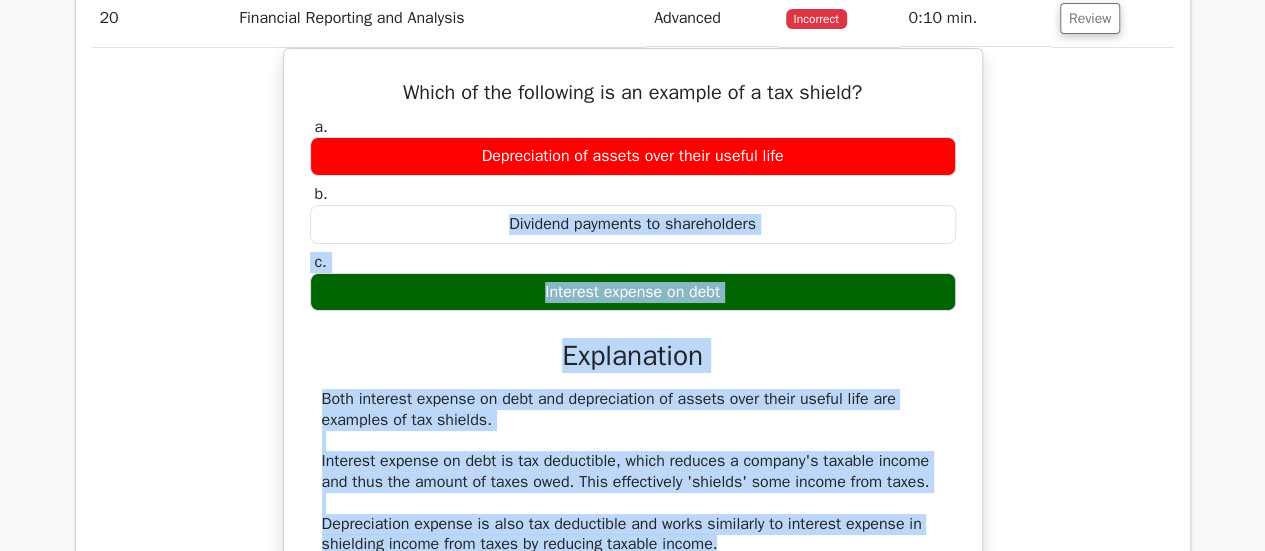 click on "Which of the following is an example of a tax shield?
a.
Depreciation of assets over their useful life
b.
c." at bounding box center (633, 386) 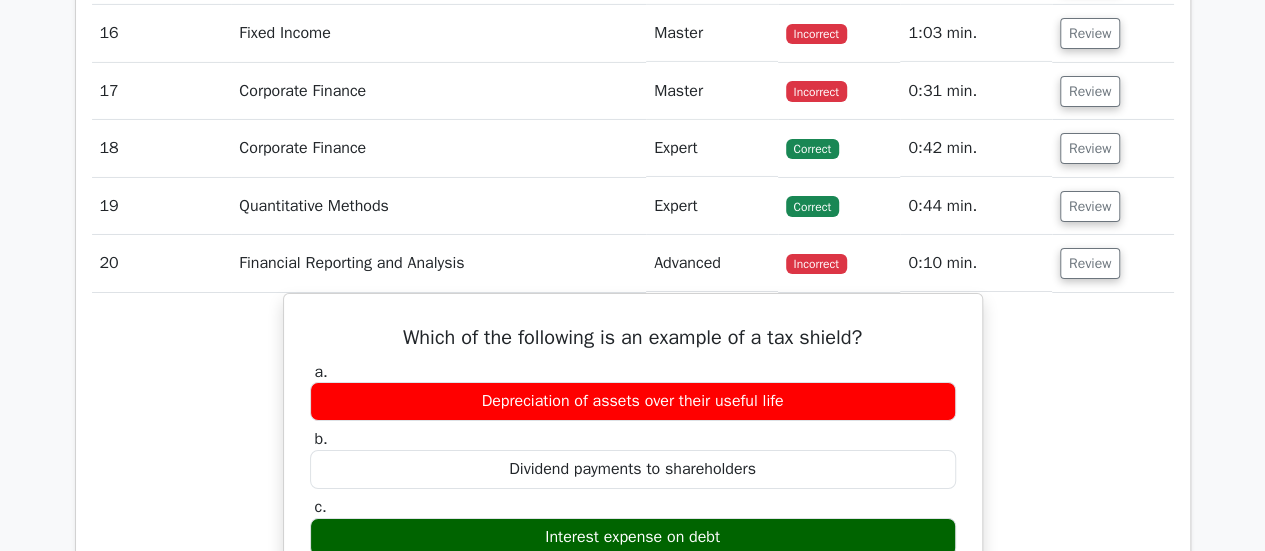 scroll, scrollTop: 3378, scrollLeft: 0, axis: vertical 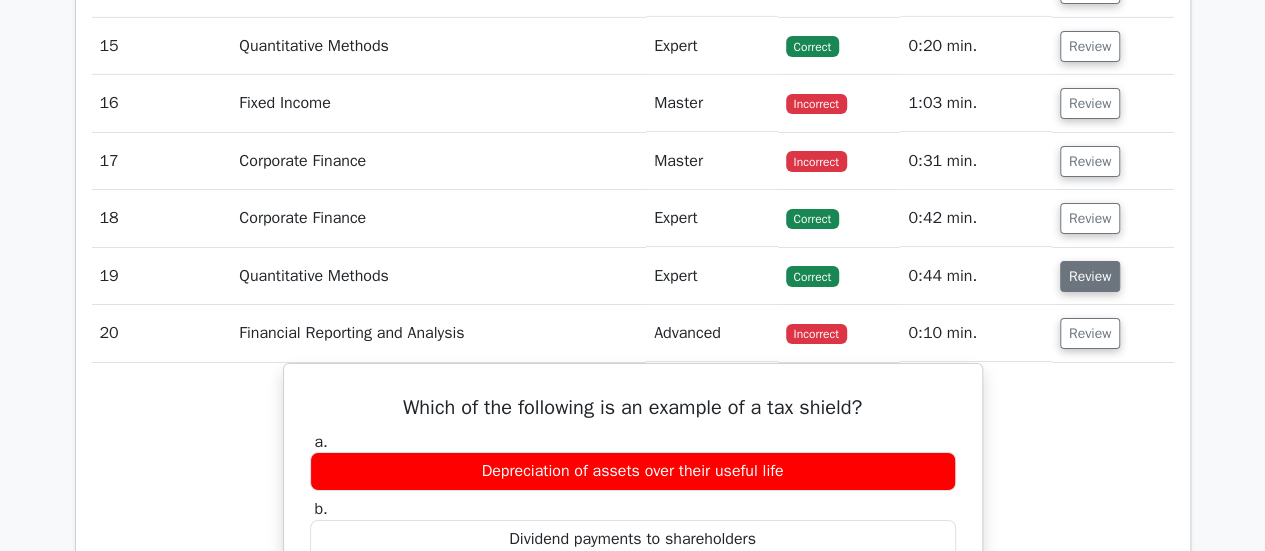 click on "Review" at bounding box center [1090, 276] 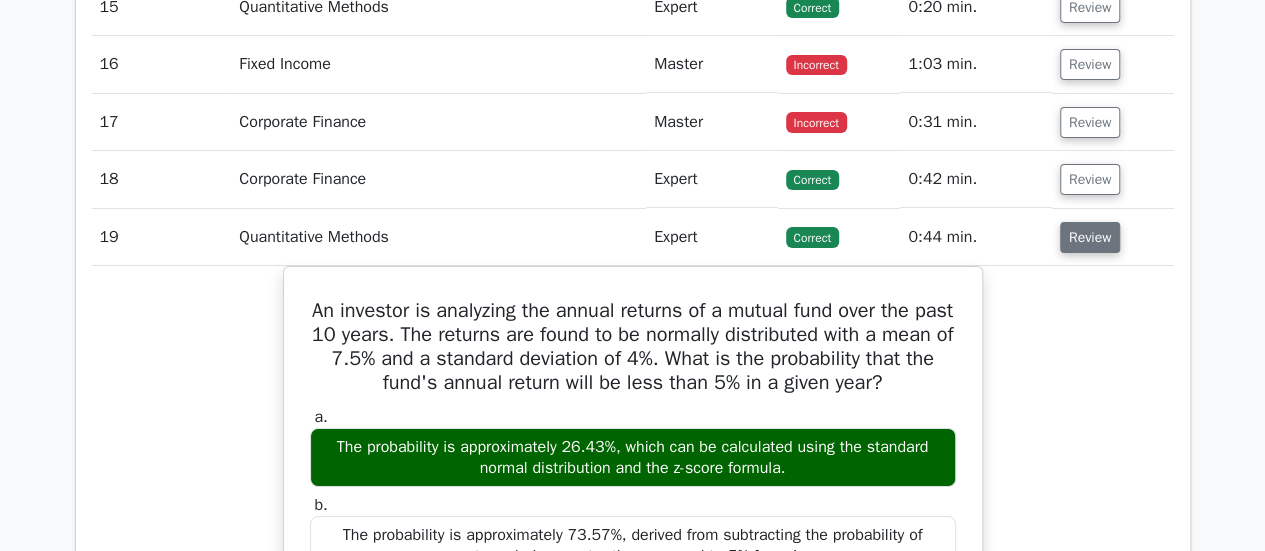 scroll, scrollTop: 3416, scrollLeft: 0, axis: vertical 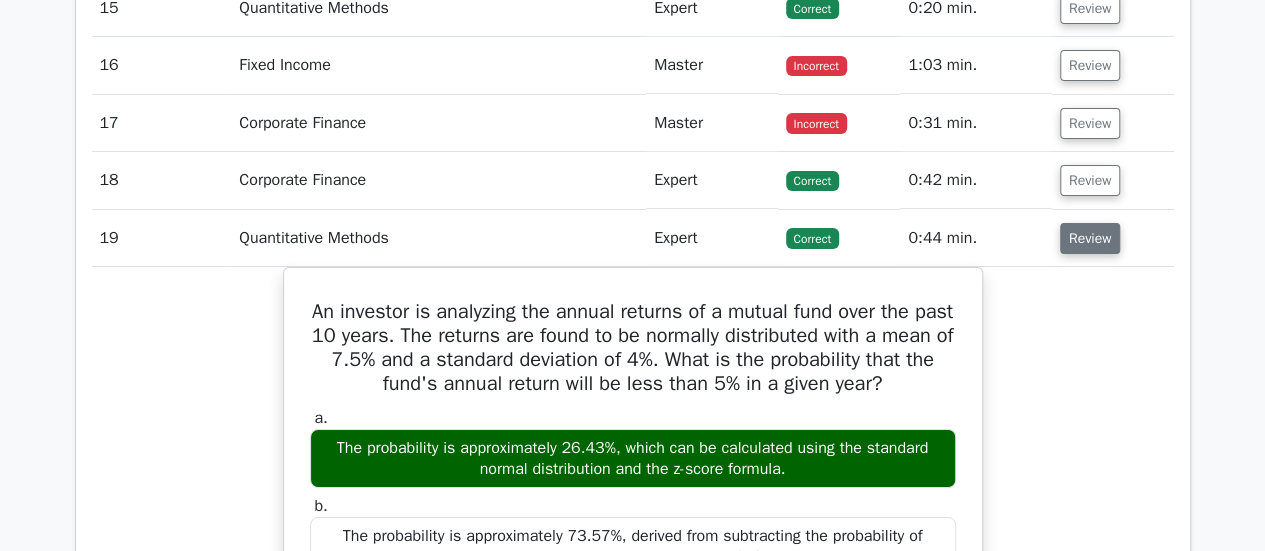 click on "Review" at bounding box center (1090, 238) 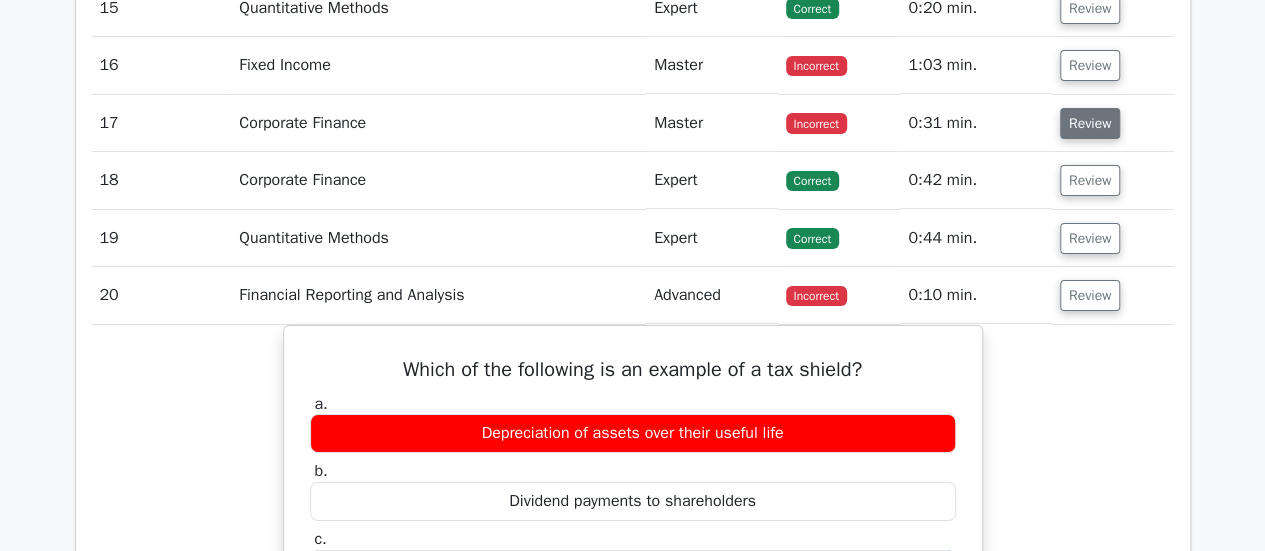 click on "Review" at bounding box center (1090, 123) 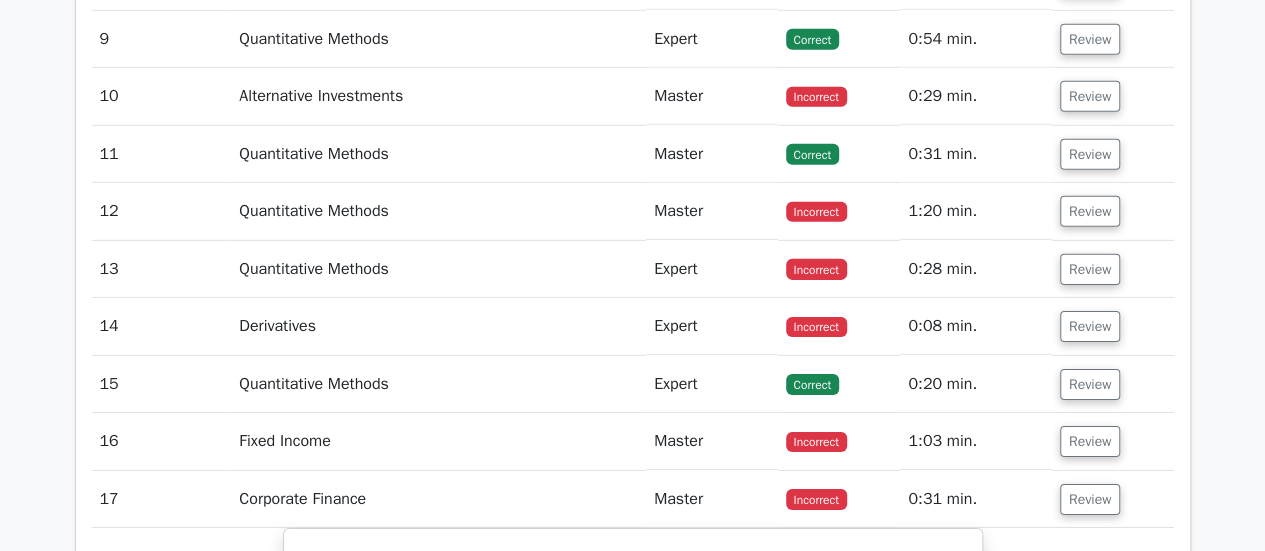 scroll, scrollTop: 3039, scrollLeft: 0, axis: vertical 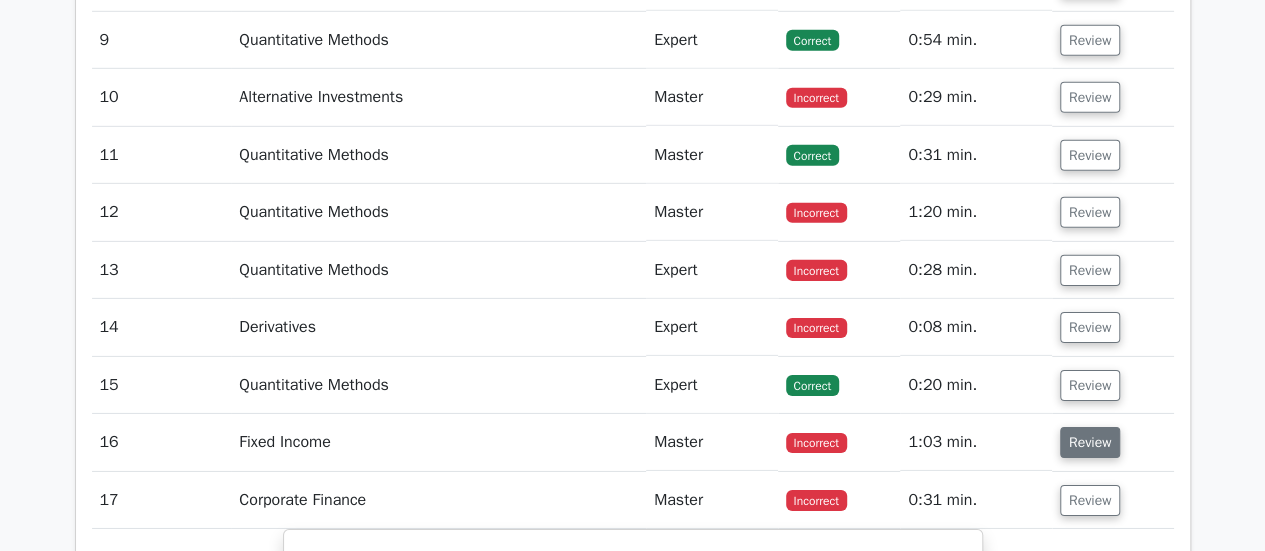 click on "Review" at bounding box center (1090, 442) 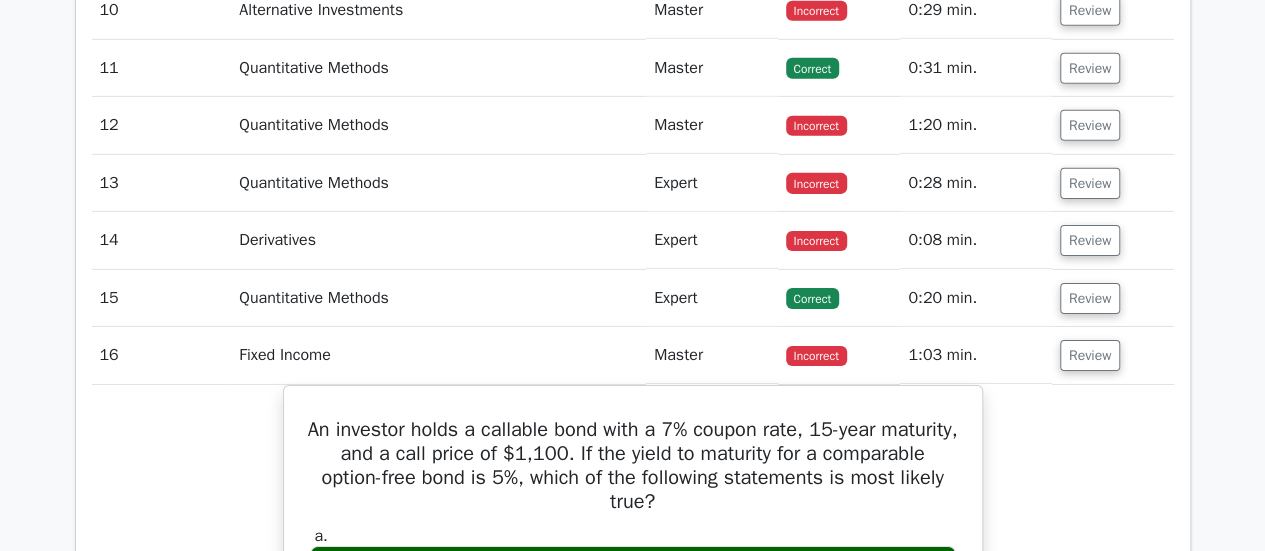 scroll, scrollTop: 3113, scrollLeft: 0, axis: vertical 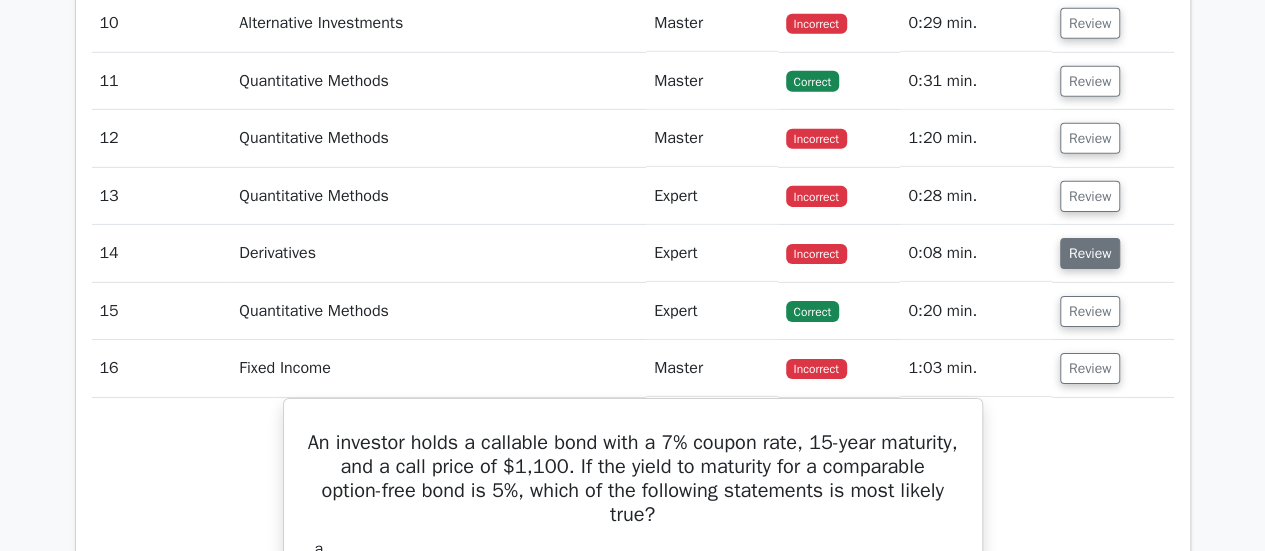 click on "Review" at bounding box center [1090, 253] 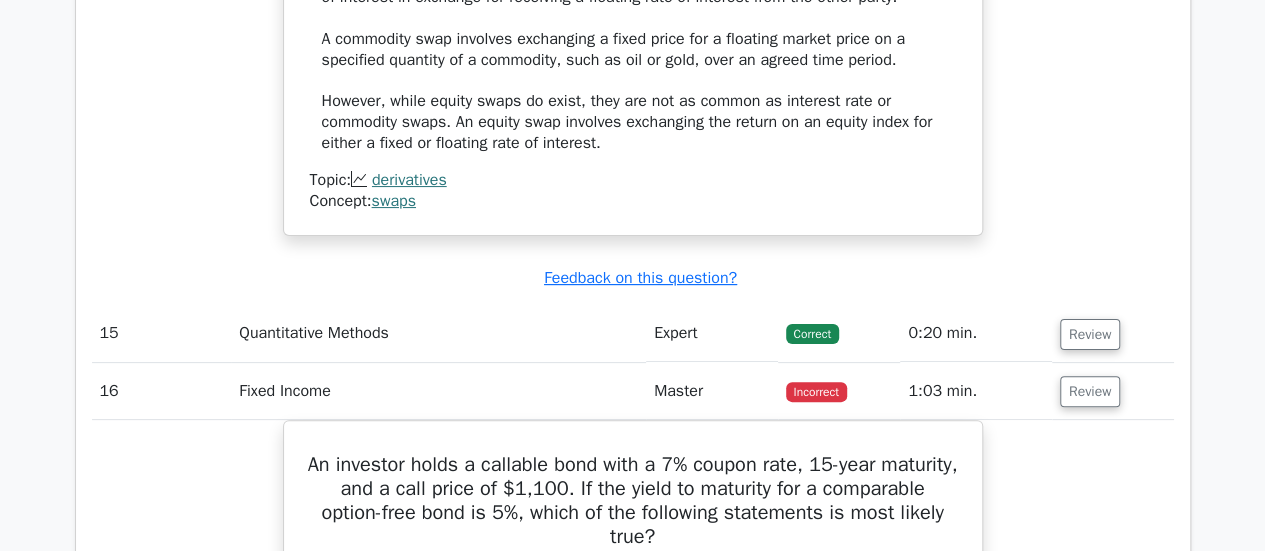 scroll, scrollTop: 3904, scrollLeft: 0, axis: vertical 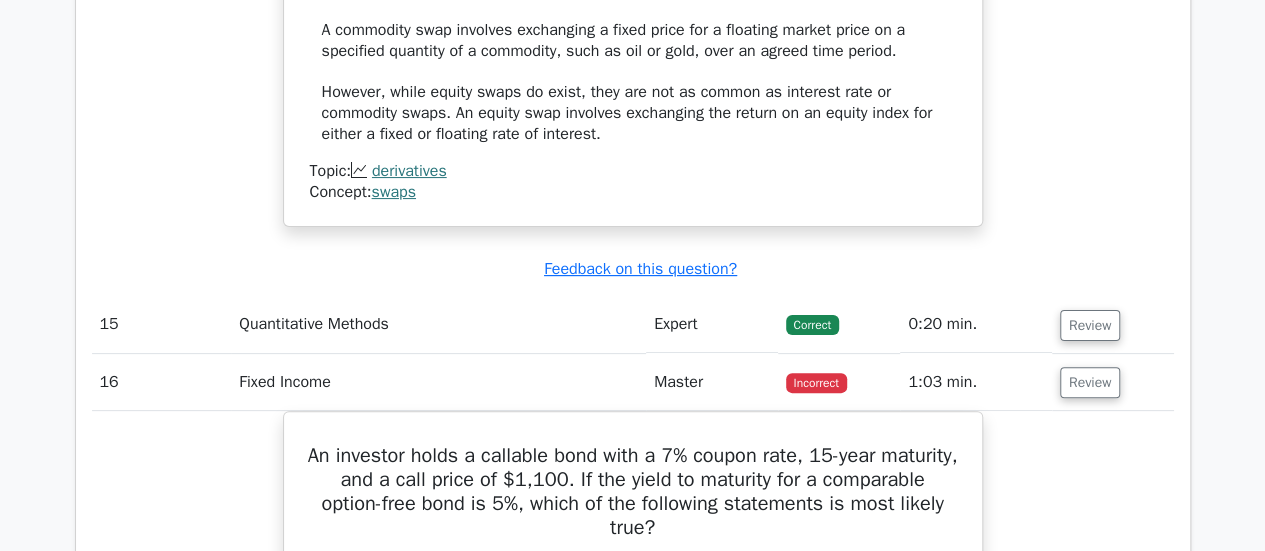 click on "Review" at bounding box center [1113, 324] 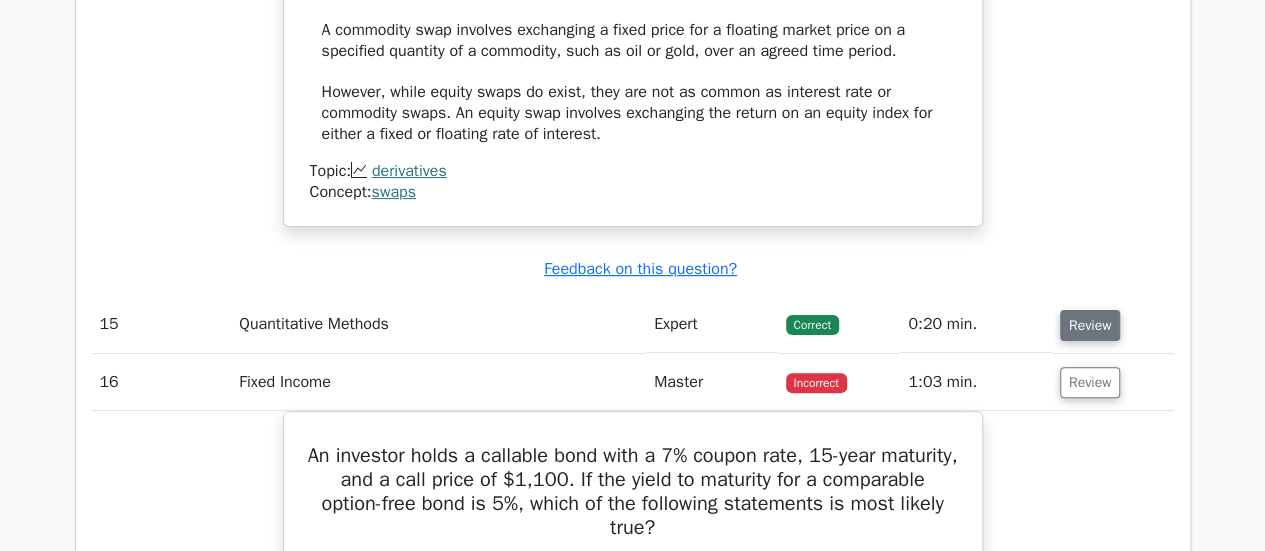click on "Review" at bounding box center [1090, 325] 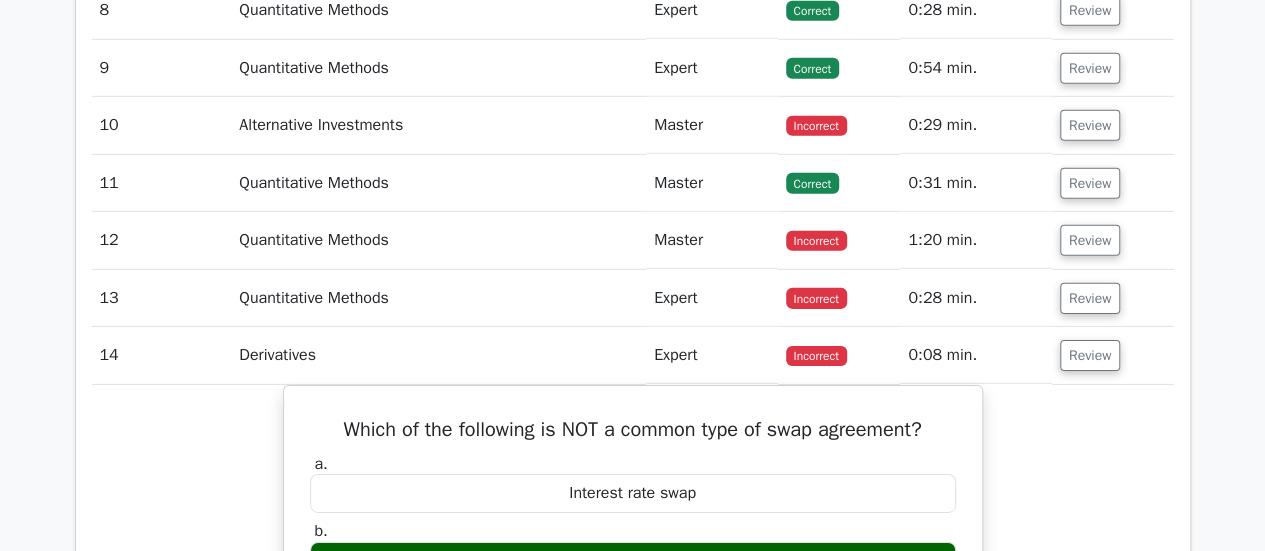 scroll, scrollTop: 3004, scrollLeft: 0, axis: vertical 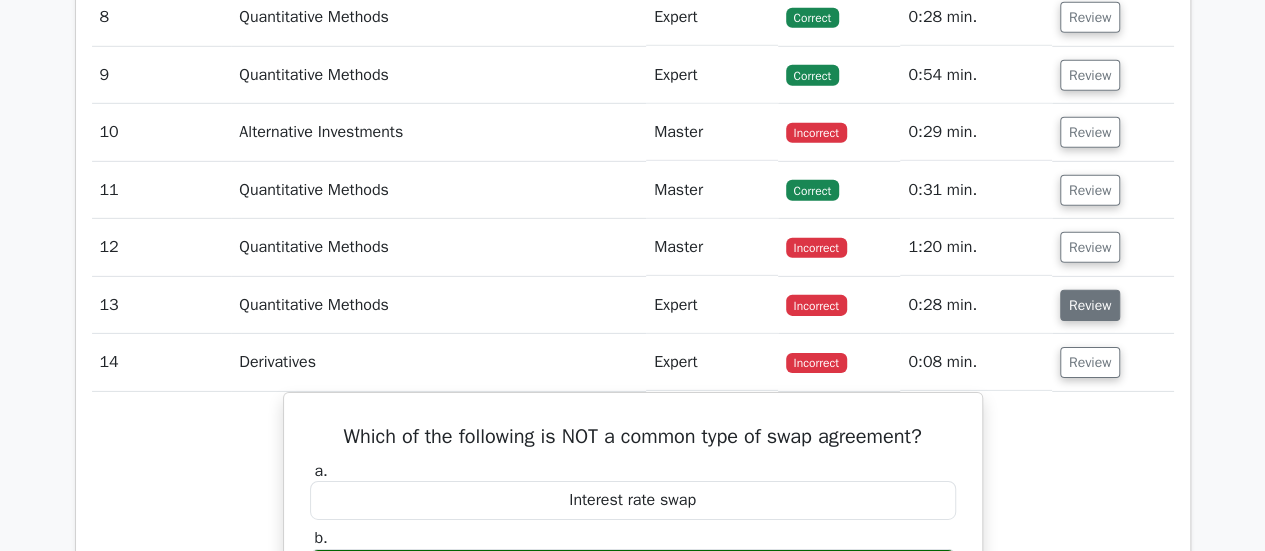 click on "Review" at bounding box center [1090, 305] 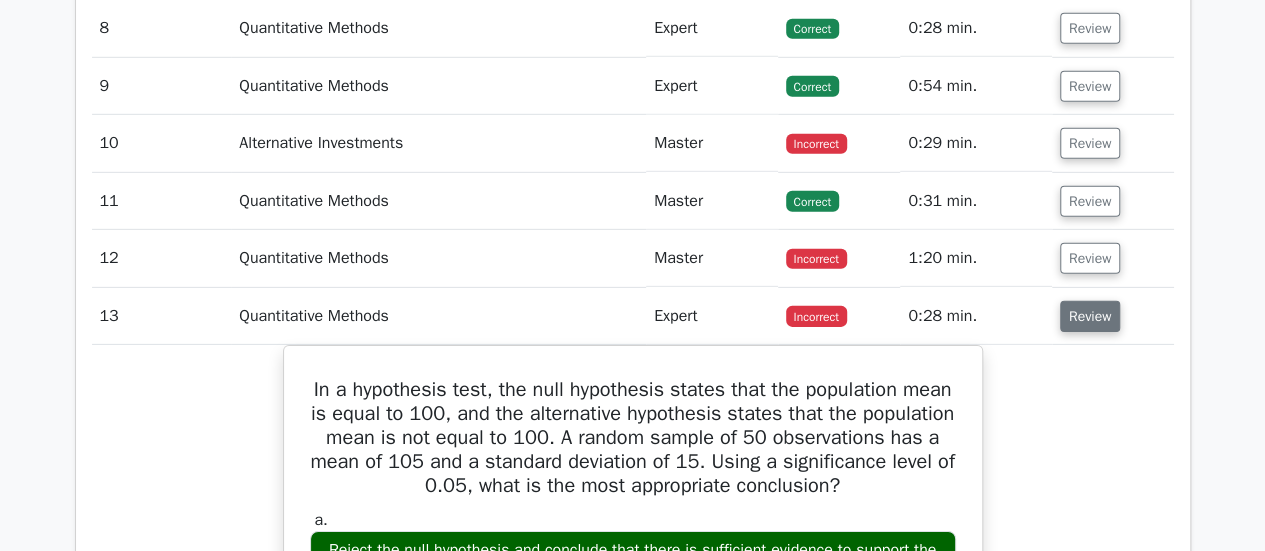 scroll, scrollTop: 2990, scrollLeft: 0, axis: vertical 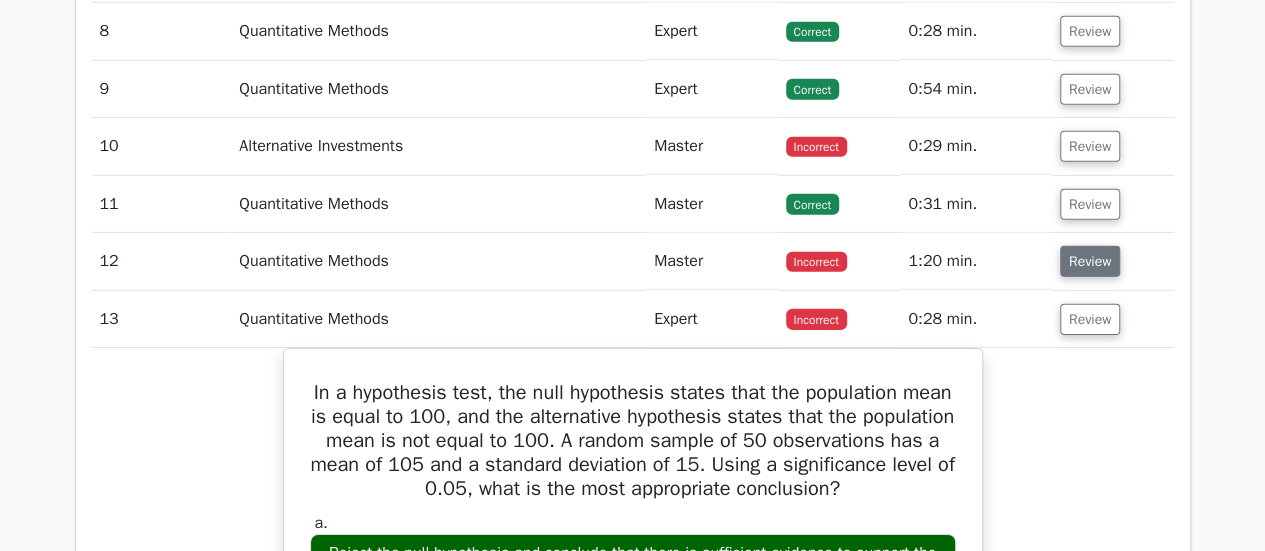 click on "Review" at bounding box center (1090, 261) 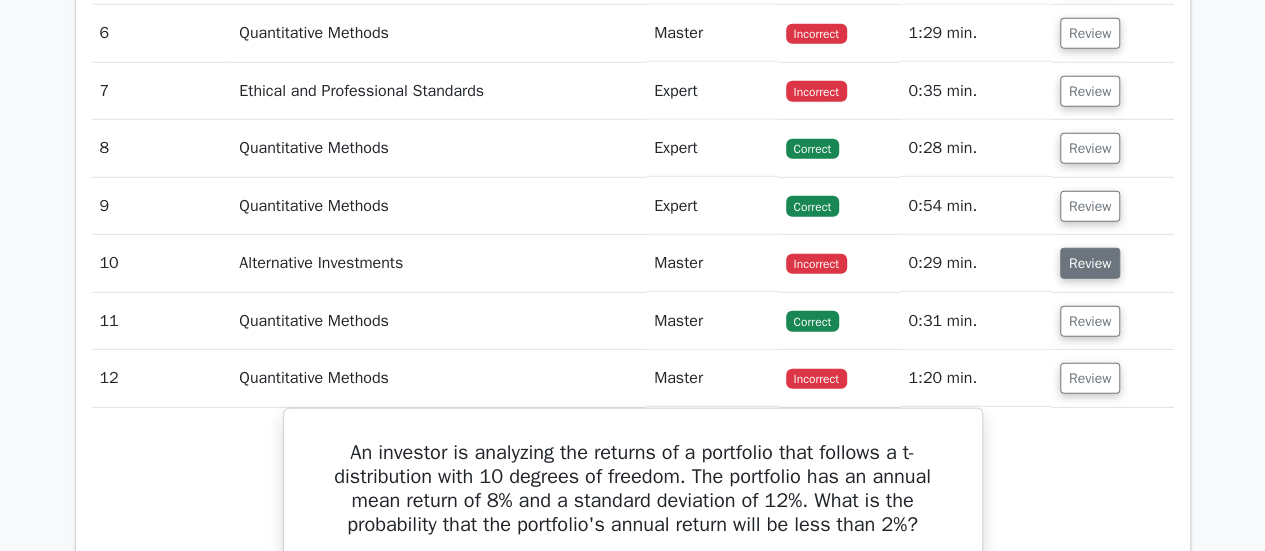 scroll, scrollTop: 2872, scrollLeft: 0, axis: vertical 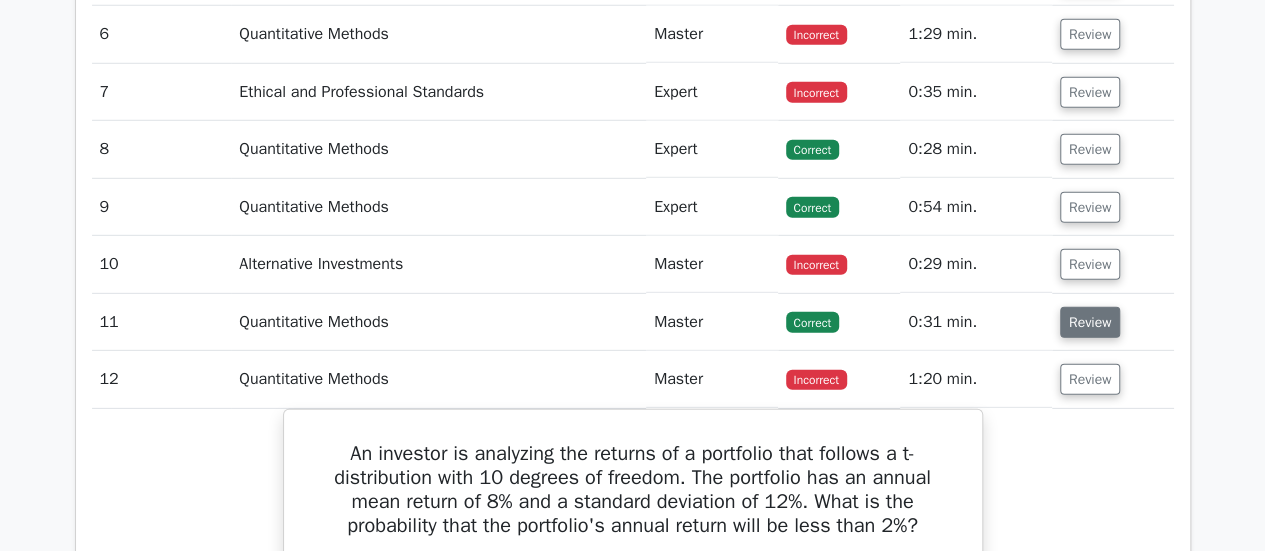 click on "Review" at bounding box center (1090, 322) 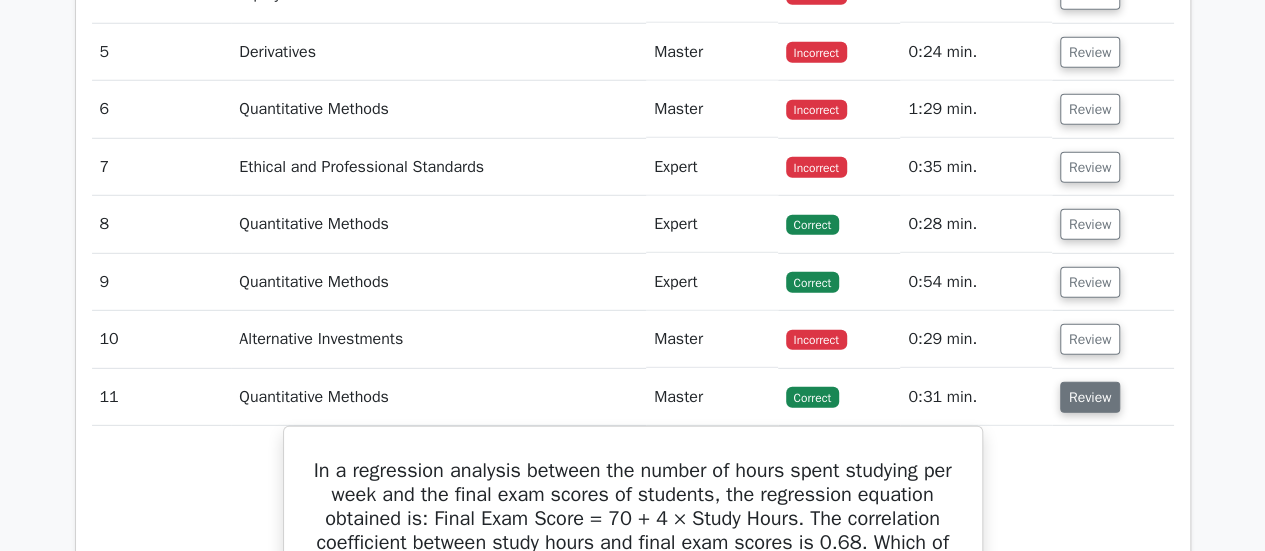 scroll, scrollTop: 2794, scrollLeft: 0, axis: vertical 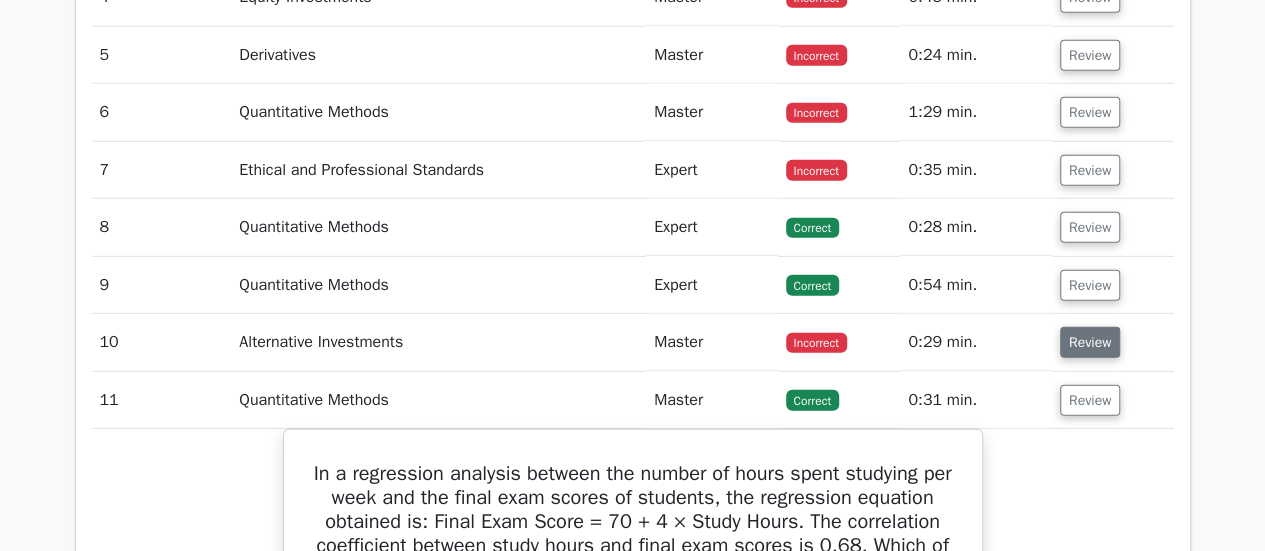 click on "Review" at bounding box center [1090, 342] 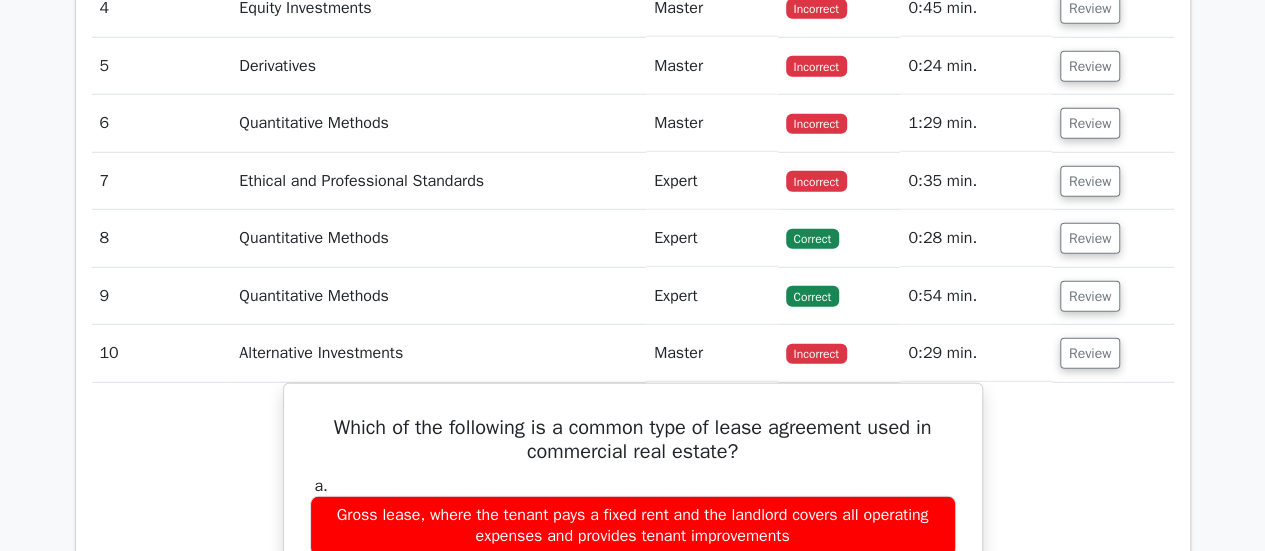 scroll, scrollTop: 2774, scrollLeft: 0, axis: vertical 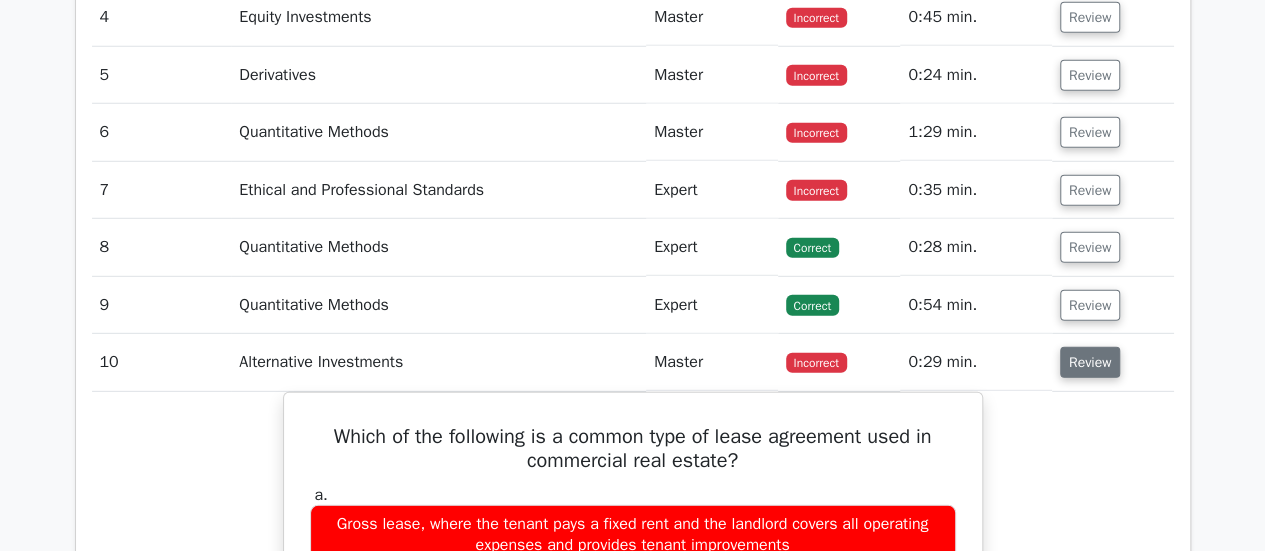 click on "Review" at bounding box center [1090, 362] 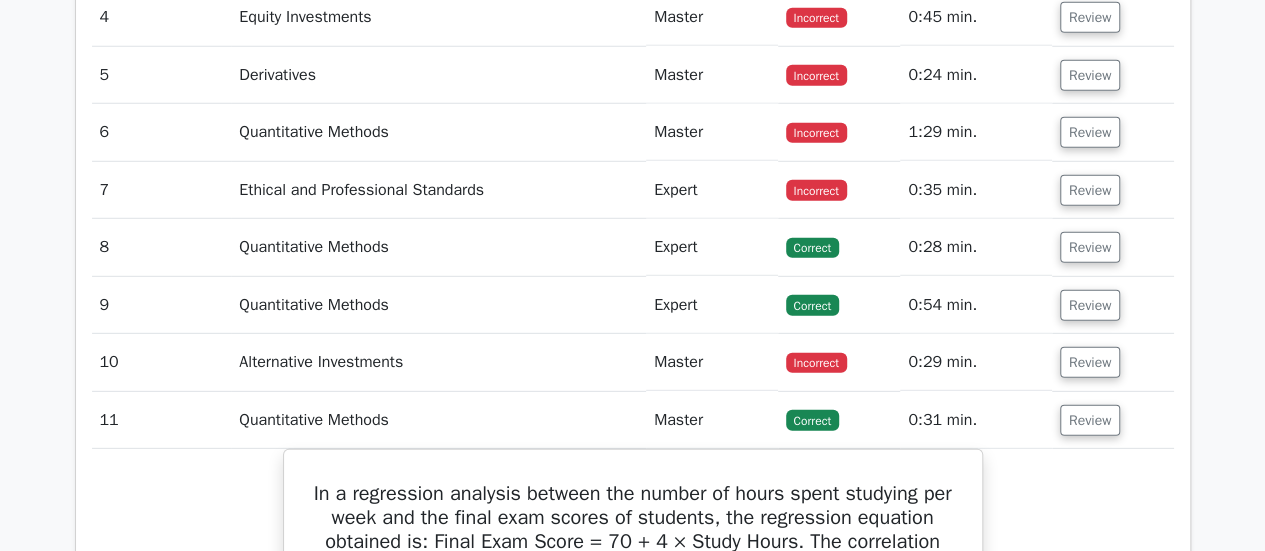 click on "Review" at bounding box center (1113, 190) 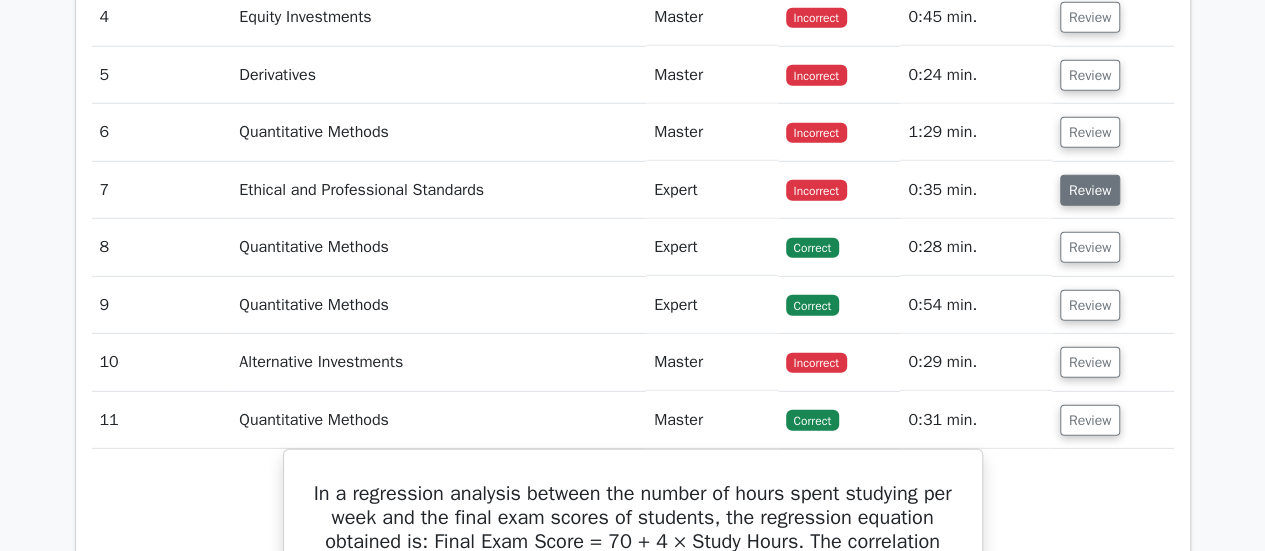 click on "Review" at bounding box center [1090, 190] 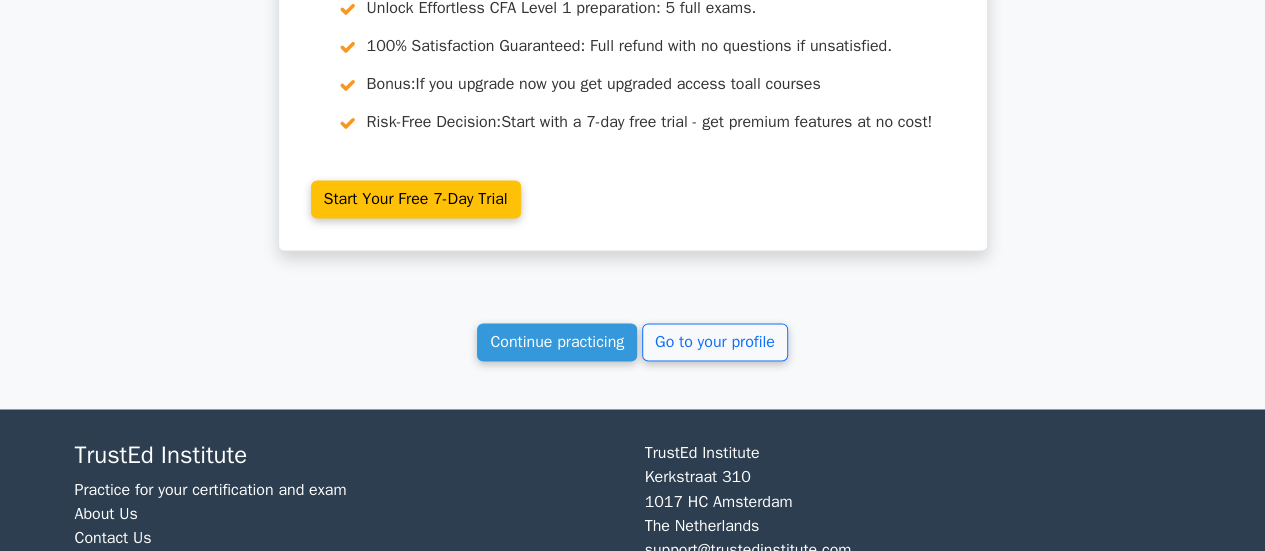 scroll, scrollTop: 12902, scrollLeft: 0, axis: vertical 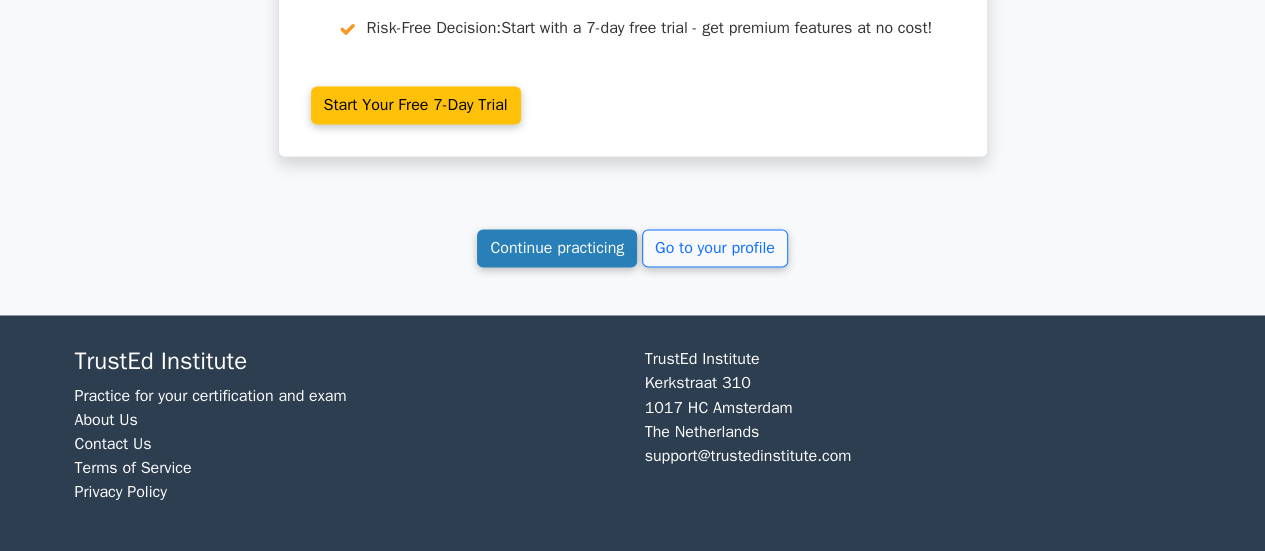 click on "Continue practicing" at bounding box center [557, 248] 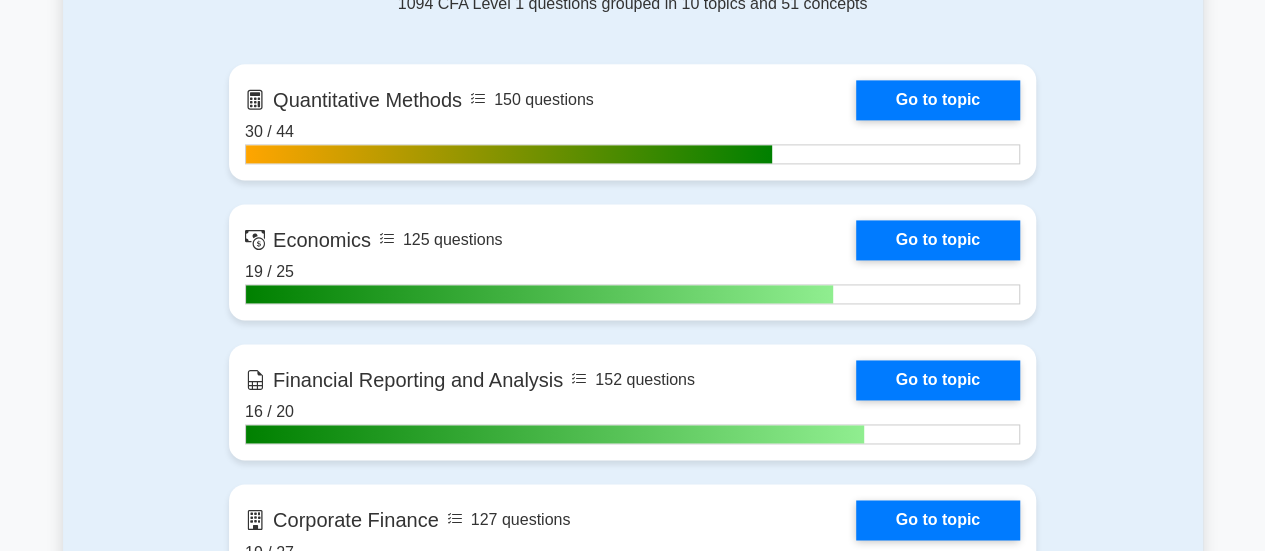 scroll, scrollTop: 0, scrollLeft: 0, axis: both 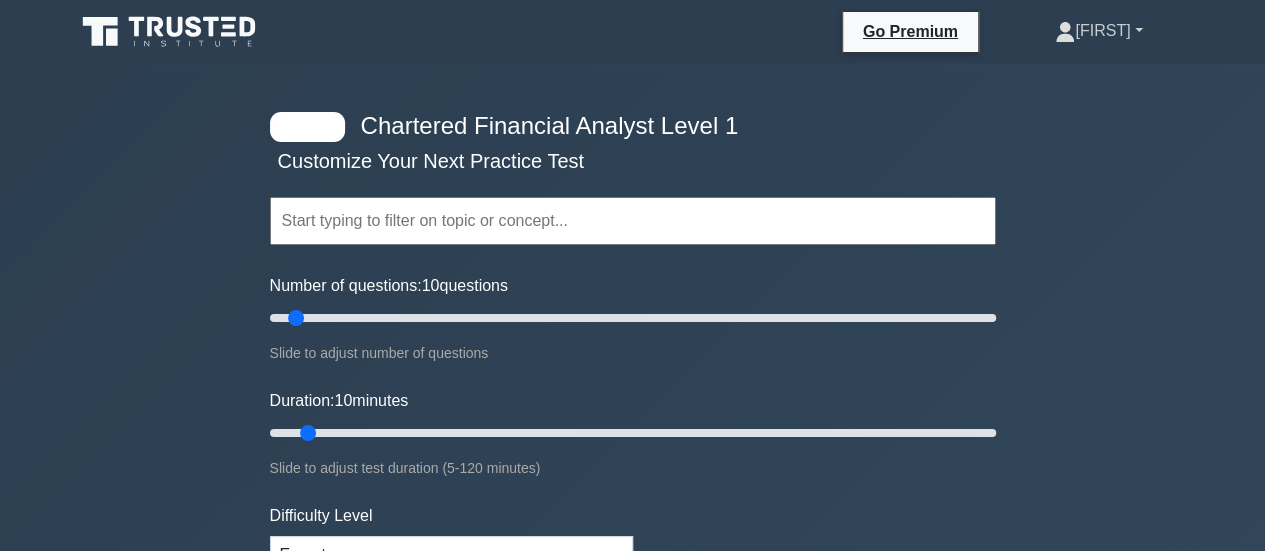 click 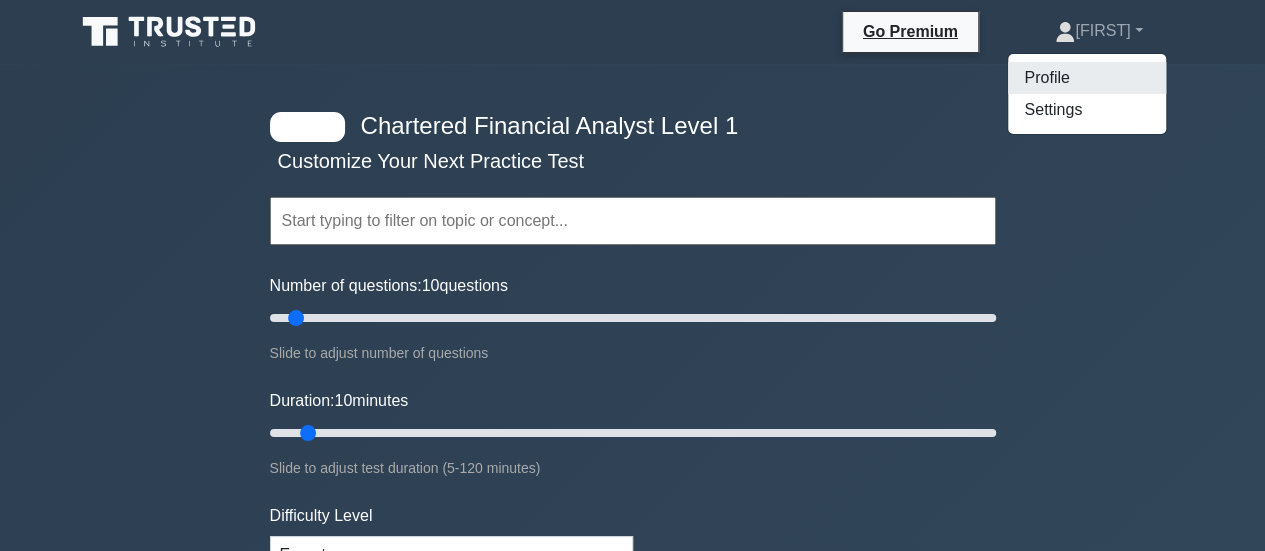 click on "Profile" at bounding box center (1087, 78) 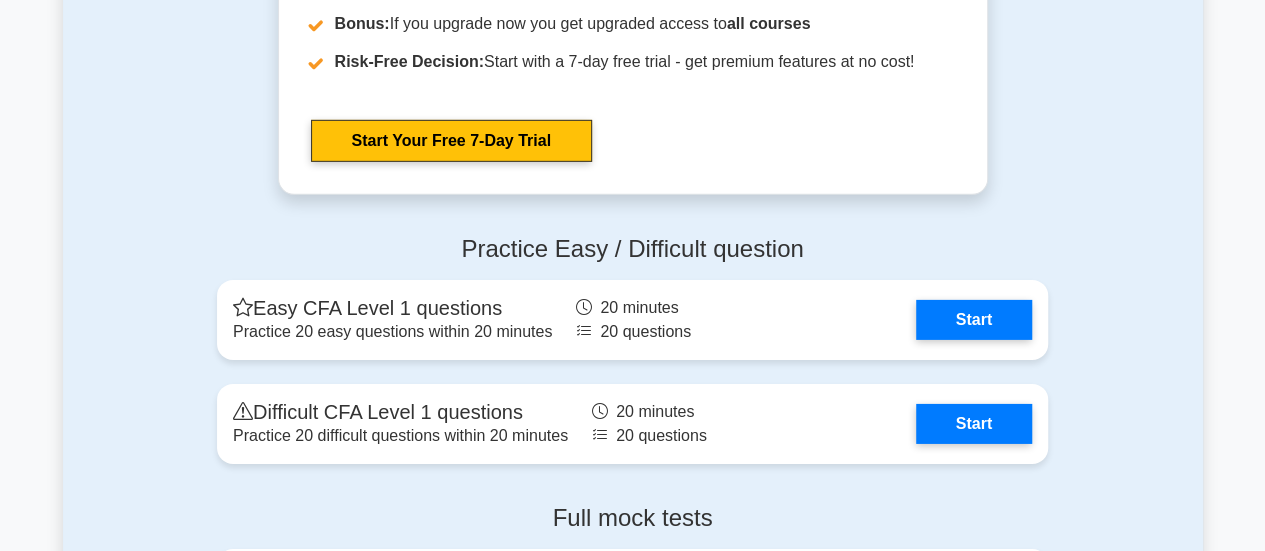scroll, scrollTop: 3051, scrollLeft: 0, axis: vertical 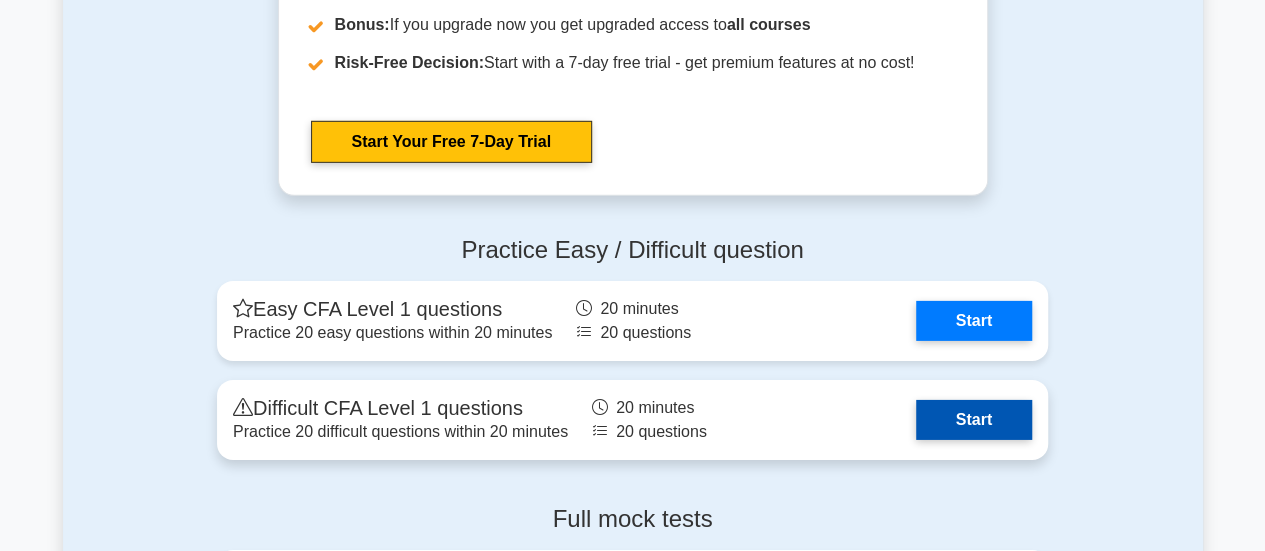 click on "Start" at bounding box center [974, 420] 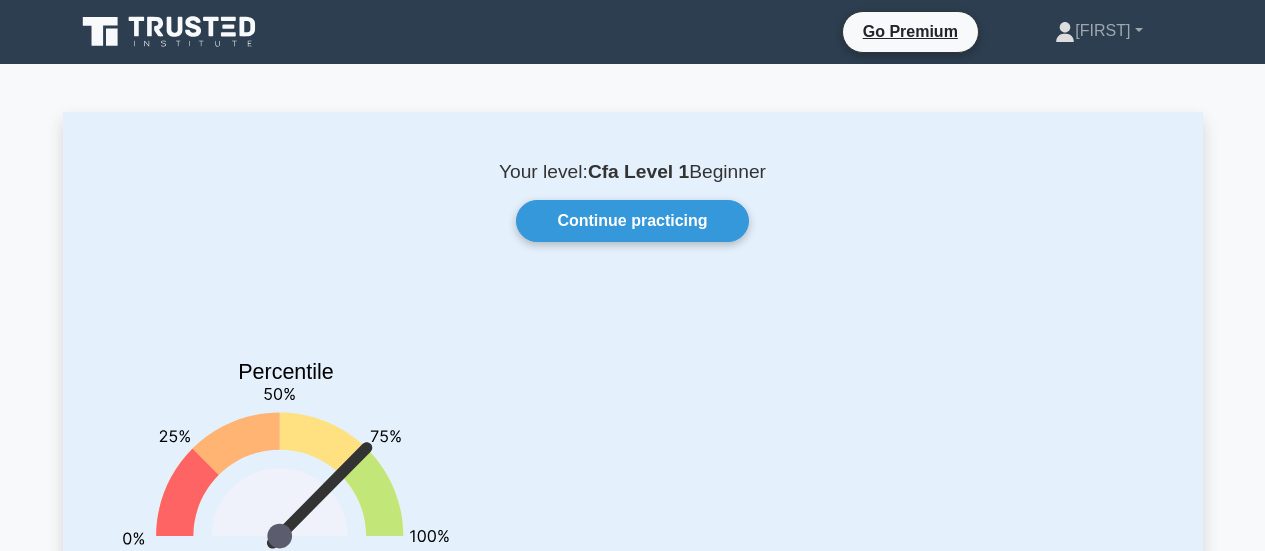 scroll, scrollTop: 0, scrollLeft: 0, axis: both 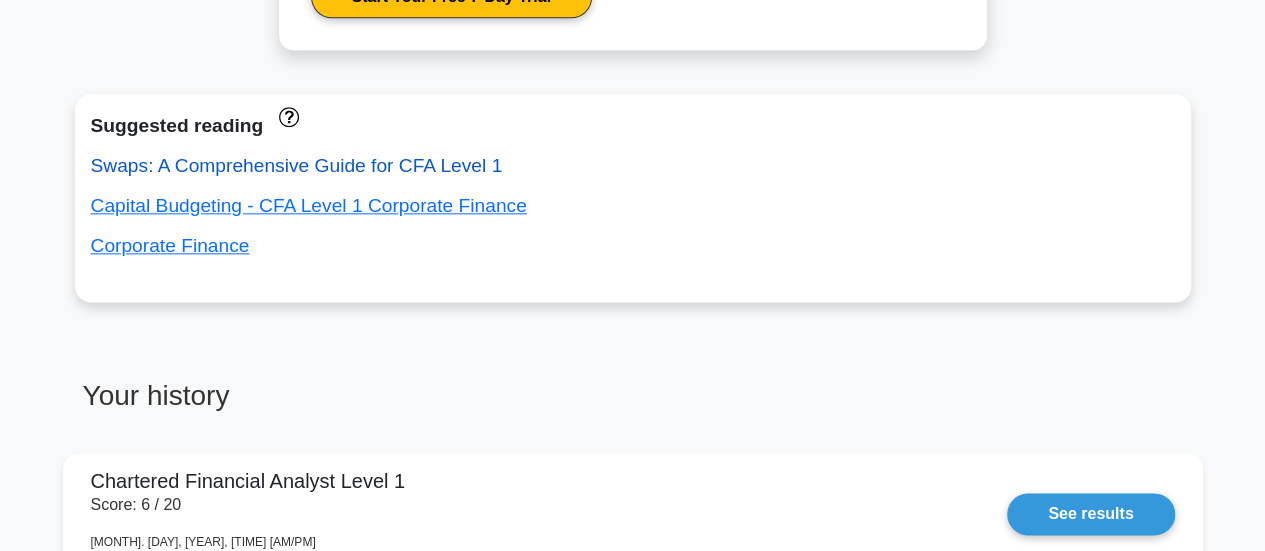 click on "Swaps: A Comprehensive Guide for CFA Level 1" at bounding box center (297, 165) 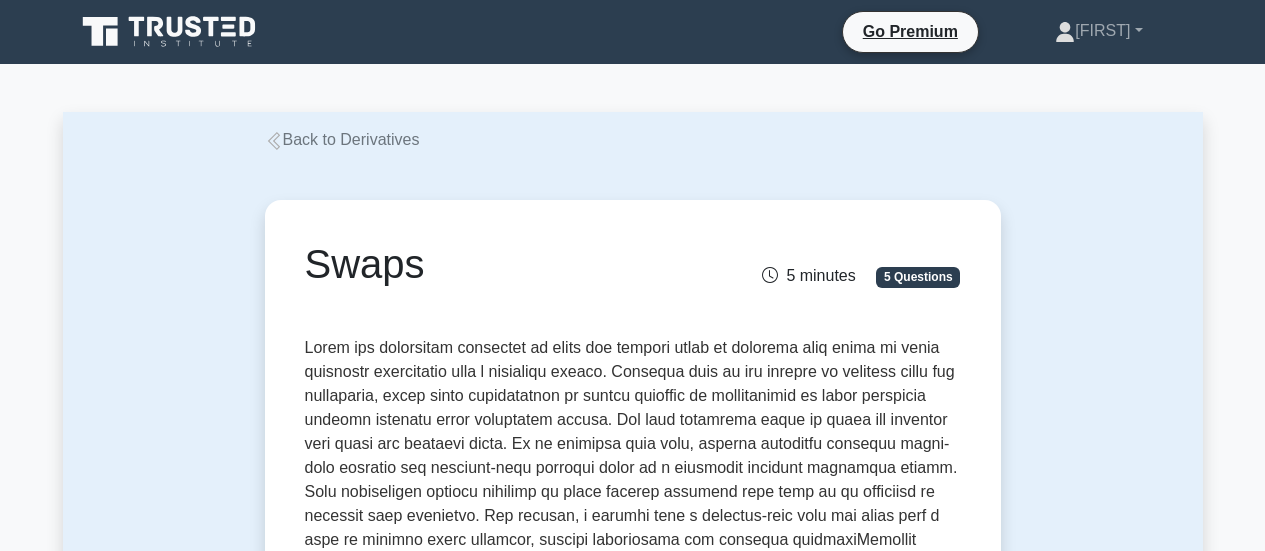 scroll, scrollTop: 0, scrollLeft: 0, axis: both 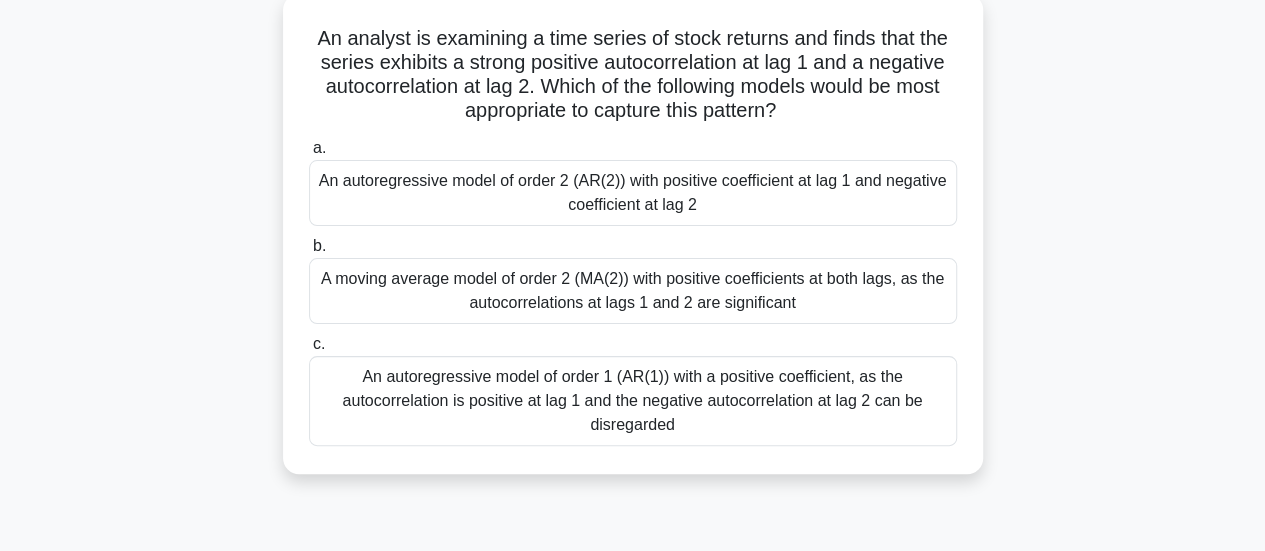 click on "A moving average model of order 2 (MA(2)) with positive coefficients at both lags, as the autocorrelations at lags 1 and 2 are significant" at bounding box center (633, 291) 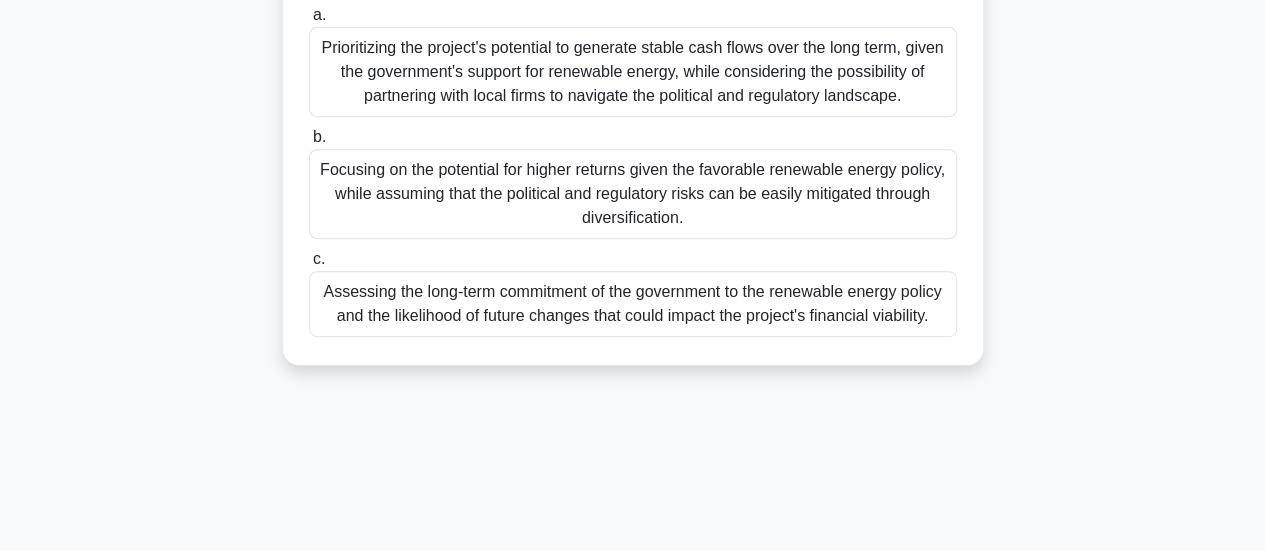 scroll, scrollTop: 377, scrollLeft: 0, axis: vertical 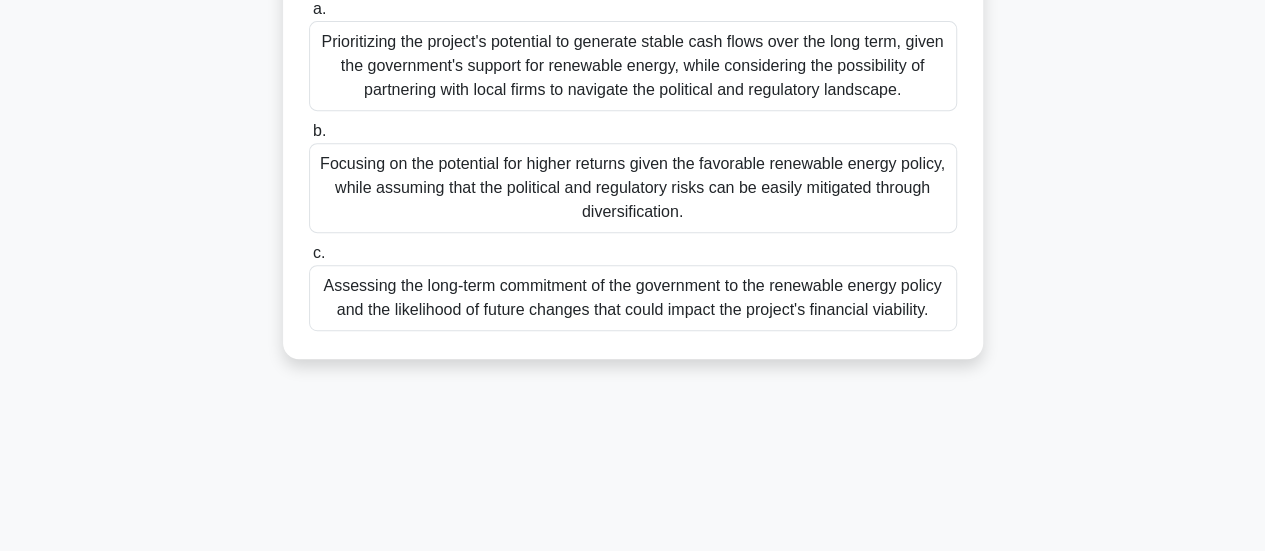 click on "Prioritizing the project's potential to generate stable cash flows over the long term, given the government's support for renewable energy, while considering the possibility of partnering with local firms to navigate the political and regulatory landscape." at bounding box center (633, 66) 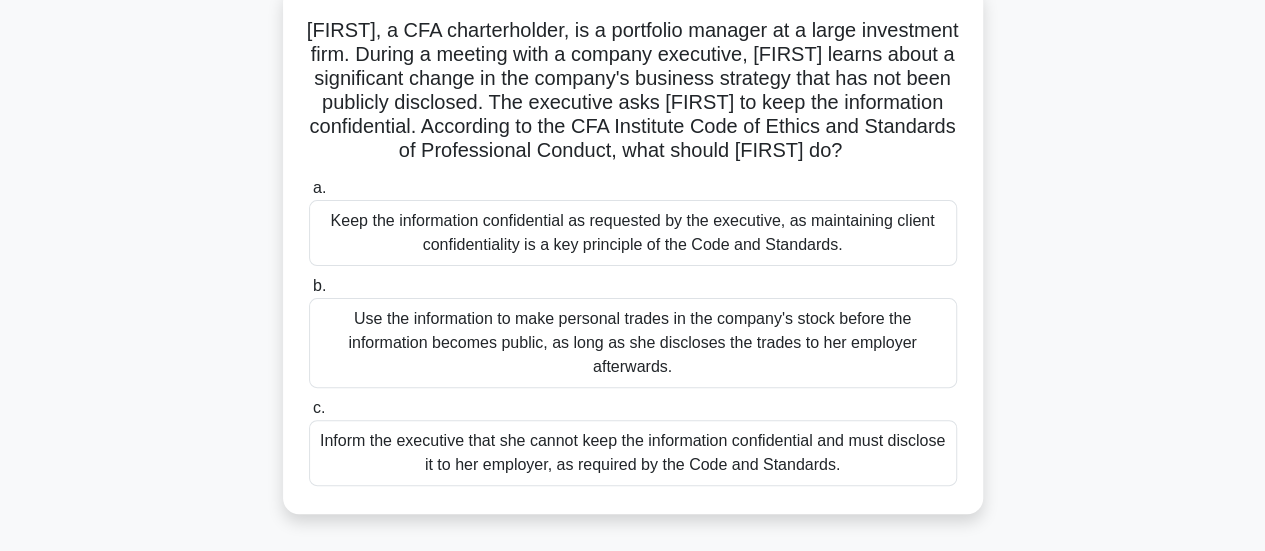 scroll, scrollTop: 144, scrollLeft: 0, axis: vertical 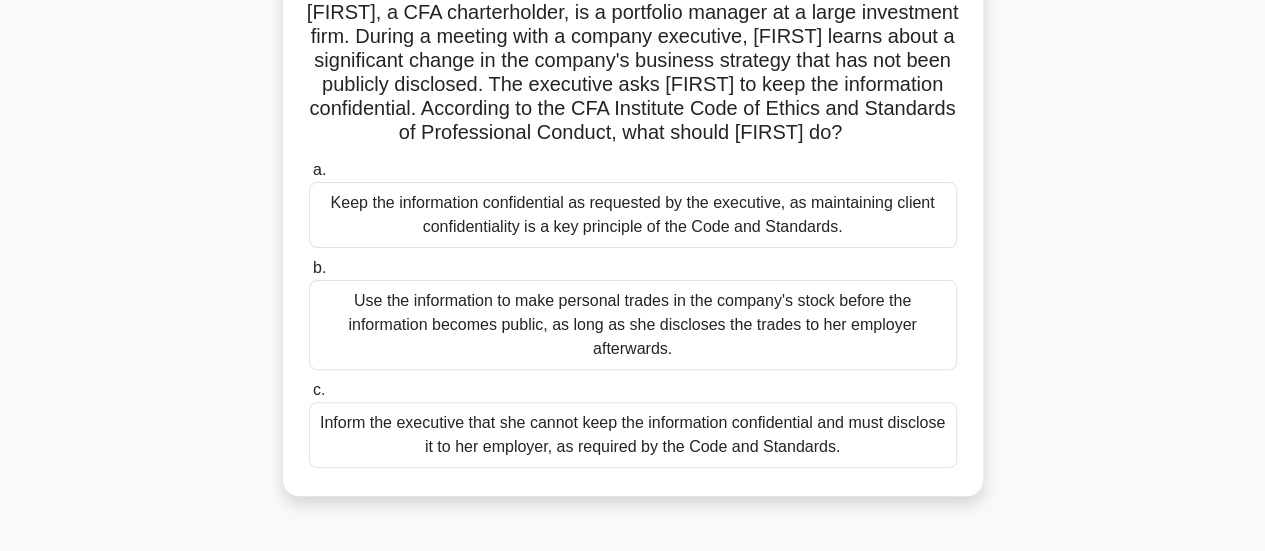 click on "Keep the information confidential as requested by the executive, as maintaining client confidentiality is a key principle of the Code and Standards." at bounding box center (633, 215) 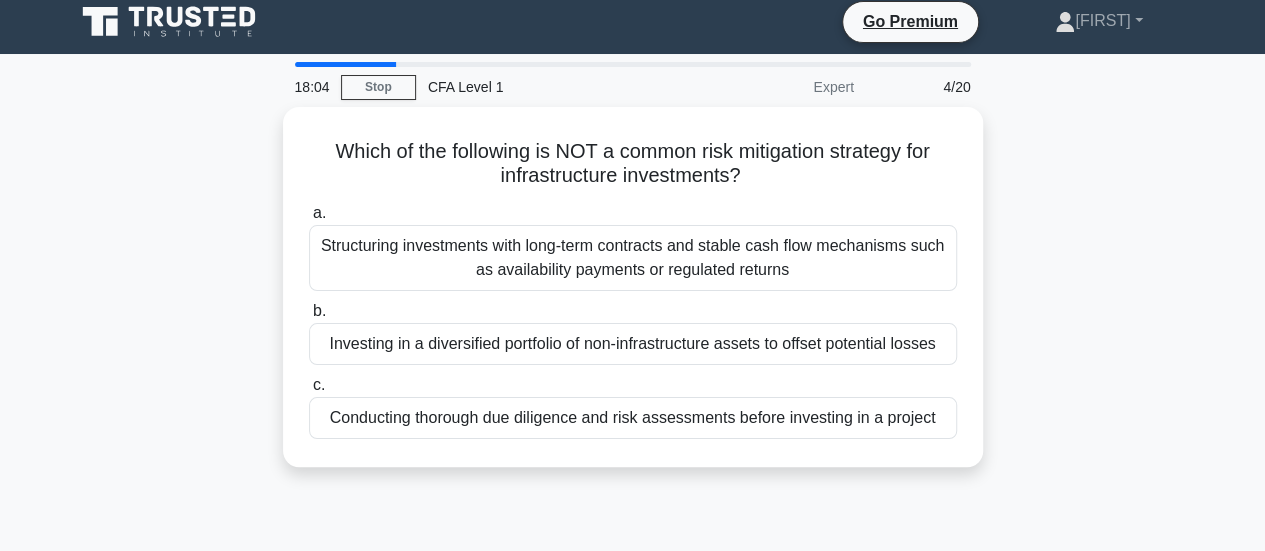 scroll, scrollTop: 0, scrollLeft: 0, axis: both 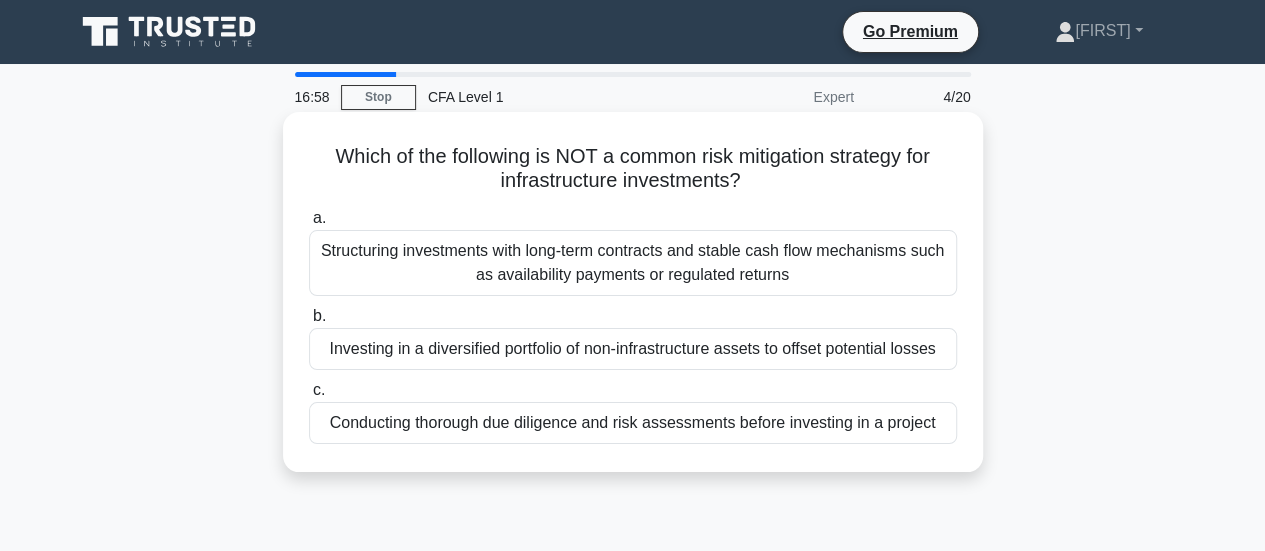 click on "Investing in a diversified portfolio of non-infrastructure assets to offset potential losses" at bounding box center (633, 349) 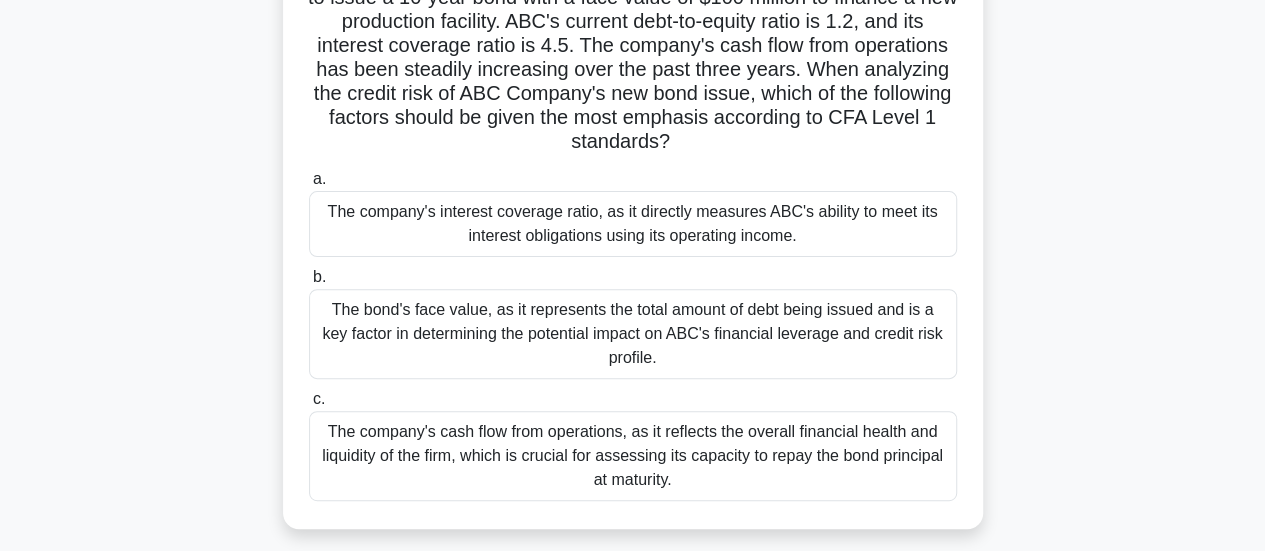 scroll, scrollTop: 153, scrollLeft: 0, axis: vertical 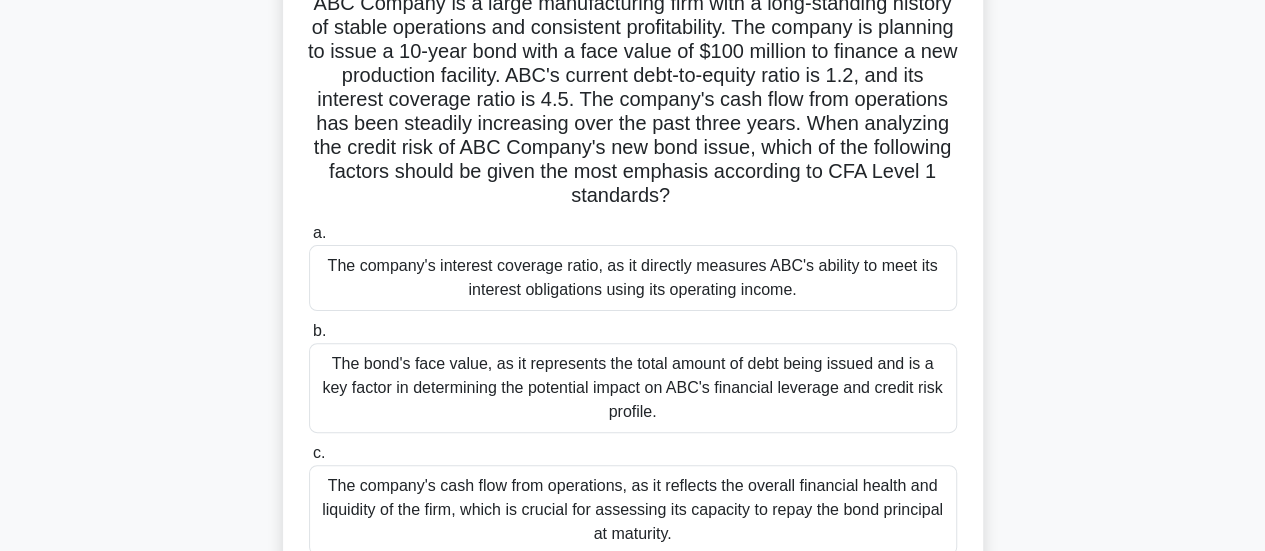 click on "The company's interest coverage ratio, as it directly measures ABC's ability to meet its interest obligations using its operating income." at bounding box center (633, 278) 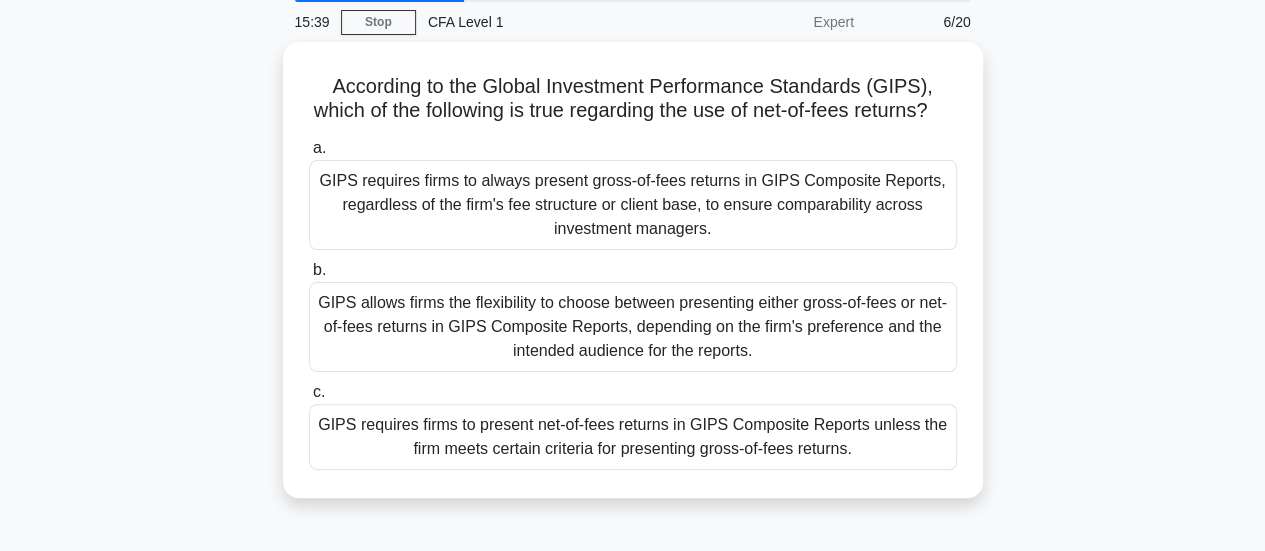 scroll, scrollTop: 76, scrollLeft: 0, axis: vertical 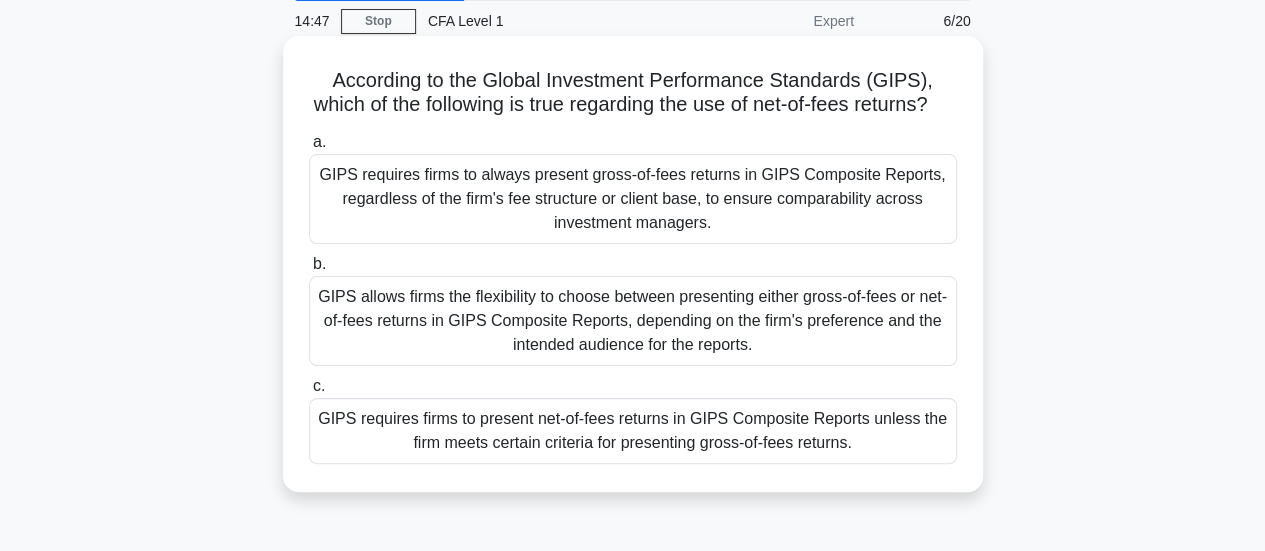 click on "GIPS requires firms to present net-of-fees returns in GIPS Composite Reports unless the firm meets certain criteria for presenting gross-of-fees returns." at bounding box center (633, 431) 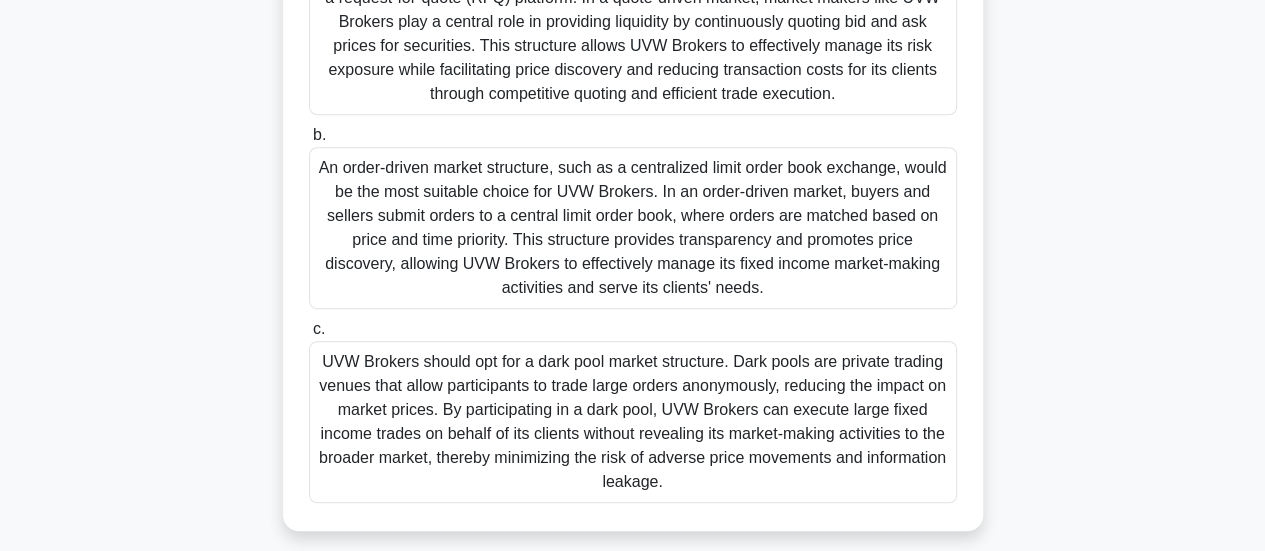 scroll, scrollTop: 403, scrollLeft: 0, axis: vertical 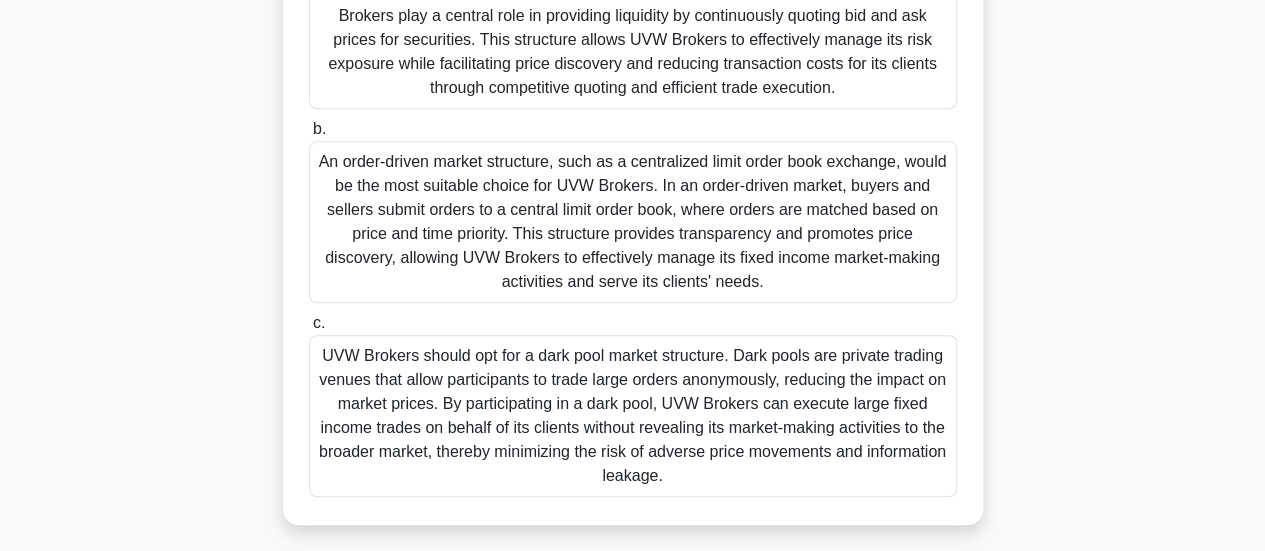 click on "UVW Brokers should opt for a dark pool market structure. Dark pools are private trading venues that allow participants to trade large orders anonymously, reducing the impact on market prices. By participating in a dark pool, UVW Brokers can execute large fixed income trades on behalf of its clients without revealing its market-making activities to the broader market, thereby minimizing the risk of adverse price movements and information leakage." at bounding box center [633, 416] 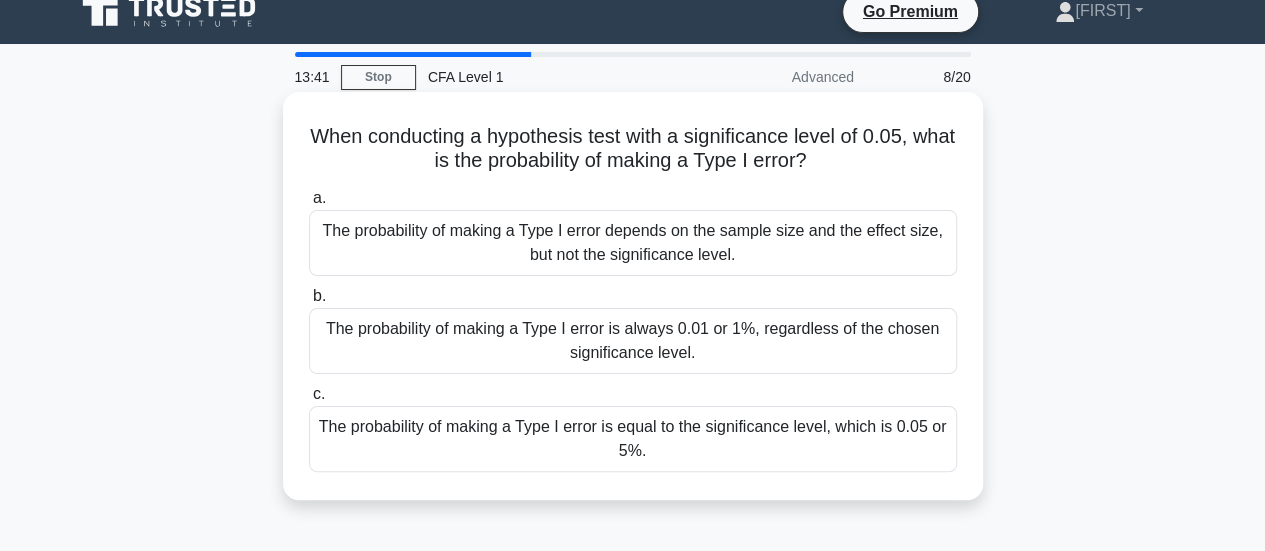 scroll, scrollTop: 38, scrollLeft: 0, axis: vertical 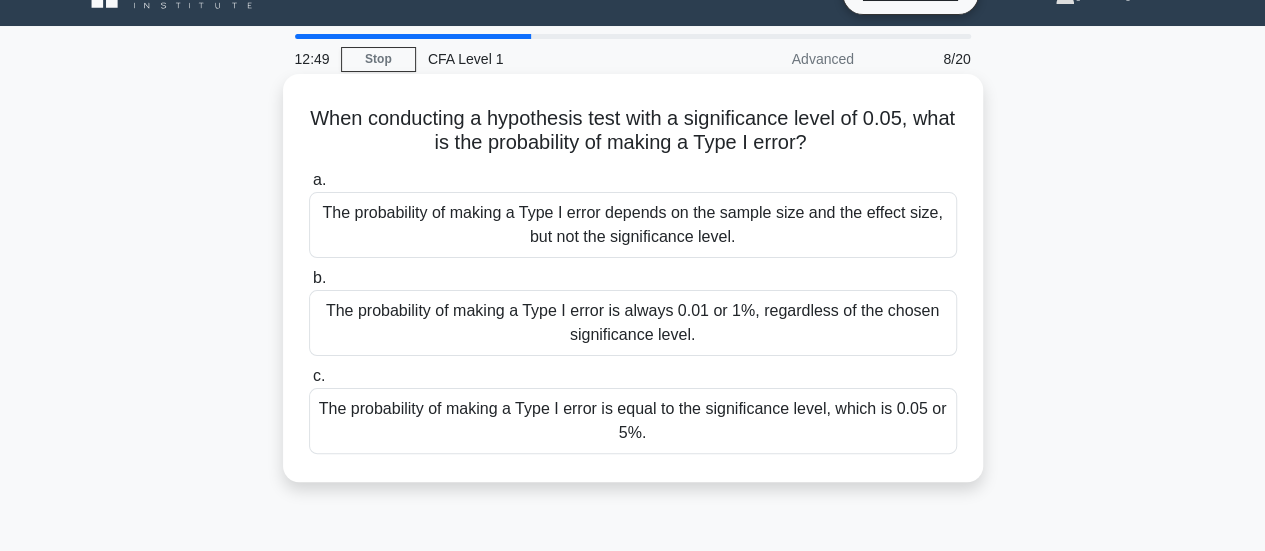 click on "The probability of making a Type I error is equal to the significance level, which is 0.05 or 5%." at bounding box center (633, 421) 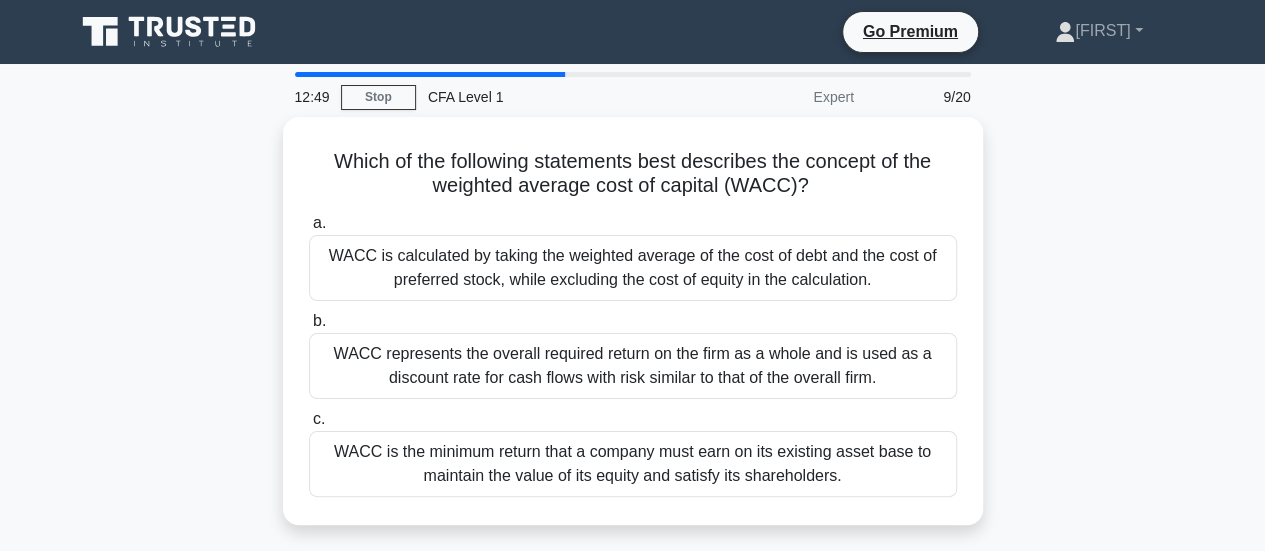 scroll, scrollTop: 0, scrollLeft: 0, axis: both 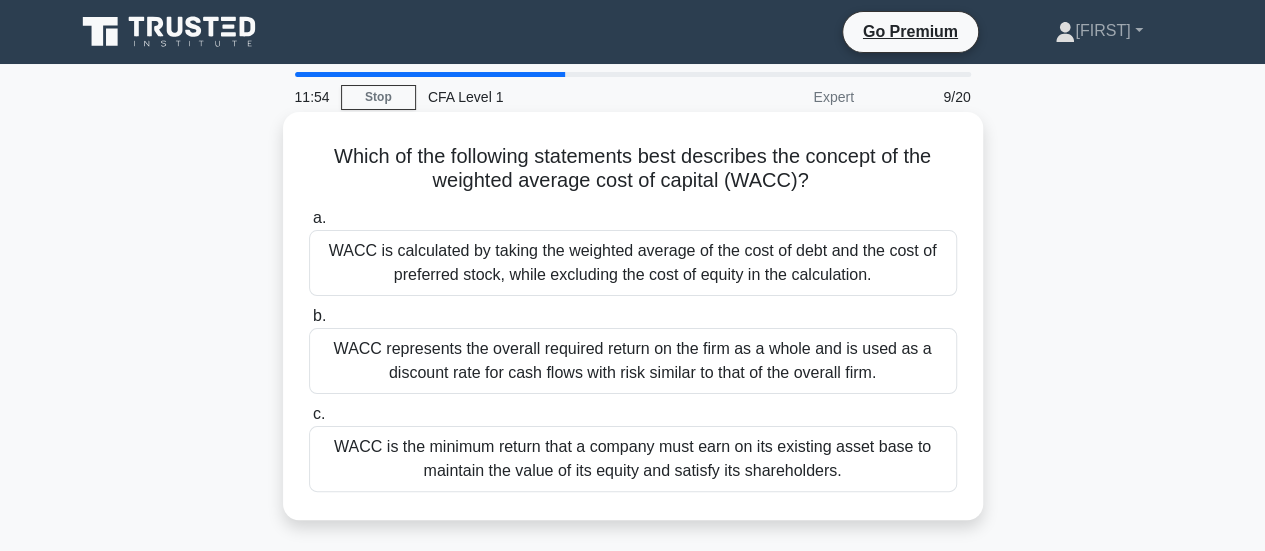 click on "WACC is the minimum return that a company must earn on its existing asset base to maintain the value of its equity and satisfy its shareholders." at bounding box center [633, 459] 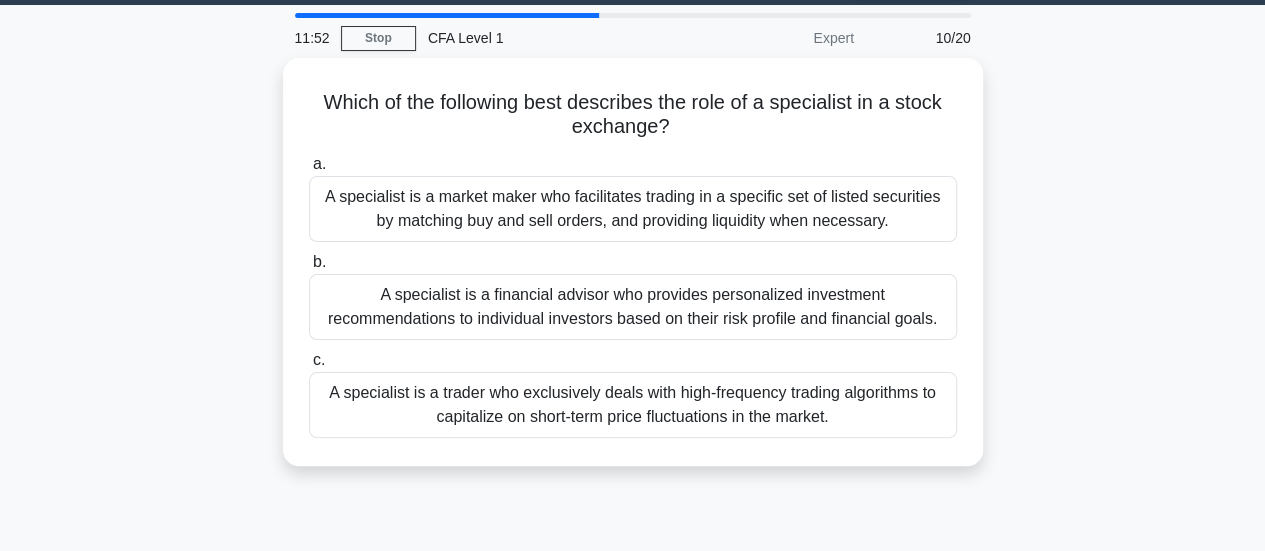 scroll, scrollTop: 60, scrollLeft: 0, axis: vertical 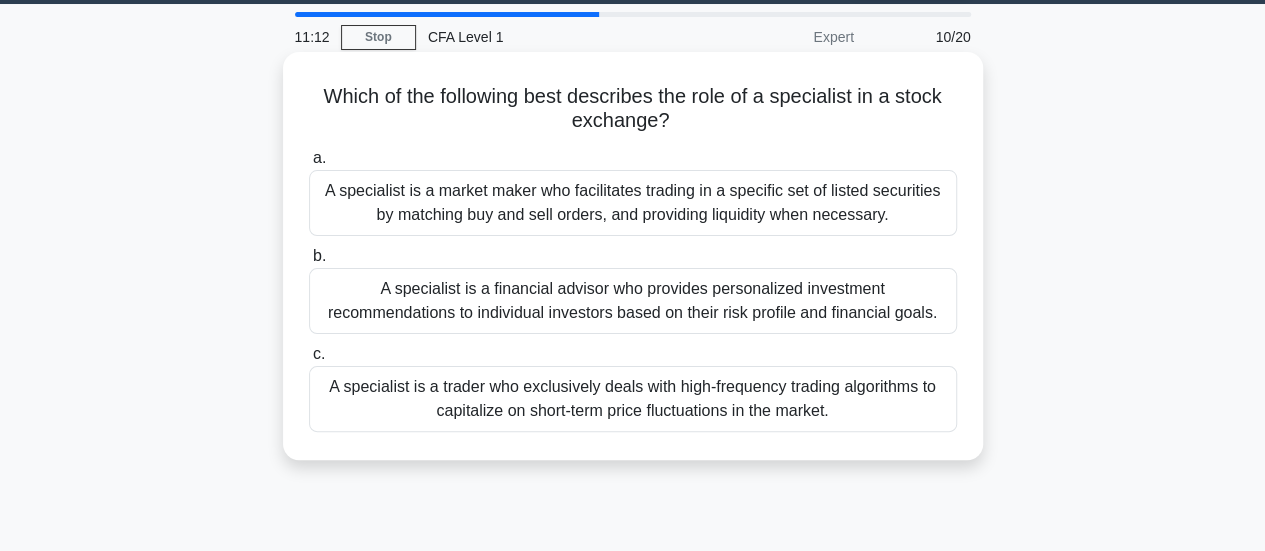 click on "A specialist is a market maker who facilitates trading in a specific set of listed securities by matching buy and sell orders, and providing liquidity when necessary." at bounding box center (633, 203) 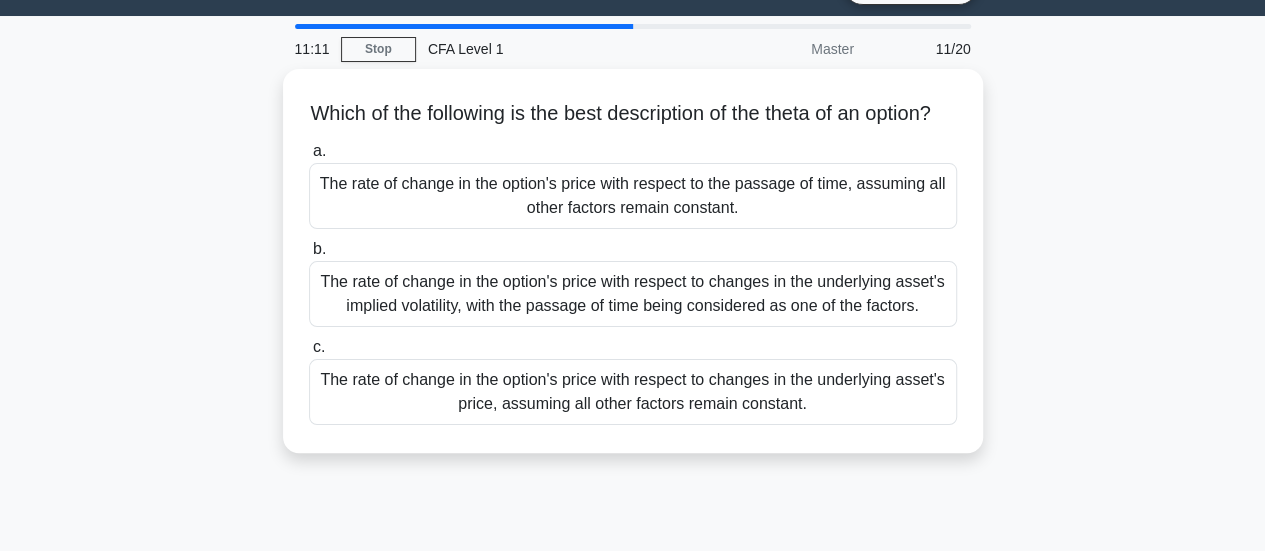 scroll, scrollTop: 72, scrollLeft: 0, axis: vertical 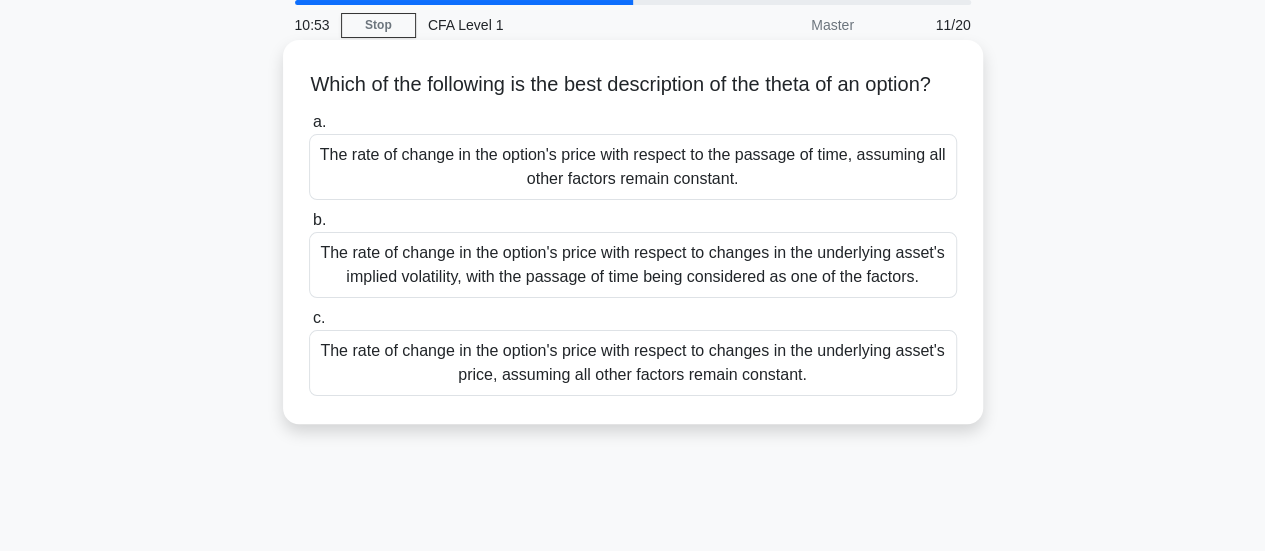 click on "The rate of change in the option's price with respect to changes in the underlying asset's price, assuming all other factors remain constant." at bounding box center [633, 363] 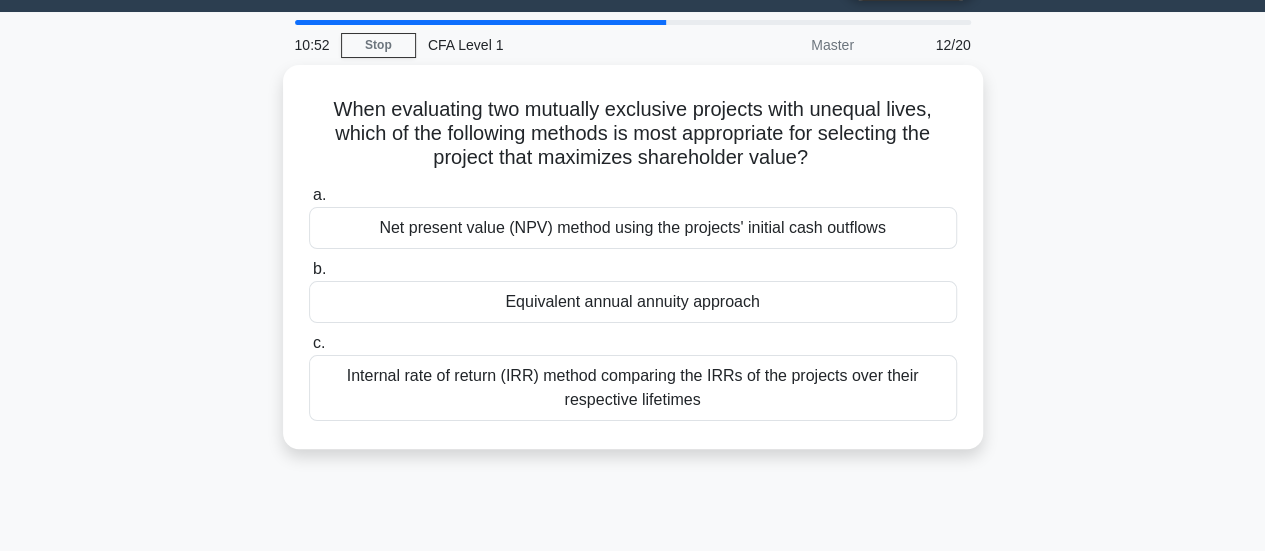 scroll, scrollTop: 57, scrollLeft: 0, axis: vertical 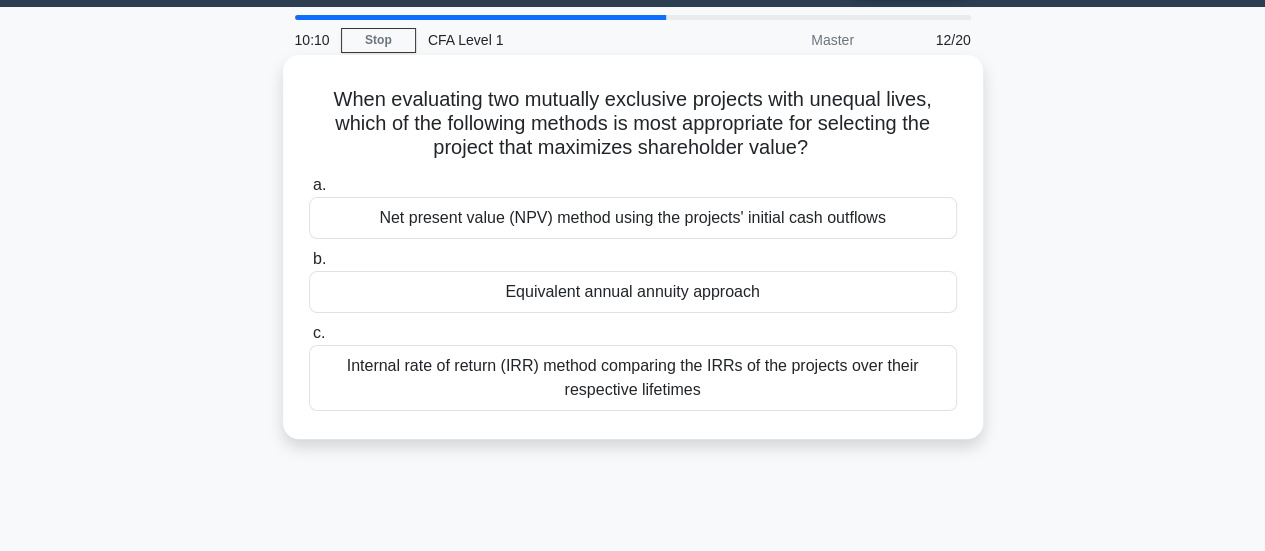 click on "Internal rate of return (IRR) method comparing the IRRs of the projects over their respective lifetimes" at bounding box center [633, 378] 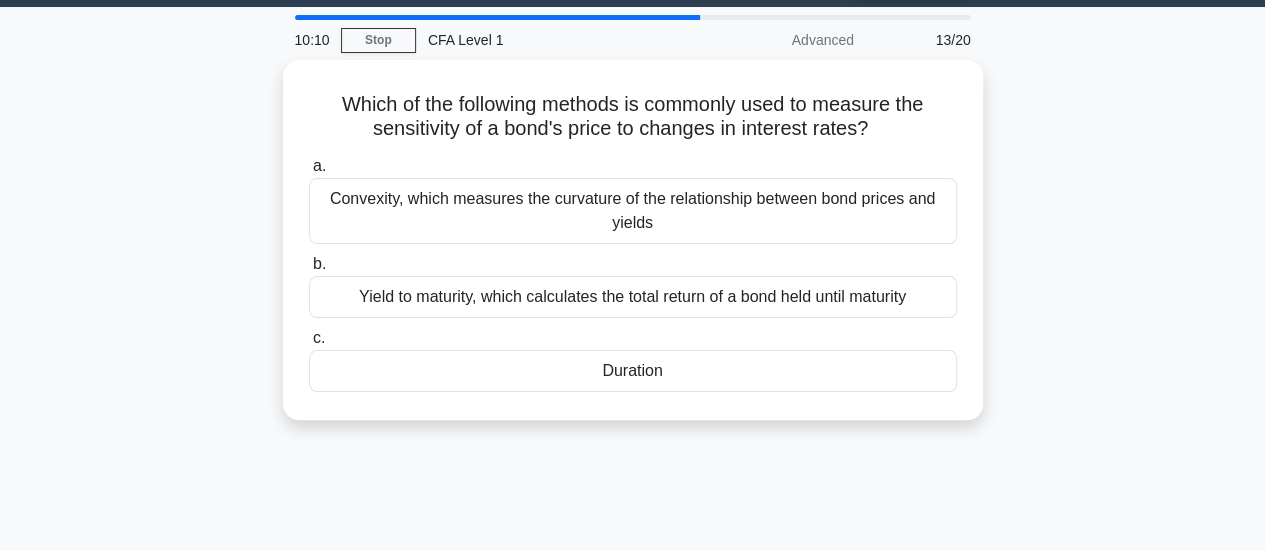 scroll, scrollTop: 0, scrollLeft: 0, axis: both 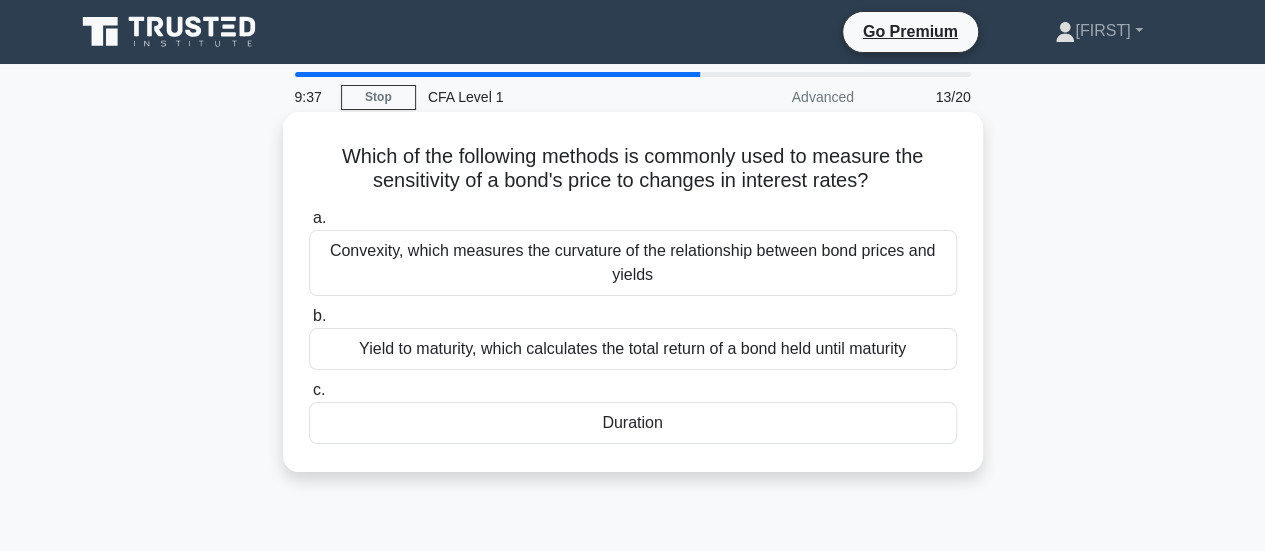 click on "Duration" at bounding box center (633, 423) 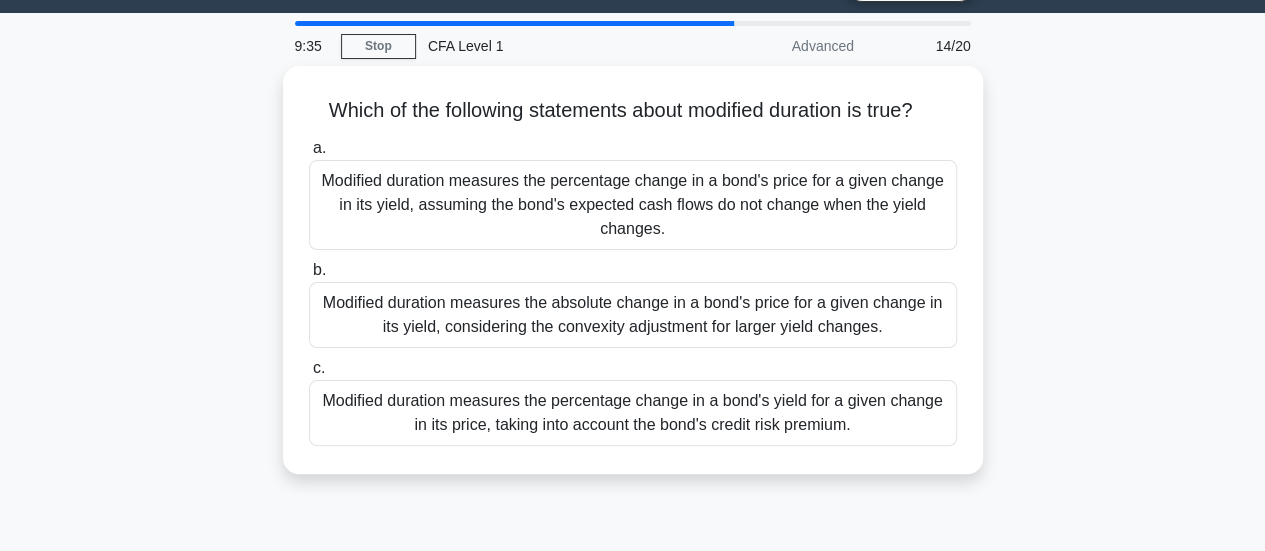 scroll, scrollTop: 60, scrollLeft: 0, axis: vertical 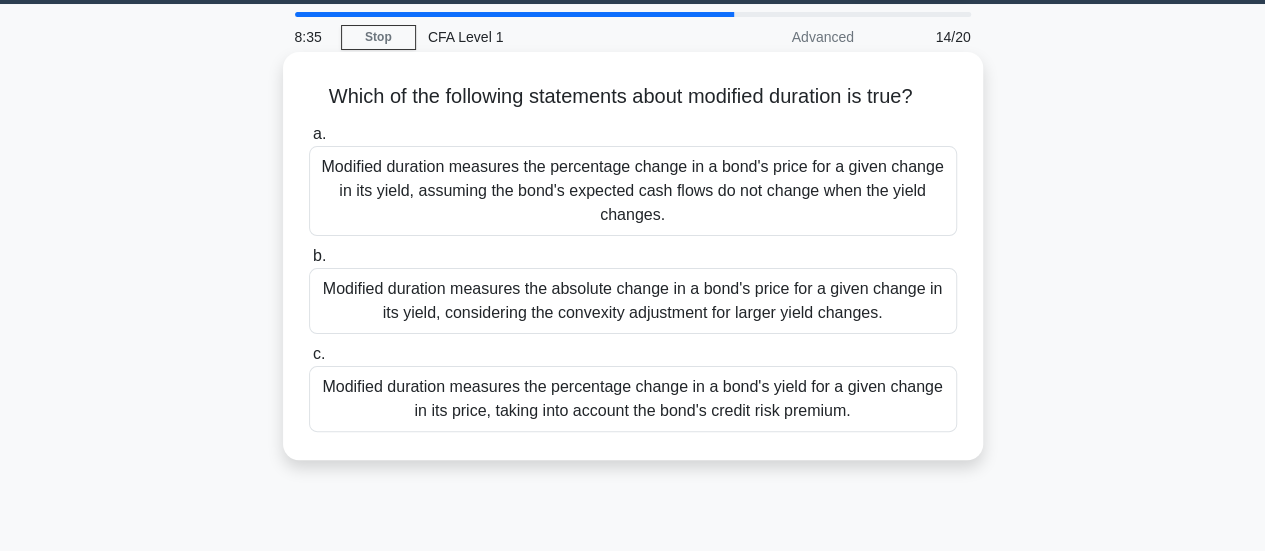 click on "Modified duration measures the absolute change in a bond's price for a given change in its yield, considering the convexity adjustment for larger yield changes." at bounding box center (633, 301) 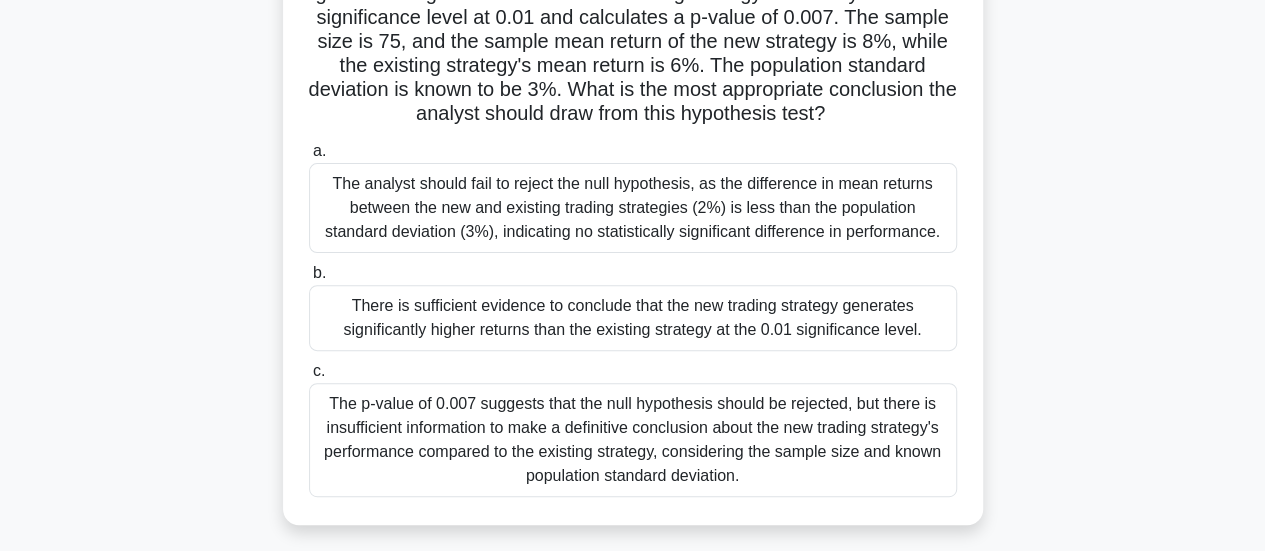 scroll, scrollTop: 176, scrollLeft: 0, axis: vertical 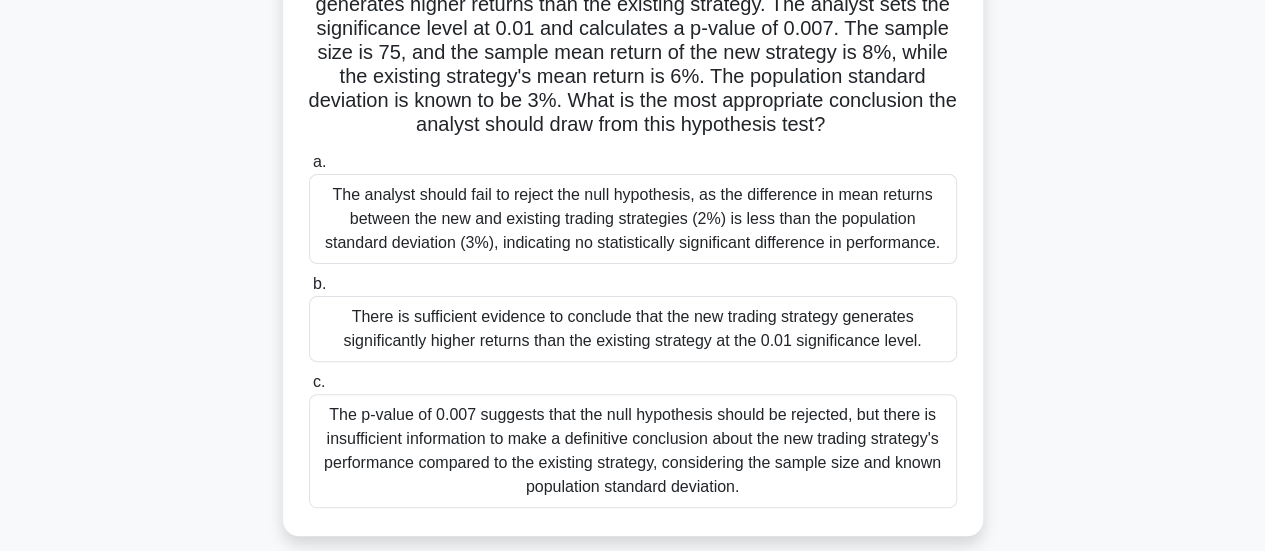 click on "There is sufficient evidence to conclude that the new trading strategy generates significantly higher returns than the existing strategy at the 0.01 significance level." at bounding box center [633, 329] 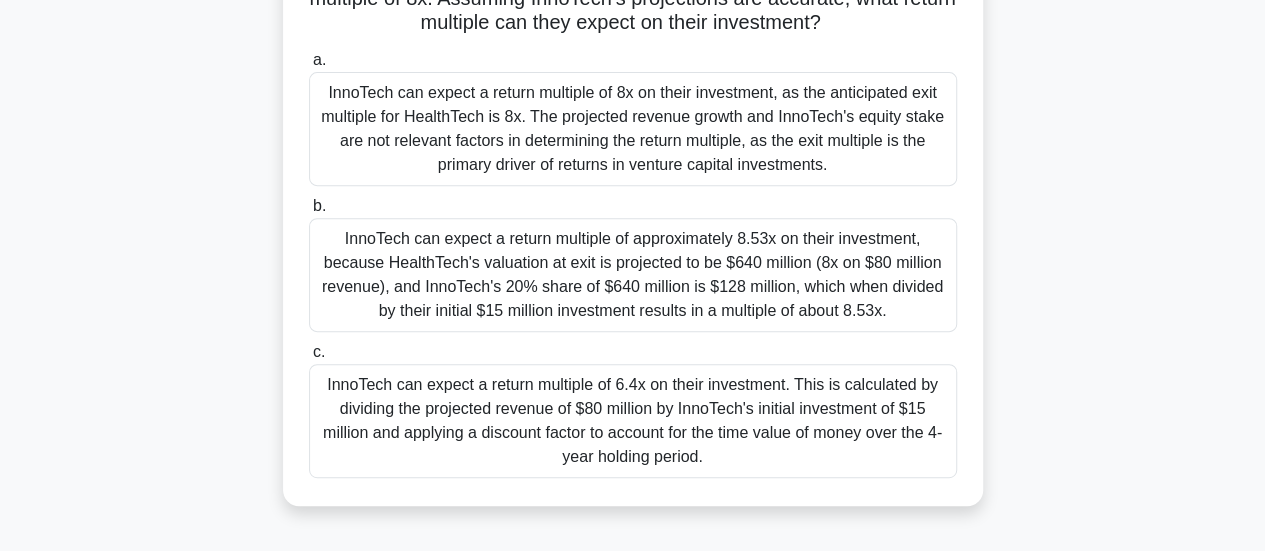 scroll, scrollTop: 311, scrollLeft: 0, axis: vertical 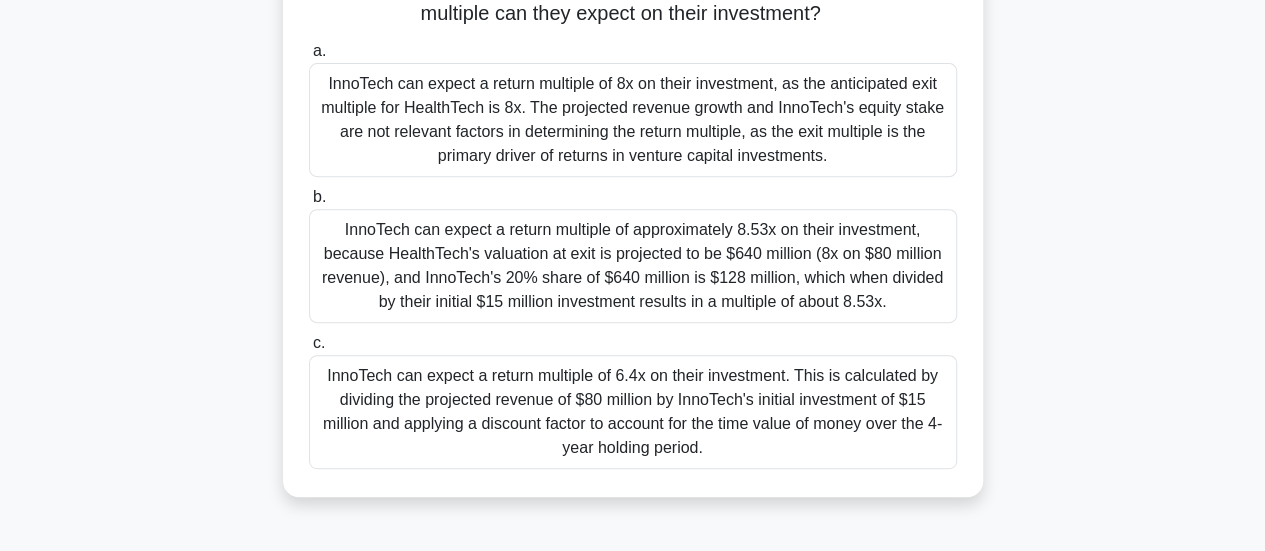 click on "InnoTech can expect a return multiple of 8x on their investment, as the anticipated exit multiple for HealthTech is 8x. The projected revenue growth and InnoTech's equity stake are not relevant factors in determining the return multiple, as the exit multiple is the primary driver of returns in venture capital investments." at bounding box center (633, 120) 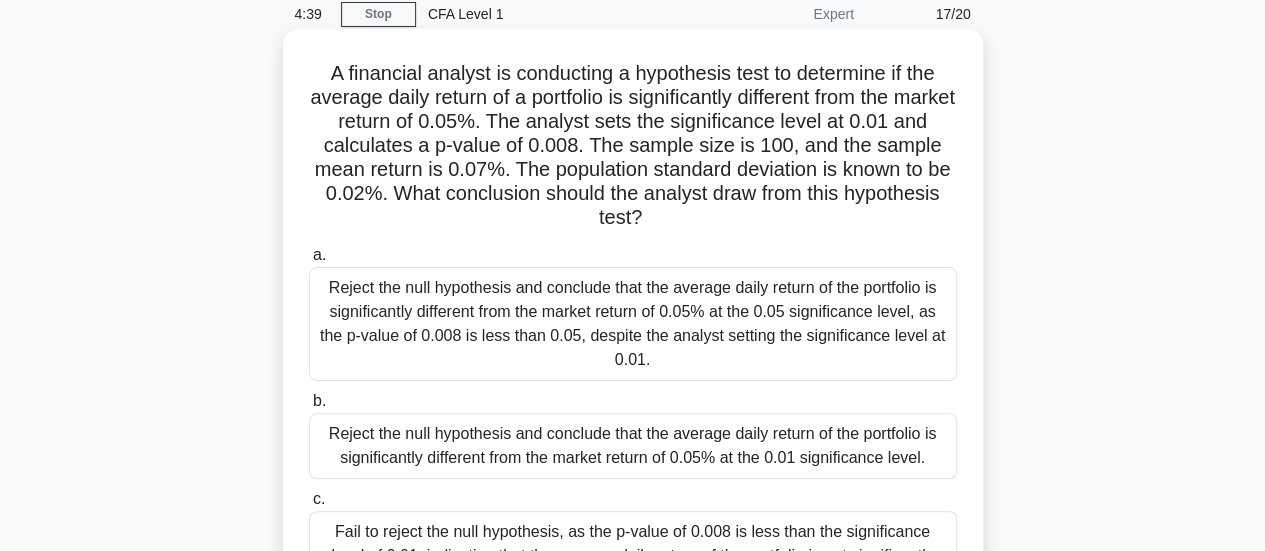 scroll, scrollTop: 81, scrollLeft: 0, axis: vertical 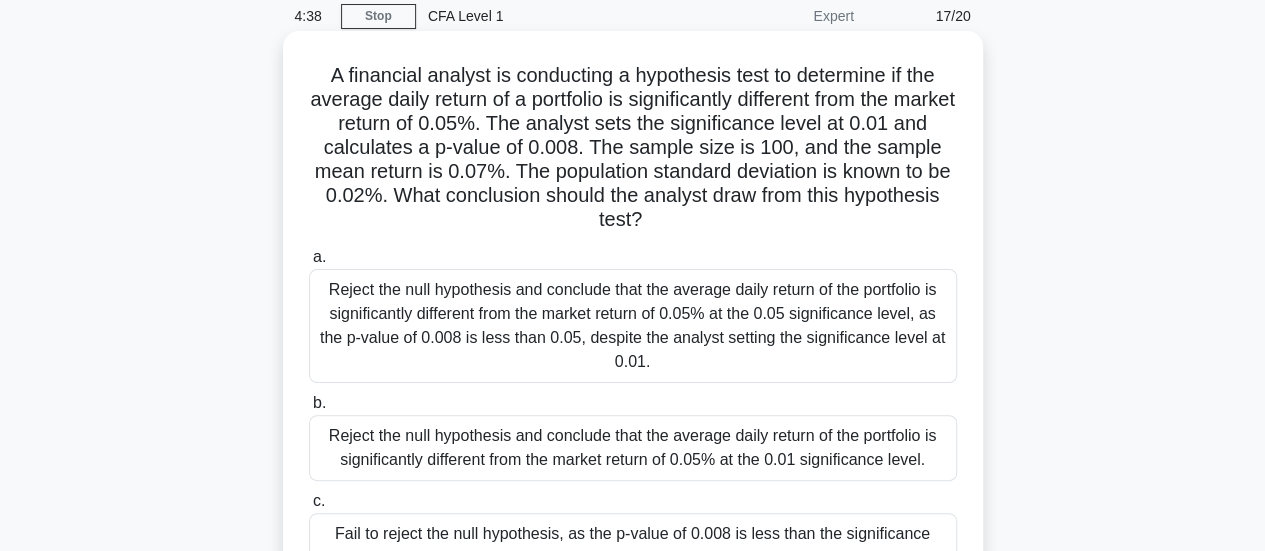 click on "Reject the null hypothesis and conclude that the average daily return of the portfolio is significantly different from the market return of 0.05% at the 0.01 significance level." at bounding box center (633, 448) 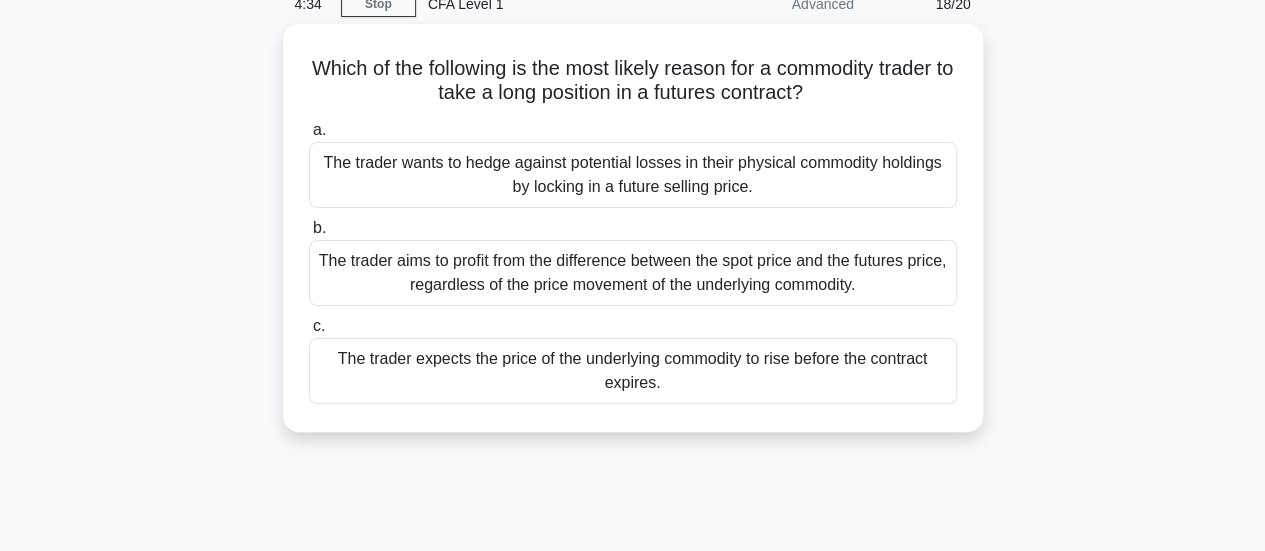 scroll, scrollTop: 69, scrollLeft: 0, axis: vertical 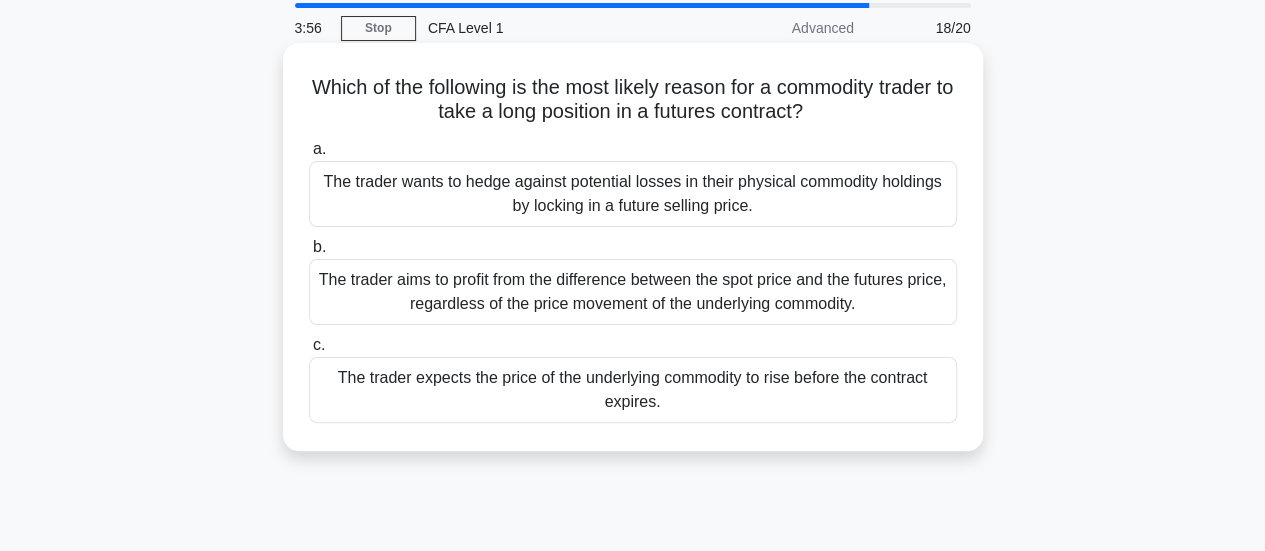 click on "The trader expects the price of the underlying commodity to rise before the contract expires." at bounding box center [633, 390] 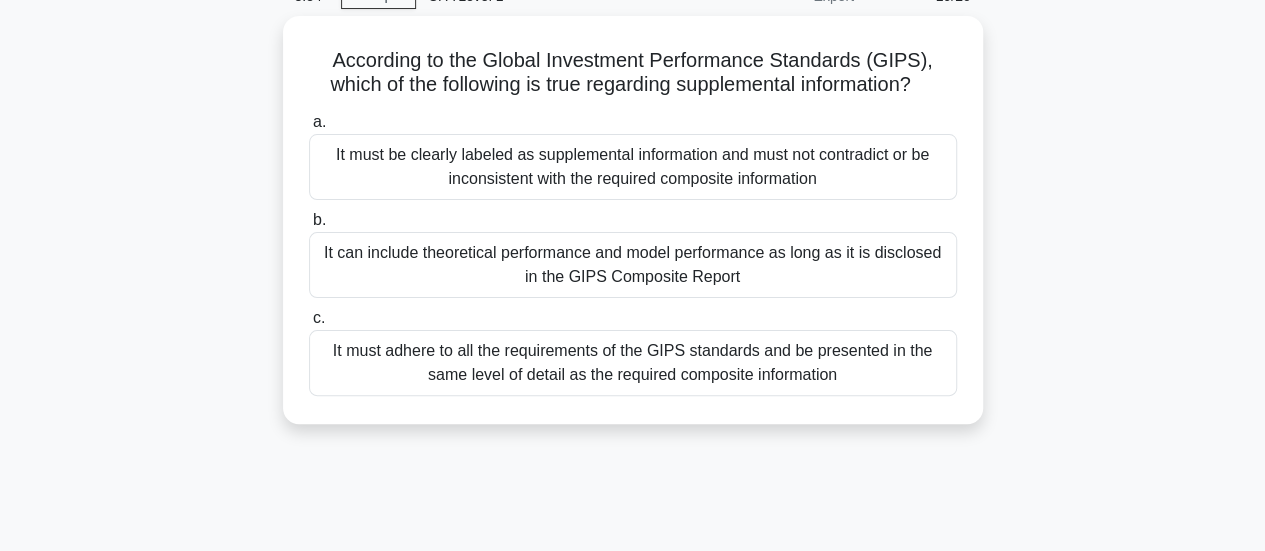 scroll, scrollTop: 115, scrollLeft: 0, axis: vertical 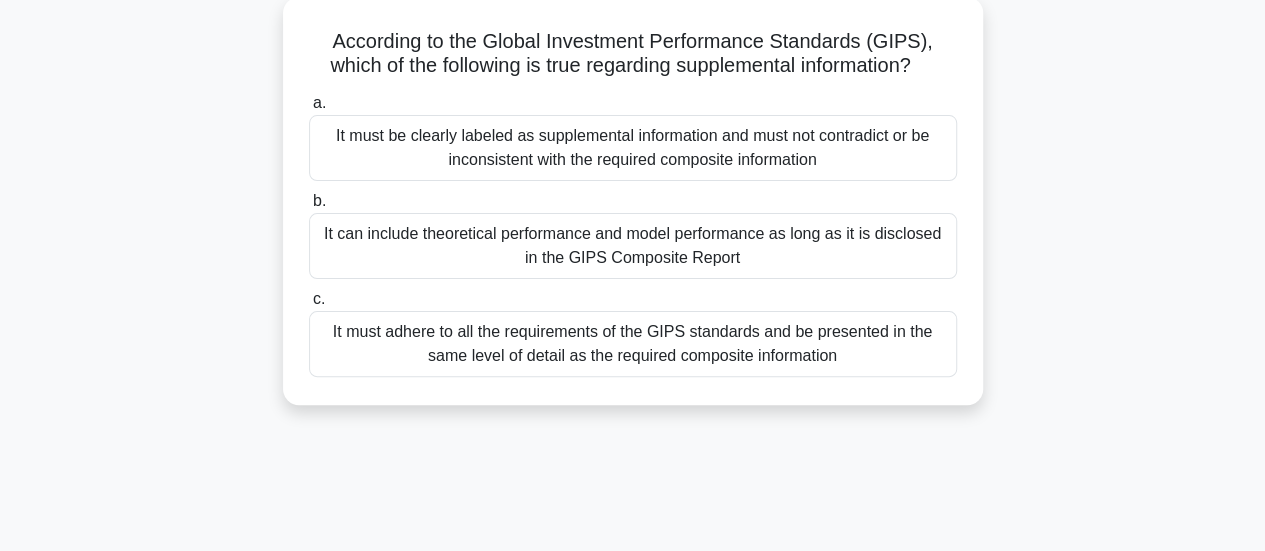click on "It can include theoretical performance and model performance as long as it is disclosed in the GIPS Composite Report" at bounding box center [633, 246] 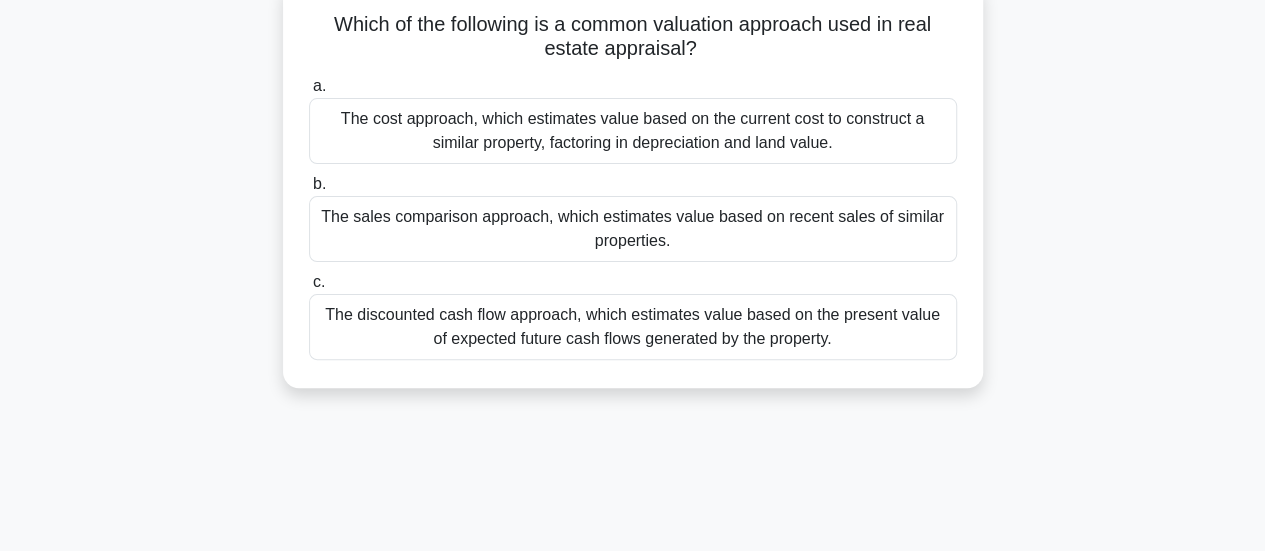 scroll, scrollTop: 129, scrollLeft: 0, axis: vertical 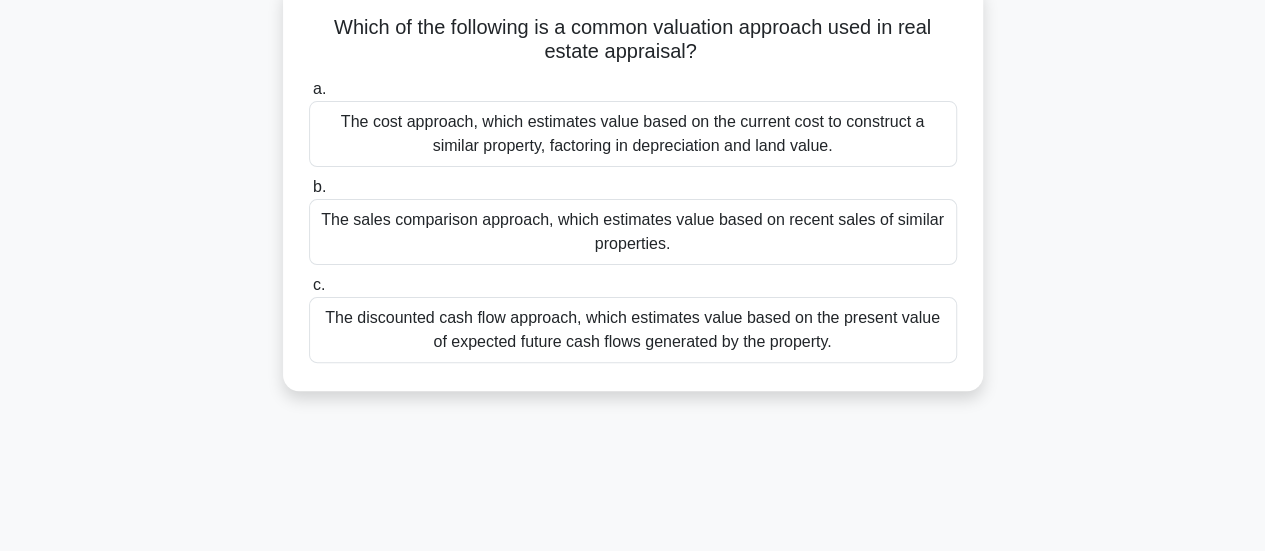 click on "The sales comparison approach, which estimates value based on recent sales of similar properties." at bounding box center [633, 232] 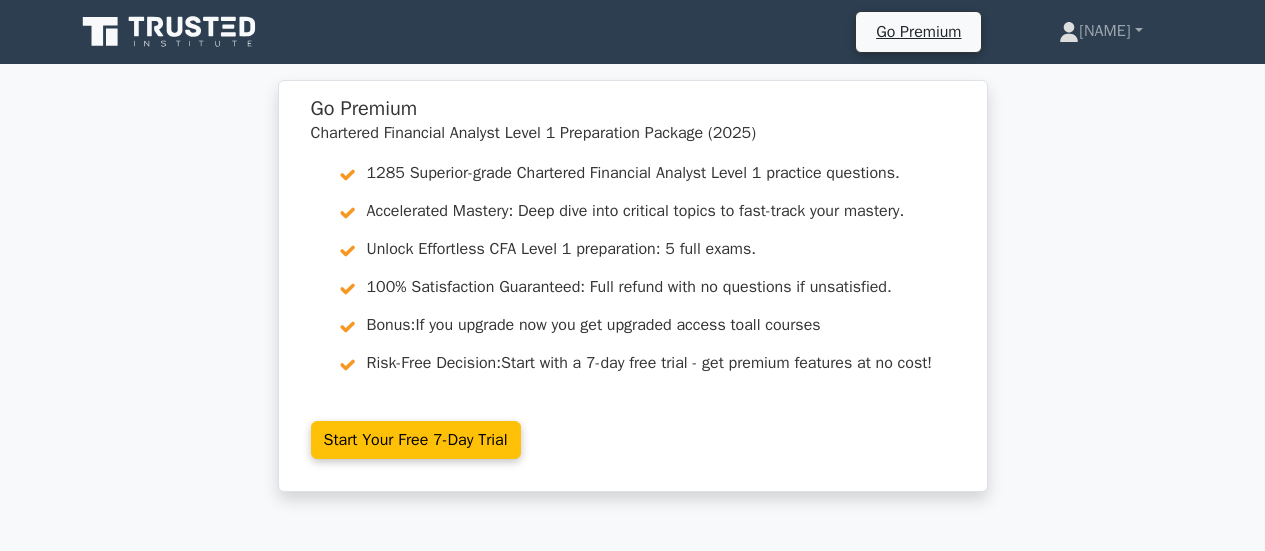scroll, scrollTop: 656, scrollLeft: 0, axis: vertical 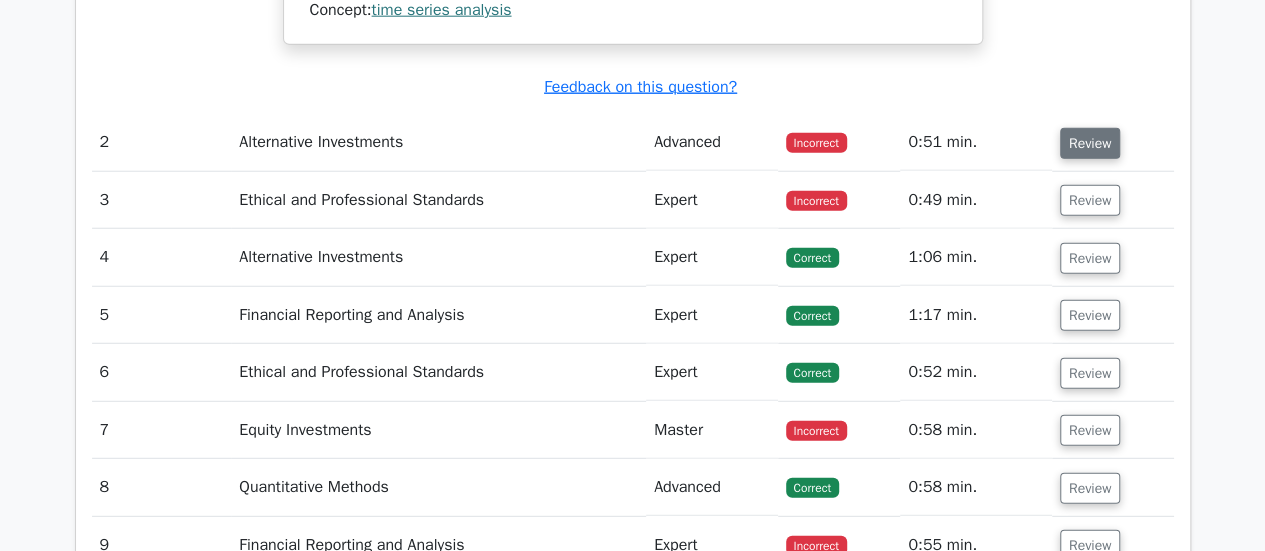 click on "Review" at bounding box center [1090, 143] 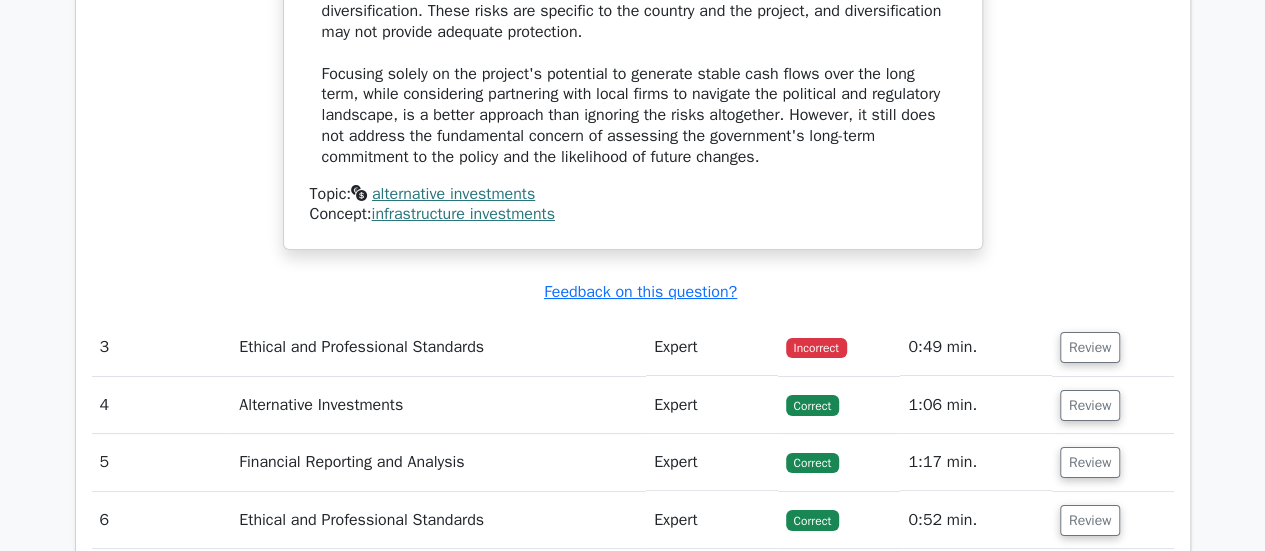 scroll, scrollTop: 4013, scrollLeft: 0, axis: vertical 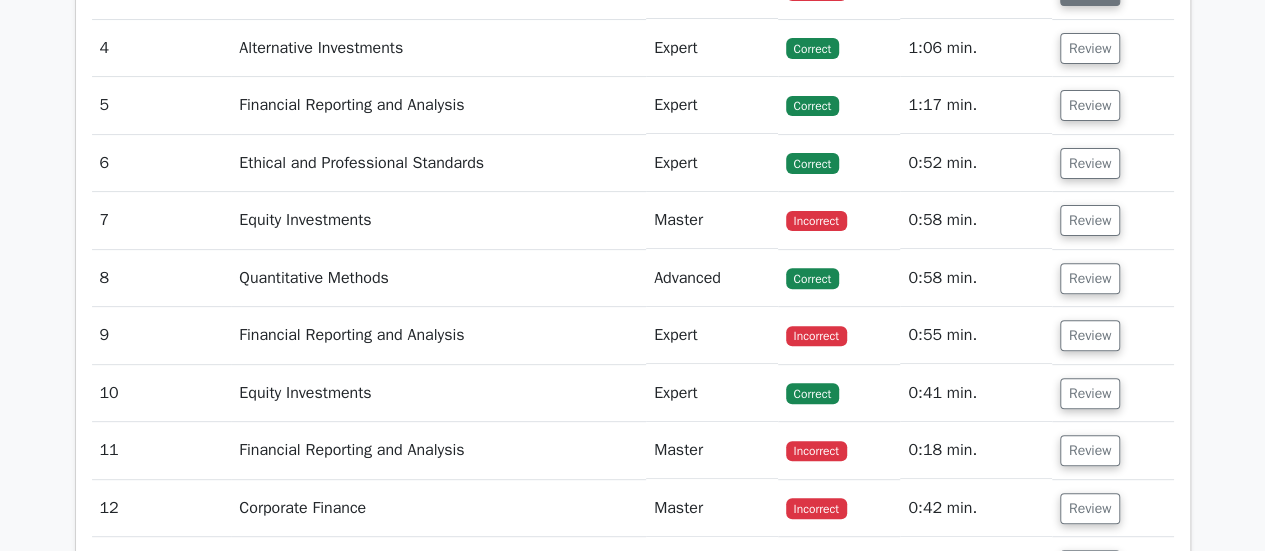 click on "Review" at bounding box center [1090, -10] 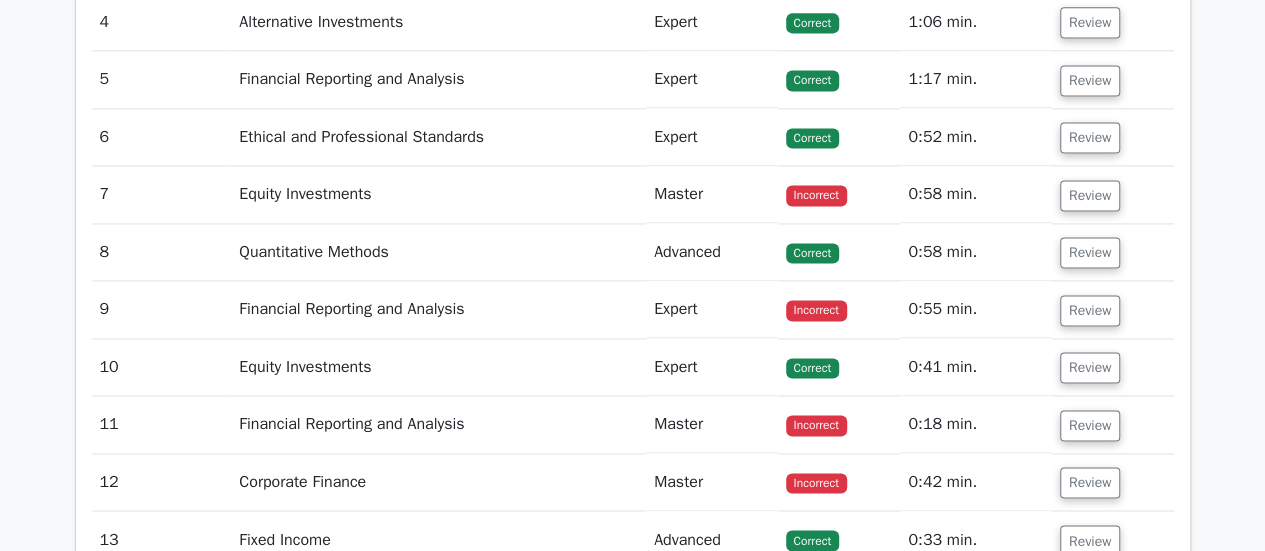 scroll, scrollTop: 5193, scrollLeft: 0, axis: vertical 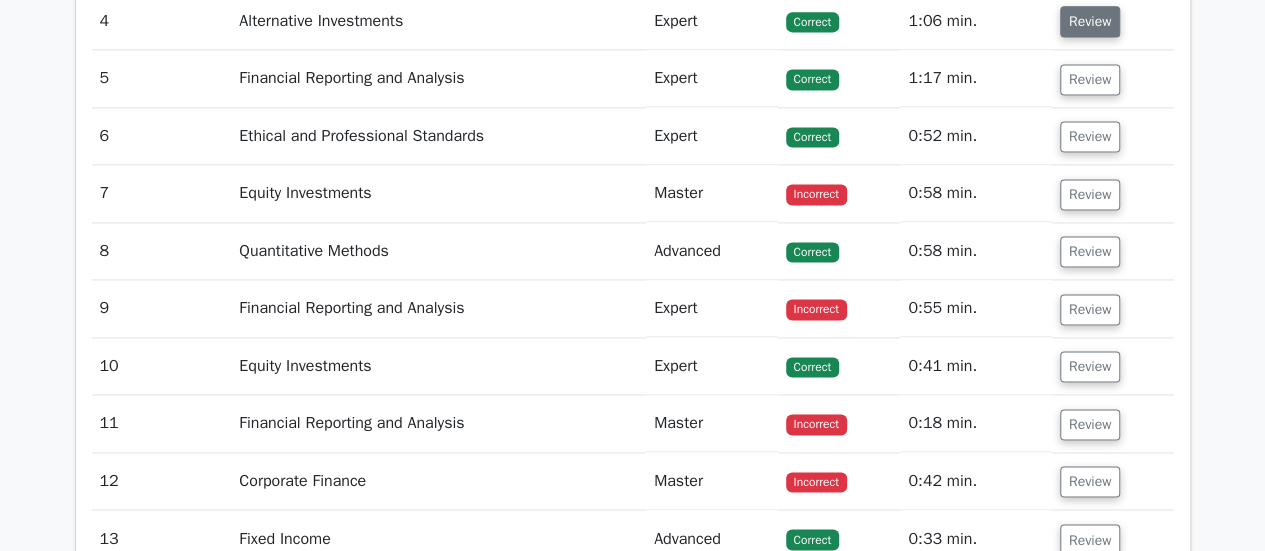 click on "Review" at bounding box center [1090, 21] 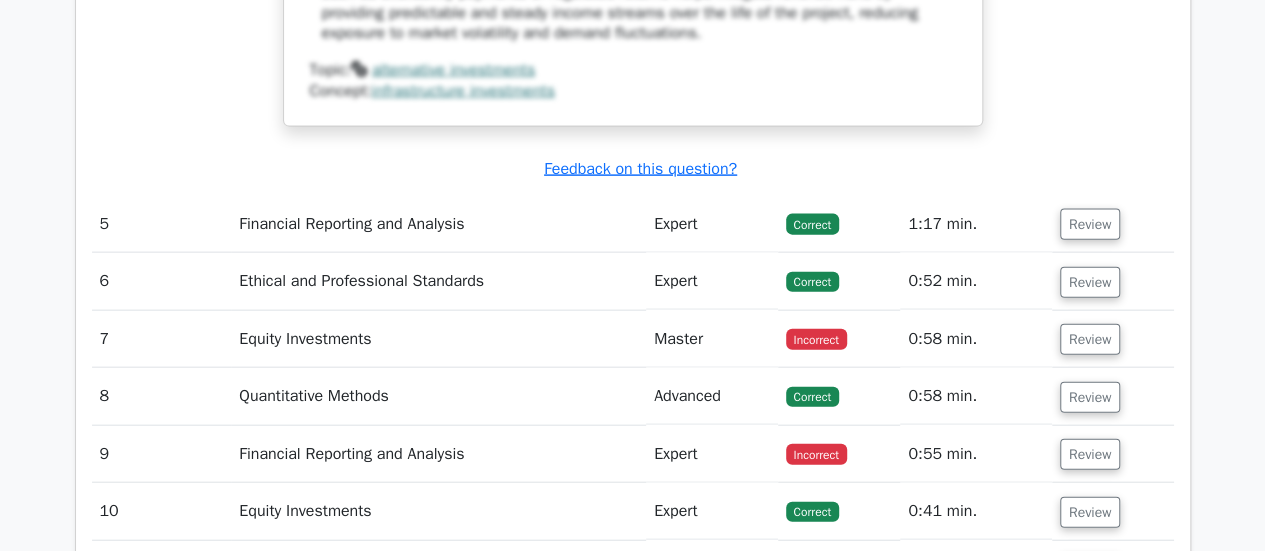 scroll, scrollTop: 5966, scrollLeft: 0, axis: vertical 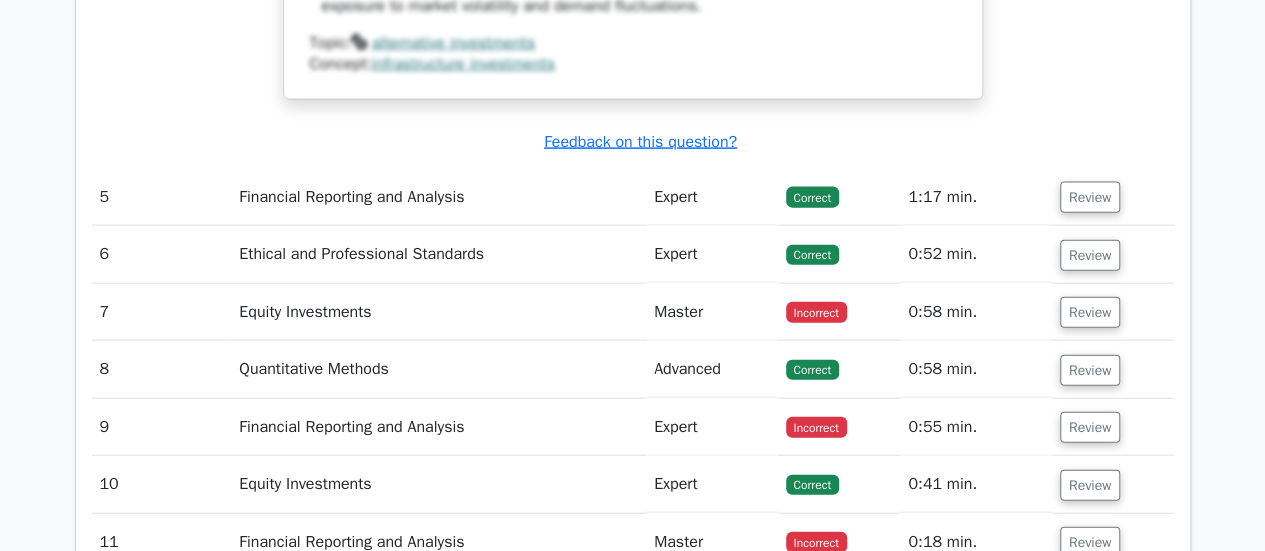 click on "Review" at bounding box center [1113, 197] 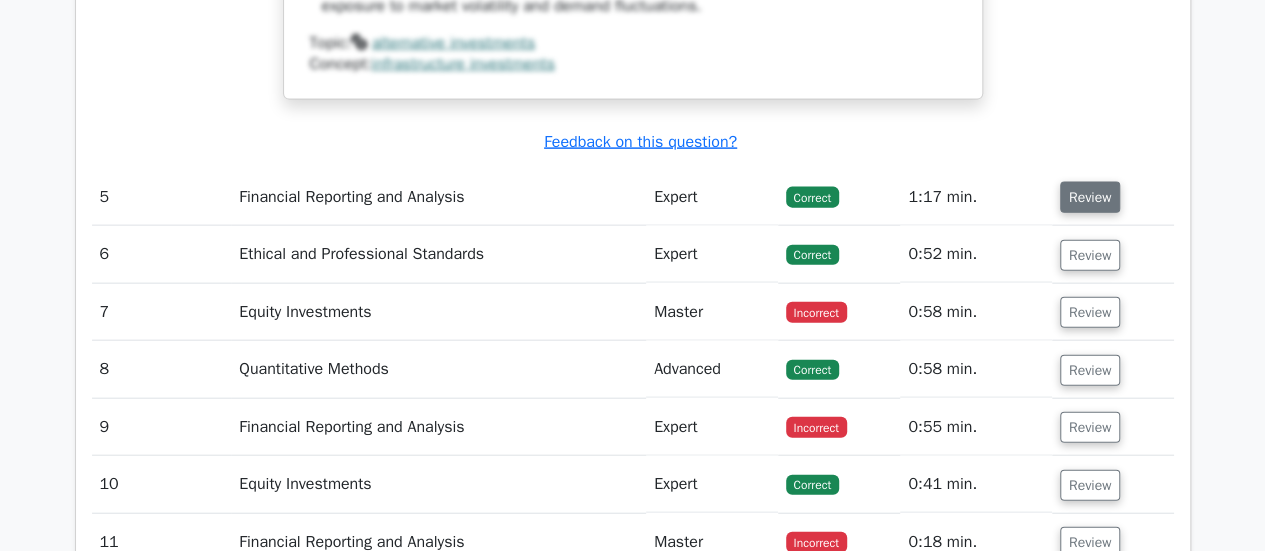 click on "Review" at bounding box center [1090, 197] 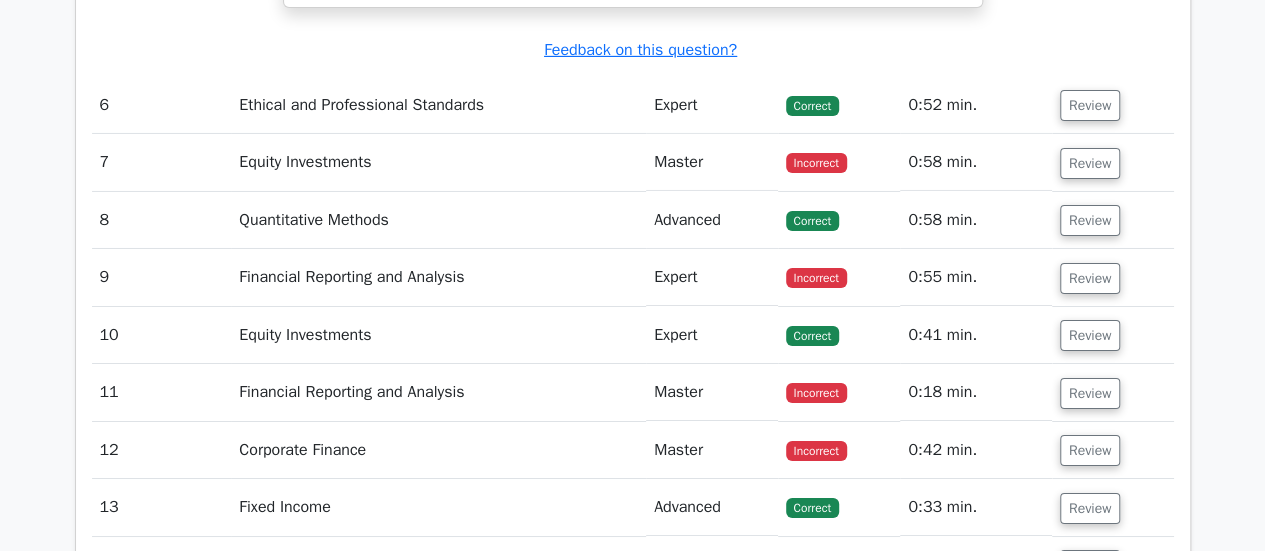 scroll, scrollTop: 7221, scrollLeft: 0, axis: vertical 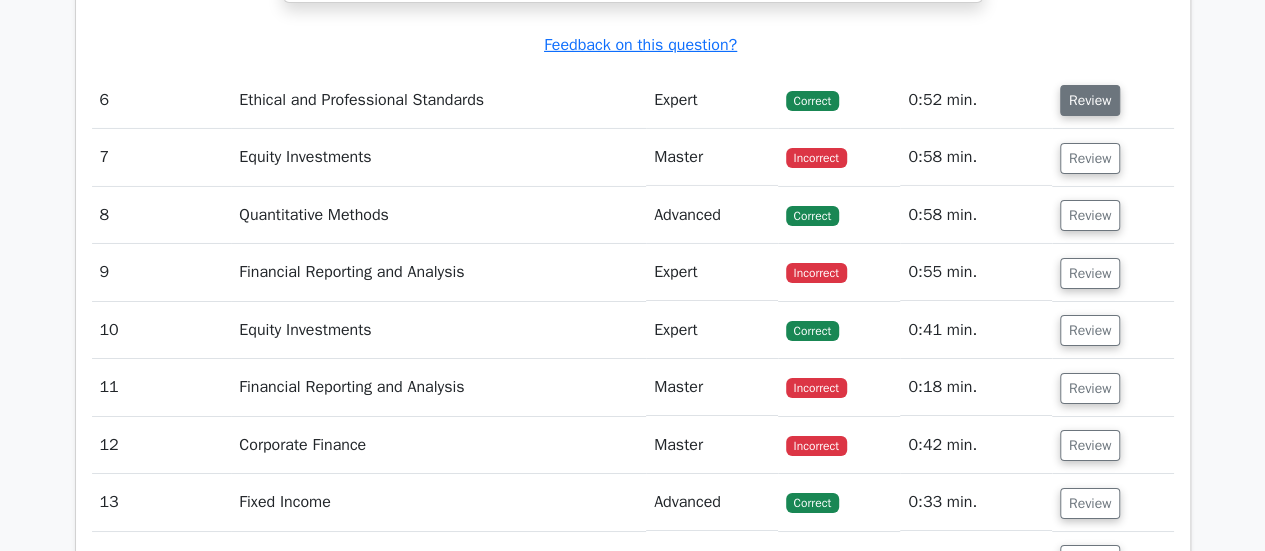 click on "Review" at bounding box center (1090, 100) 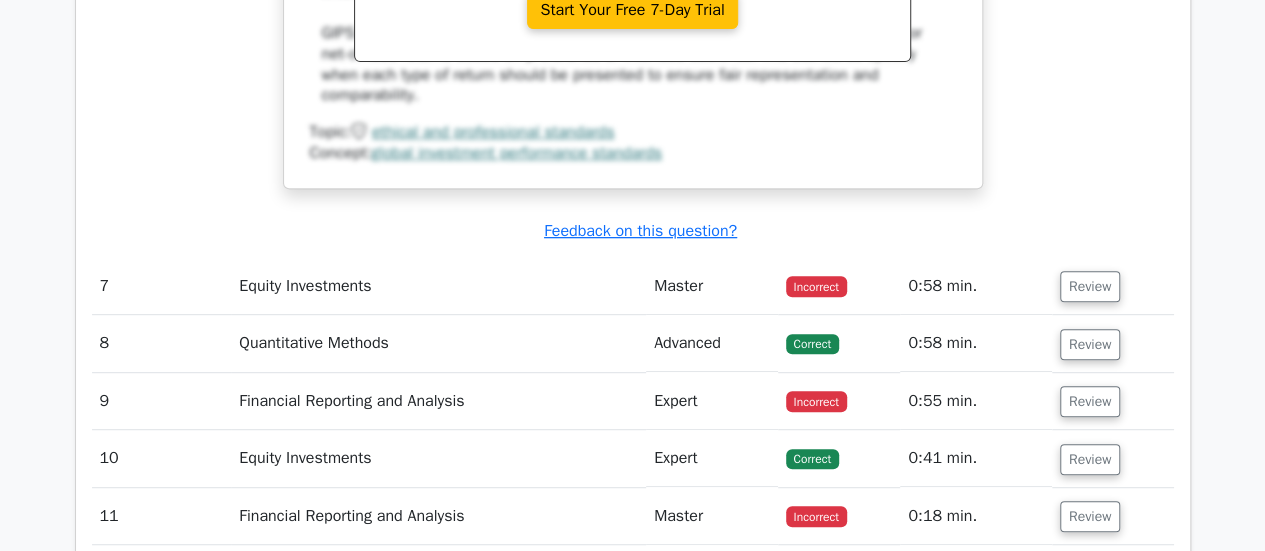 scroll, scrollTop: 7991, scrollLeft: 0, axis: vertical 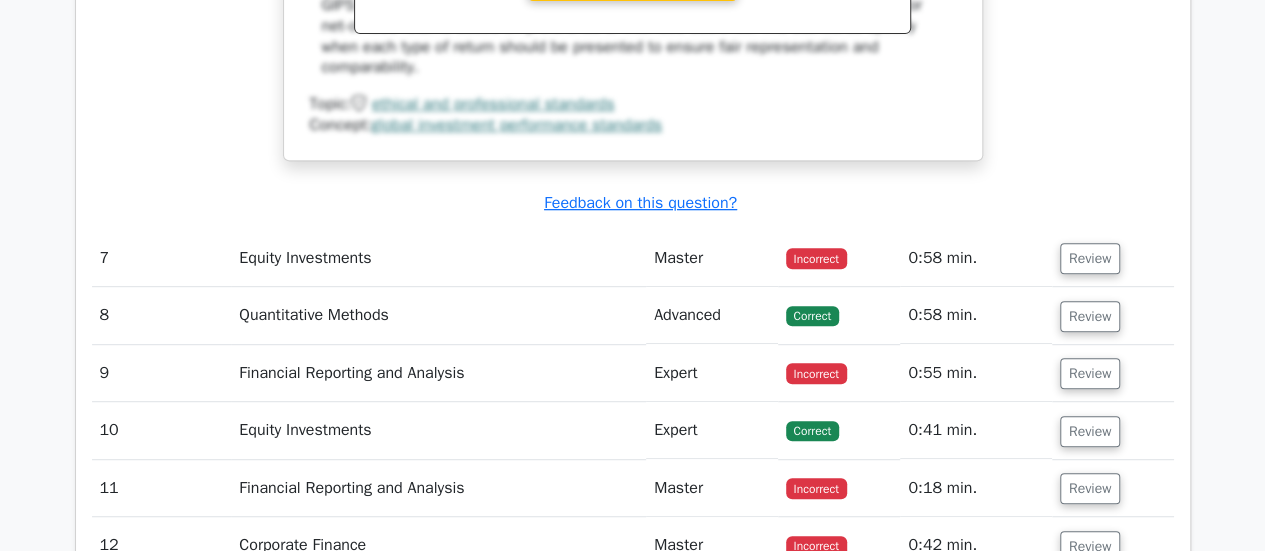 click on "Review" at bounding box center [1113, 258] 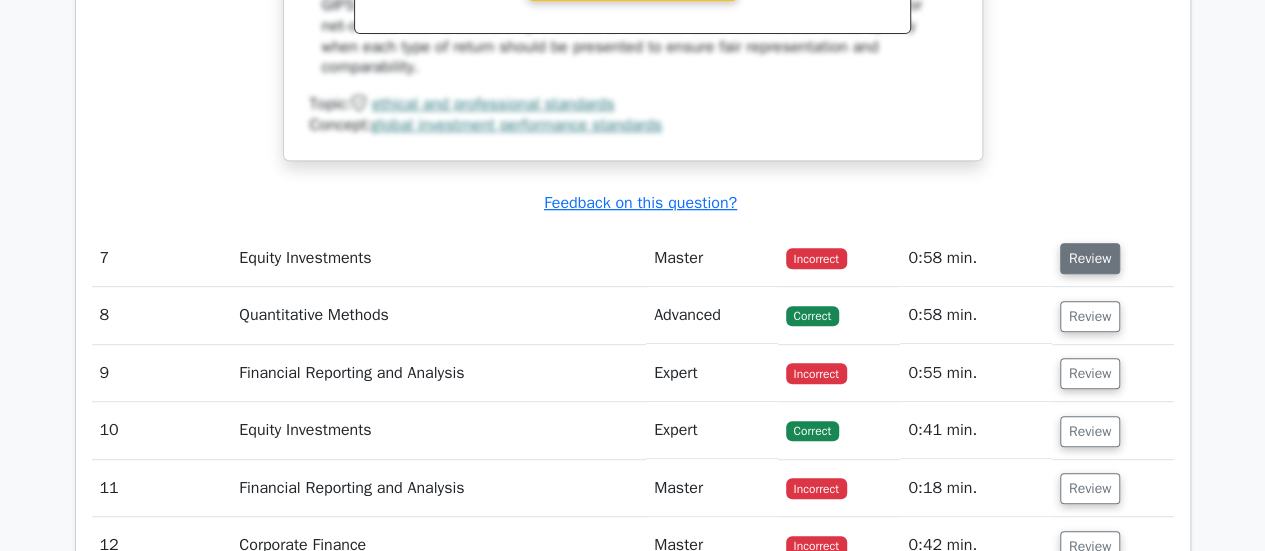click on "Review" at bounding box center [1090, 258] 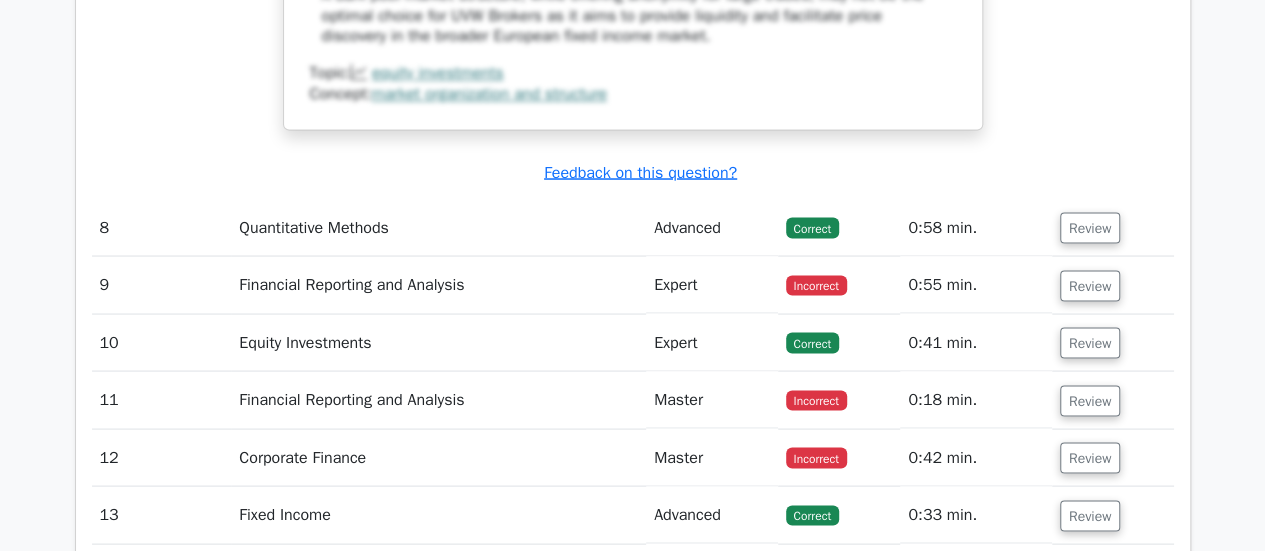 scroll, scrollTop: 9362, scrollLeft: 0, axis: vertical 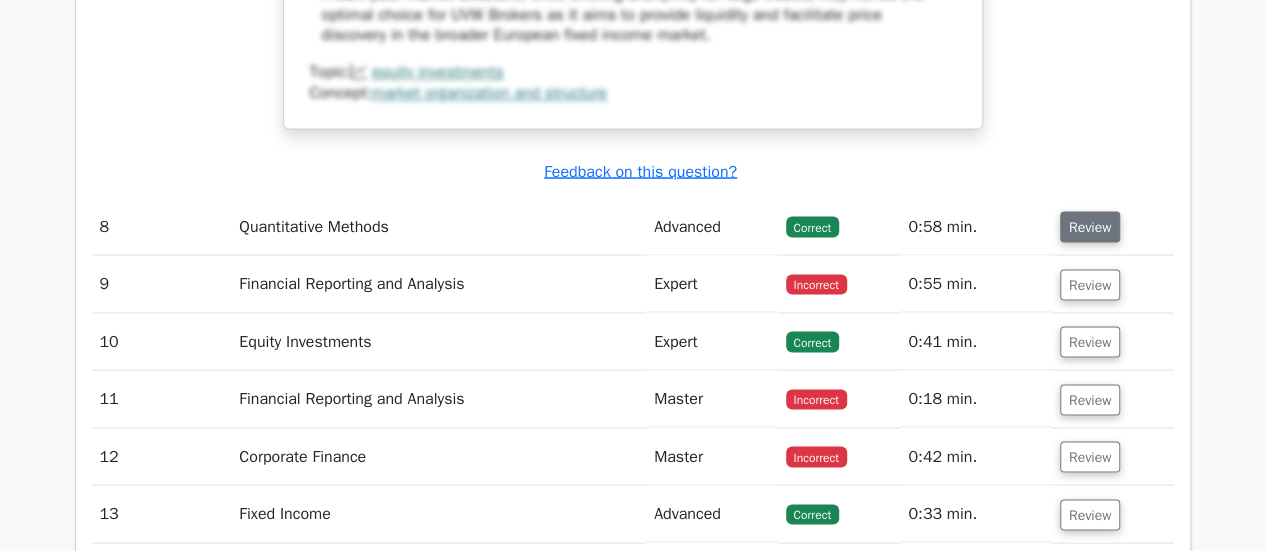 click on "Review" at bounding box center [1090, 226] 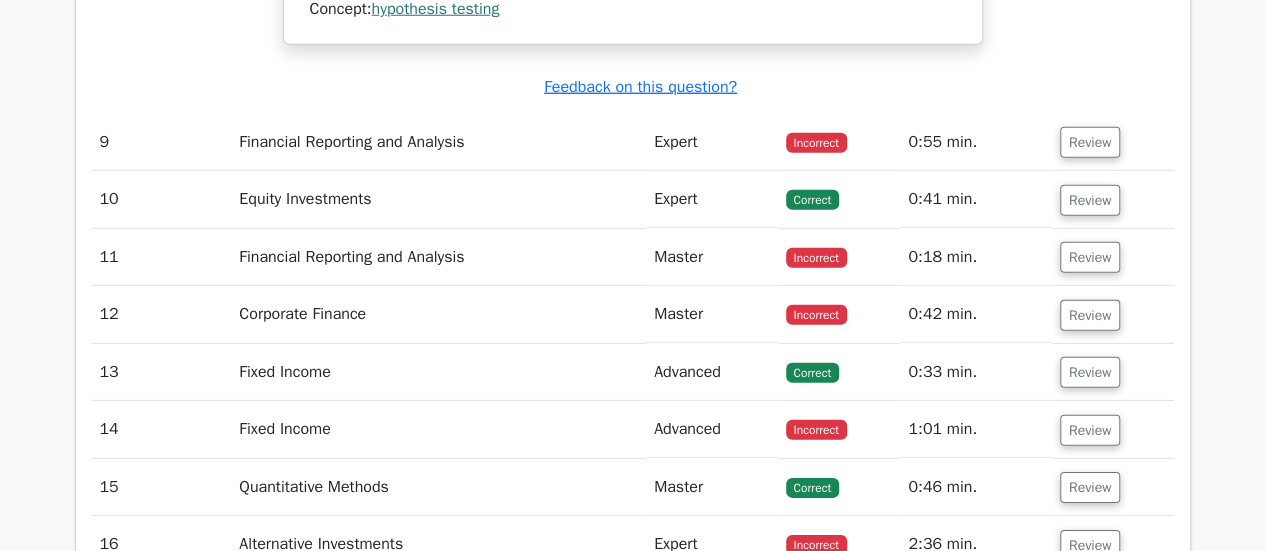 scroll, scrollTop: 10437, scrollLeft: 0, axis: vertical 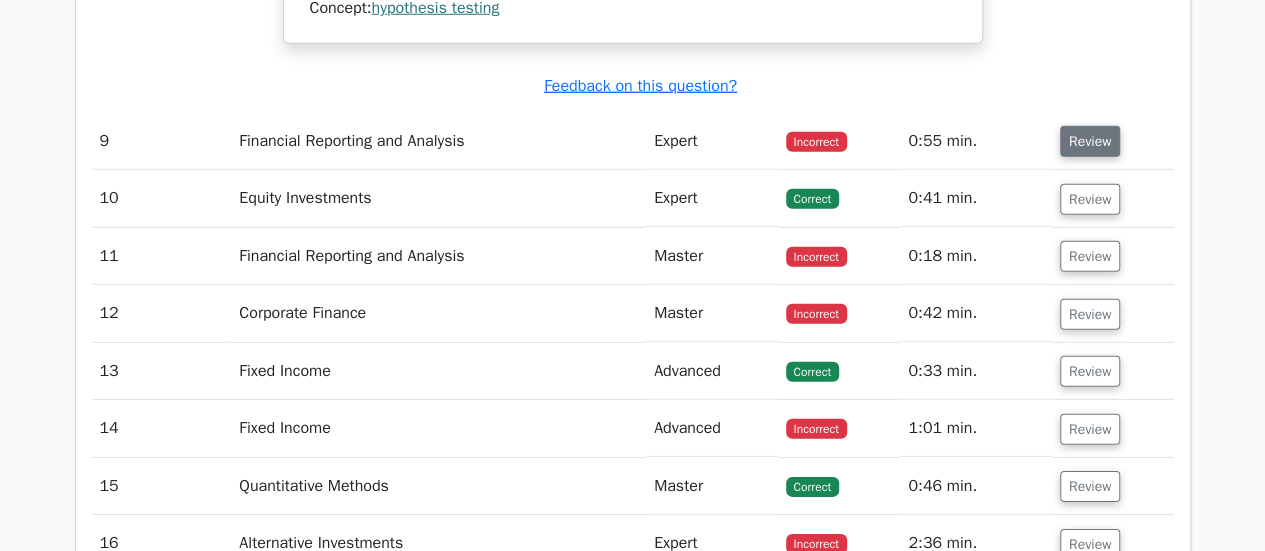 click on "Review" at bounding box center [1090, 141] 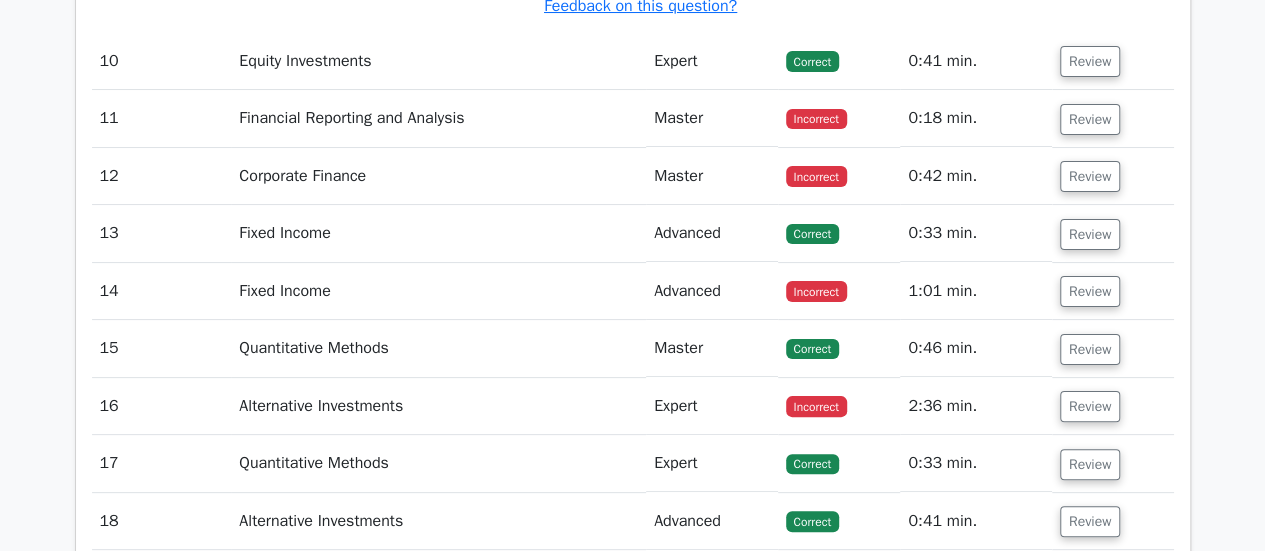 scroll, scrollTop: 11447, scrollLeft: 0, axis: vertical 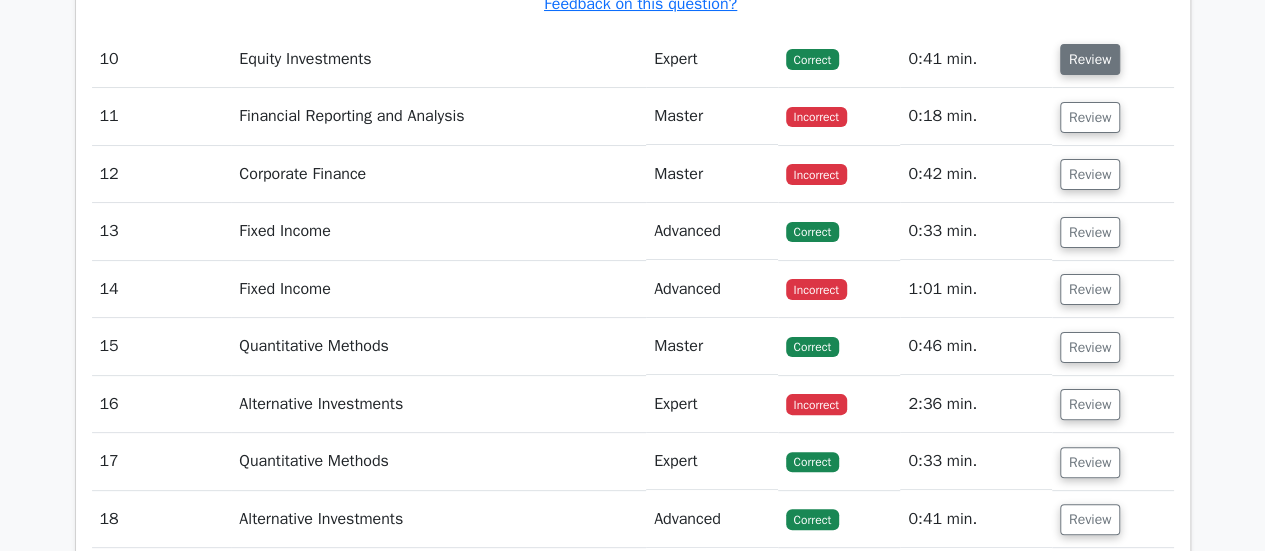 click on "Review" at bounding box center (1090, 59) 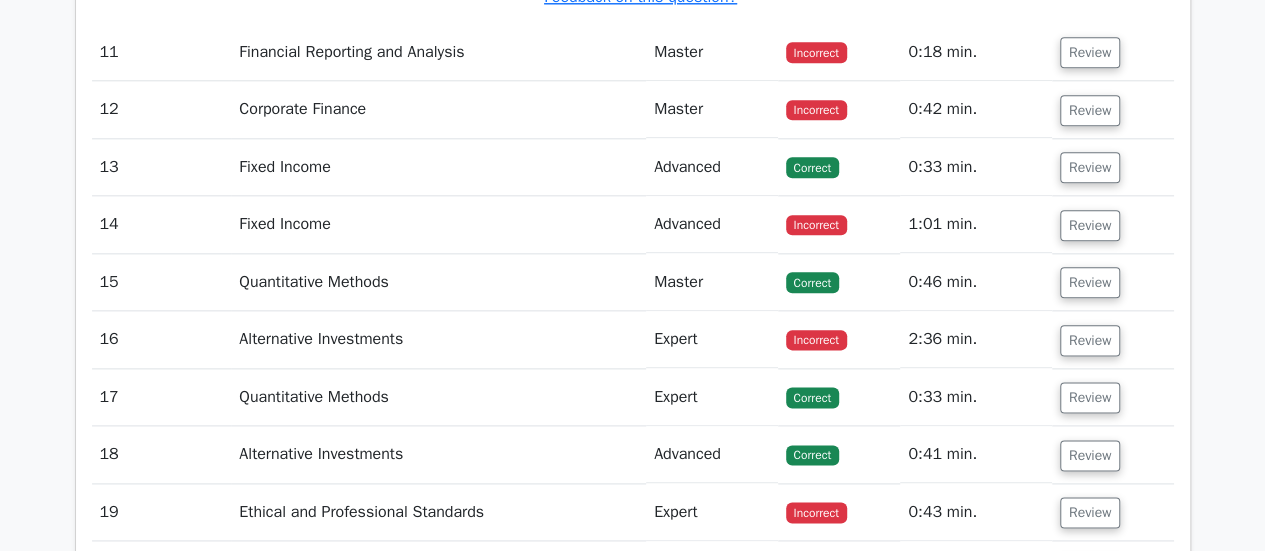 scroll, scrollTop: 12466, scrollLeft: 0, axis: vertical 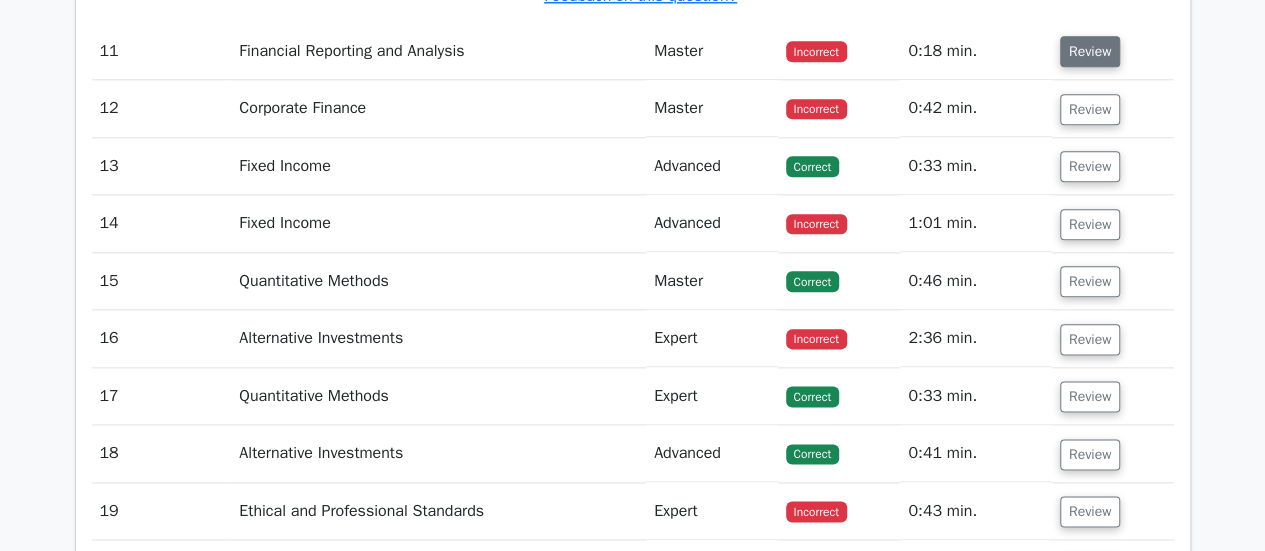 click on "Review" at bounding box center [1090, 51] 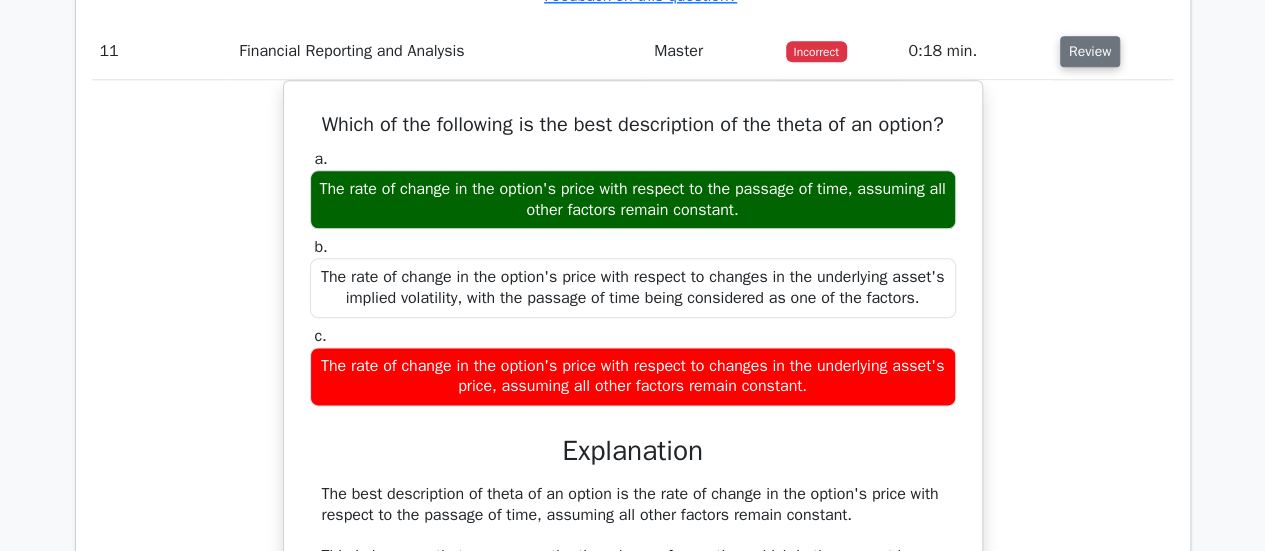 click on "Review" at bounding box center [1090, 51] 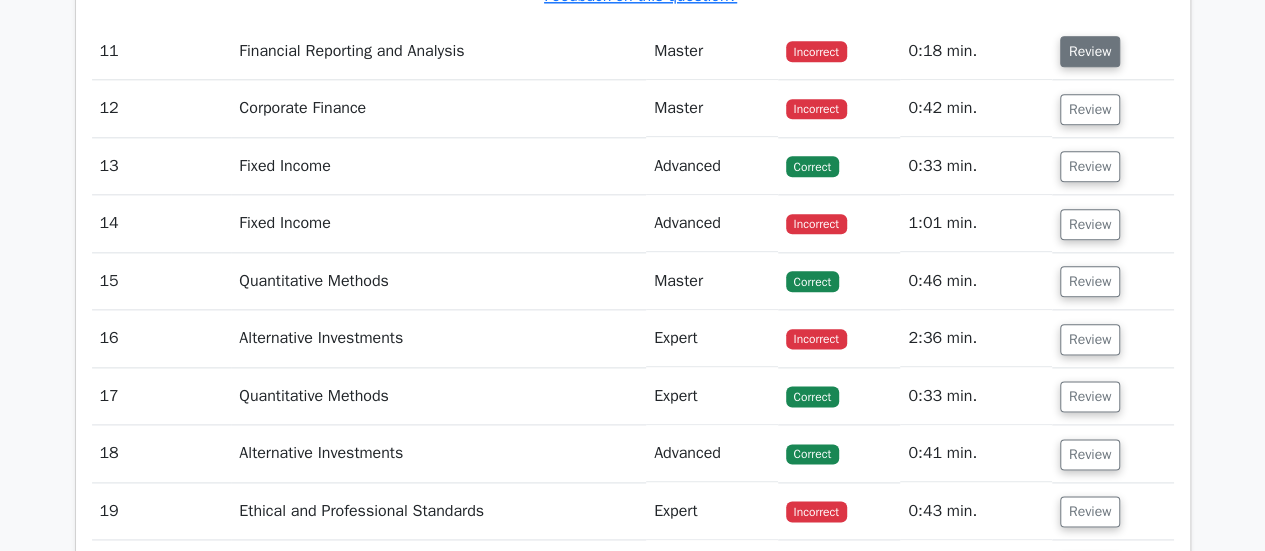 click on "Review" at bounding box center (1090, 51) 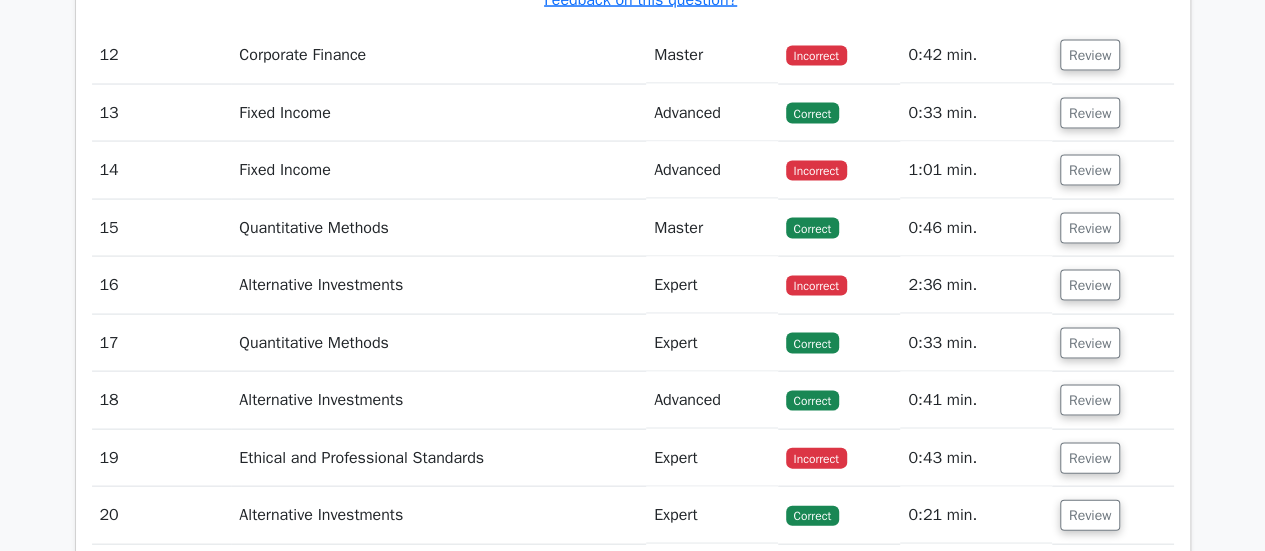 scroll, scrollTop: 13305, scrollLeft: 0, axis: vertical 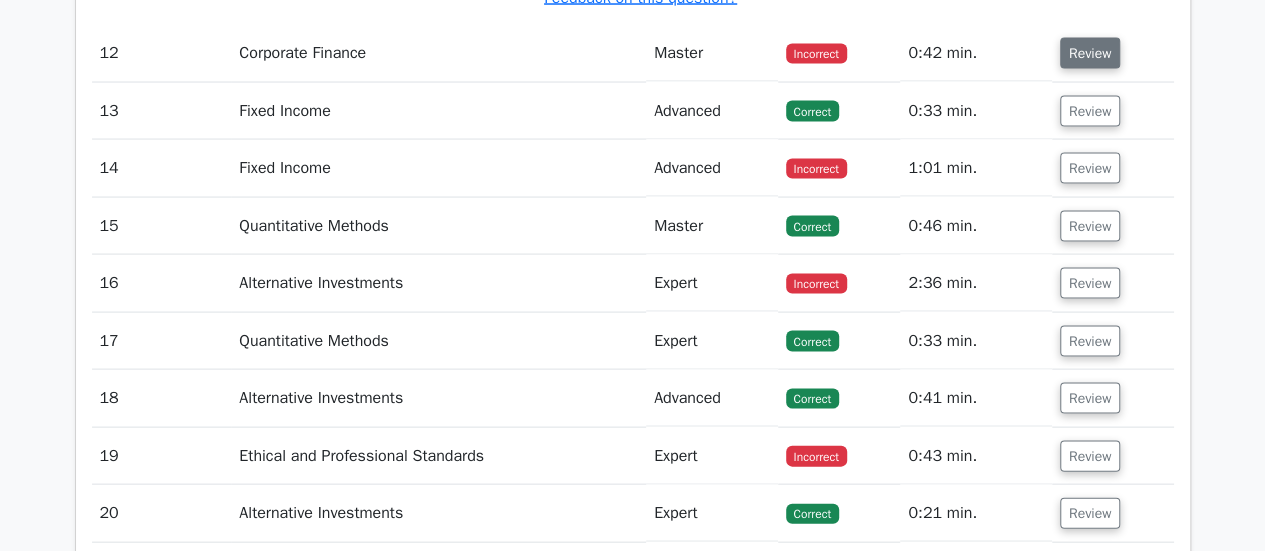 click on "Review" at bounding box center (1090, 53) 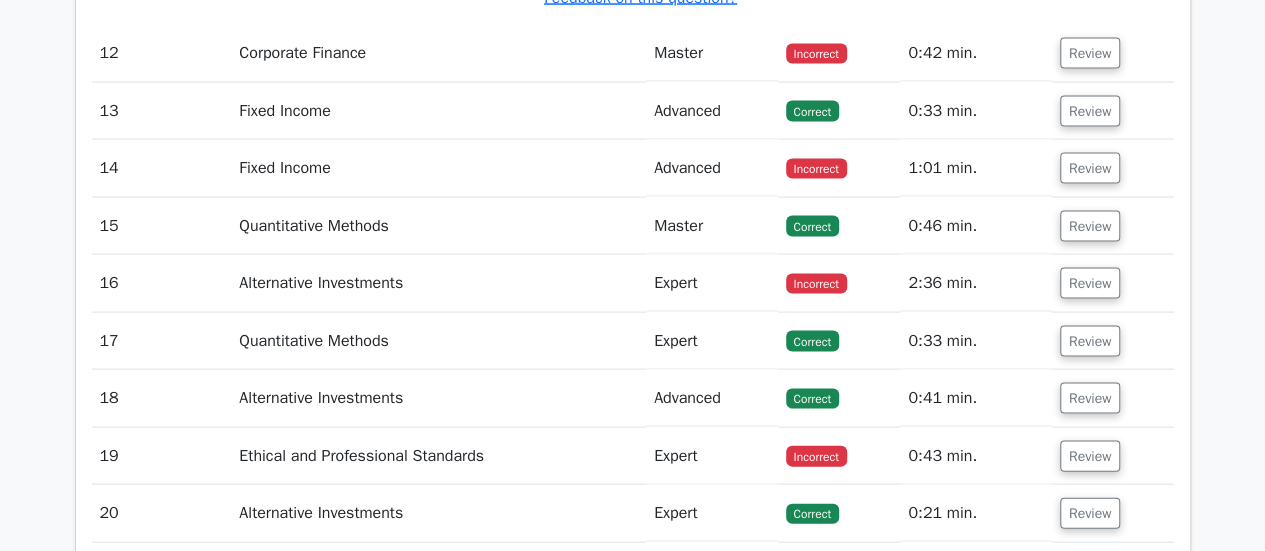 click on "Review" at bounding box center [1113, 53] 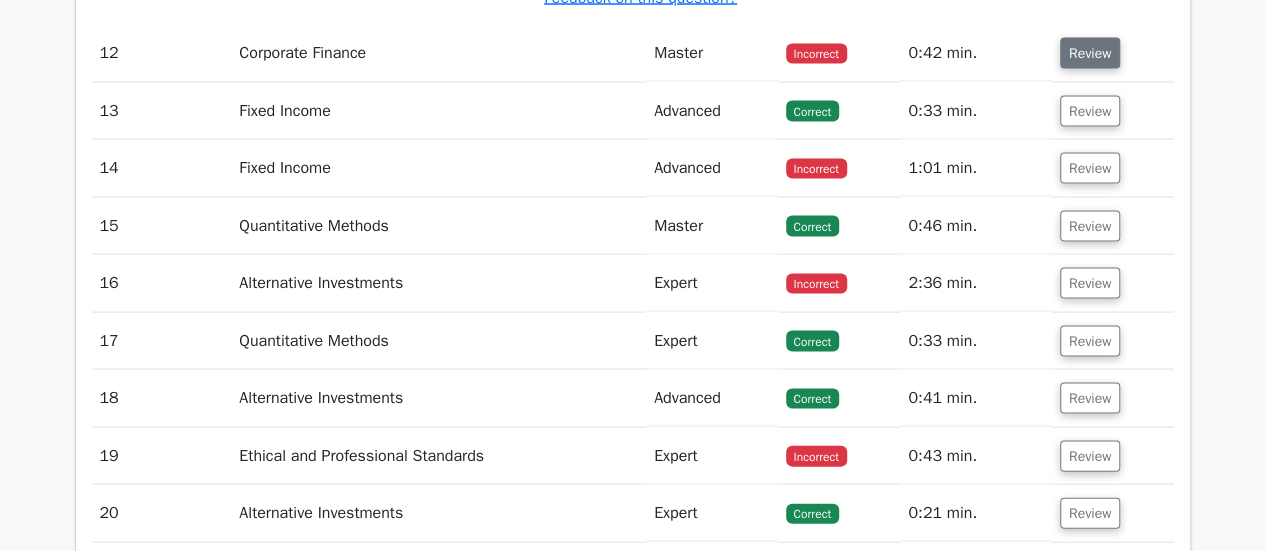 click on "Review" at bounding box center (1090, 53) 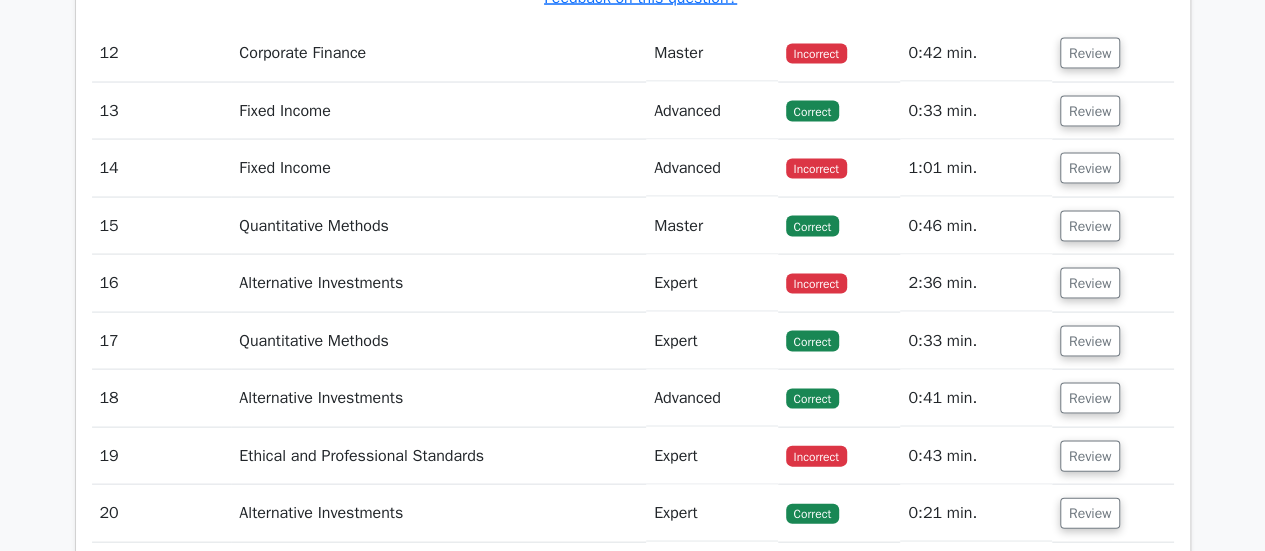 scroll, scrollTop: 13411, scrollLeft: 0, axis: vertical 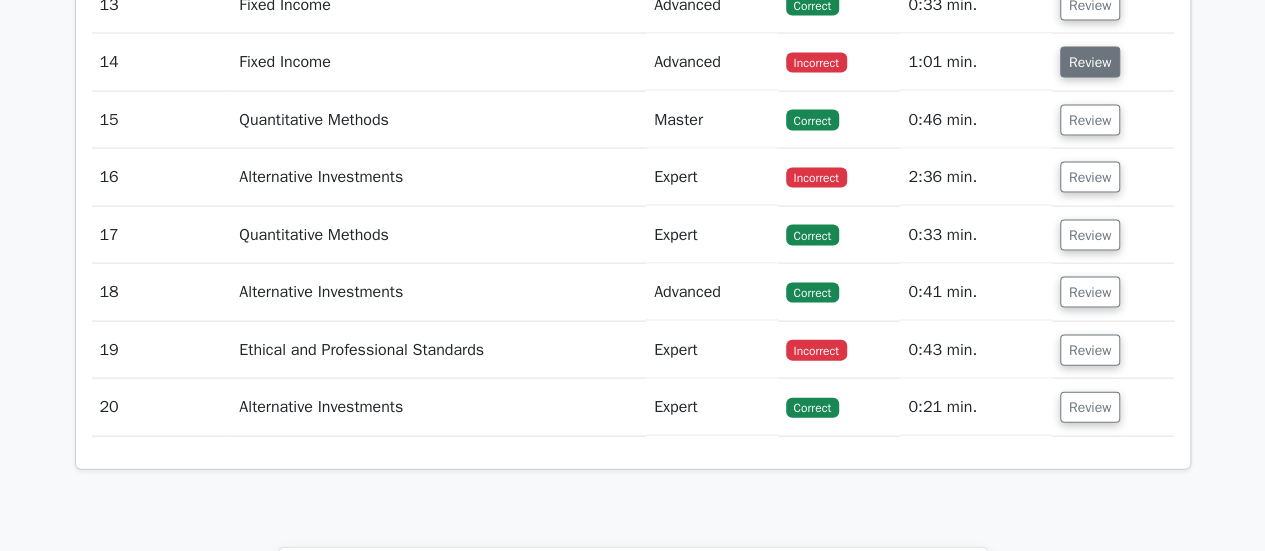 click on "Review" at bounding box center (1090, 62) 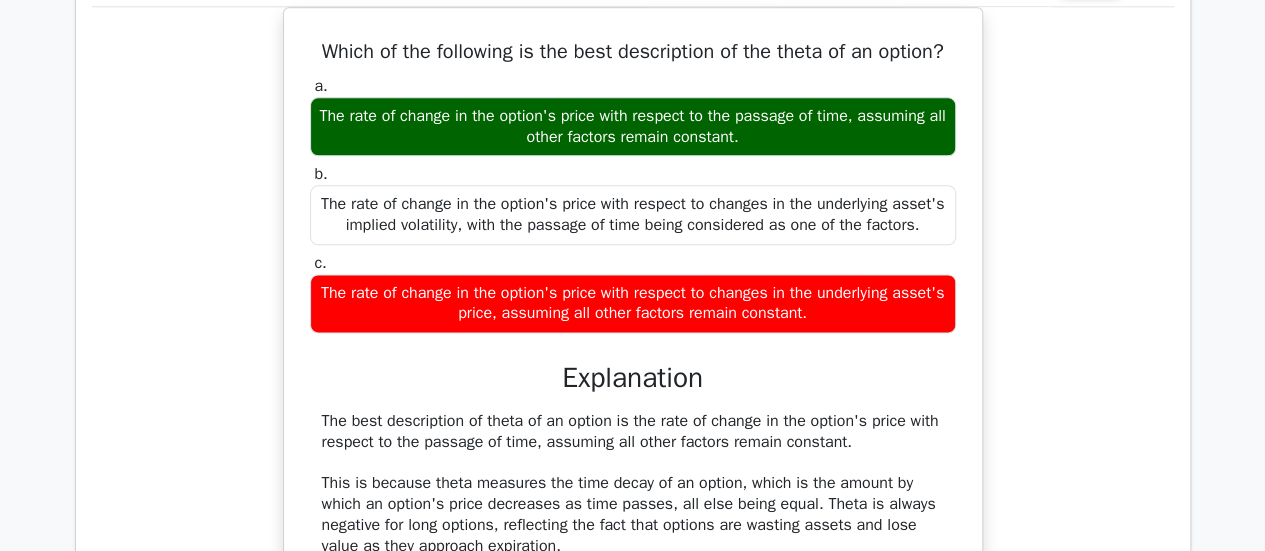 scroll, scrollTop: 12538, scrollLeft: 0, axis: vertical 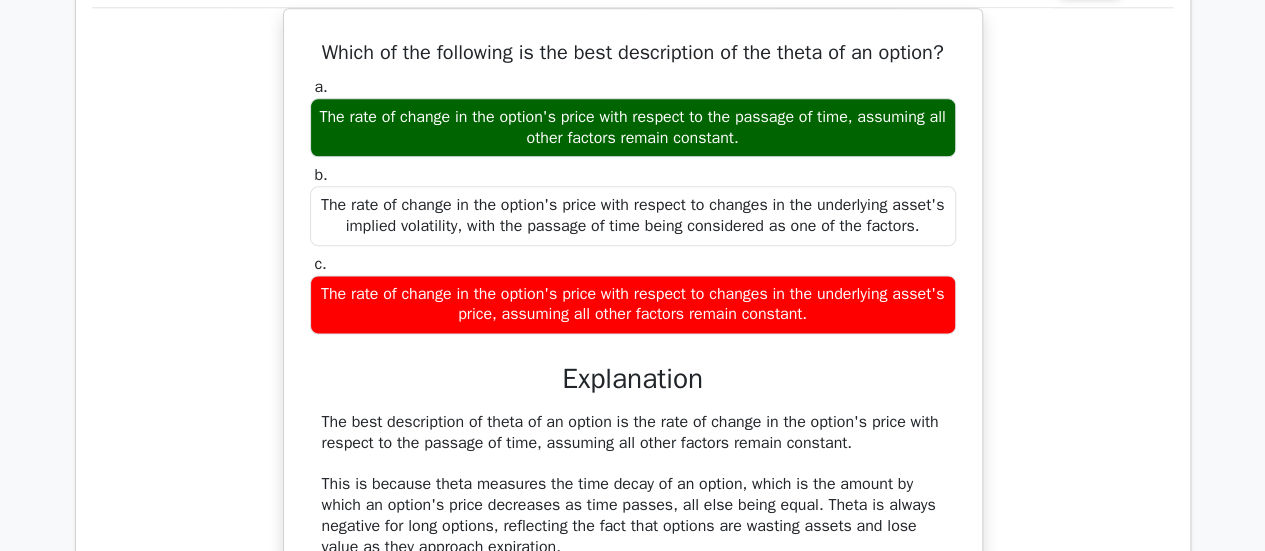 click on "Review" at bounding box center (1090, -21) 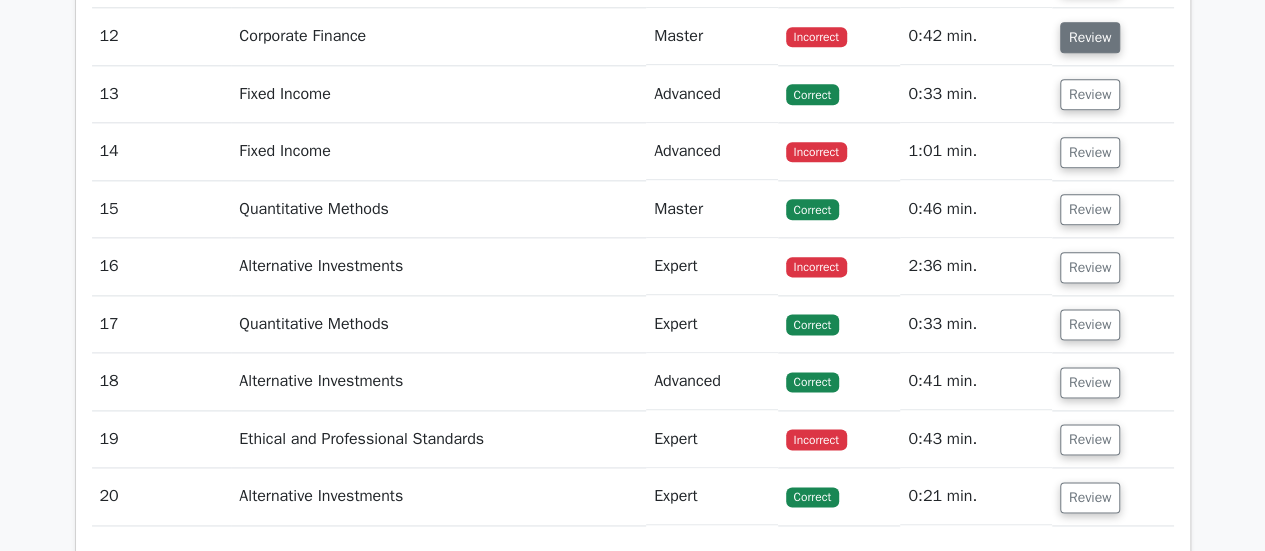 drag, startPoint x: 1100, startPoint y: 140, endPoint x: 1100, endPoint y: 169, distance: 29 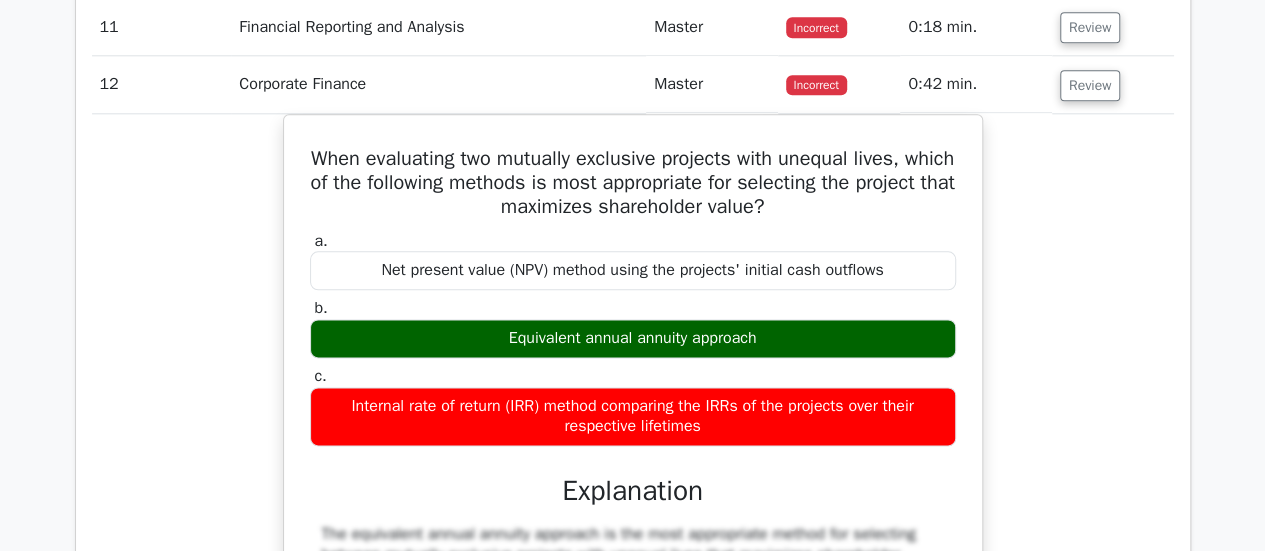 scroll, scrollTop: 12489, scrollLeft: 0, axis: vertical 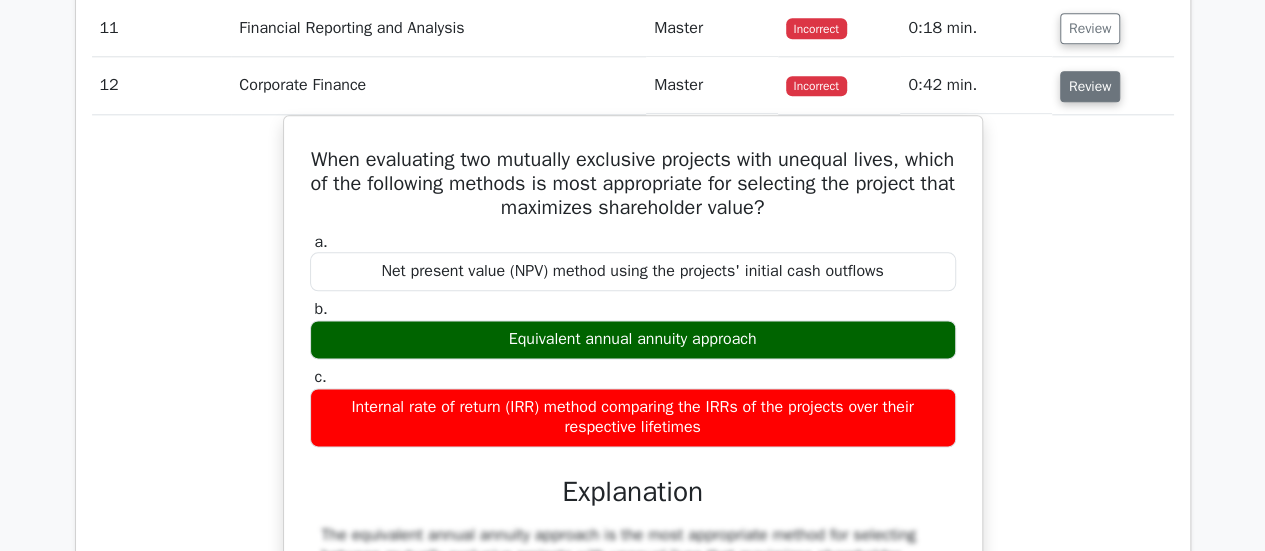 click on "Review" at bounding box center [1090, 86] 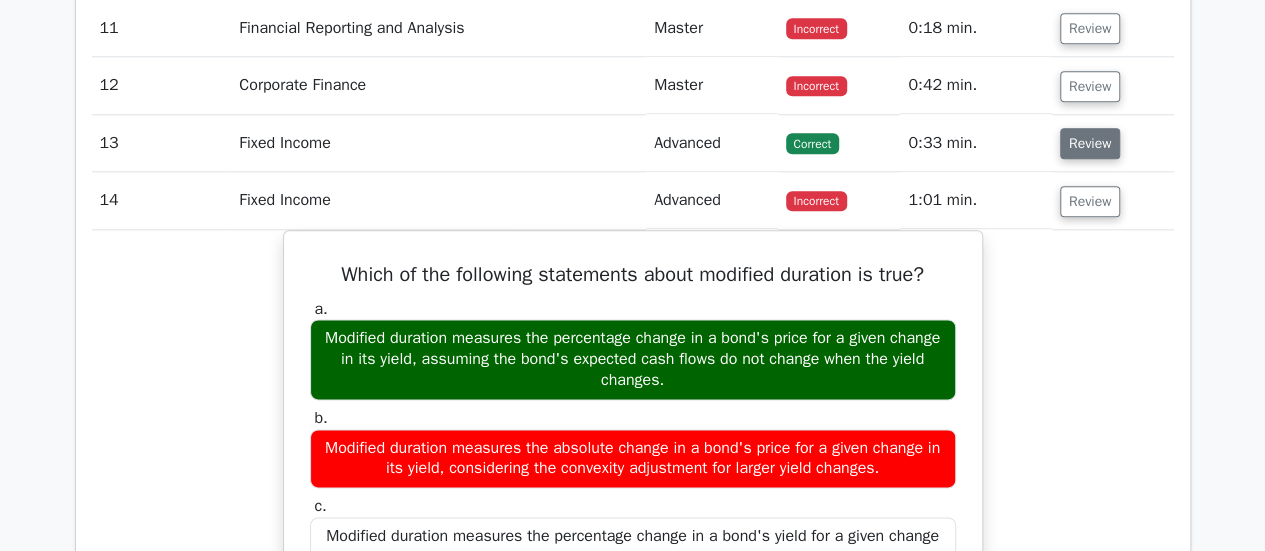 click on "Review" at bounding box center (1090, 143) 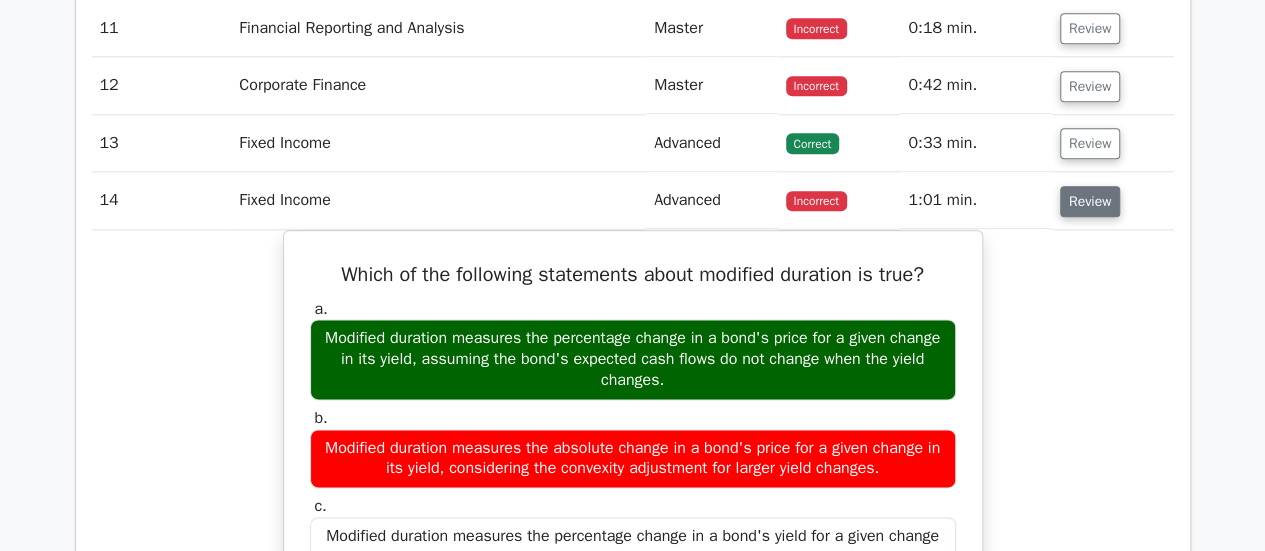 click on "Review" at bounding box center (1090, 201) 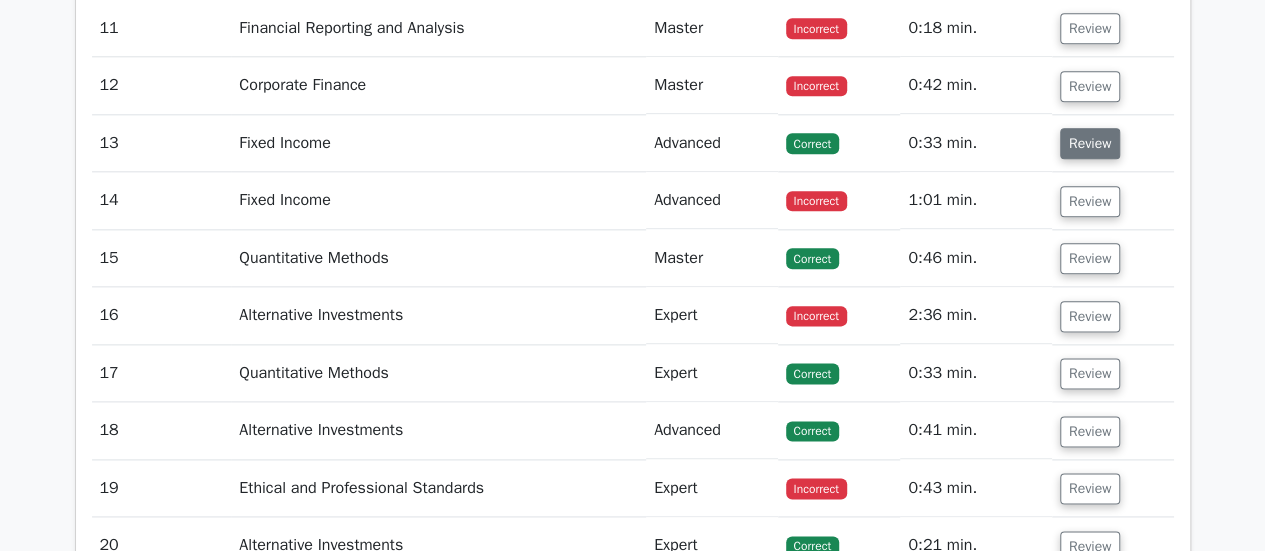 click on "Review" at bounding box center (1090, 143) 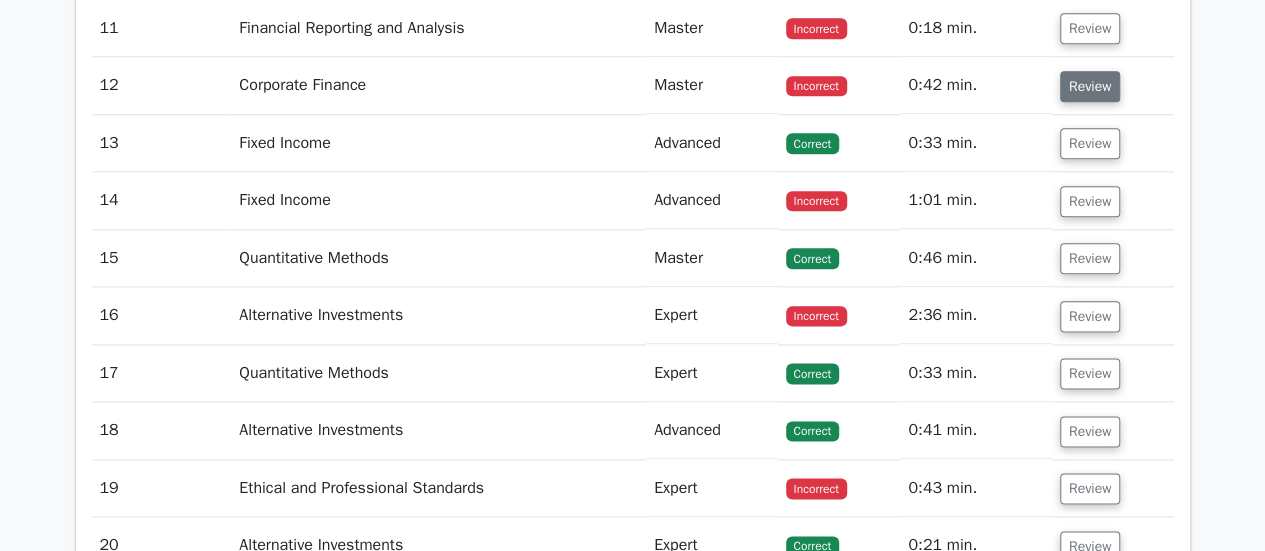 click on "Review" at bounding box center (1090, 86) 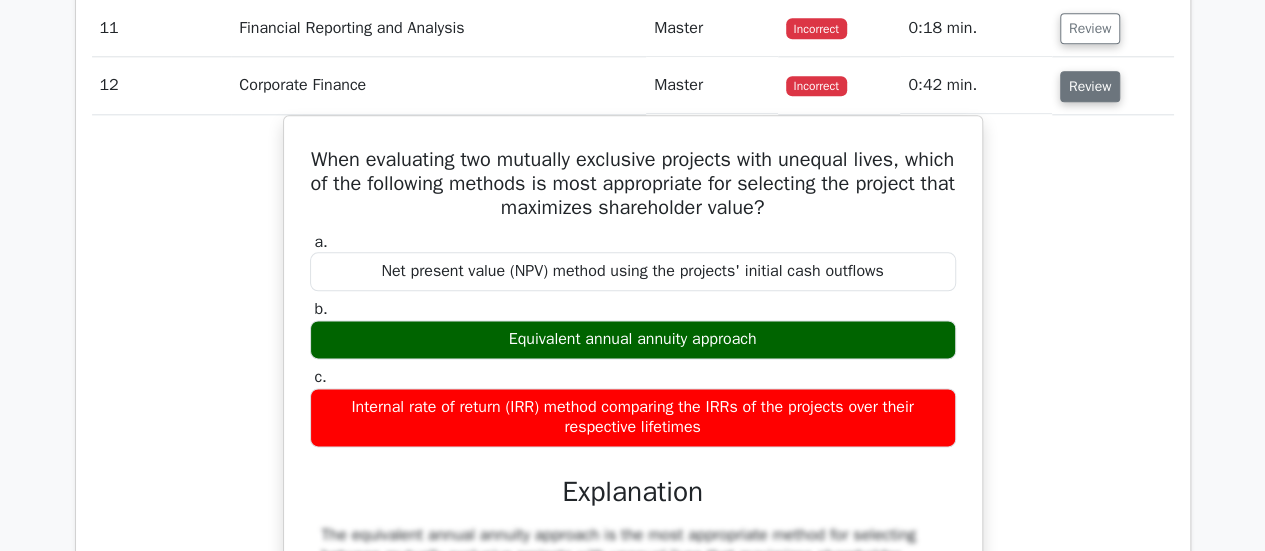click on "Review" at bounding box center (1090, 86) 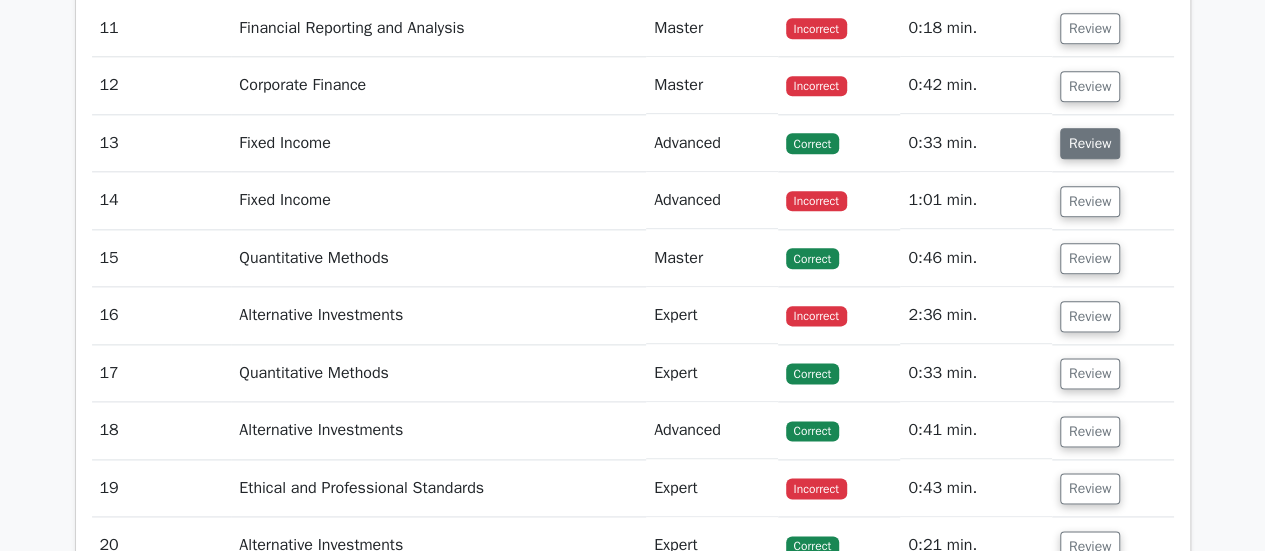 click on "Review" at bounding box center (1090, 143) 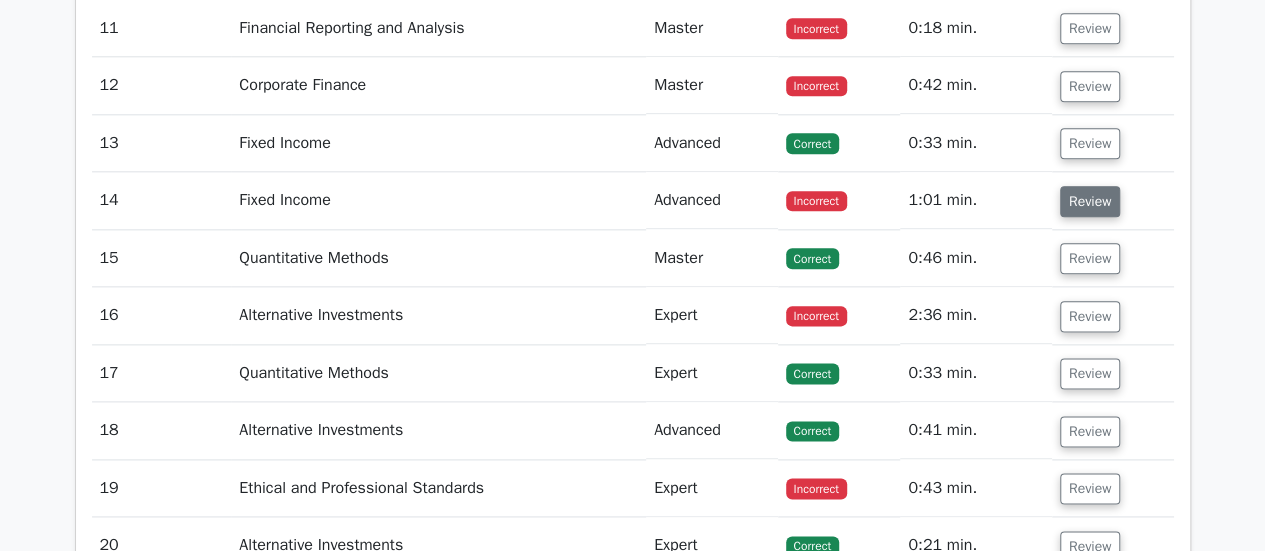 click on "Review" at bounding box center [1090, 201] 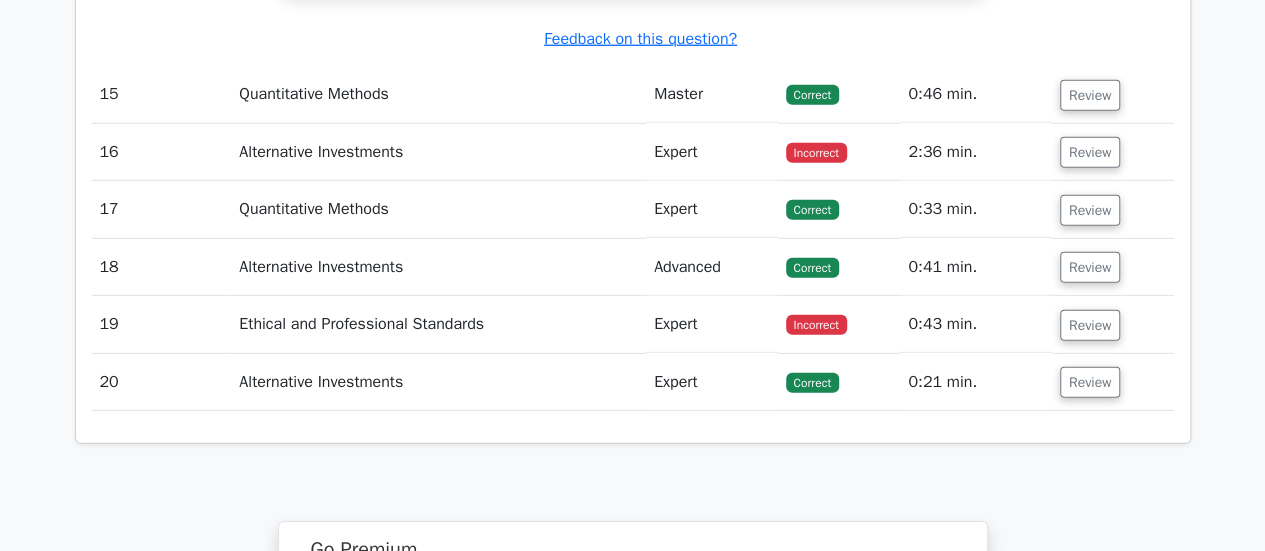 scroll, scrollTop: 14226, scrollLeft: 0, axis: vertical 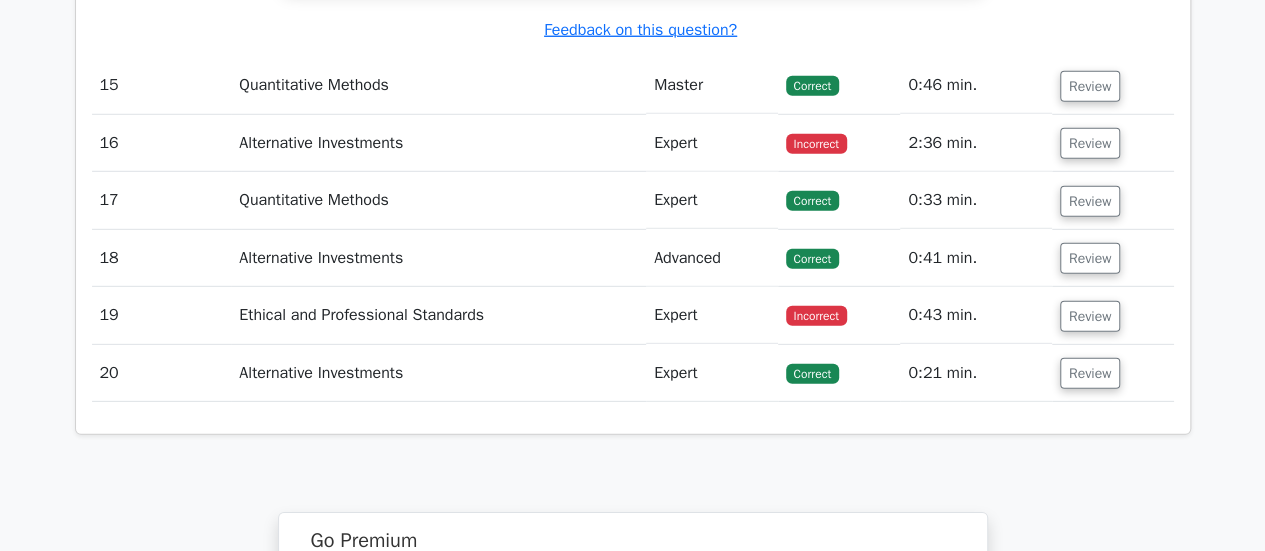 click on "Review" at bounding box center (1113, 85) 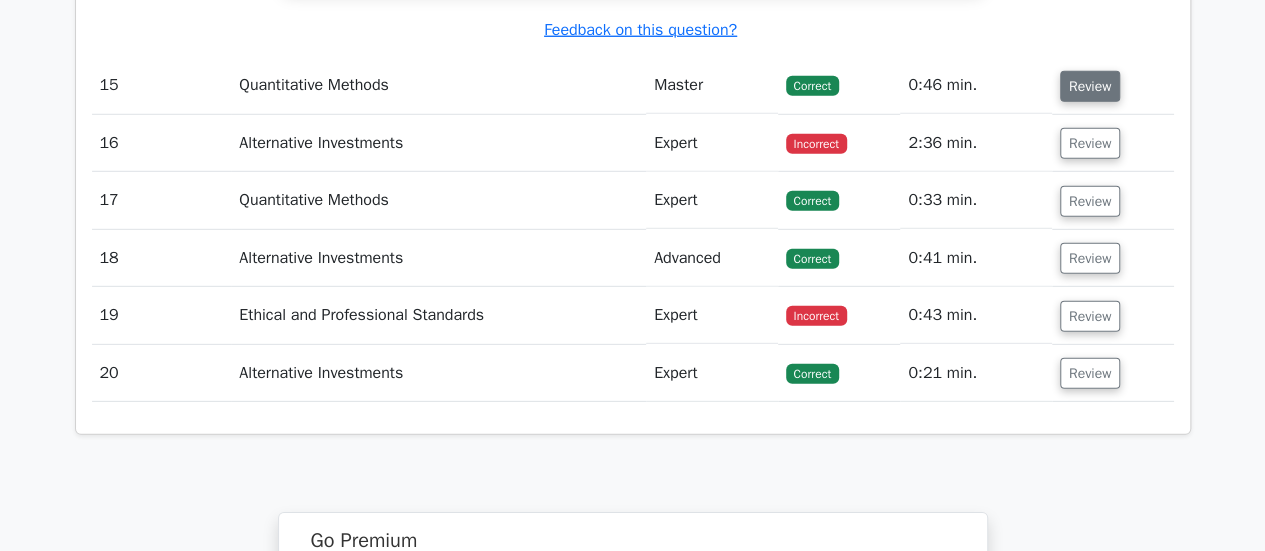 click on "Review" at bounding box center (1090, 86) 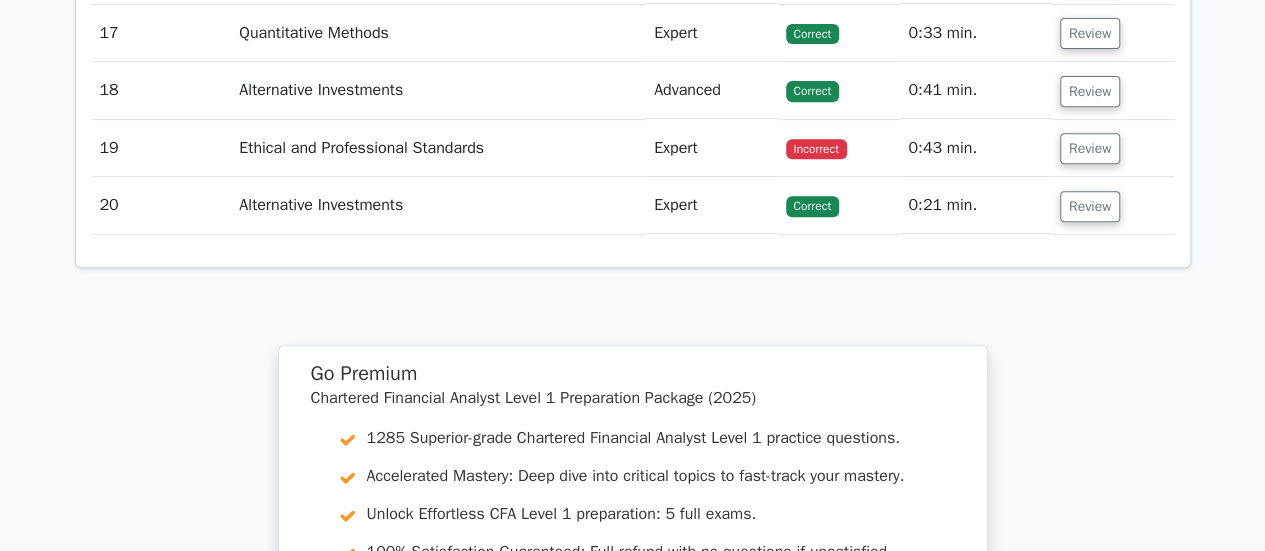 scroll, scrollTop: 15551, scrollLeft: 0, axis: vertical 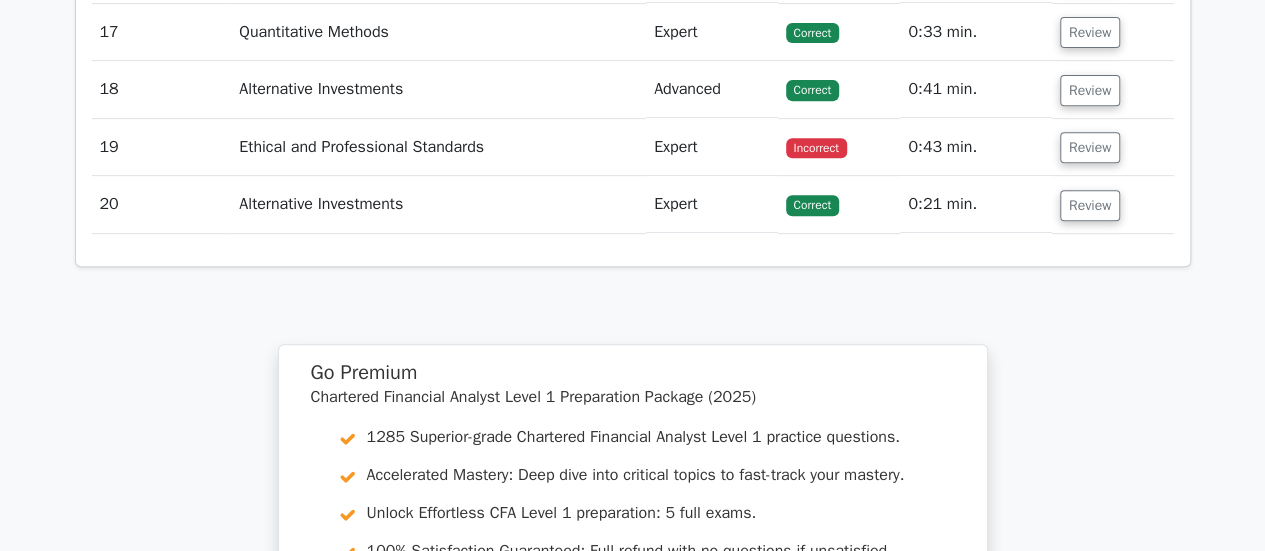 click on "Review" at bounding box center [1090, -25] 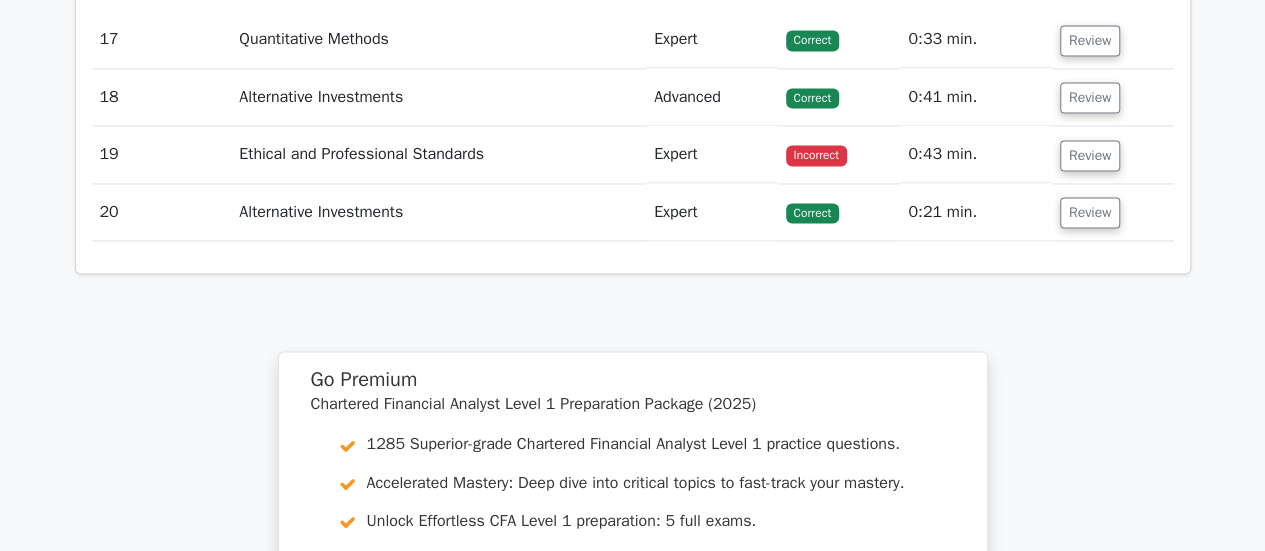scroll, scrollTop: 16629, scrollLeft: 0, axis: vertical 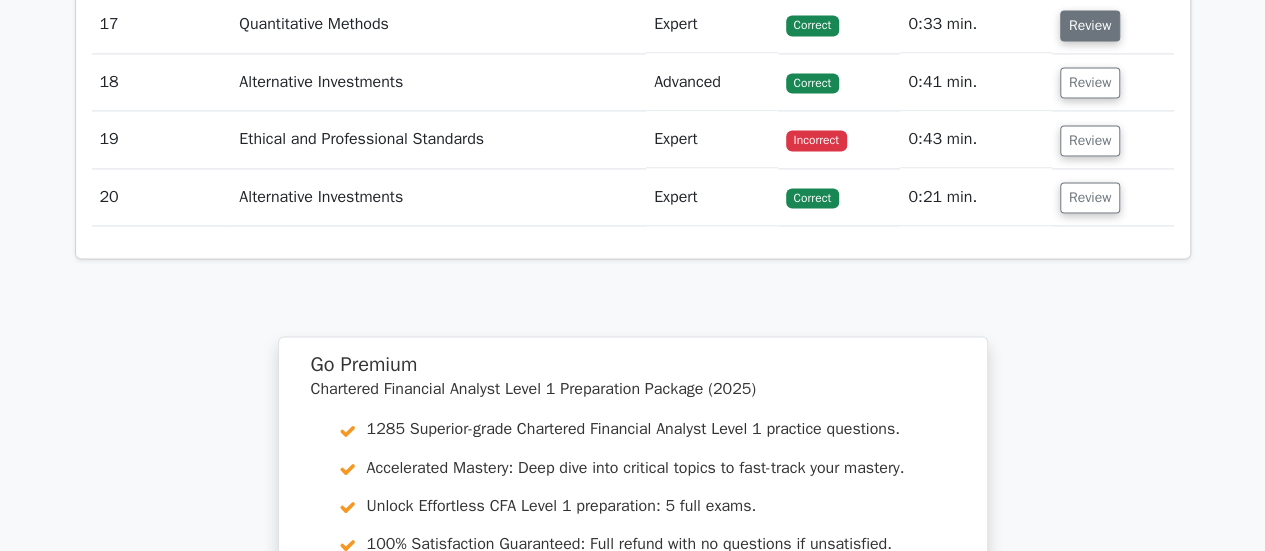 click on "Review" at bounding box center (1090, 25) 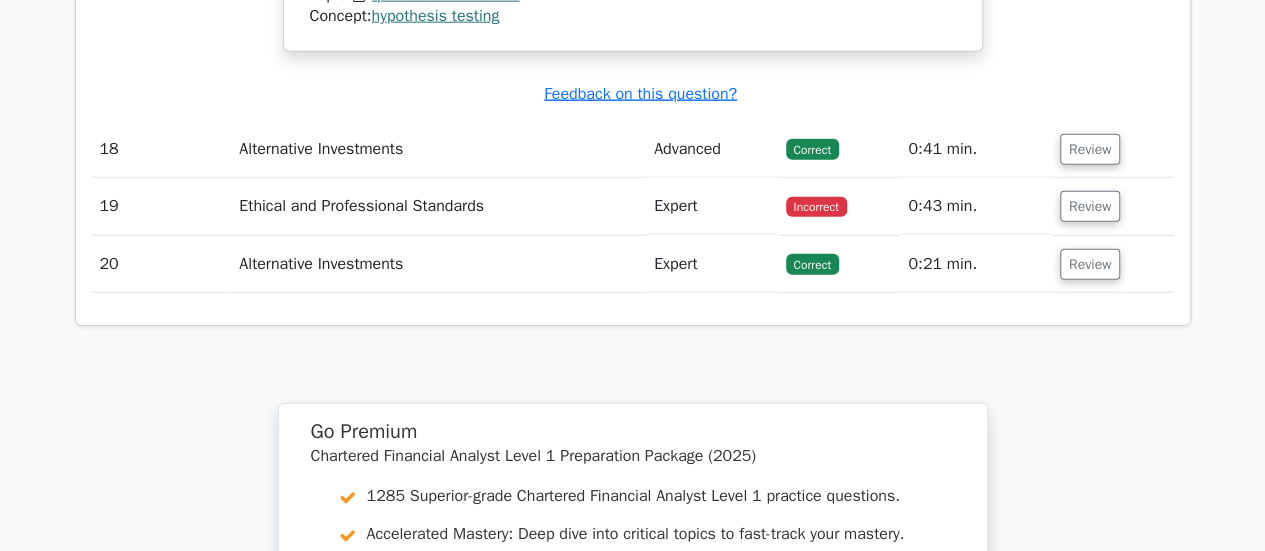 scroll, scrollTop: 17616, scrollLeft: 0, axis: vertical 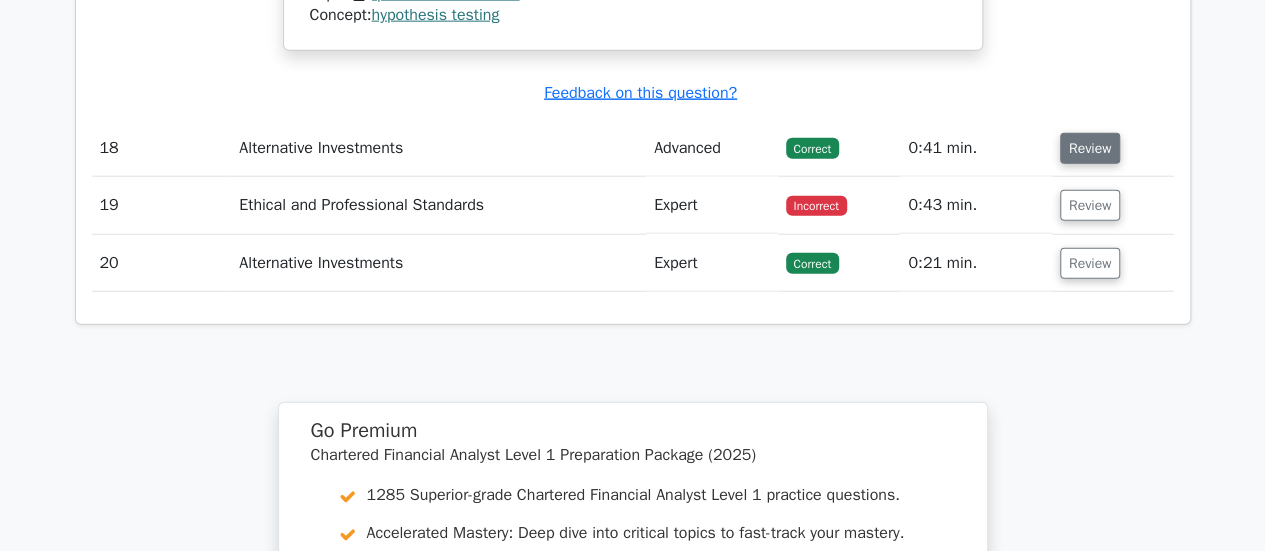 click on "Review" at bounding box center [1090, 148] 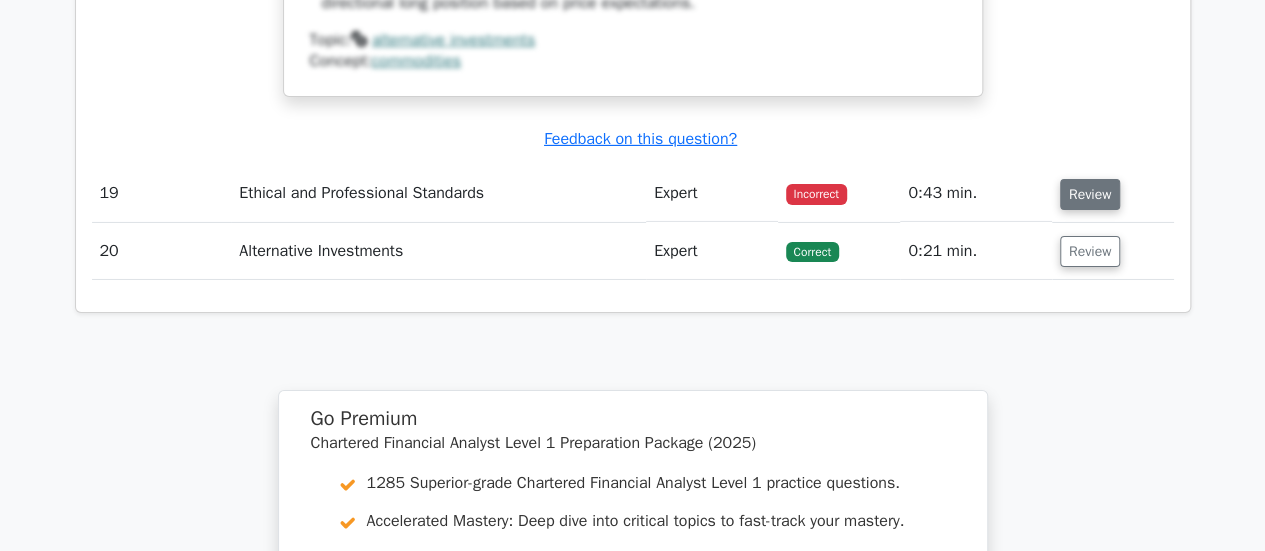 scroll, scrollTop: 18504, scrollLeft: 0, axis: vertical 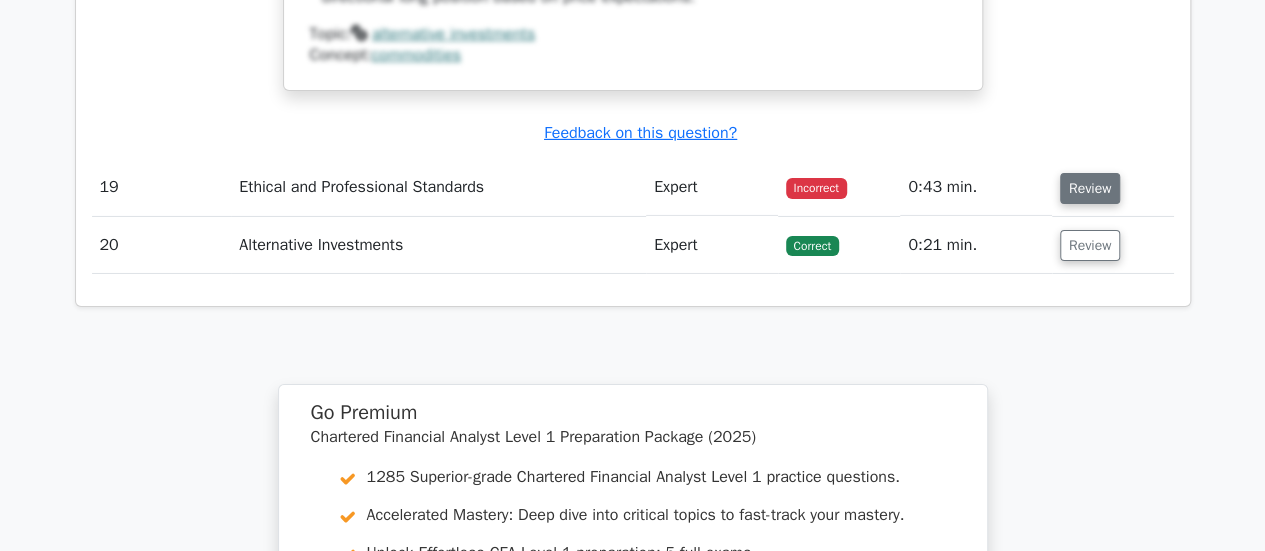click on "Review" at bounding box center (1090, 188) 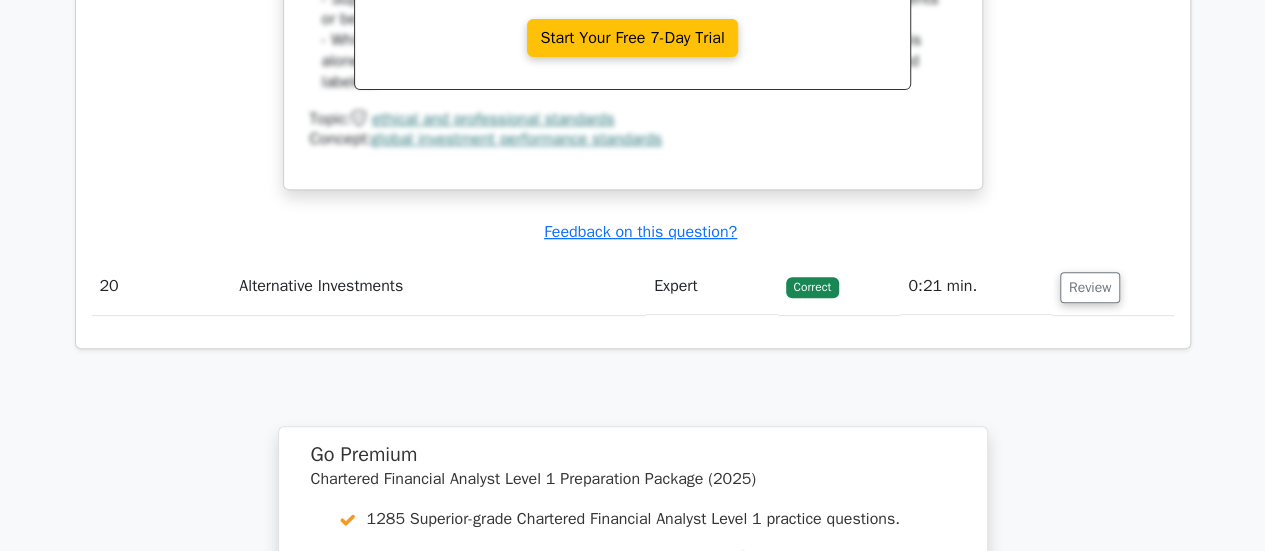 scroll, scrollTop: 19268, scrollLeft: 0, axis: vertical 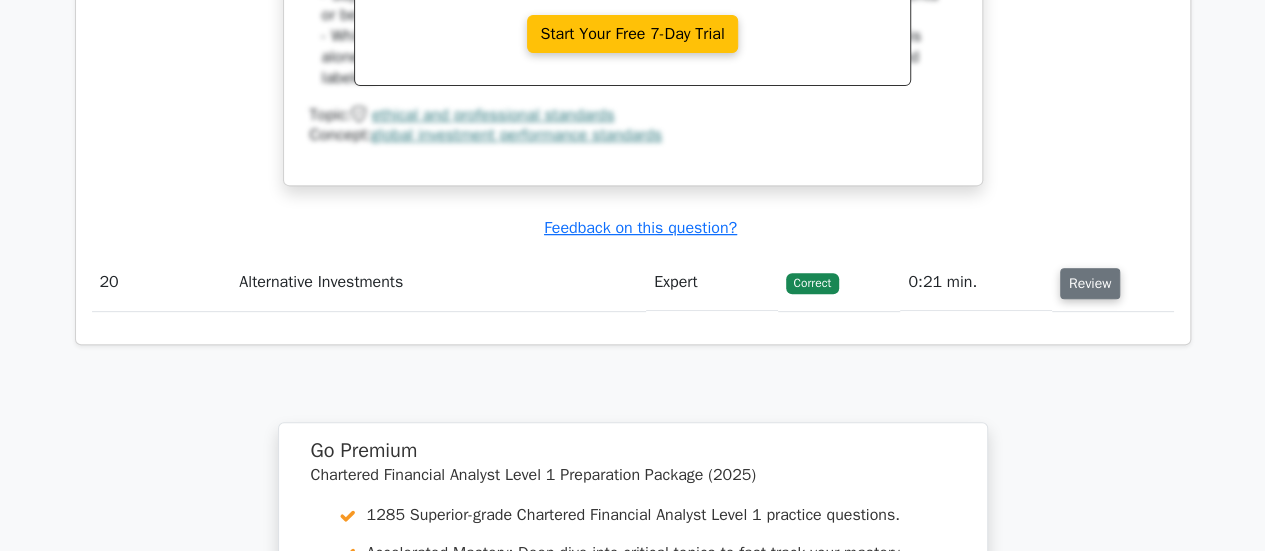 click on "Review" at bounding box center (1090, 283) 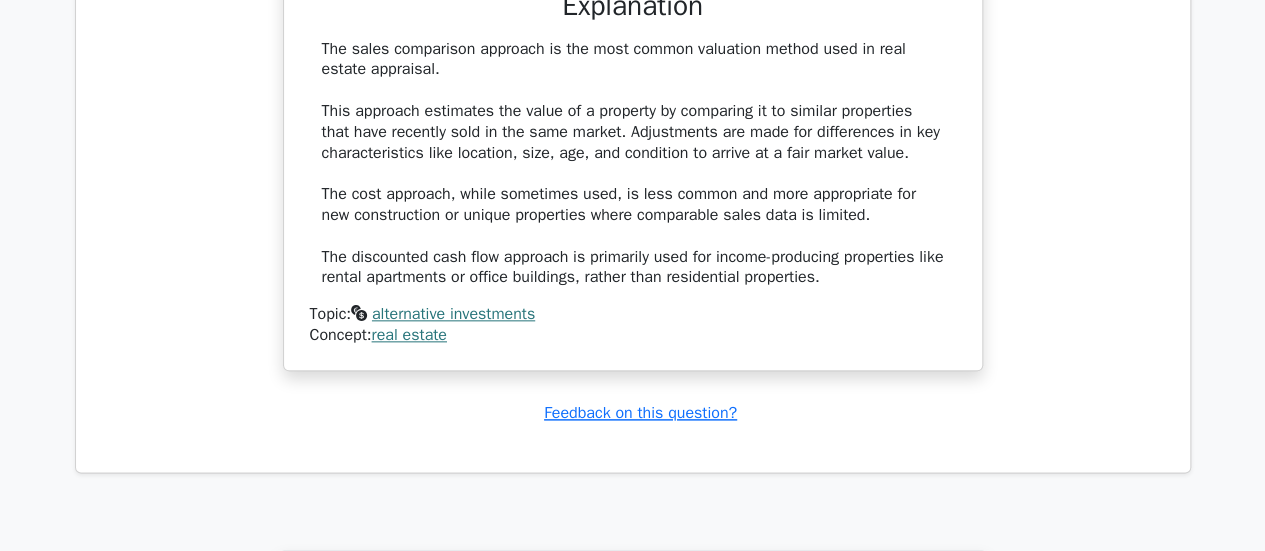 scroll, scrollTop: 20879, scrollLeft: 0, axis: vertical 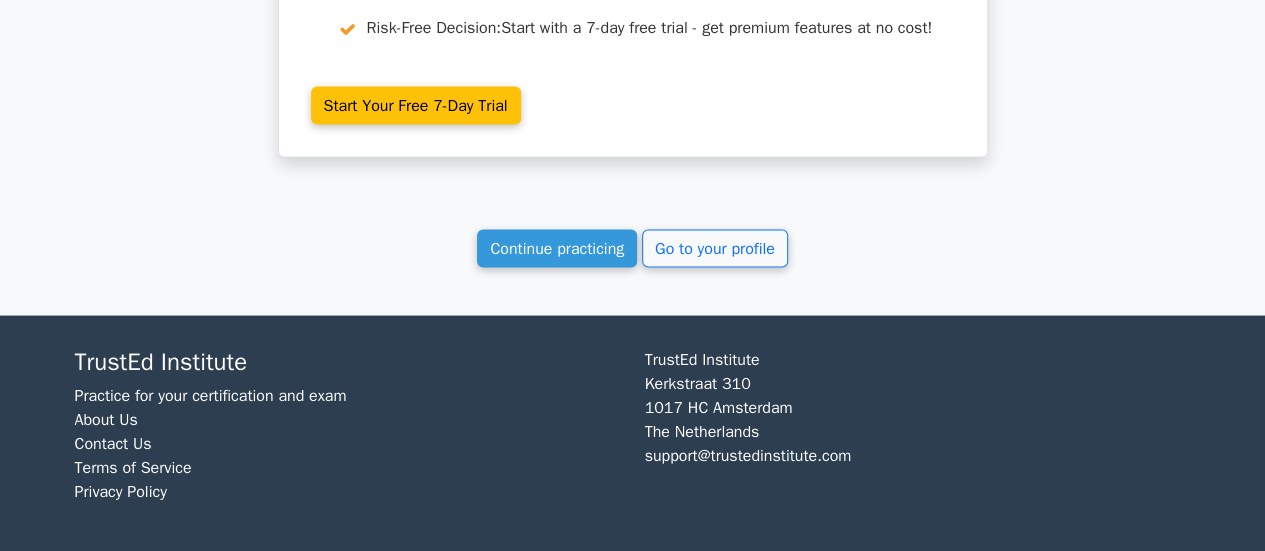 click on "Continue practicing
Go to your profile" at bounding box center (633, 248) 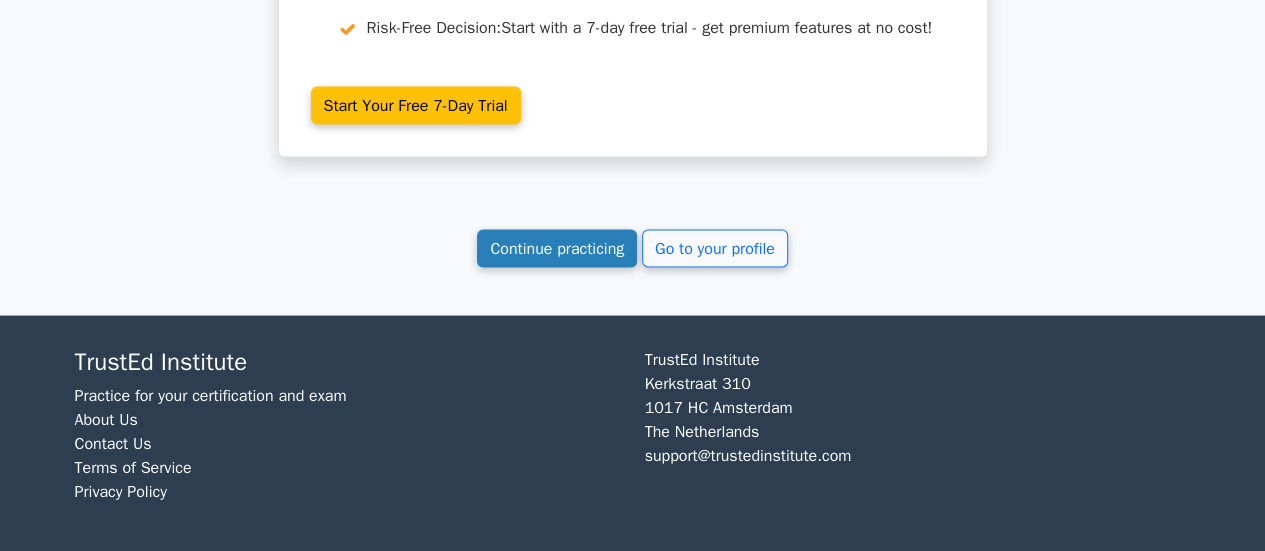 click on "Continue practicing" at bounding box center (557, 248) 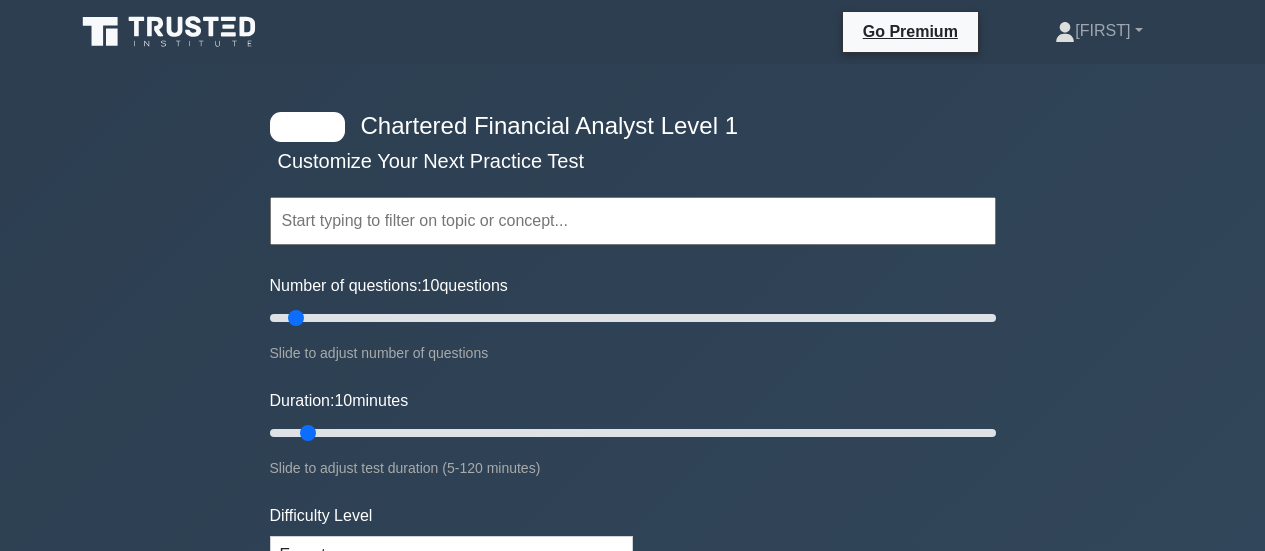 scroll, scrollTop: 0, scrollLeft: 0, axis: both 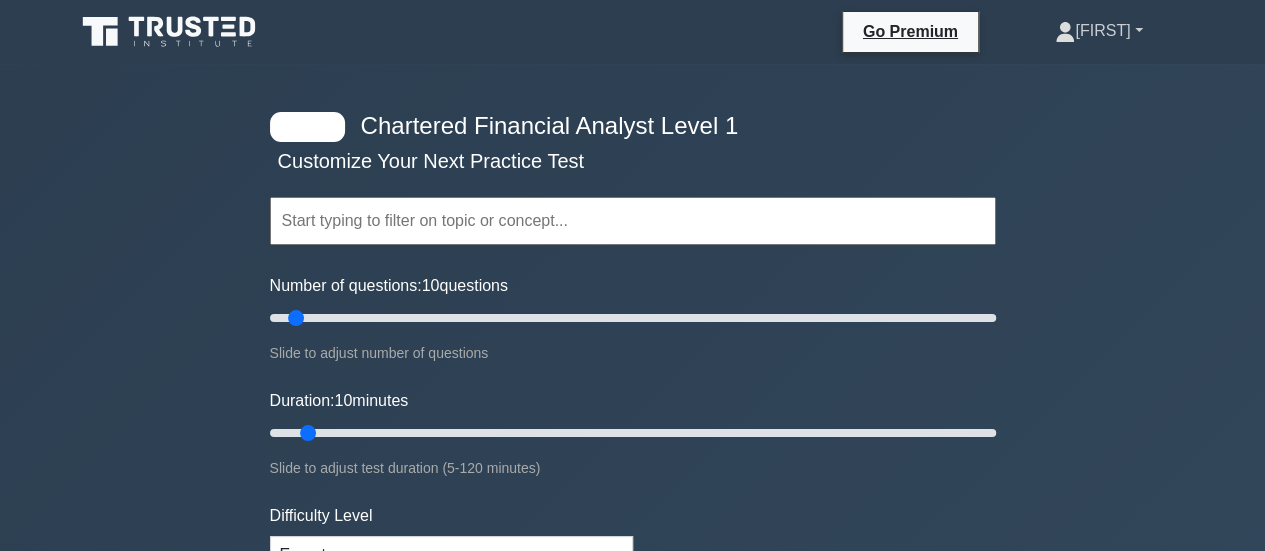 click on "[FIRST]" at bounding box center [1098, 31] 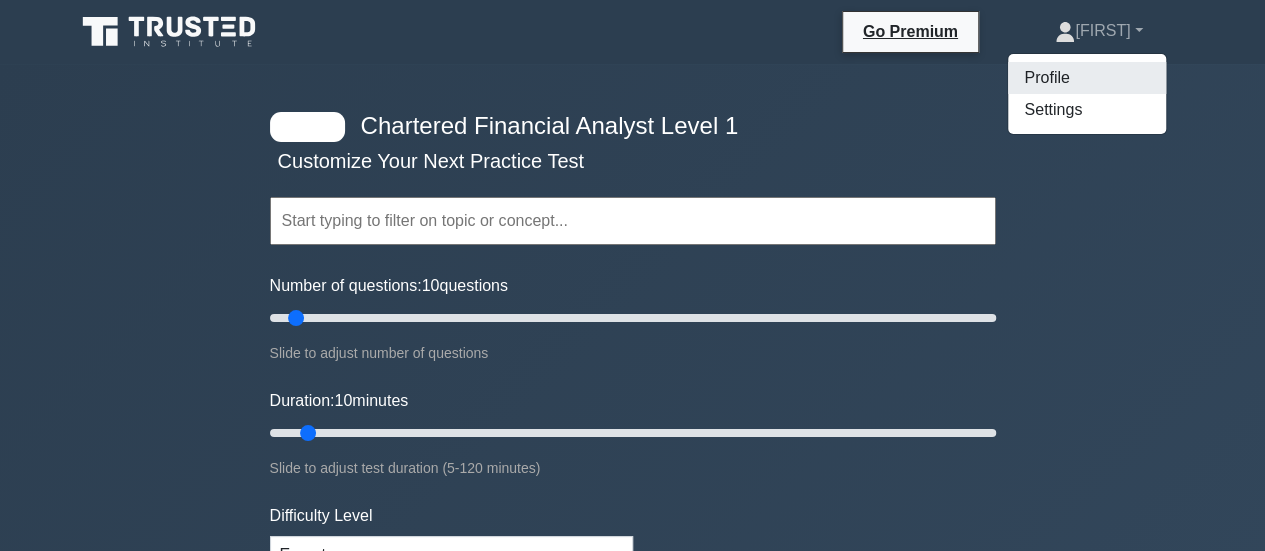 click on "Profile" at bounding box center [1087, 78] 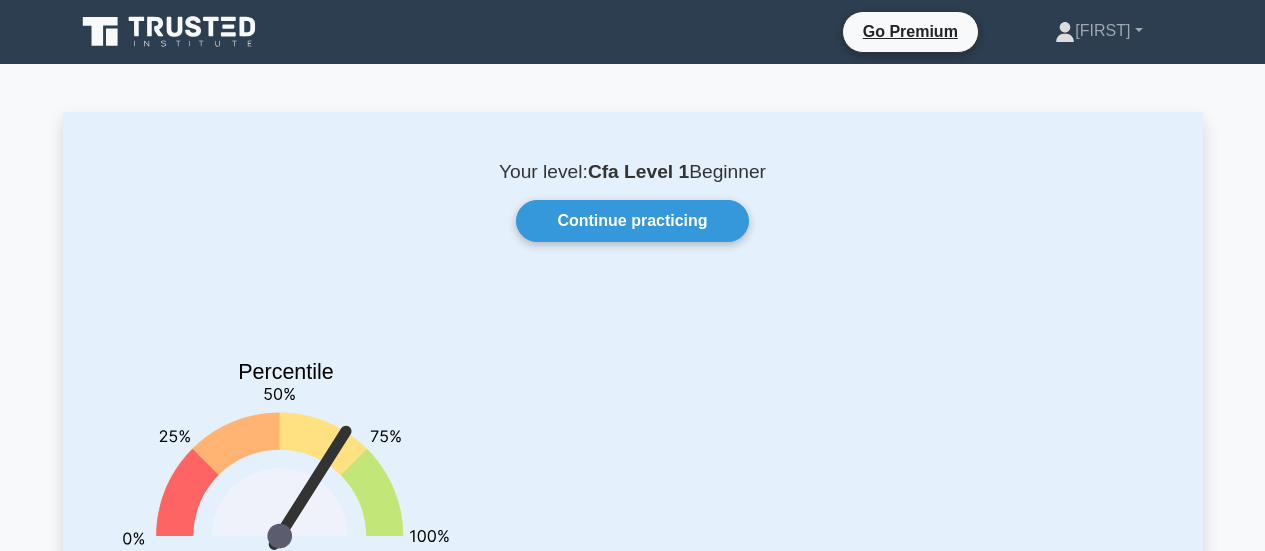 scroll, scrollTop: 0, scrollLeft: 0, axis: both 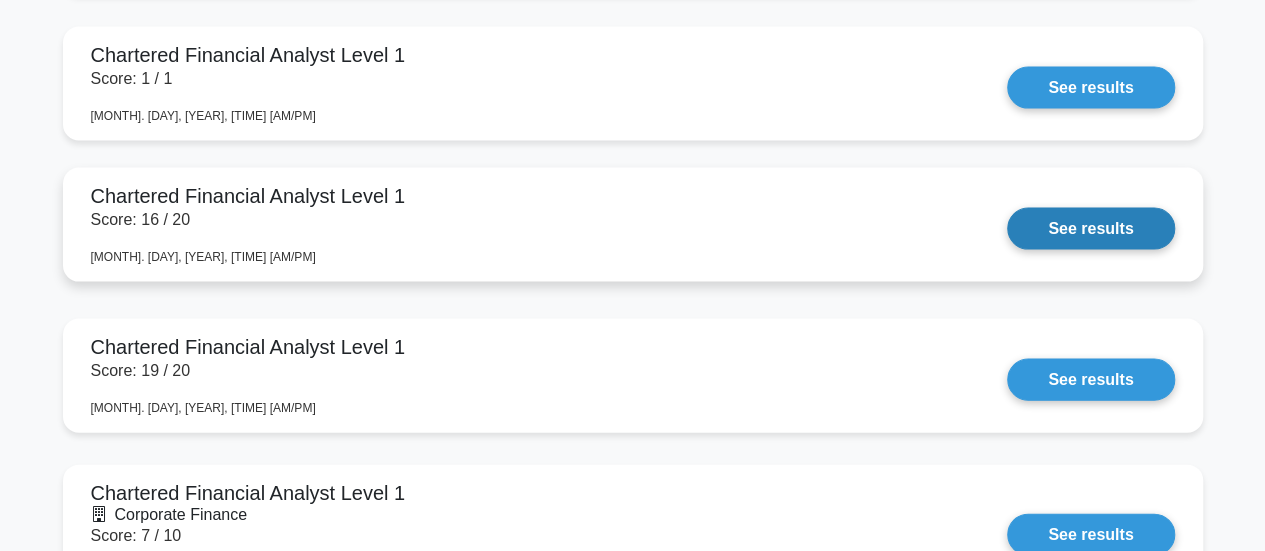 click on "See results" at bounding box center [1090, 229] 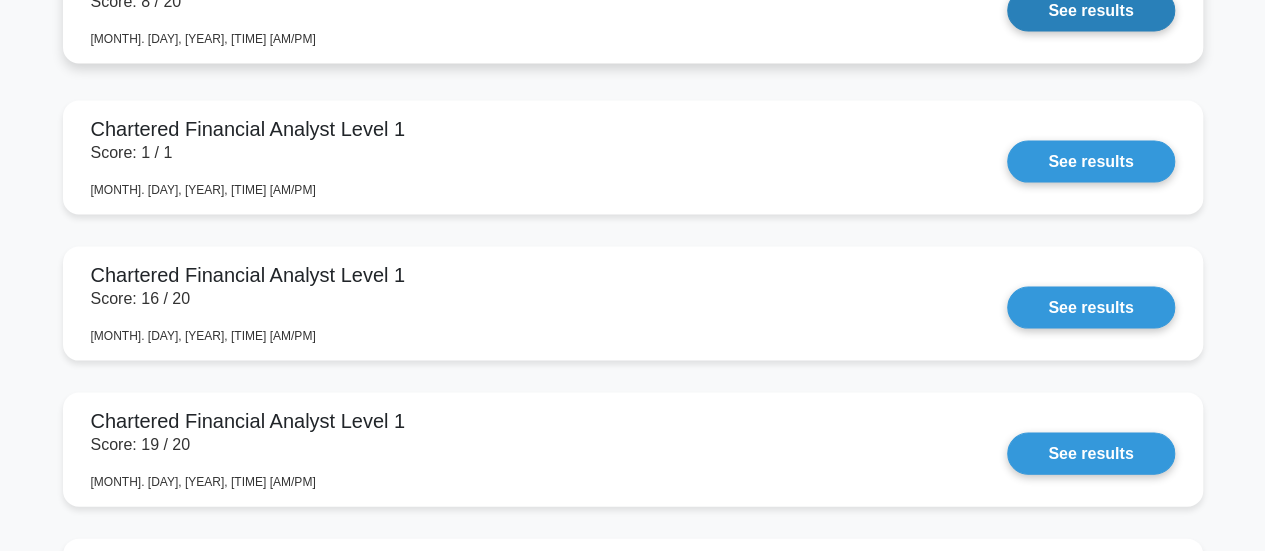 scroll, scrollTop: 1918, scrollLeft: 0, axis: vertical 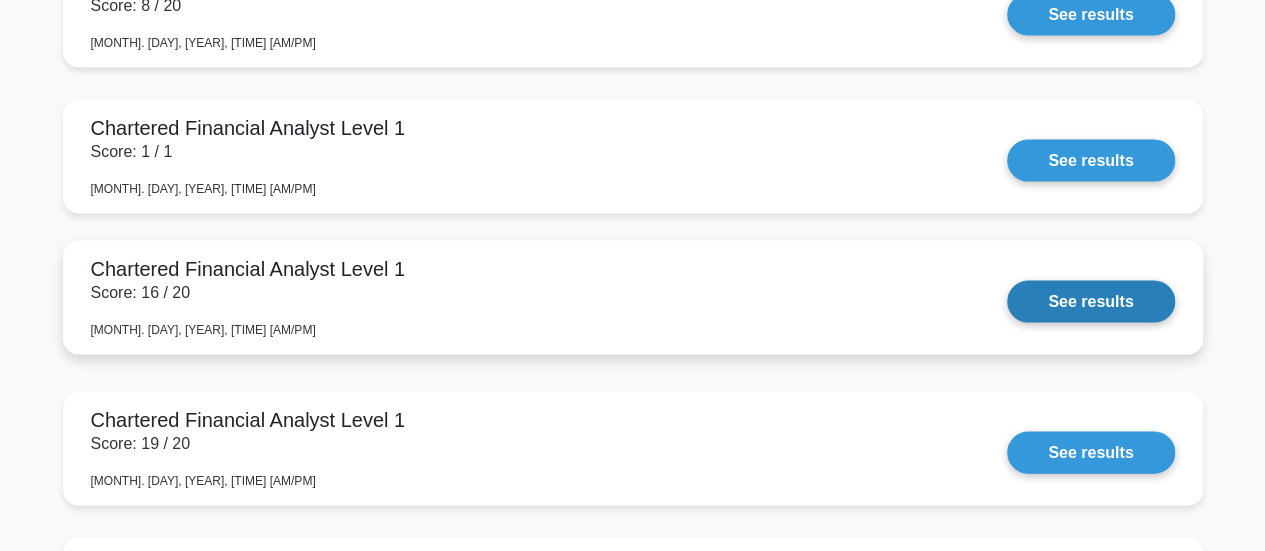 click on "See results" at bounding box center (1090, 302) 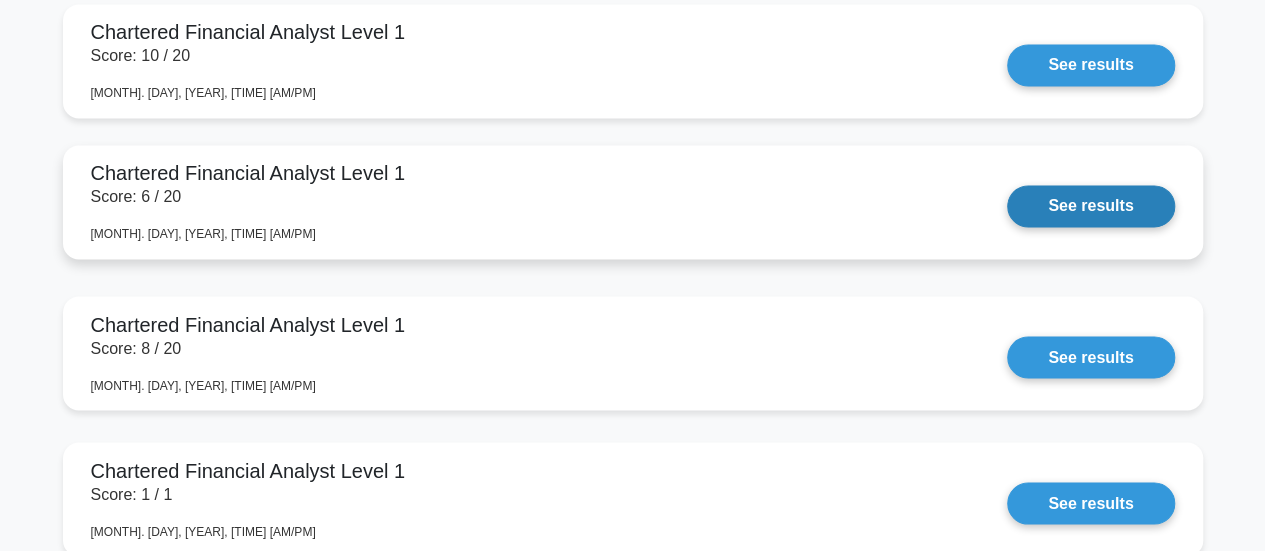 scroll, scrollTop: 1628, scrollLeft: 0, axis: vertical 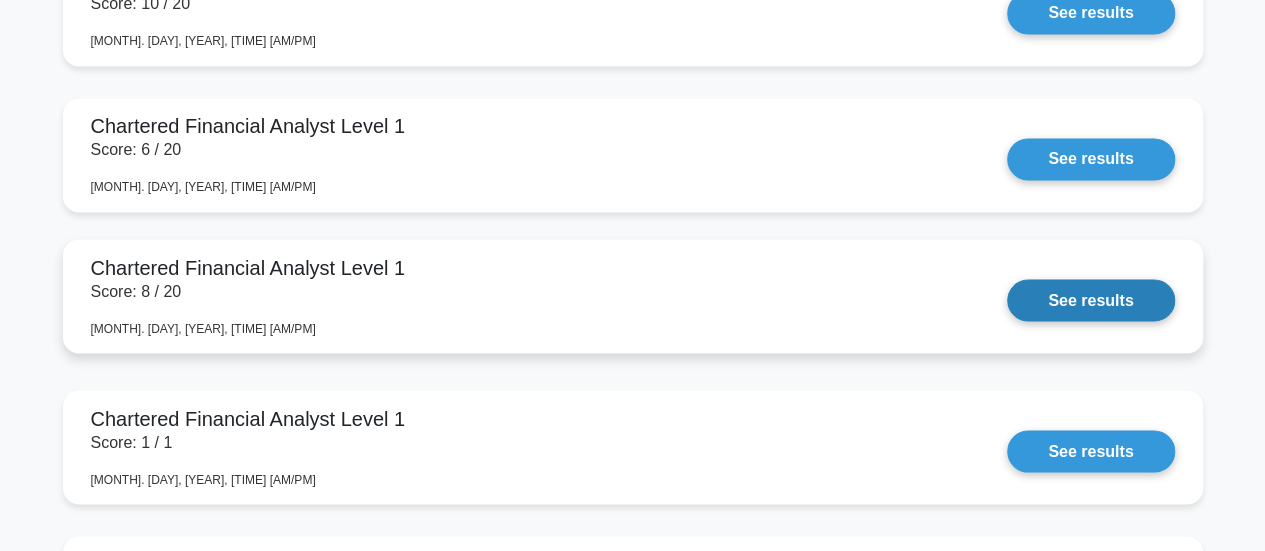 click on "See results" at bounding box center [1090, 300] 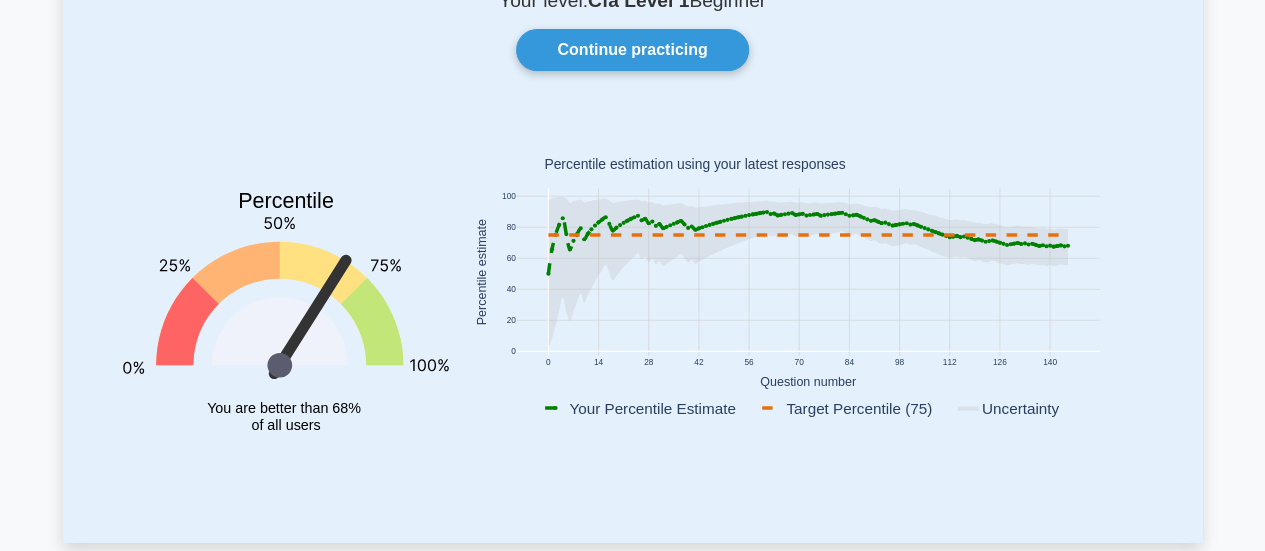scroll, scrollTop: 172, scrollLeft: 0, axis: vertical 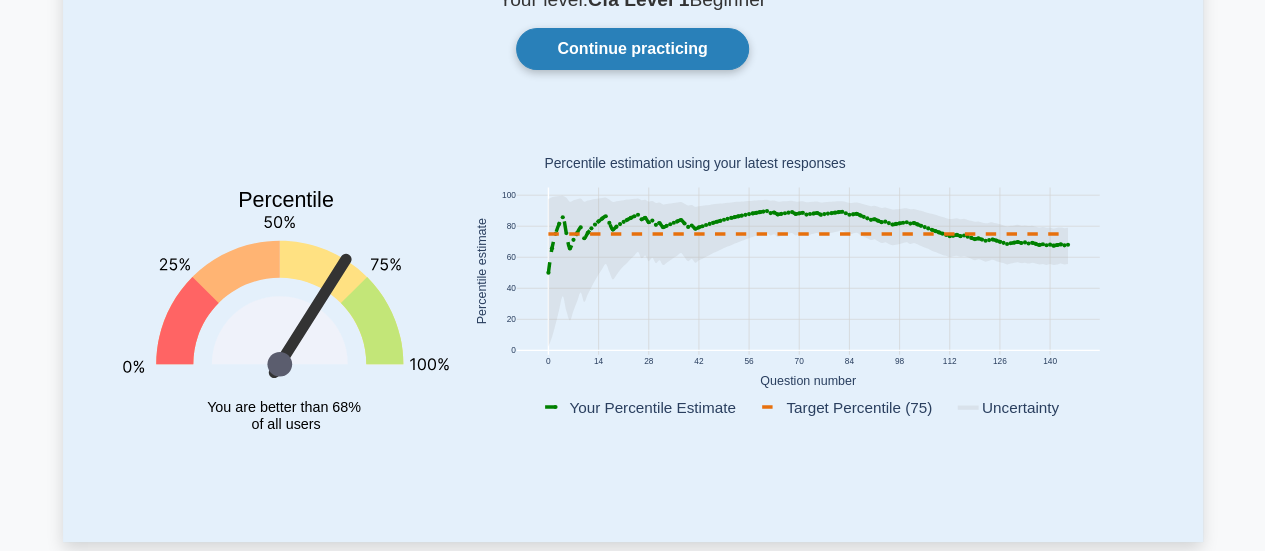 click on "Continue practicing" at bounding box center [632, 49] 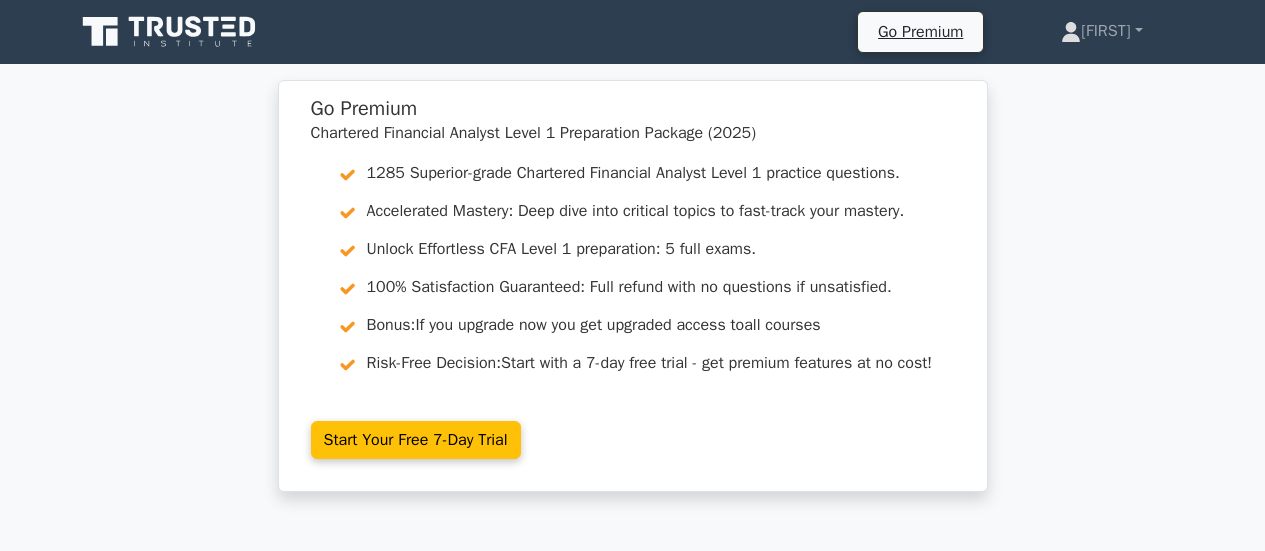 scroll, scrollTop: 0, scrollLeft: 0, axis: both 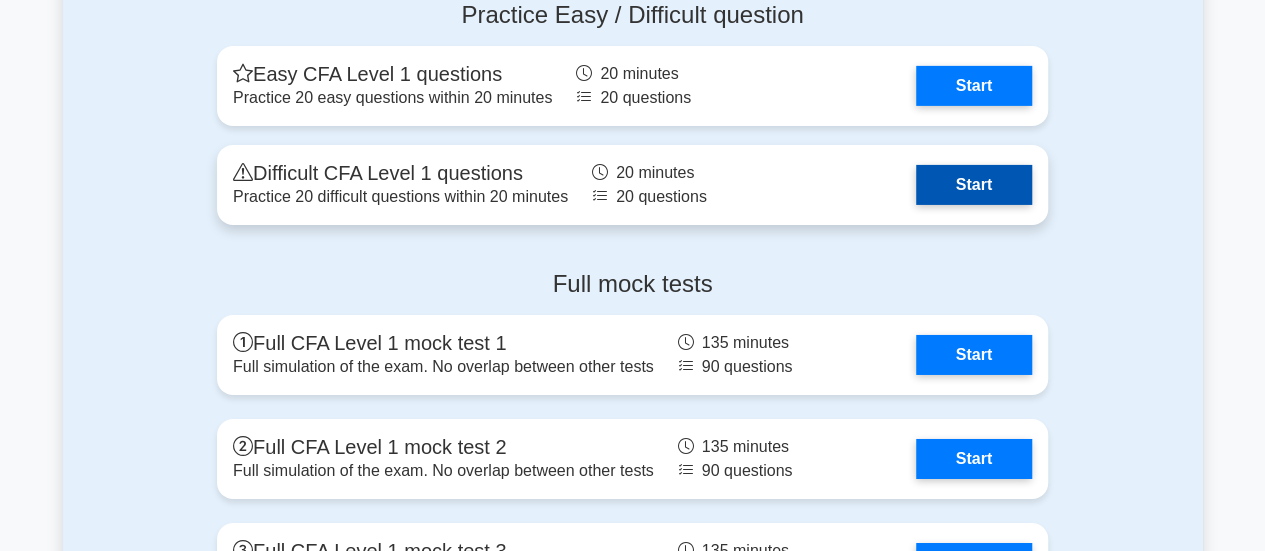 click on "Start" at bounding box center (974, 185) 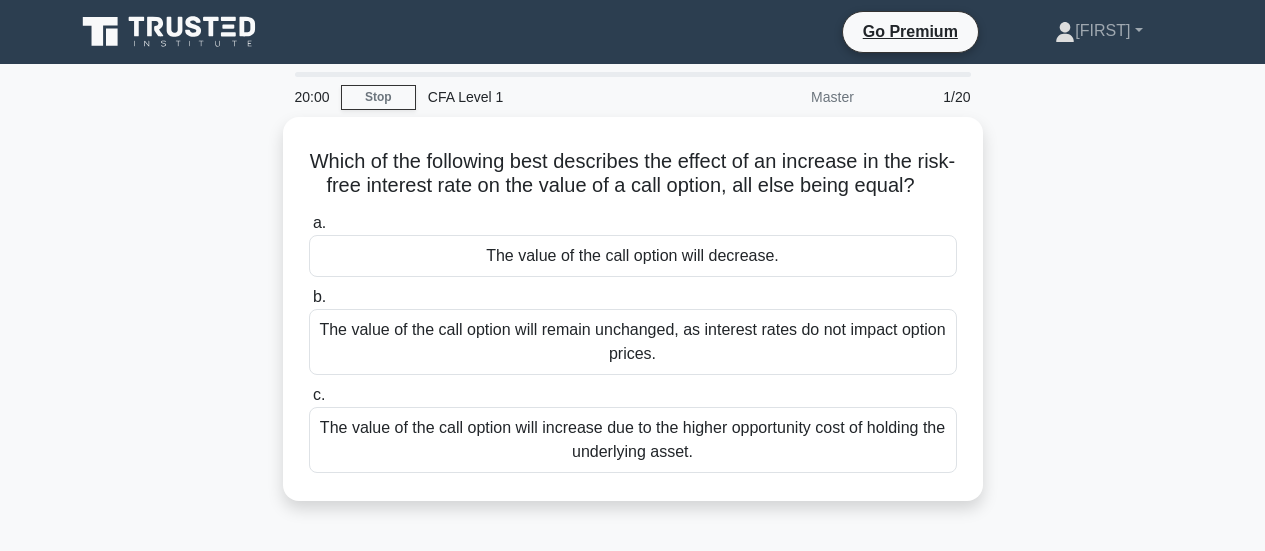 scroll, scrollTop: 0, scrollLeft: 0, axis: both 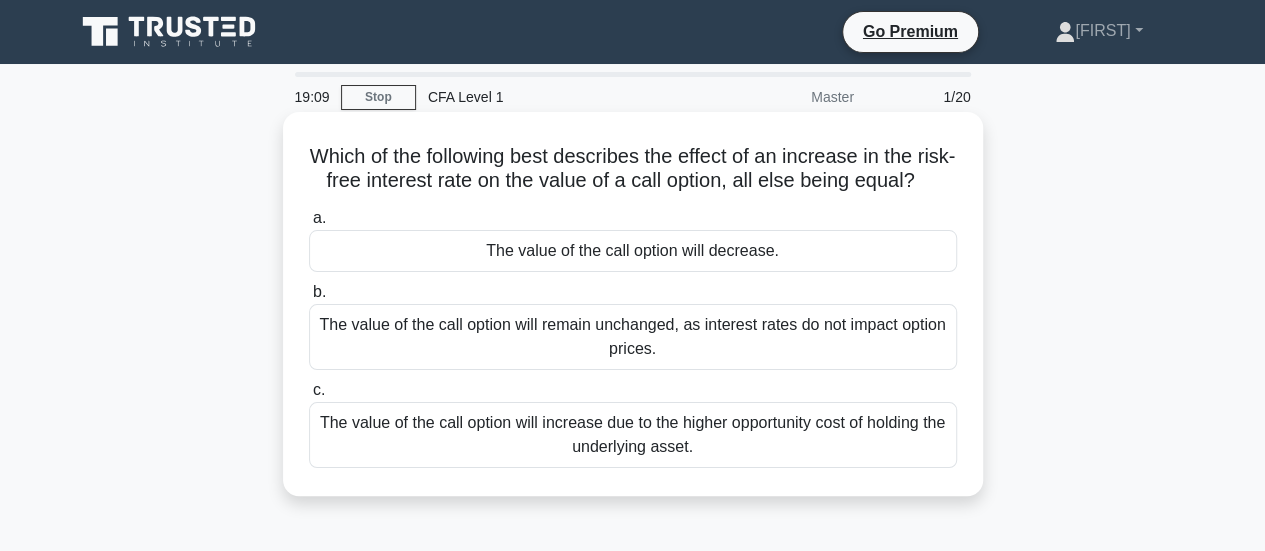 click on "The value of the call option will increase due to the higher opportunity cost of holding the underlying asset." at bounding box center (633, 435) 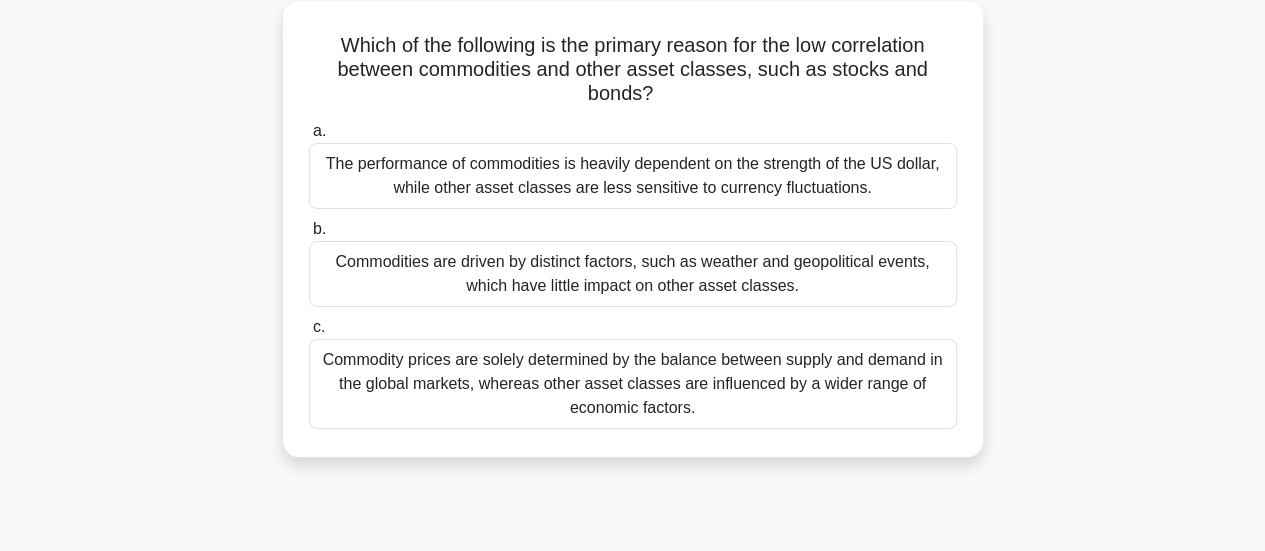 scroll, scrollTop: 120, scrollLeft: 0, axis: vertical 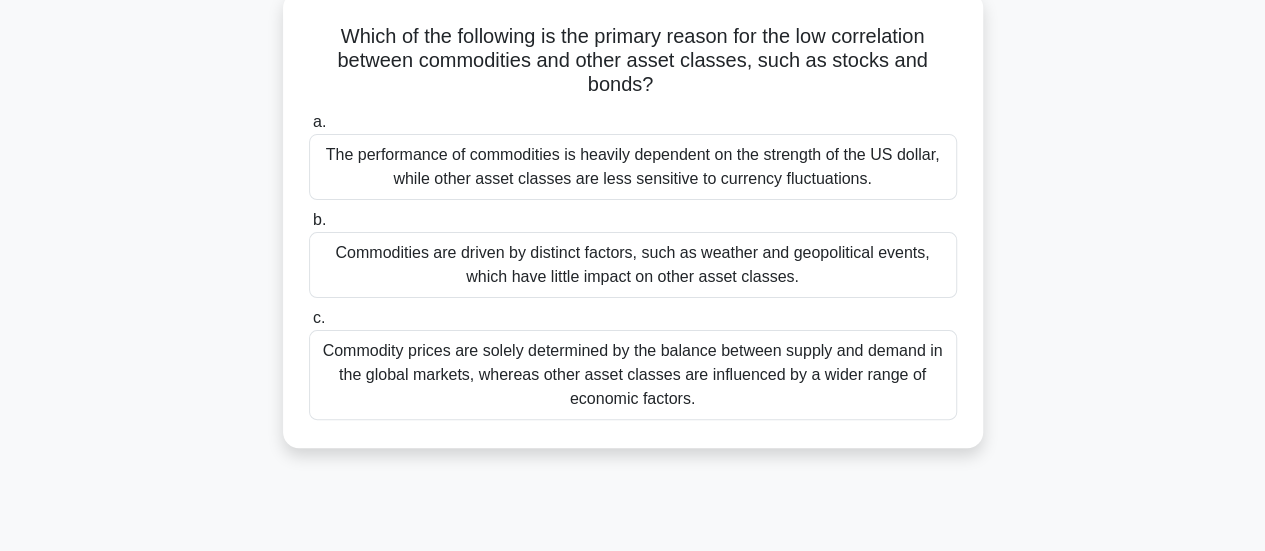 click on "Commodity prices are solely determined by the balance between supply and demand in the global markets, whereas other asset classes are influenced by a wider range of economic factors." at bounding box center (633, 375) 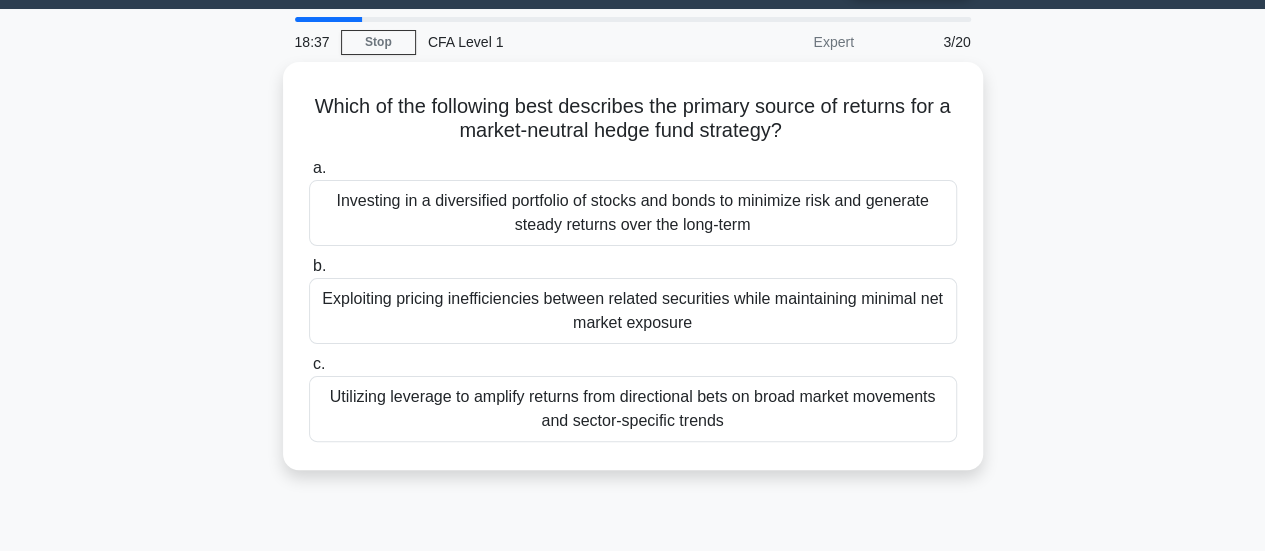 scroll, scrollTop: 0, scrollLeft: 0, axis: both 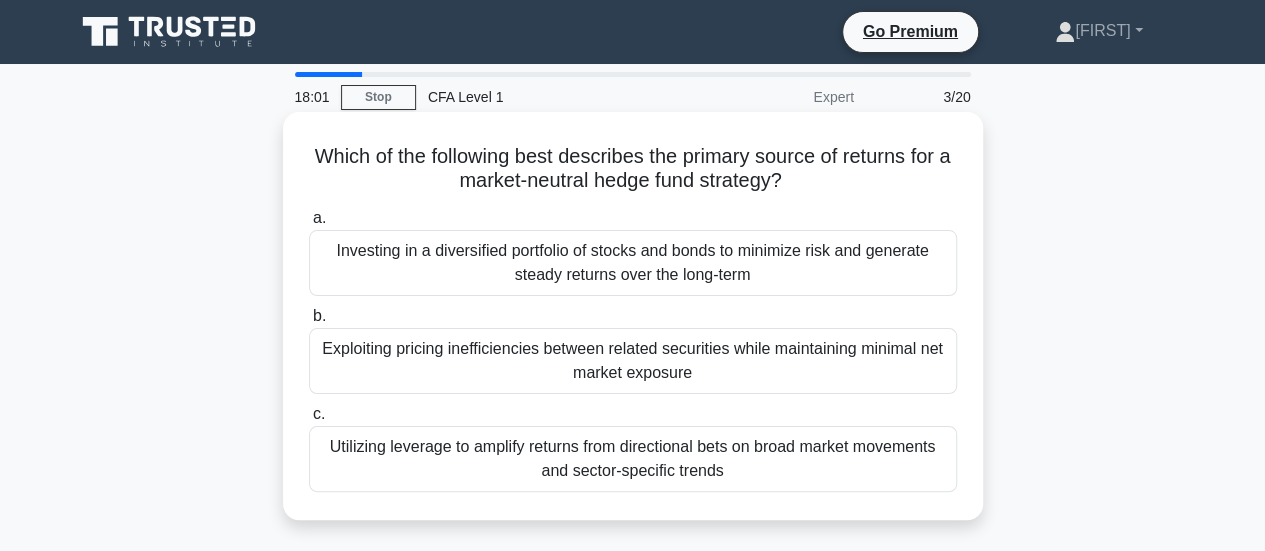 click on "Exploiting pricing inefficiencies between related securities while maintaining minimal net market exposure" at bounding box center [633, 361] 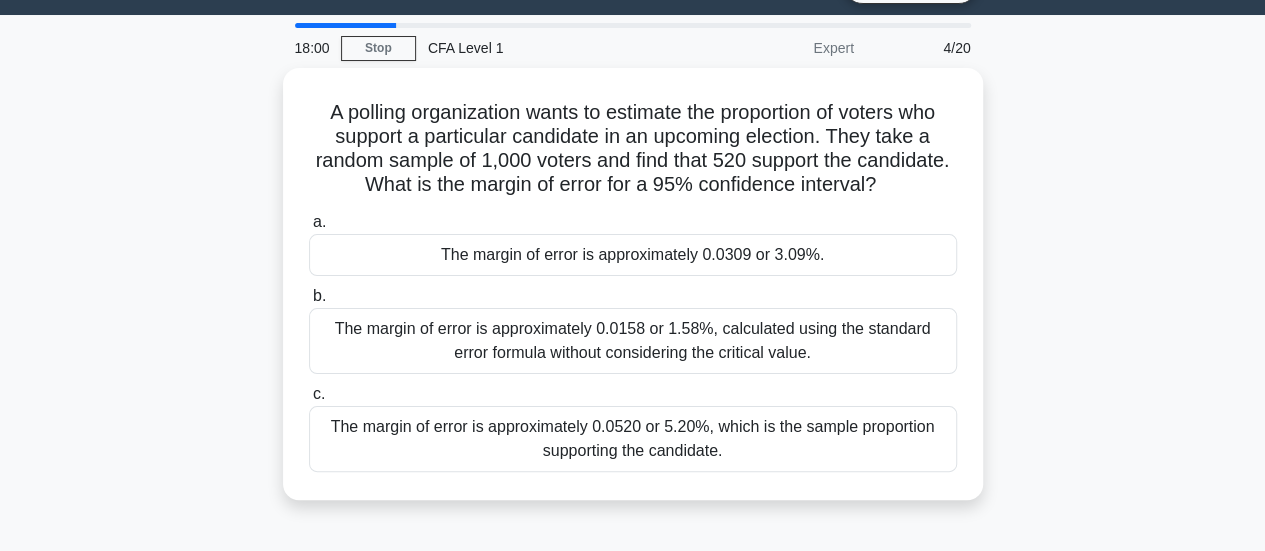 scroll, scrollTop: 57, scrollLeft: 0, axis: vertical 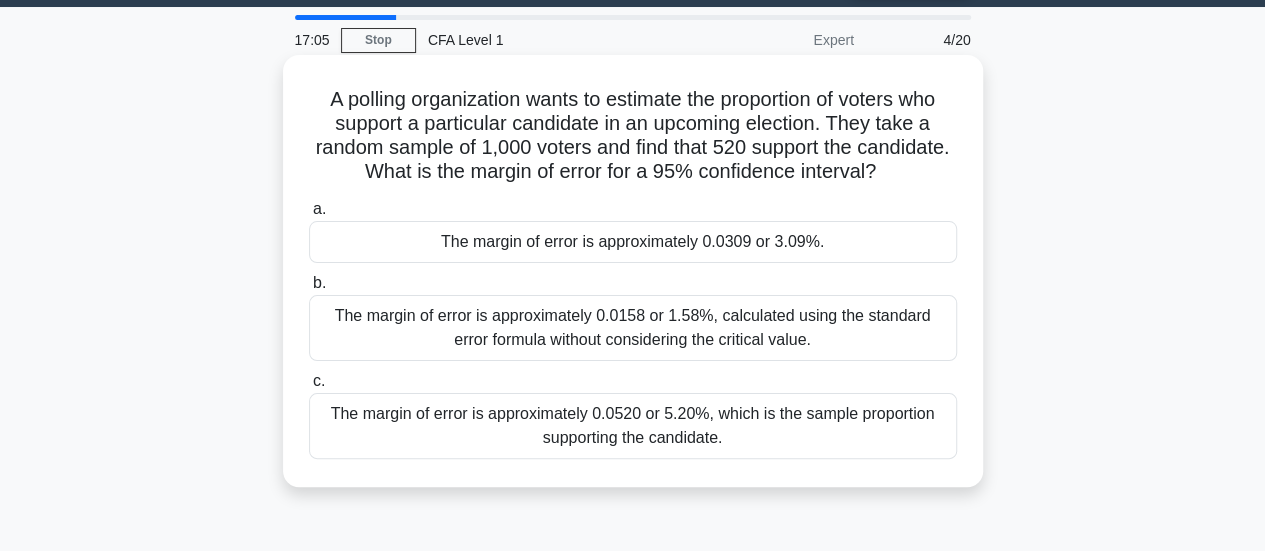 click on "The margin of error is approximately 0.0309 or 3.09%." at bounding box center [633, 242] 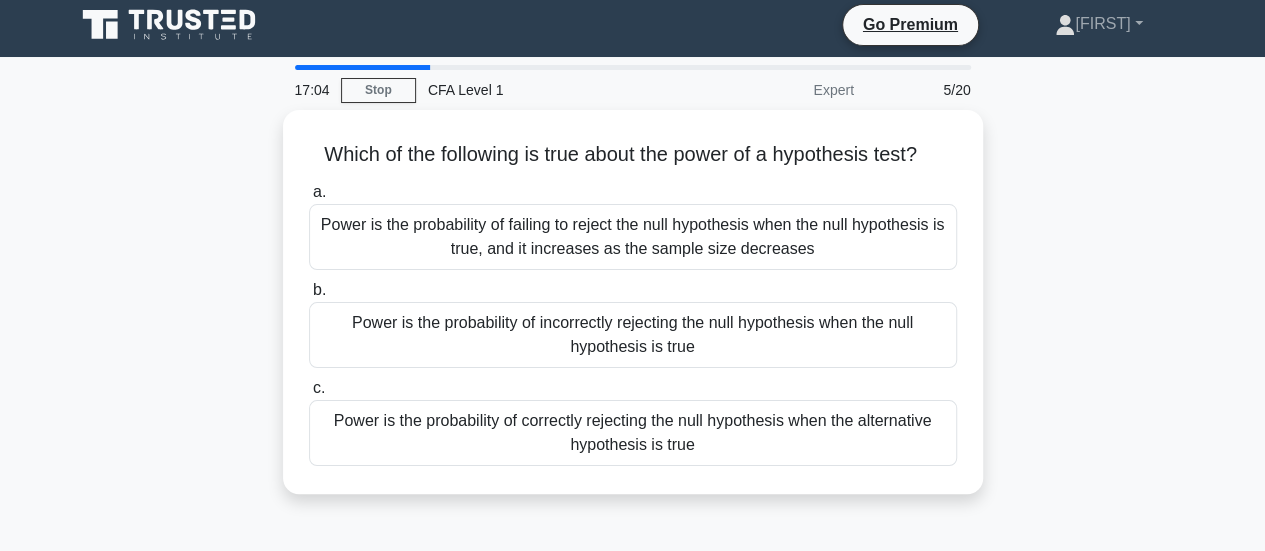 scroll, scrollTop: 0, scrollLeft: 0, axis: both 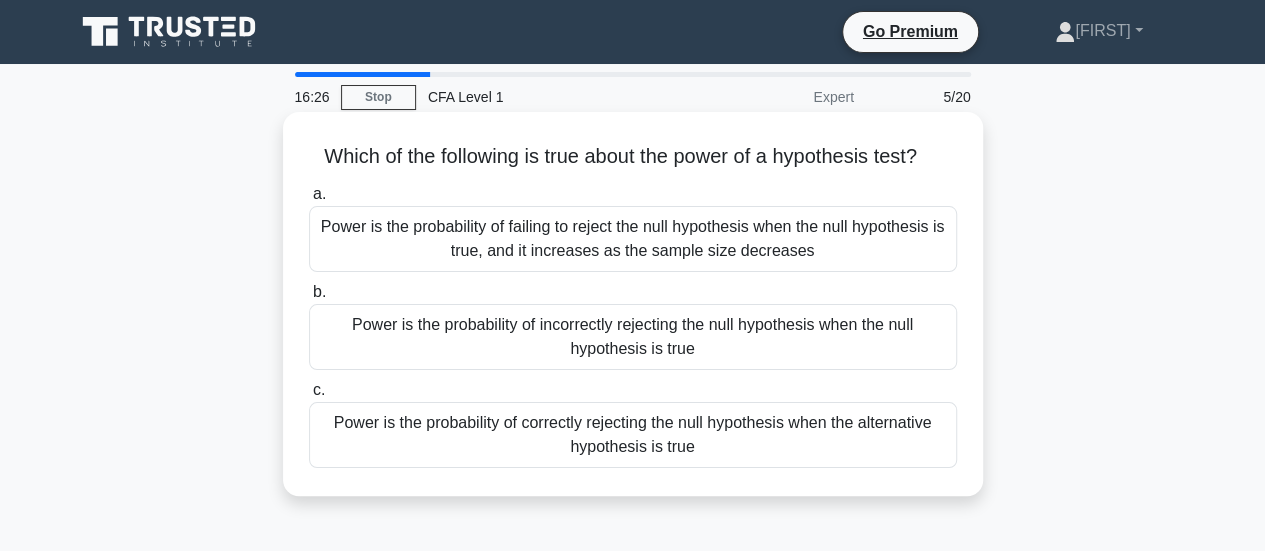 click on "Power is the probability of incorrectly rejecting the null hypothesis when the null hypothesis is true" at bounding box center (633, 337) 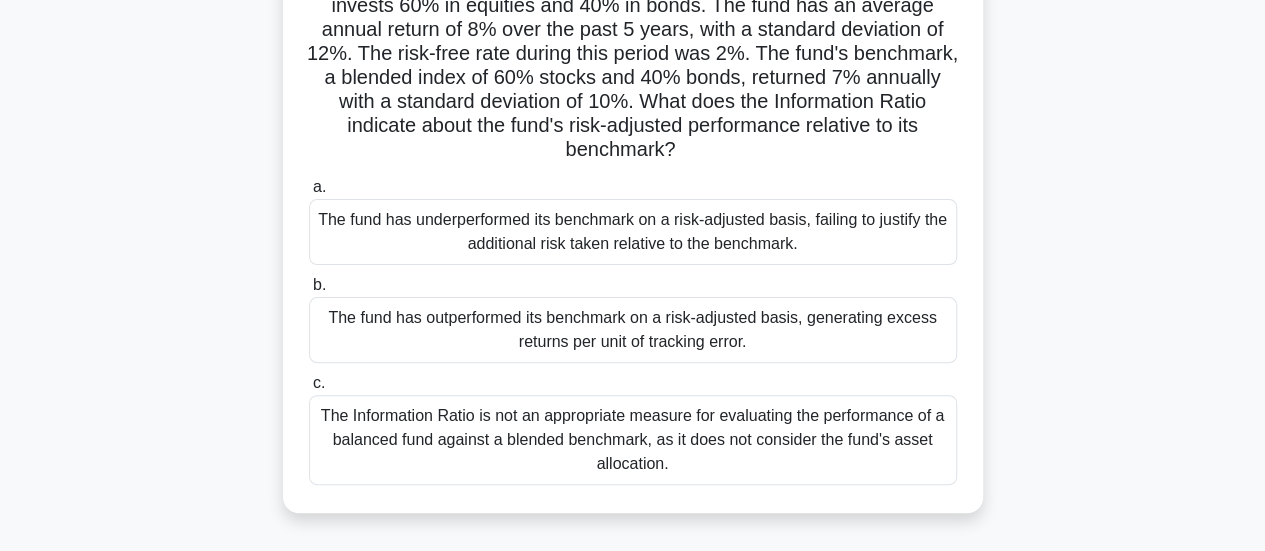 scroll, scrollTop: 125, scrollLeft: 0, axis: vertical 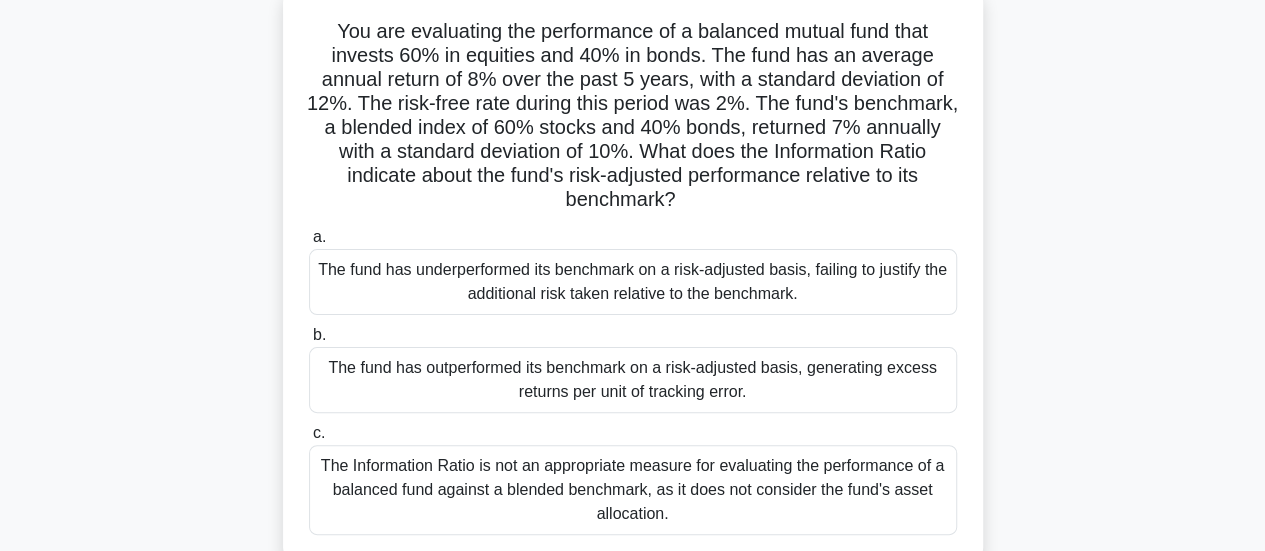 click on "The fund has outperformed its benchmark on a risk-adjusted basis, generating excess returns per unit of tracking error." at bounding box center (633, 380) 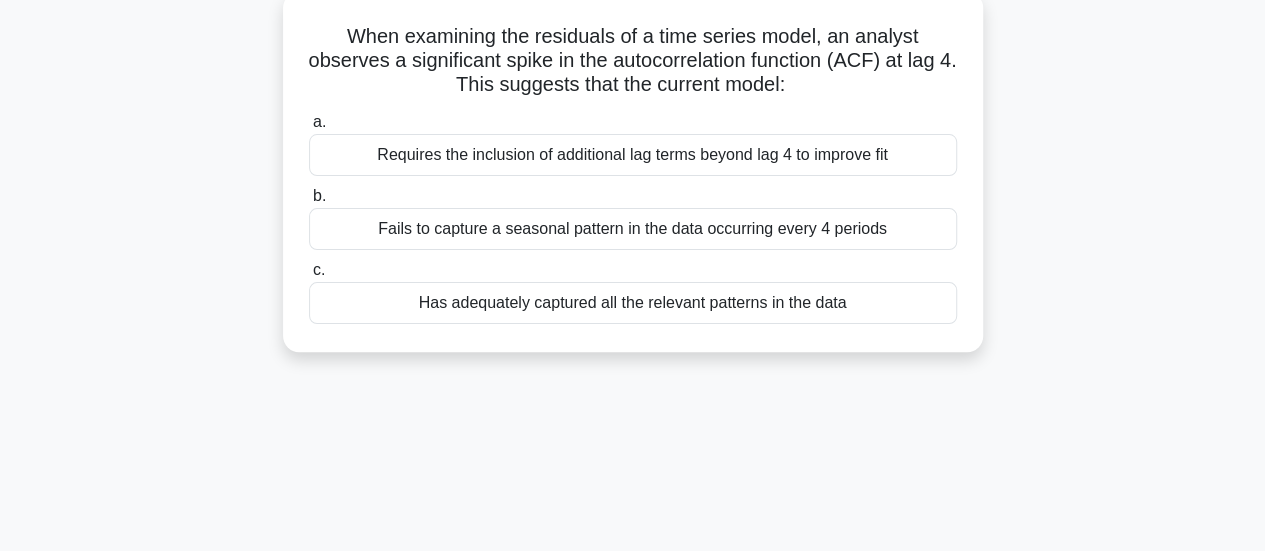 scroll, scrollTop: 0, scrollLeft: 0, axis: both 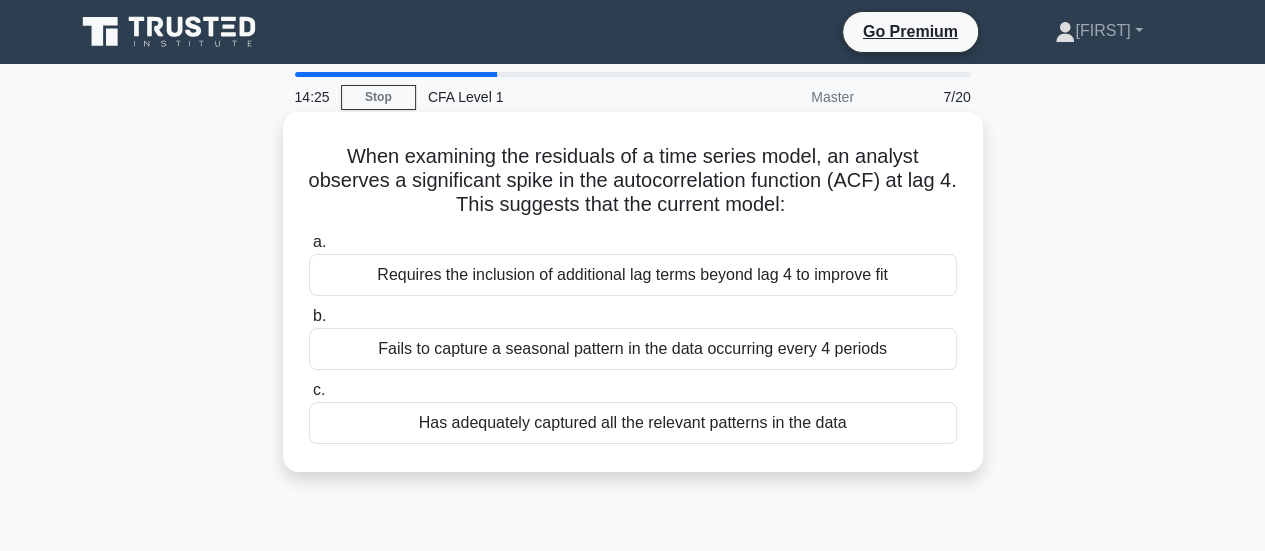 click on "Fails to capture a seasonal pattern in the data occurring every 4 periods" at bounding box center (633, 349) 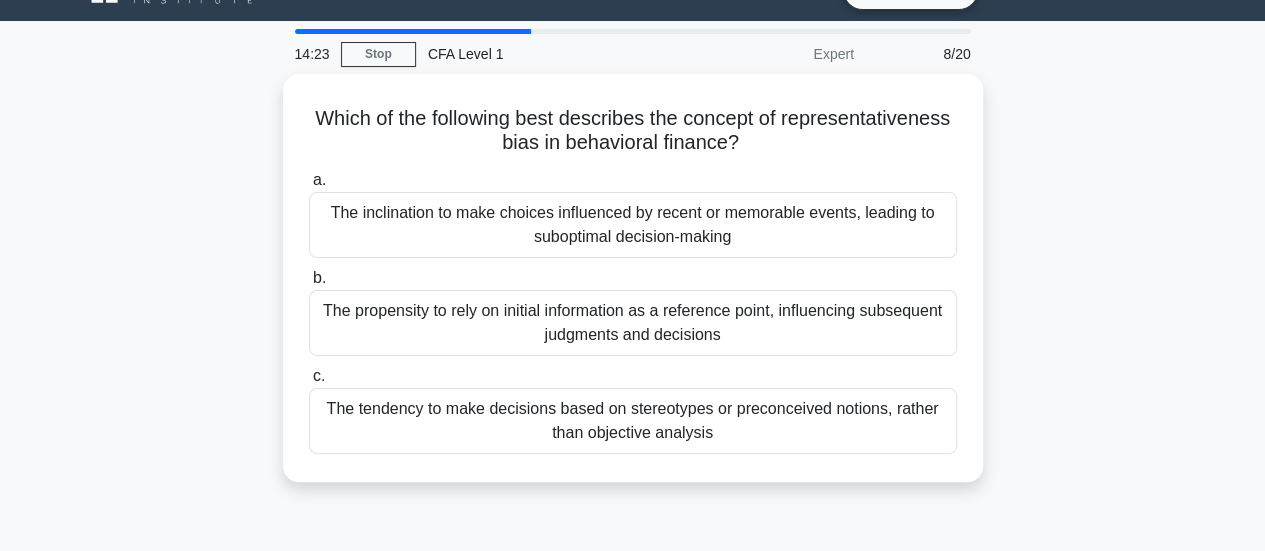 scroll, scrollTop: 55, scrollLeft: 0, axis: vertical 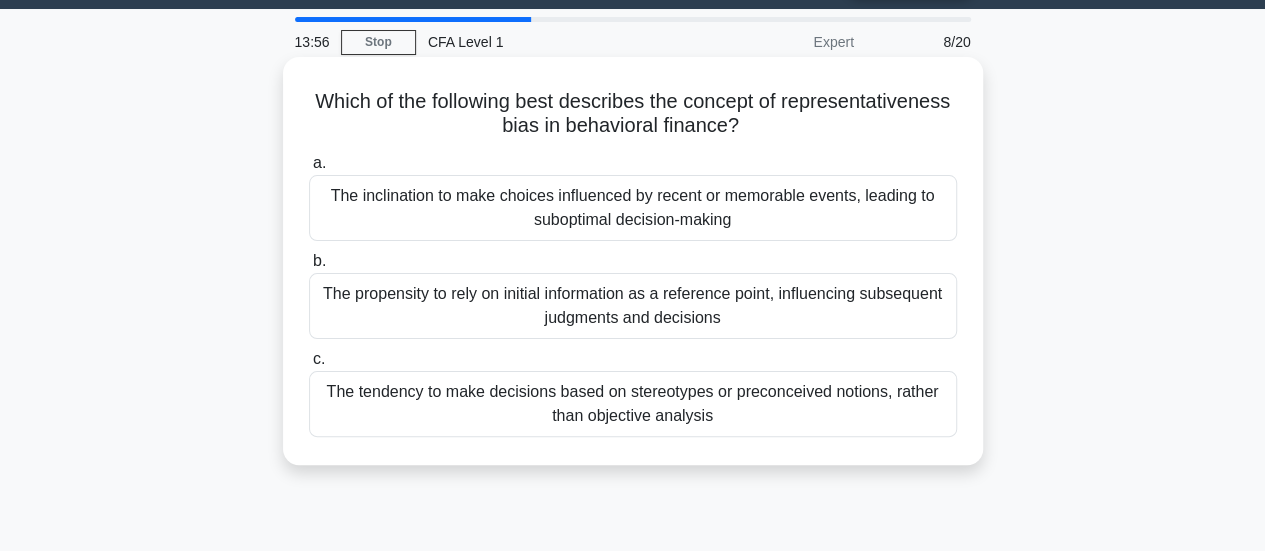 click on "The inclination to make choices influenced by recent or memorable events, leading to suboptimal decision-making" at bounding box center [633, 208] 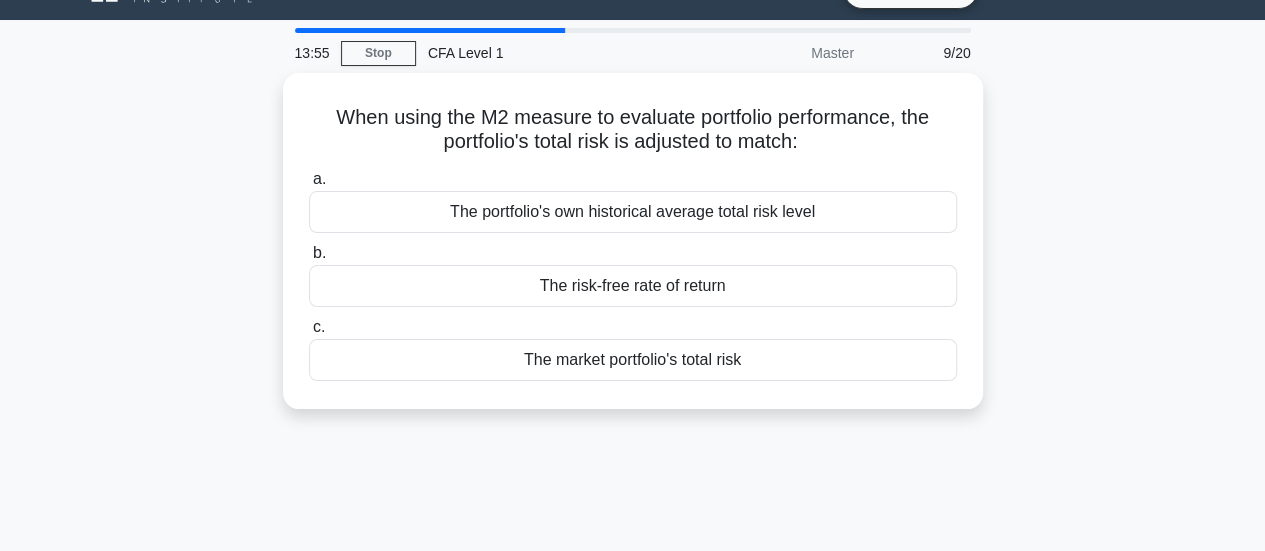 scroll, scrollTop: 46, scrollLeft: 0, axis: vertical 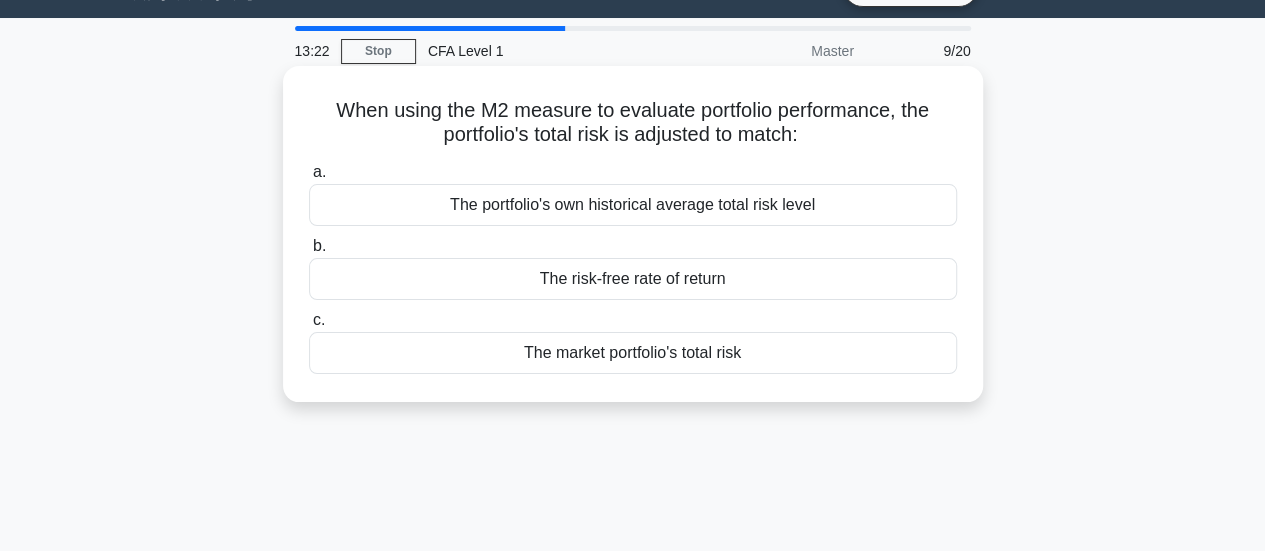 click on "The risk-free rate of return" at bounding box center [633, 279] 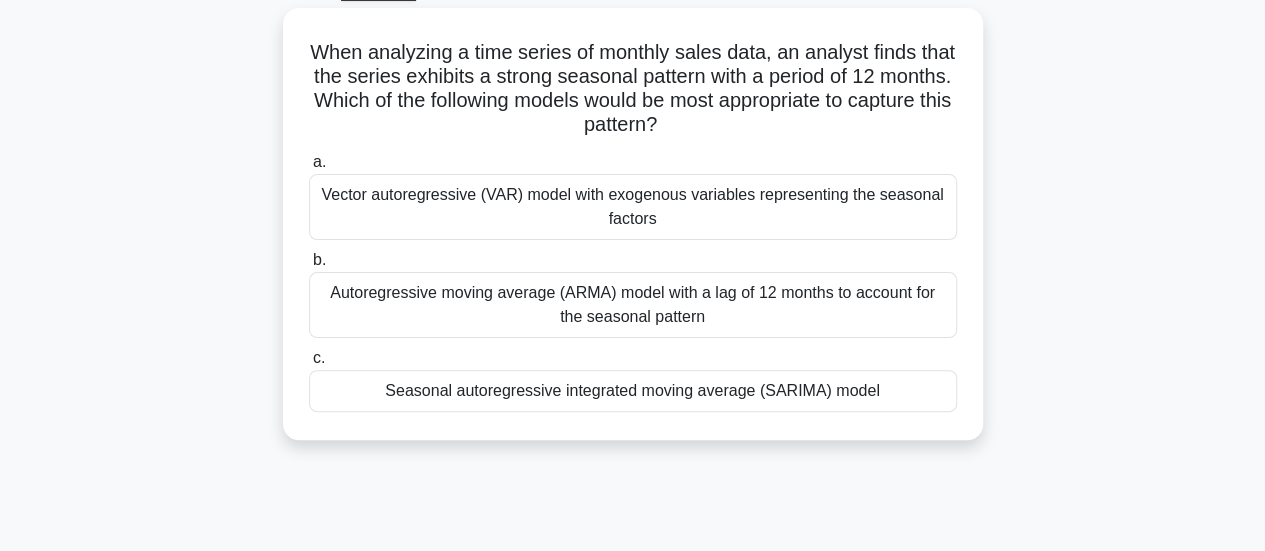 scroll, scrollTop: 110, scrollLeft: 0, axis: vertical 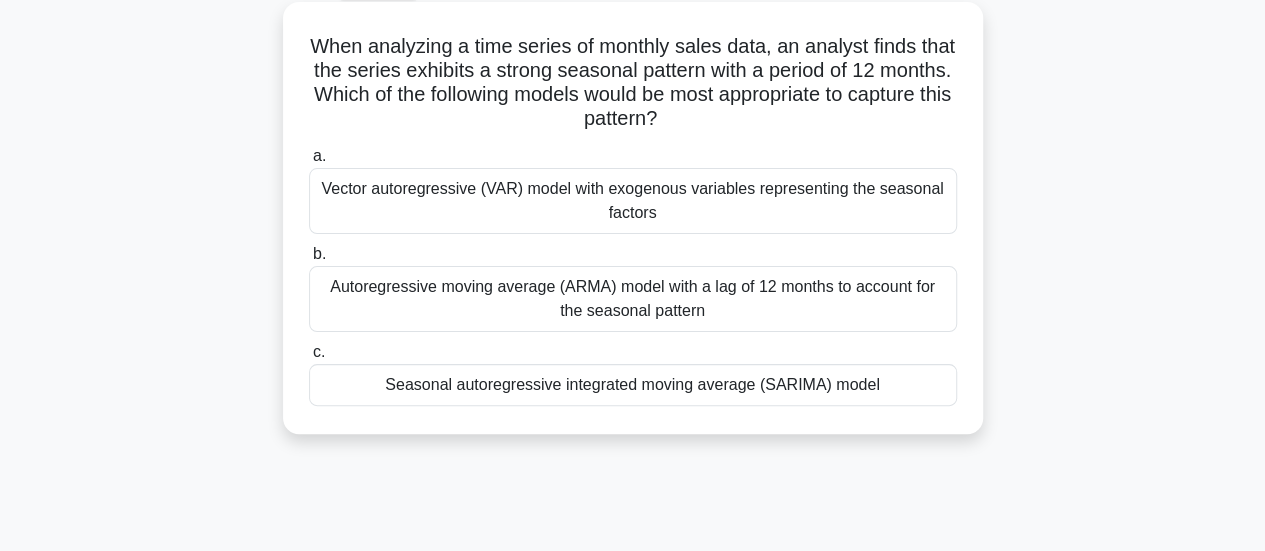 click on "Seasonal autoregressive integrated moving average (SARIMA) model" at bounding box center [633, 385] 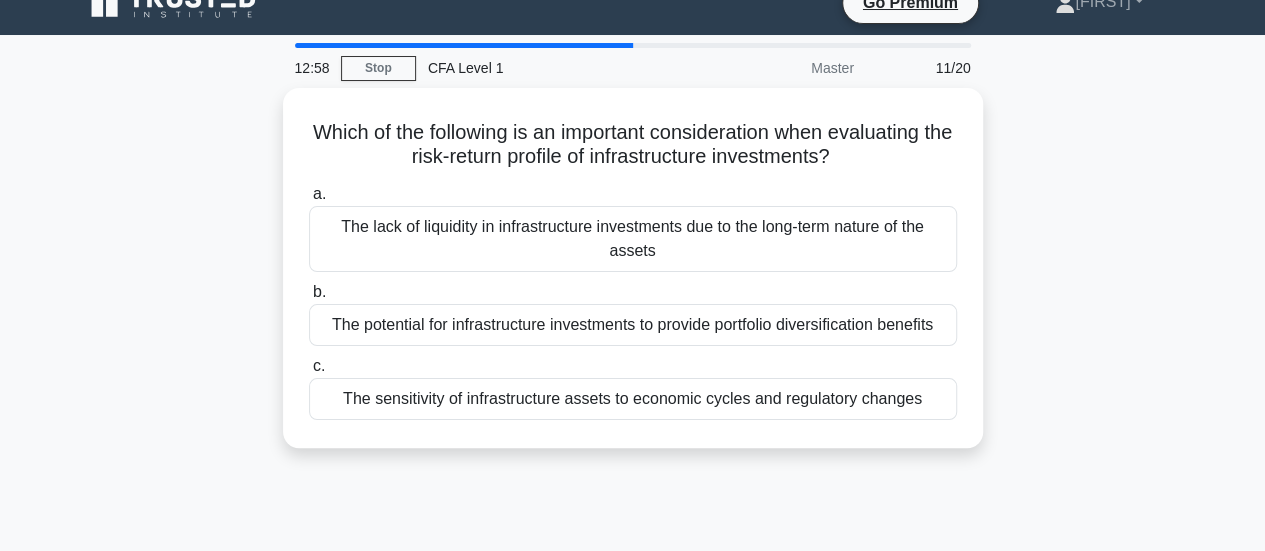 scroll, scrollTop: 28, scrollLeft: 0, axis: vertical 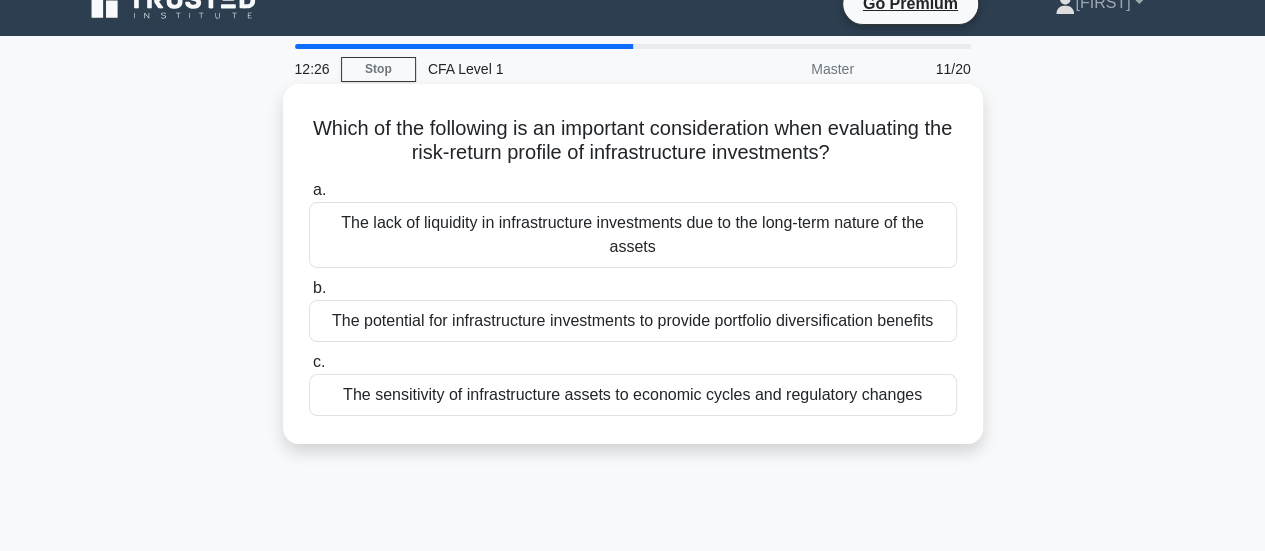 click on "The lack of liquidity in infrastructure investments due to the long-term nature of the assets" at bounding box center (633, 235) 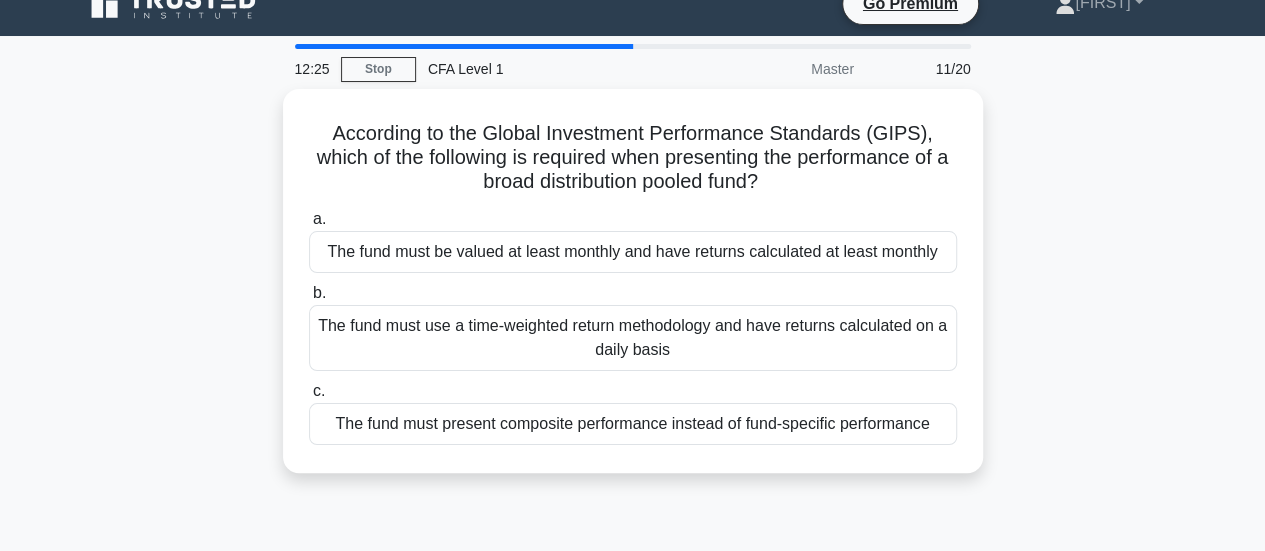 scroll, scrollTop: 0, scrollLeft: 0, axis: both 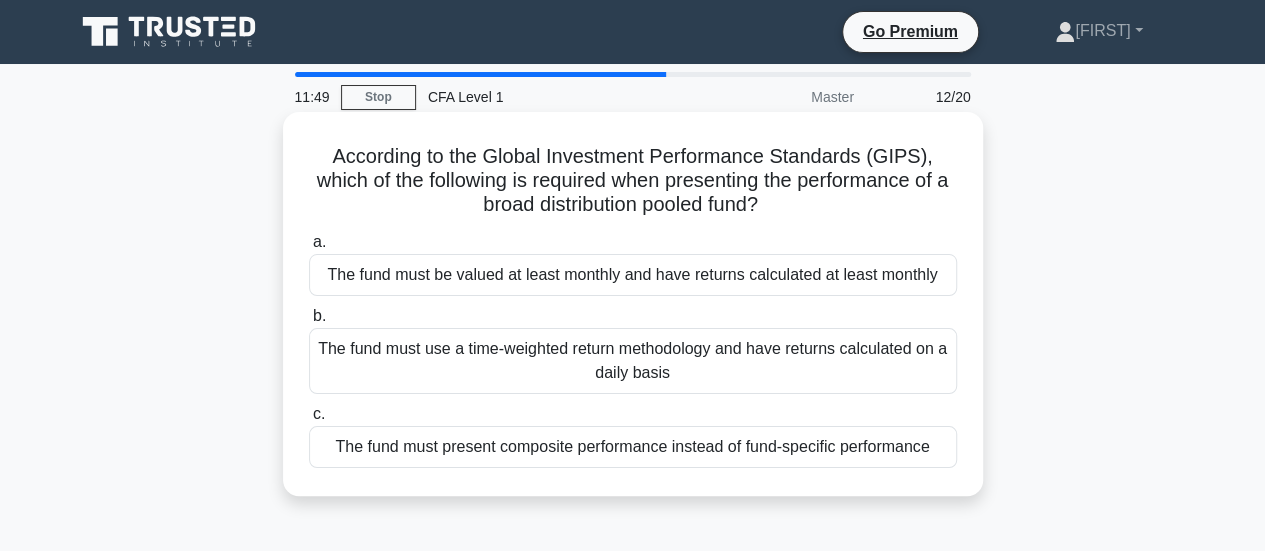 click on "The fund must present composite performance instead of fund-specific performance" at bounding box center [633, 447] 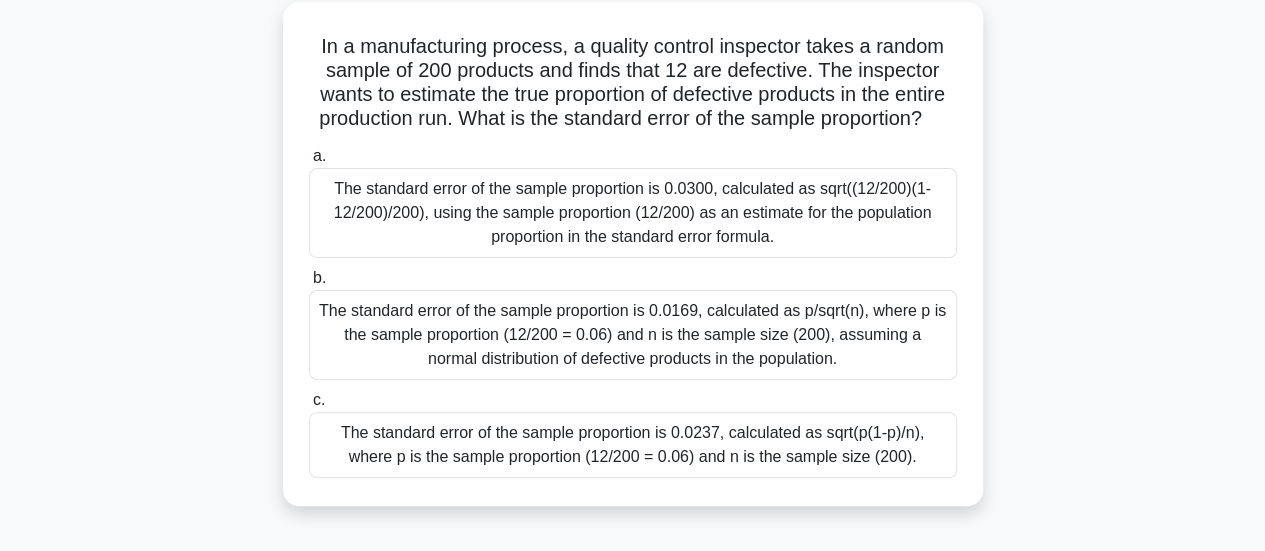 scroll, scrollTop: 116, scrollLeft: 0, axis: vertical 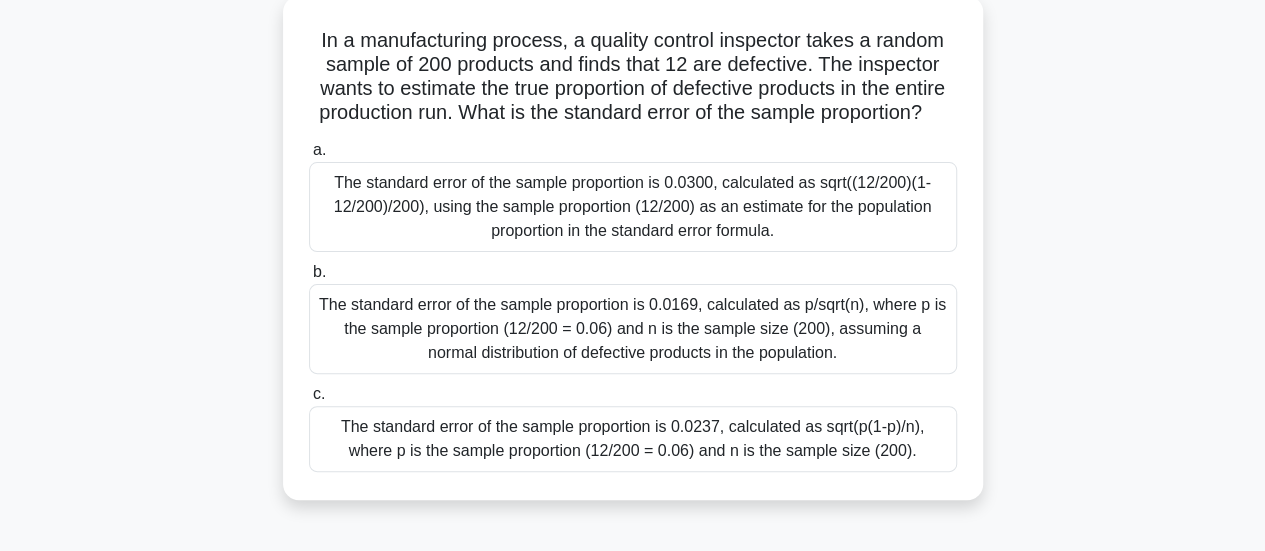 click on "The standard error of the sample proportion is 0.0169, calculated as p/sqrt(n), where p is the sample proportion (12/200 = 0.06) and n is the sample size (200), assuming a normal distribution of defective products in the population." at bounding box center (633, 329) 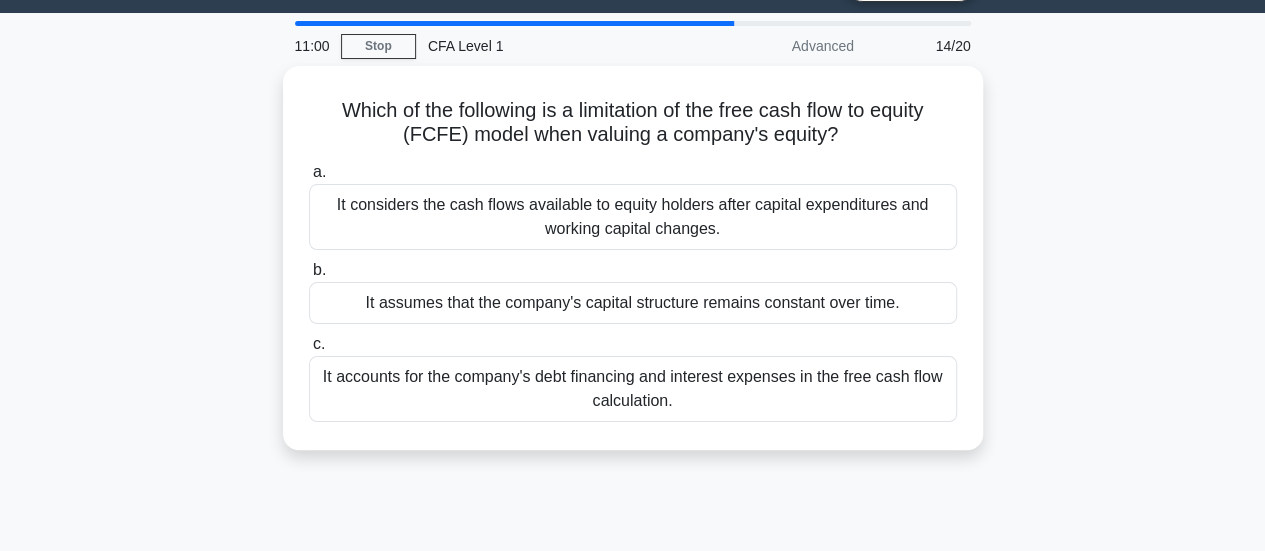 scroll, scrollTop: 0, scrollLeft: 0, axis: both 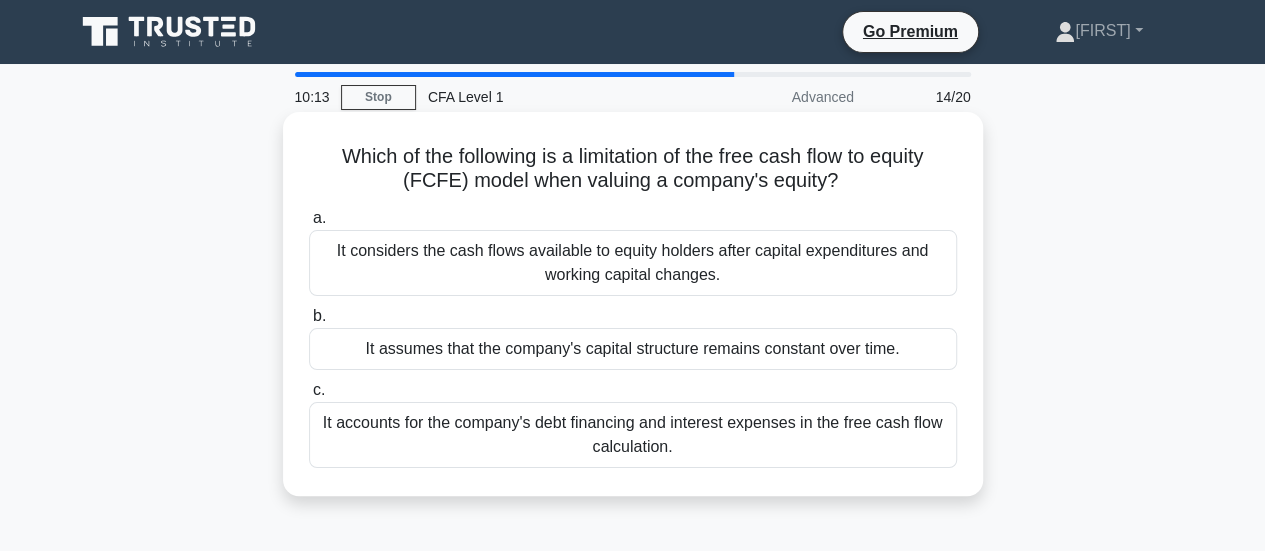 click on "It assumes that the company's capital structure remains constant over time." at bounding box center (633, 349) 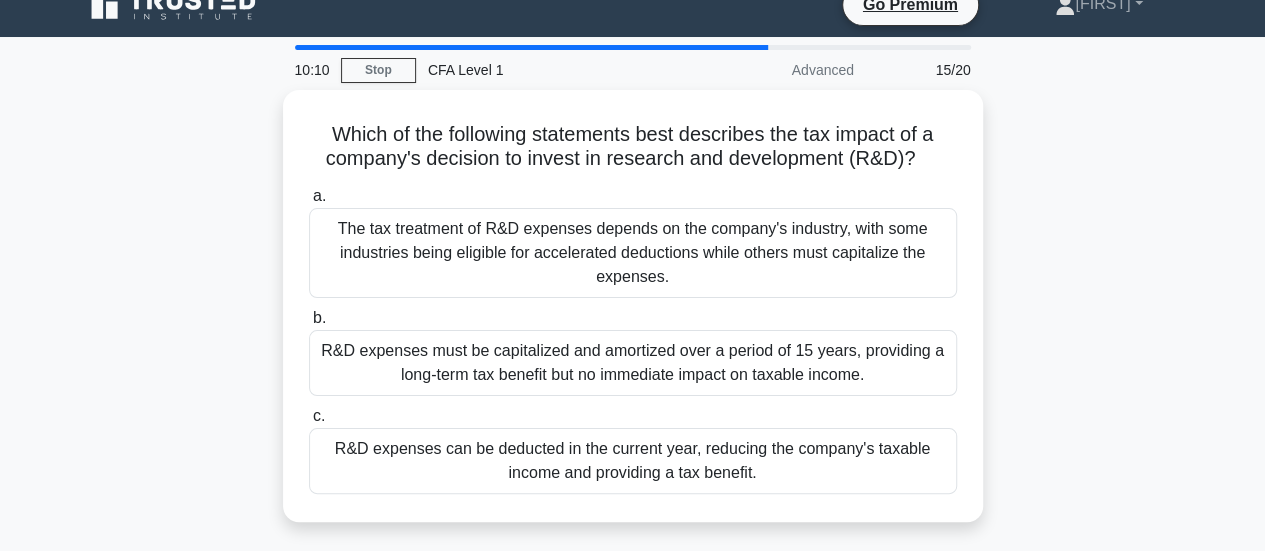 scroll, scrollTop: 50, scrollLeft: 0, axis: vertical 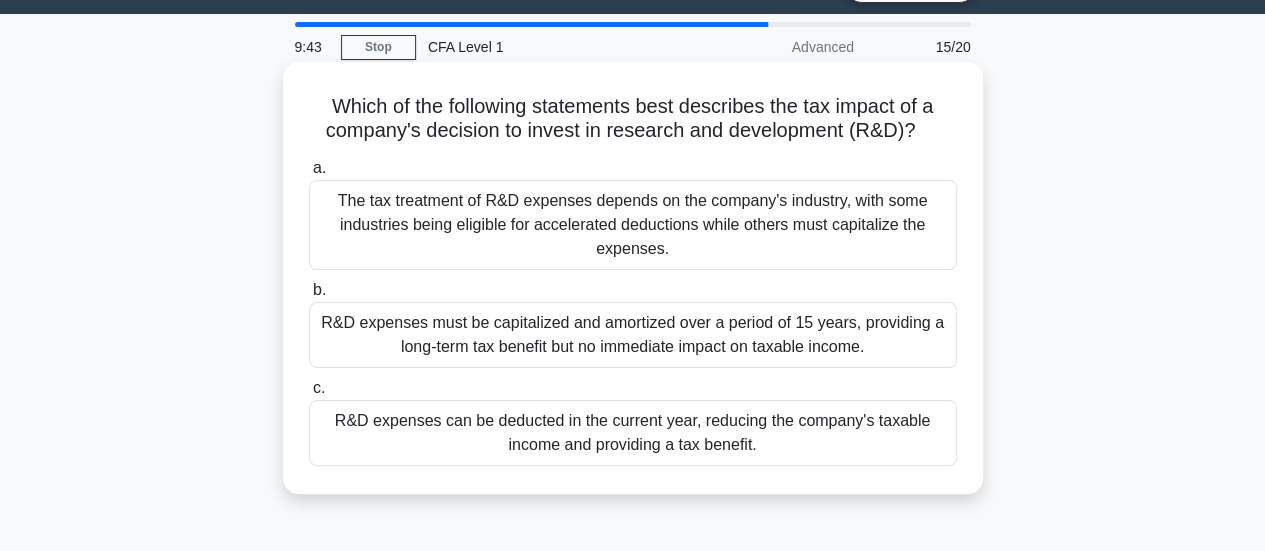 click on "The tax treatment of R&D expenses depends on the company's industry, with some industries being eligible for accelerated deductions while others must capitalize the expenses." at bounding box center [633, 225] 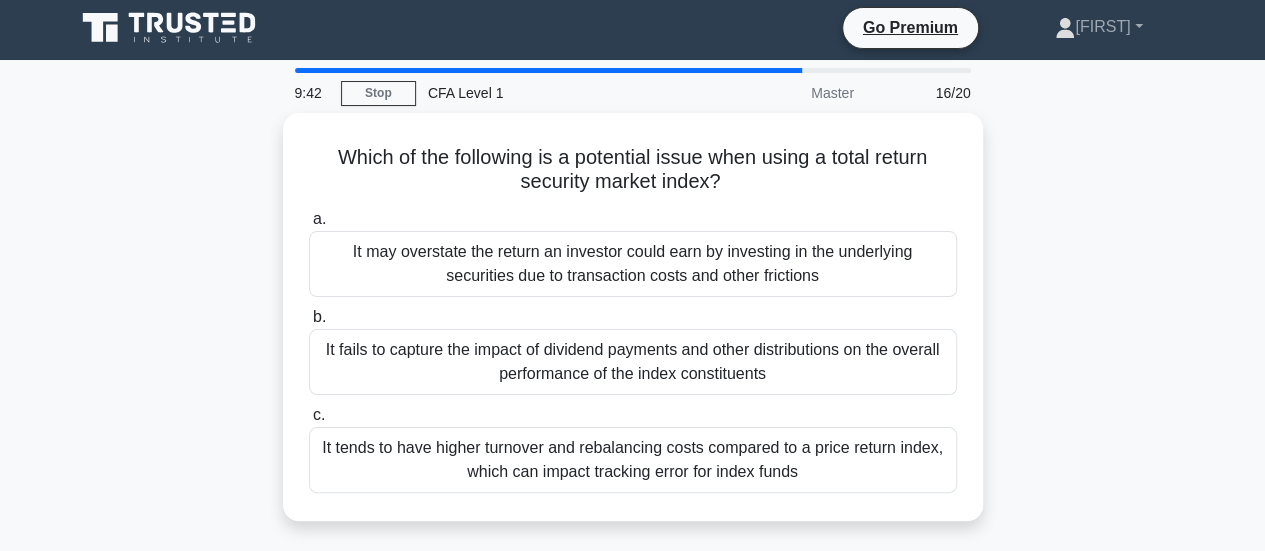 scroll, scrollTop: 0, scrollLeft: 0, axis: both 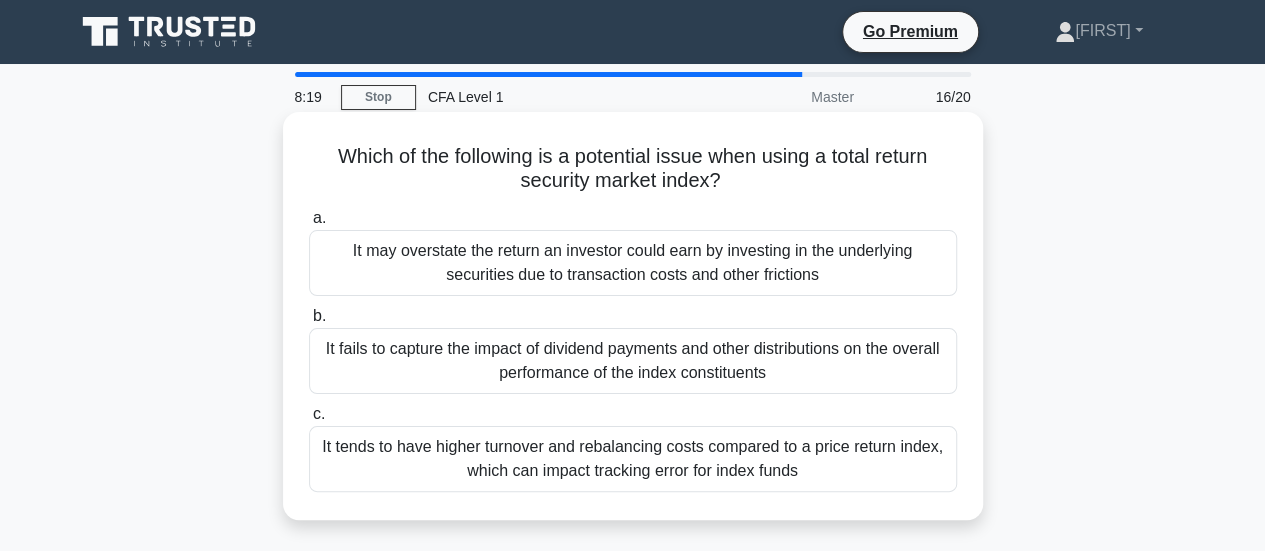 click on "It tends to have higher turnover and rebalancing costs compared to a price return index, which can impact tracking error for index funds" at bounding box center [633, 459] 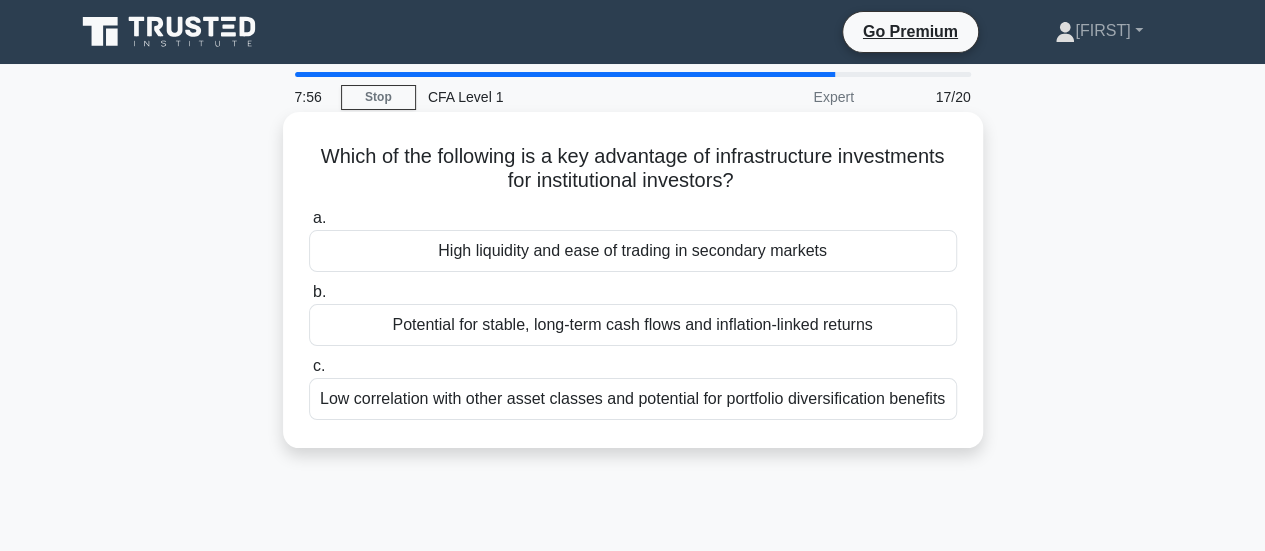click on "Low correlation with other asset classes and potential for portfolio diversification benefits" at bounding box center (633, 399) 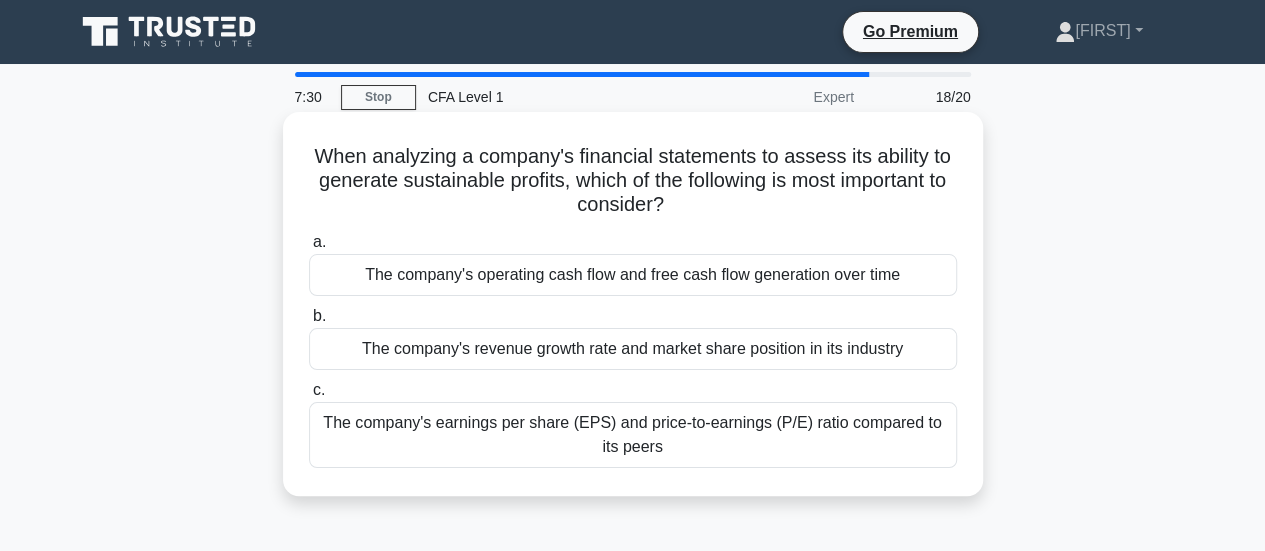 click on "The company's operating cash flow and free cash flow generation over time" at bounding box center [633, 275] 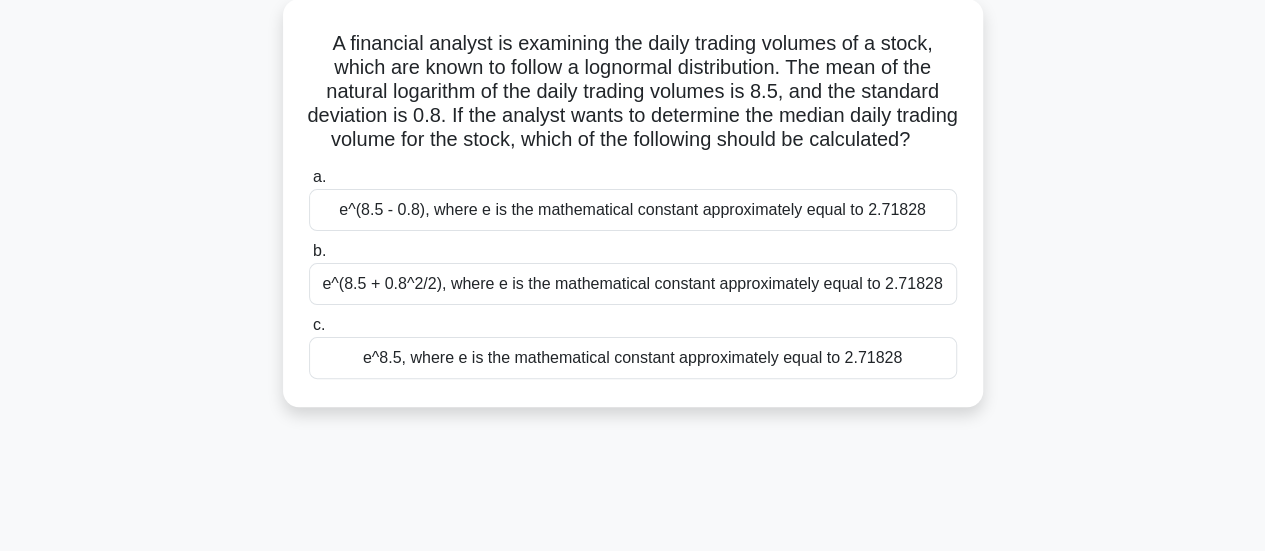 scroll, scrollTop: 115, scrollLeft: 0, axis: vertical 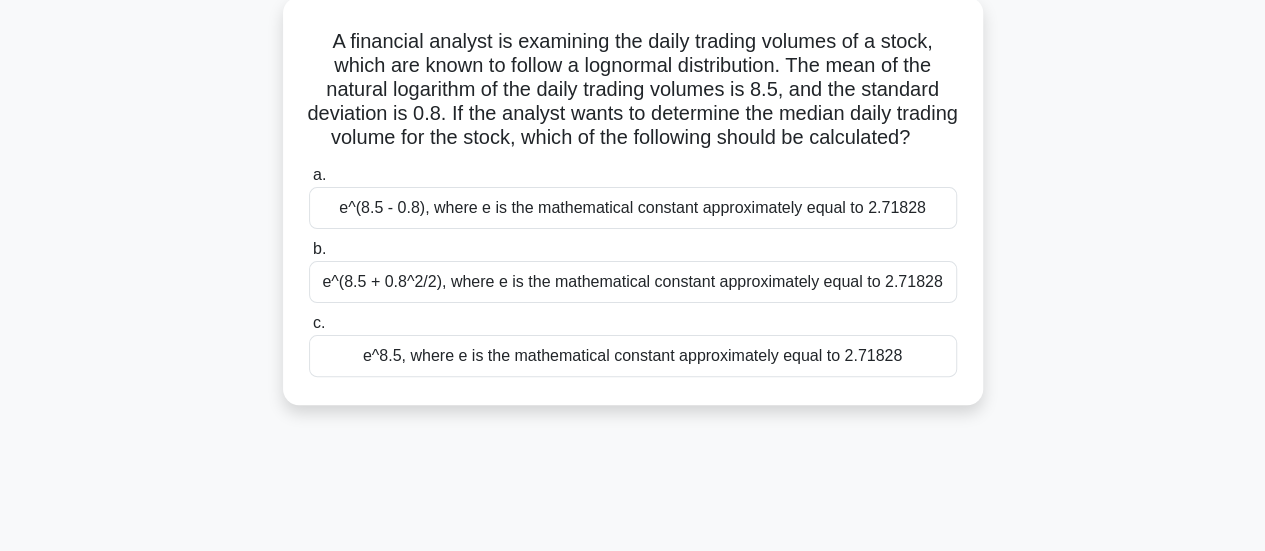 click on "e^8.5, where e is the mathematical constant approximately equal to 2.71828" at bounding box center [633, 356] 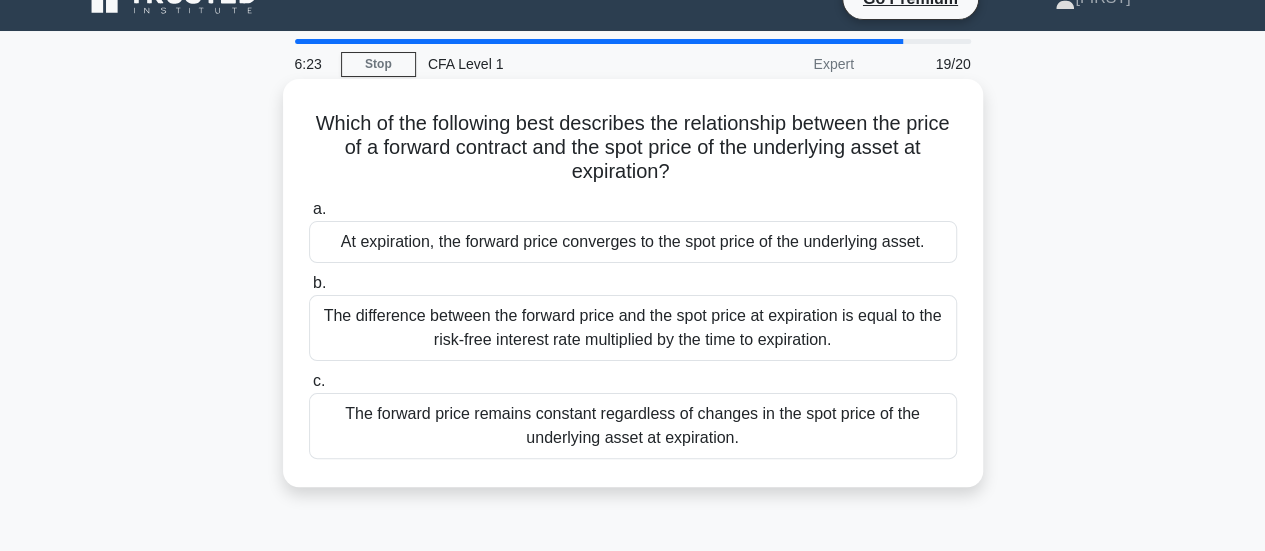 scroll, scrollTop: 0, scrollLeft: 0, axis: both 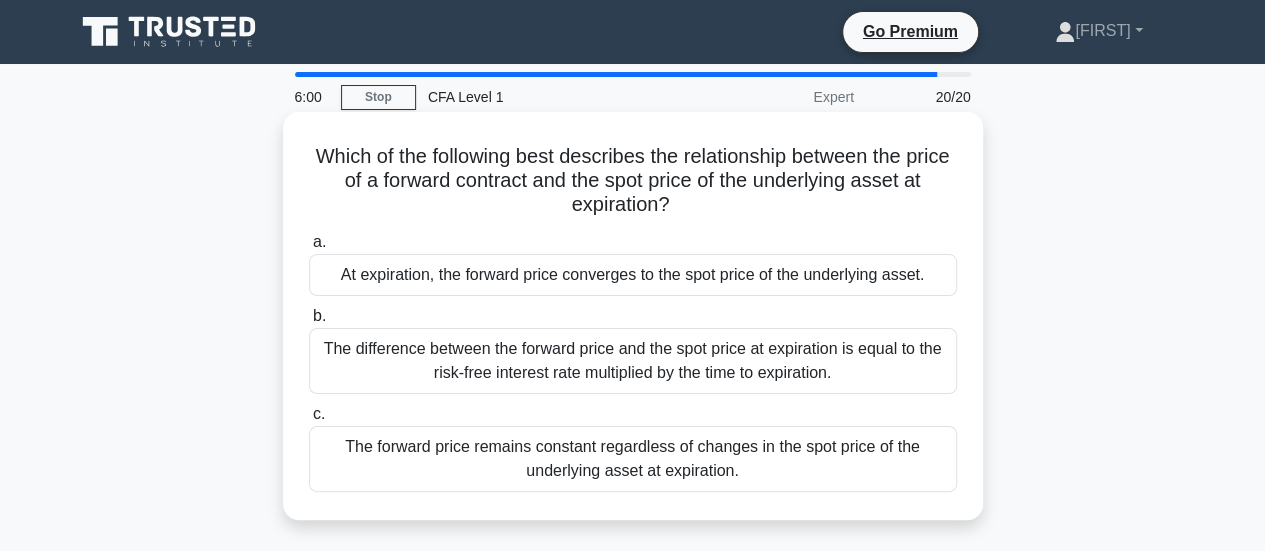 click on "At expiration, the forward price converges to the spot price of the underlying asset." at bounding box center [633, 275] 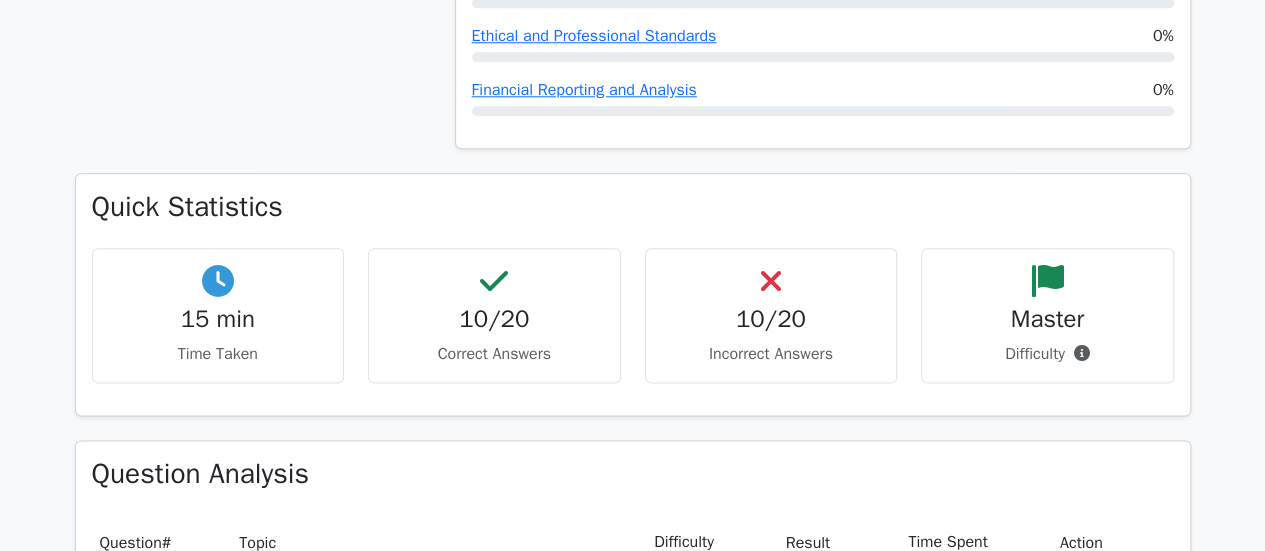 scroll, scrollTop: 0, scrollLeft: 0, axis: both 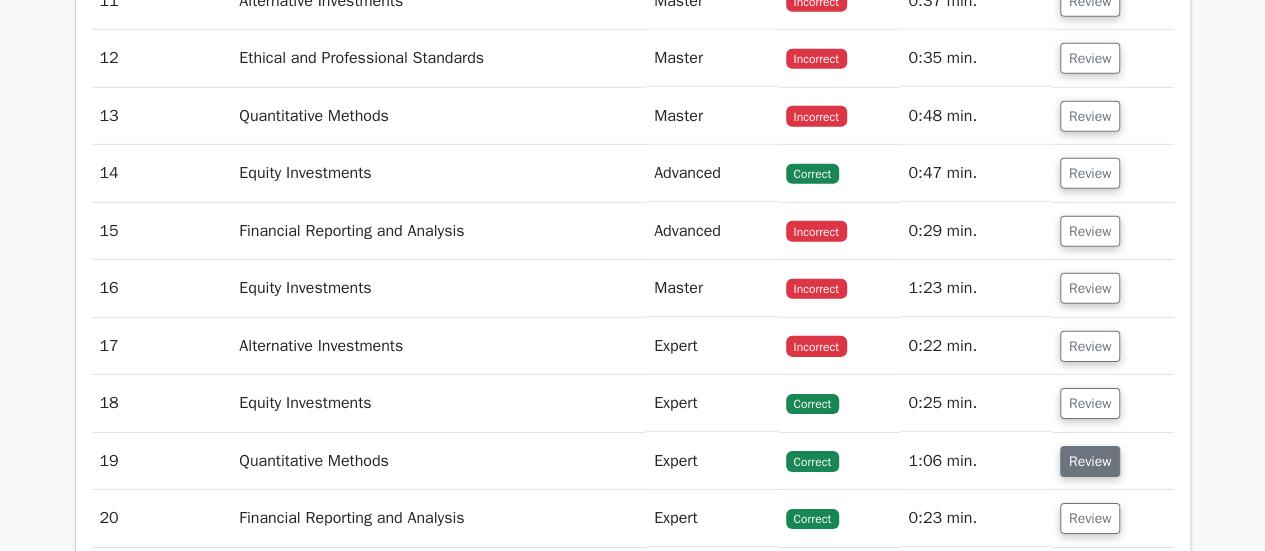 click on "Review" at bounding box center [1090, 461] 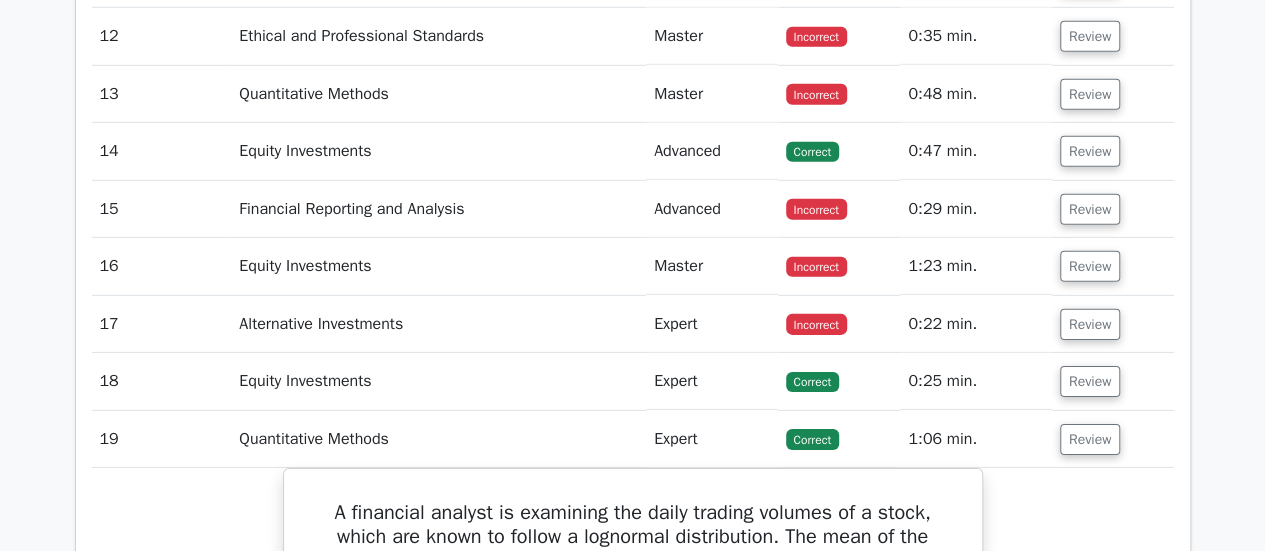 scroll, scrollTop: 2999, scrollLeft: 0, axis: vertical 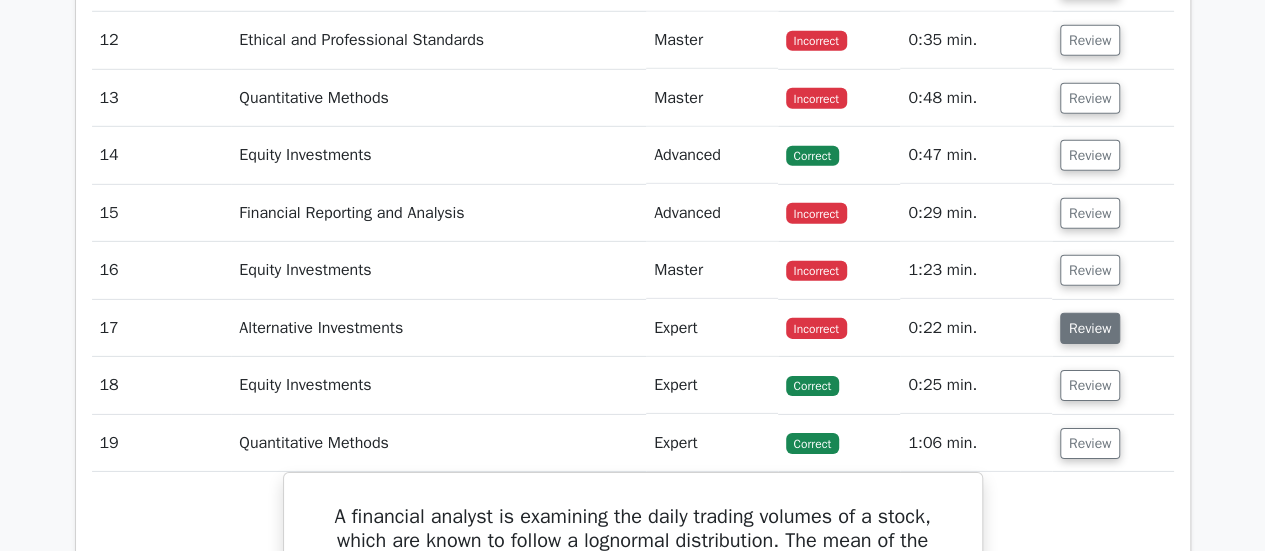 click on "Review" at bounding box center [1090, 328] 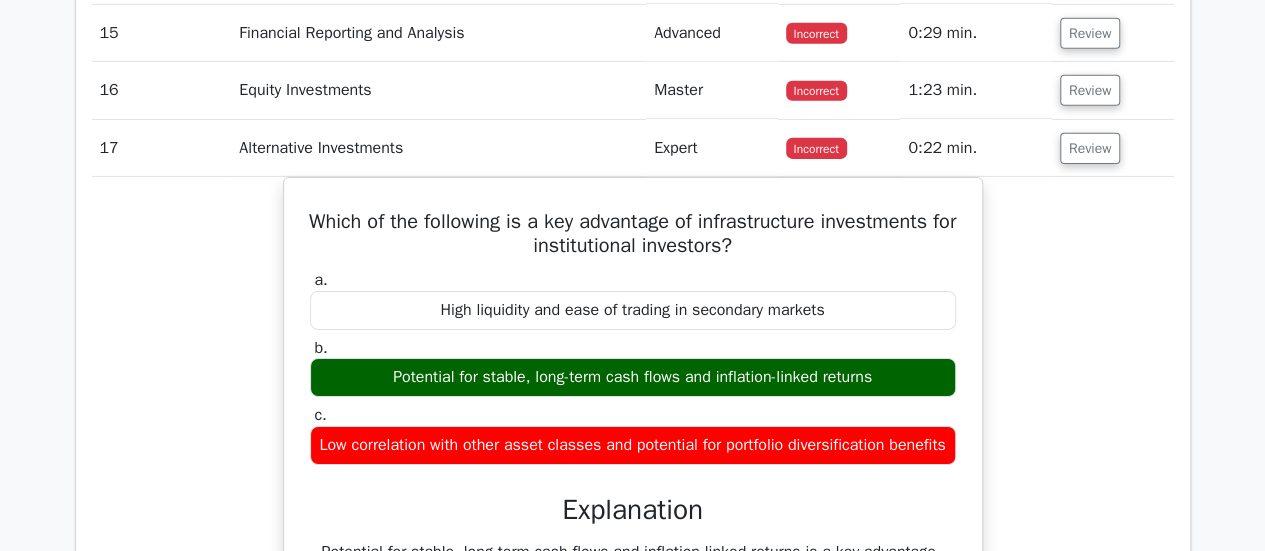 scroll, scrollTop: 2955, scrollLeft: 0, axis: vertical 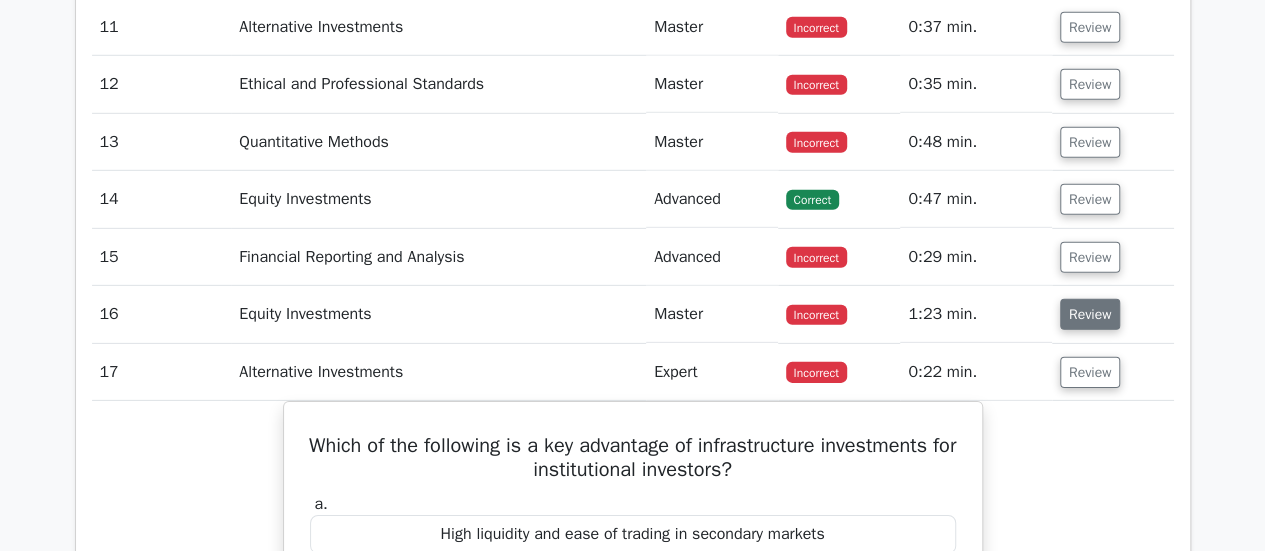 click on "Review" at bounding box center [1090, 314] 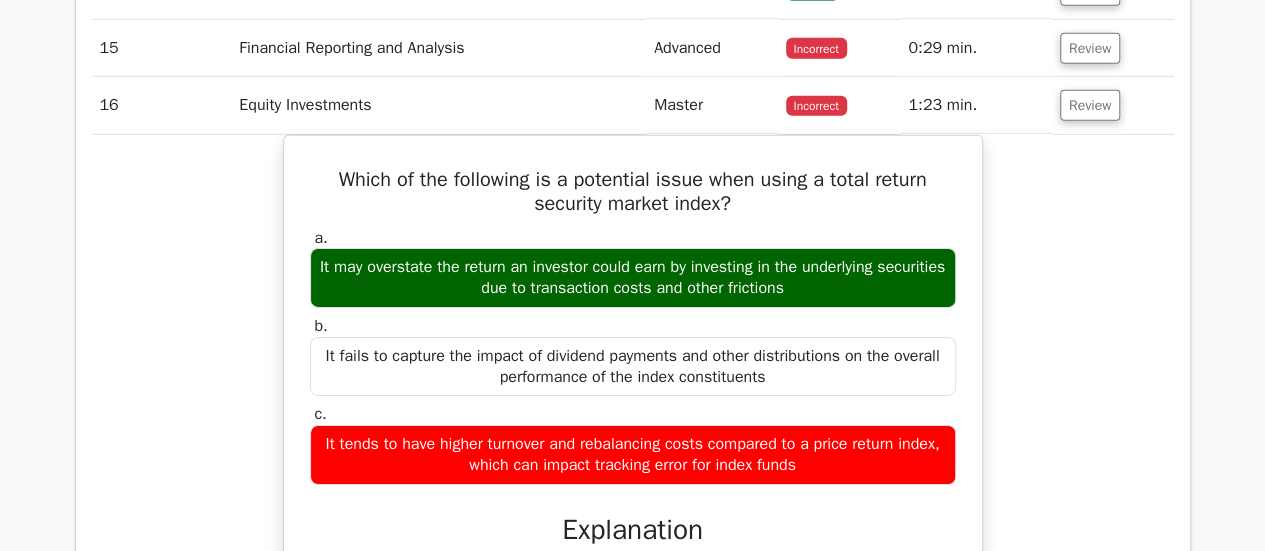 scroll, scrollTop: 3165, scrollLeft: 0, axis: vertical 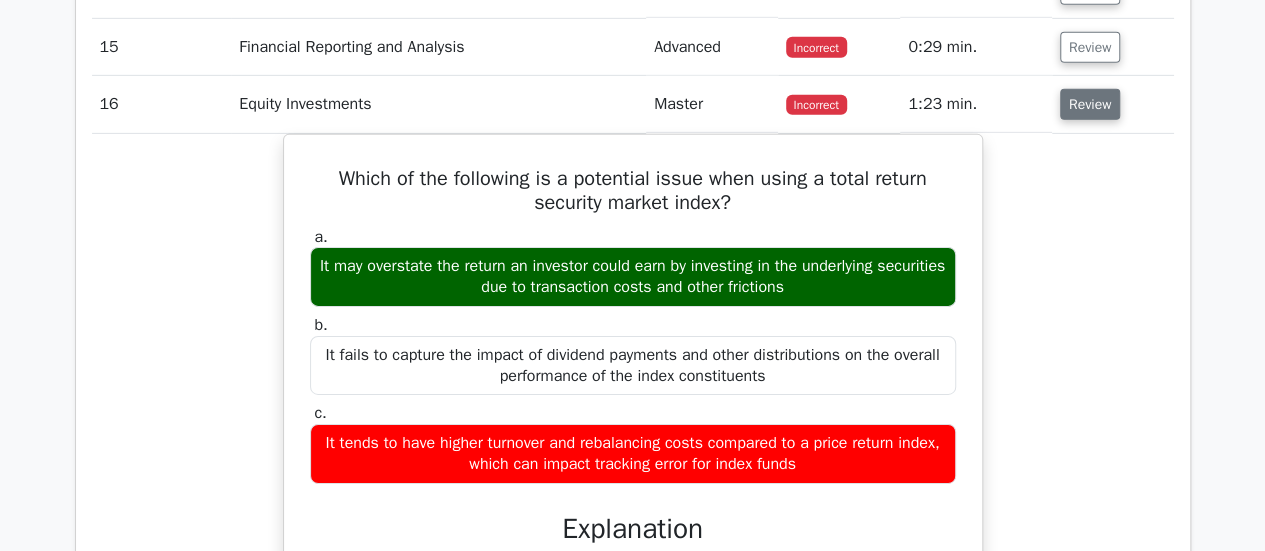 click on "Review" at bounding box center (1090, 104) 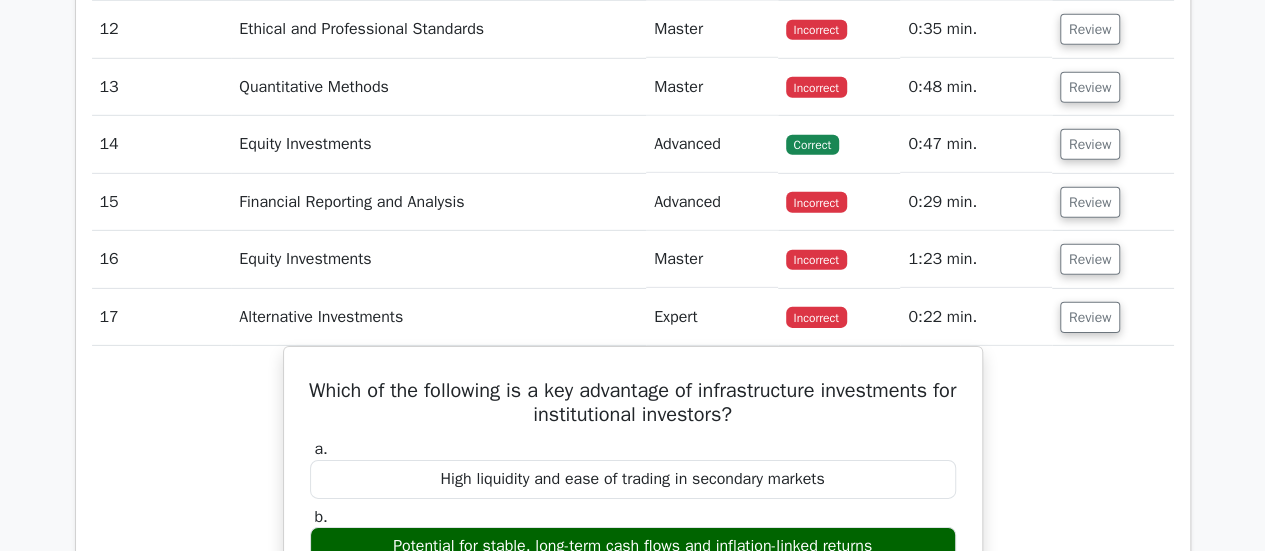 scroll, scrollTop: 3007, scrollLeft: 0, axis: vertical 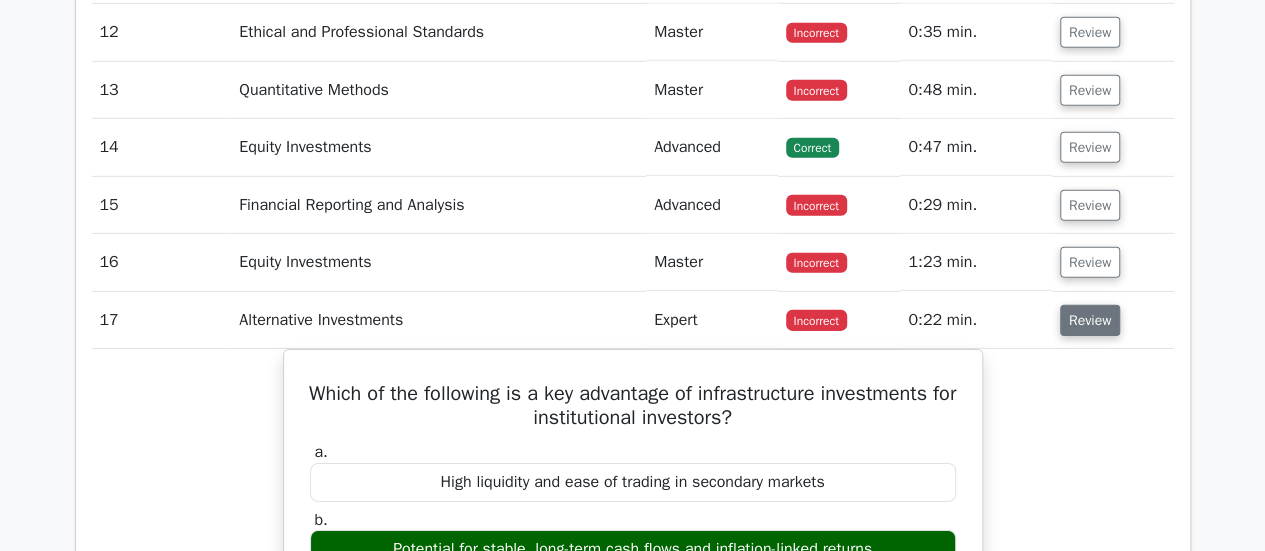 click on "Review" at bounding box center [1090, 320] 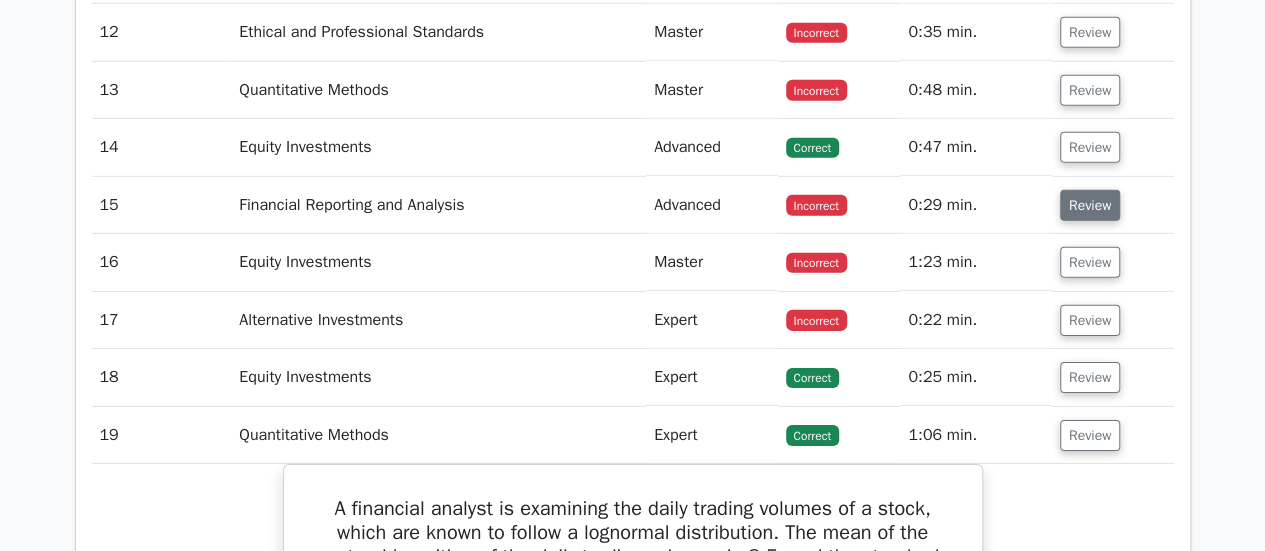 click on "Review" at bounding box center [1090, 205] 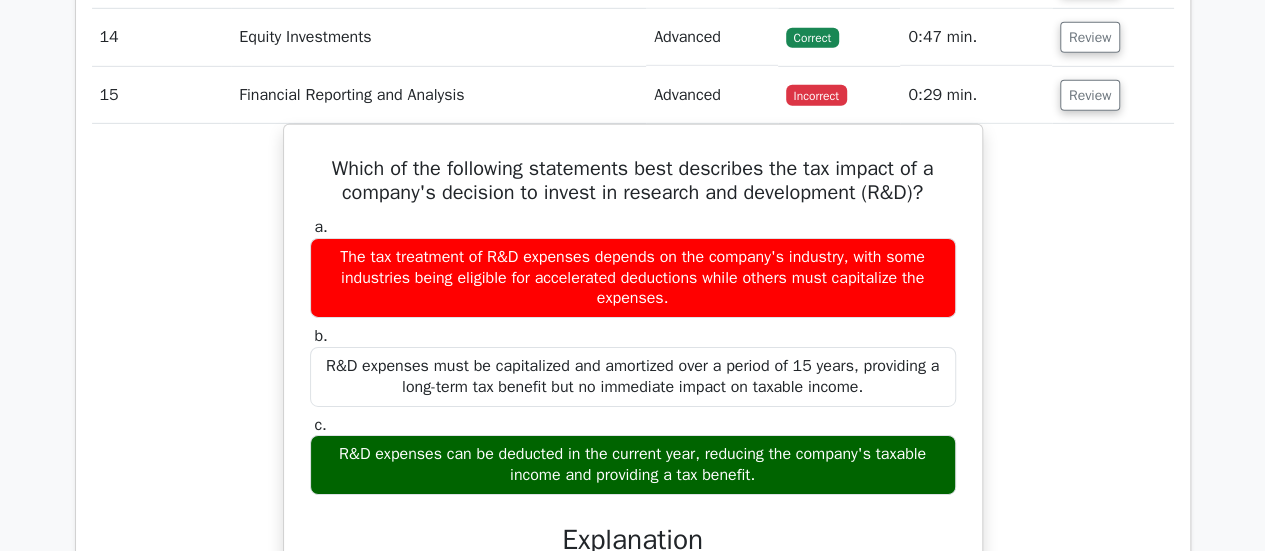 scroll, scrollTop: 3124, scrollLeft: 0, axis: vertical 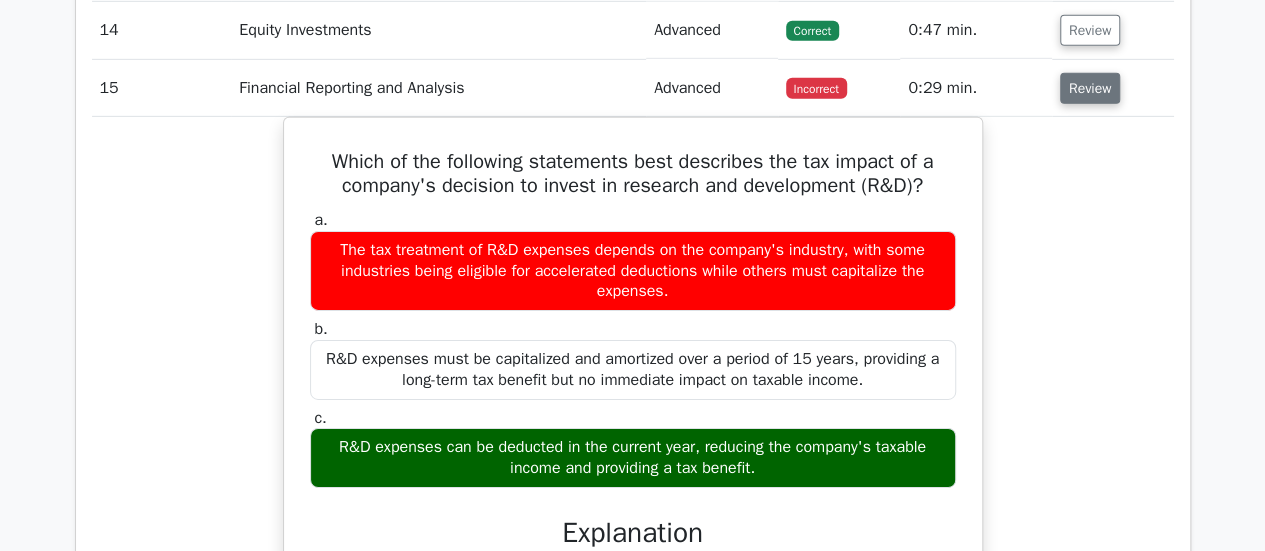 click on "Review" at bounding box center (1090, 88) 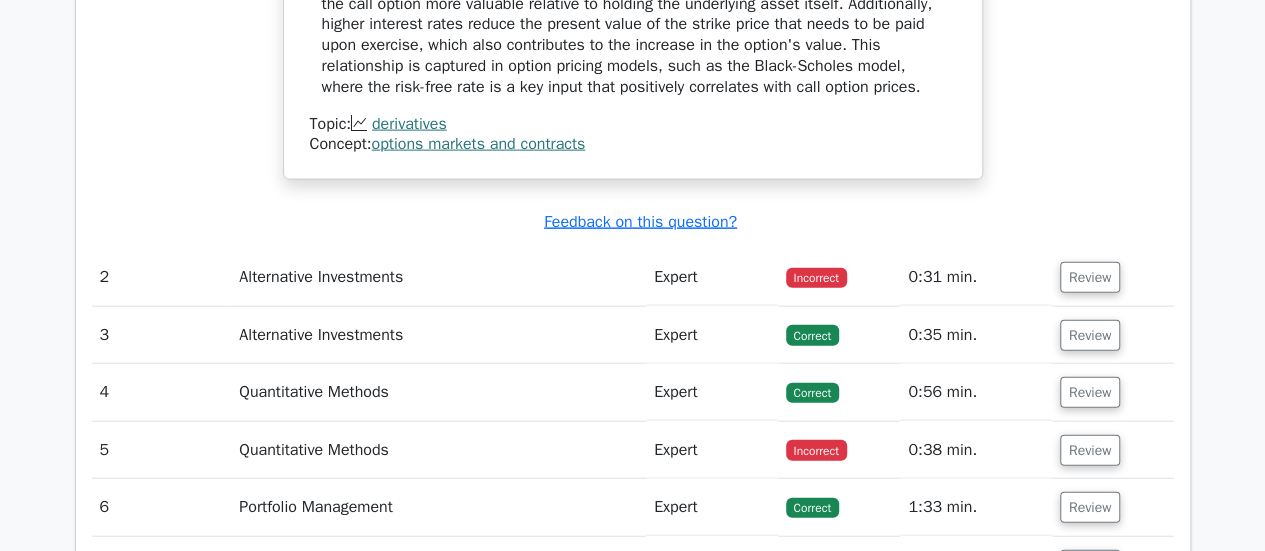 scroll, scrollTop: 2188, scrollLeft: 0, axis: vertical 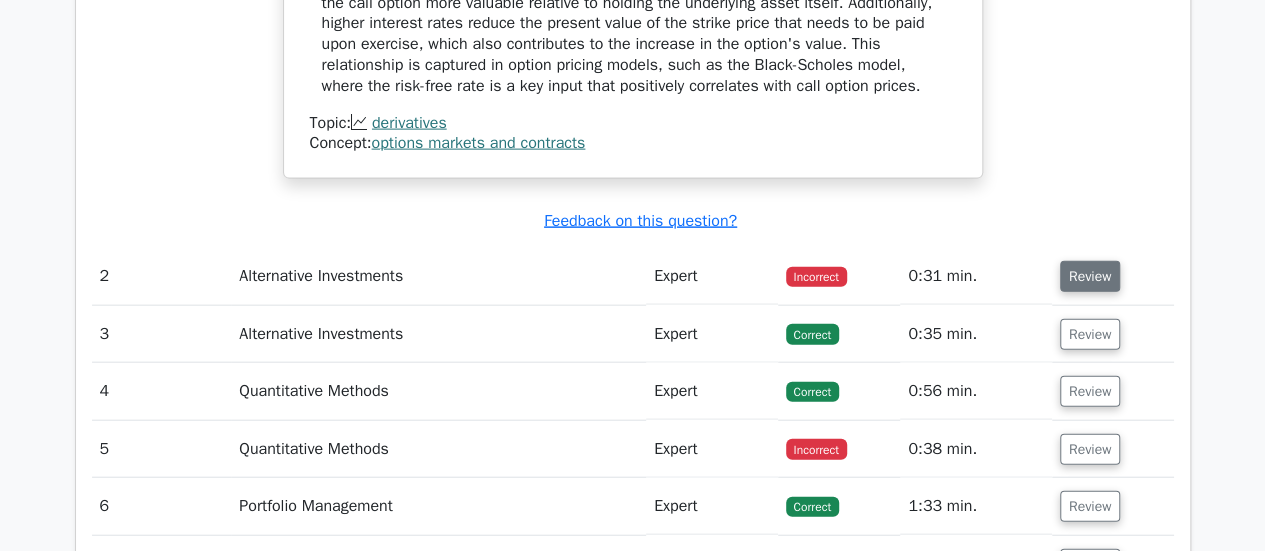 click on "Review" at bounding box center (1090, 276) 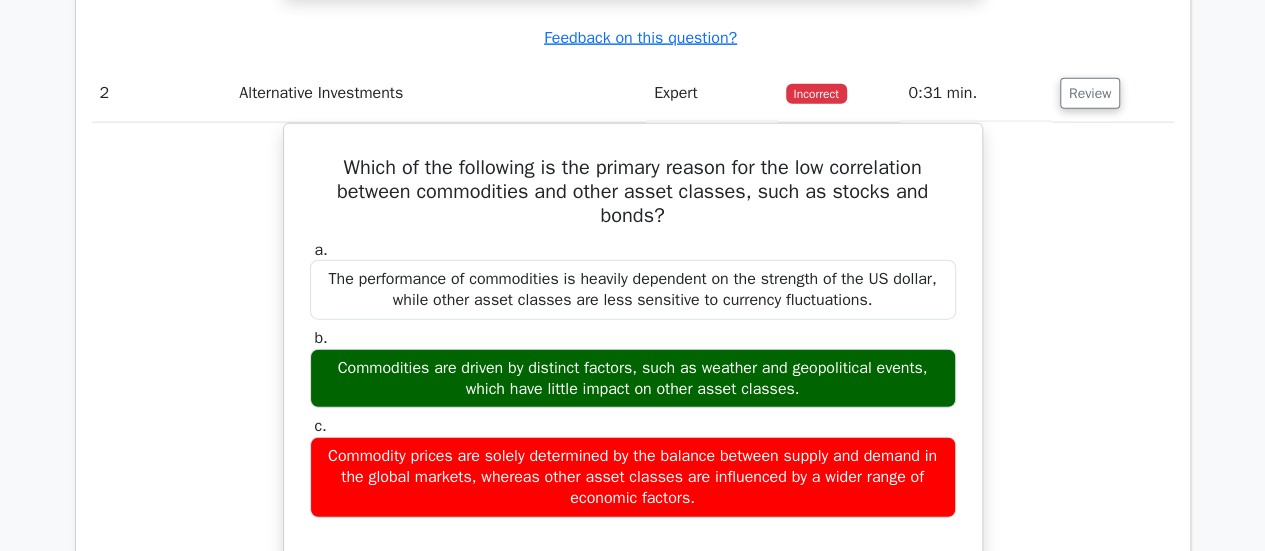scroll, scrollTop: 2372, scrollLeft: 0, axis: vertical 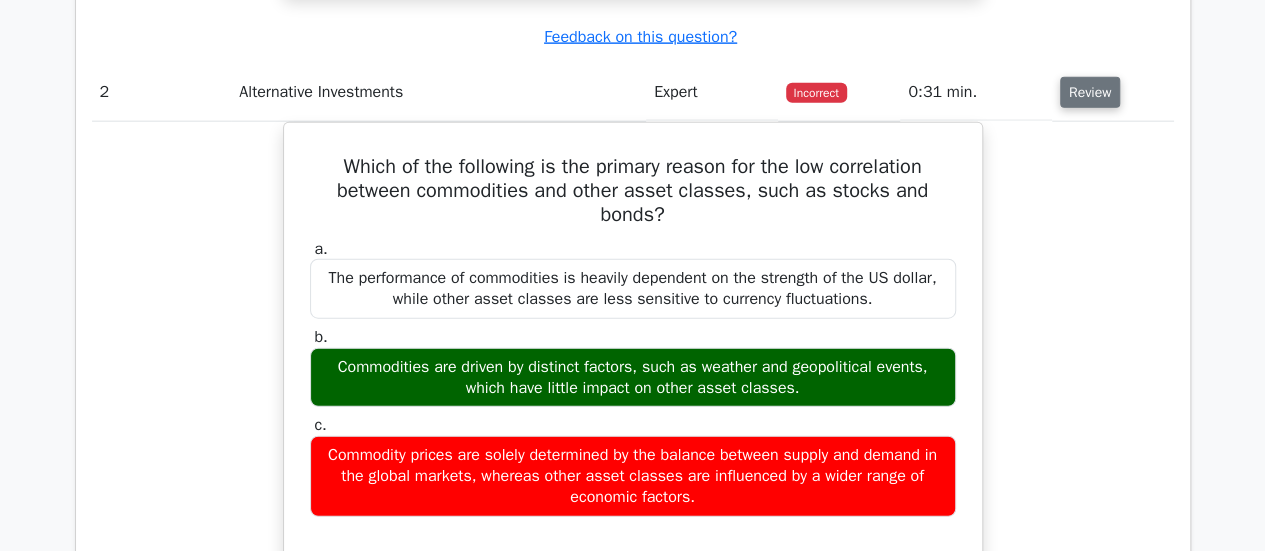 click on "Review" at bounding box center [1090, 92] 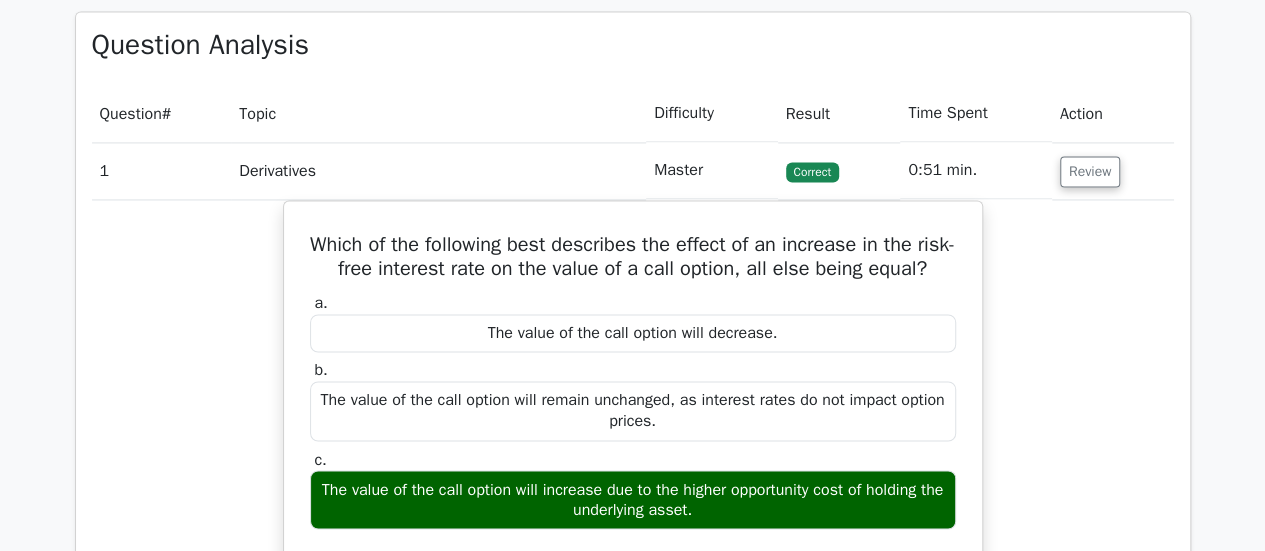 scroll, scrollTop: 1468, scrollLeft: 0, axis: vertical 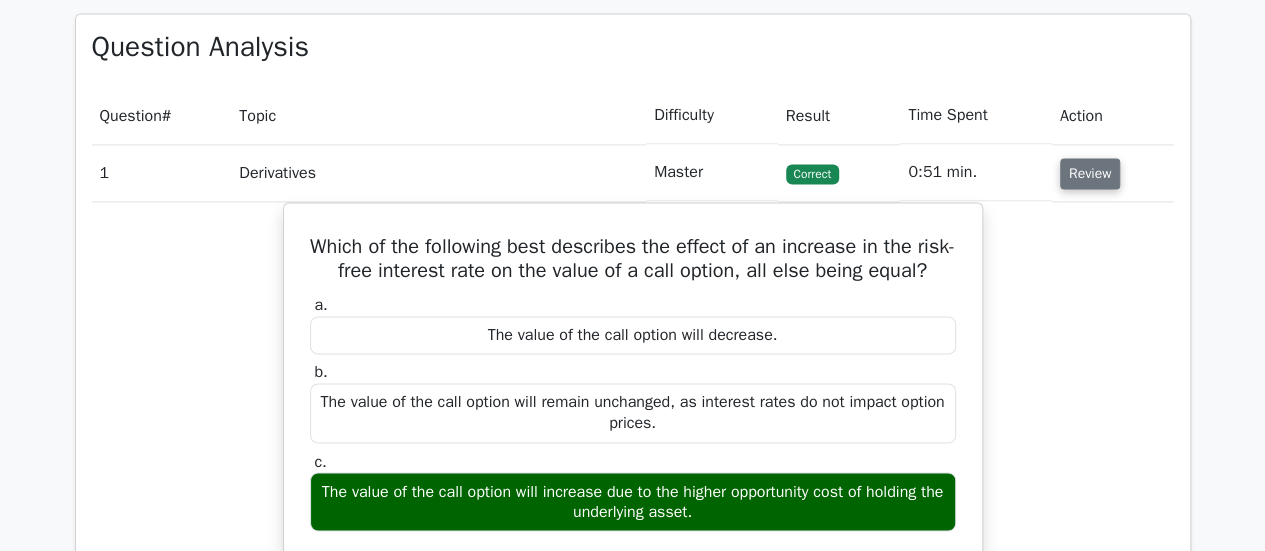 click on "Review" at bounding box center (1090, 173) 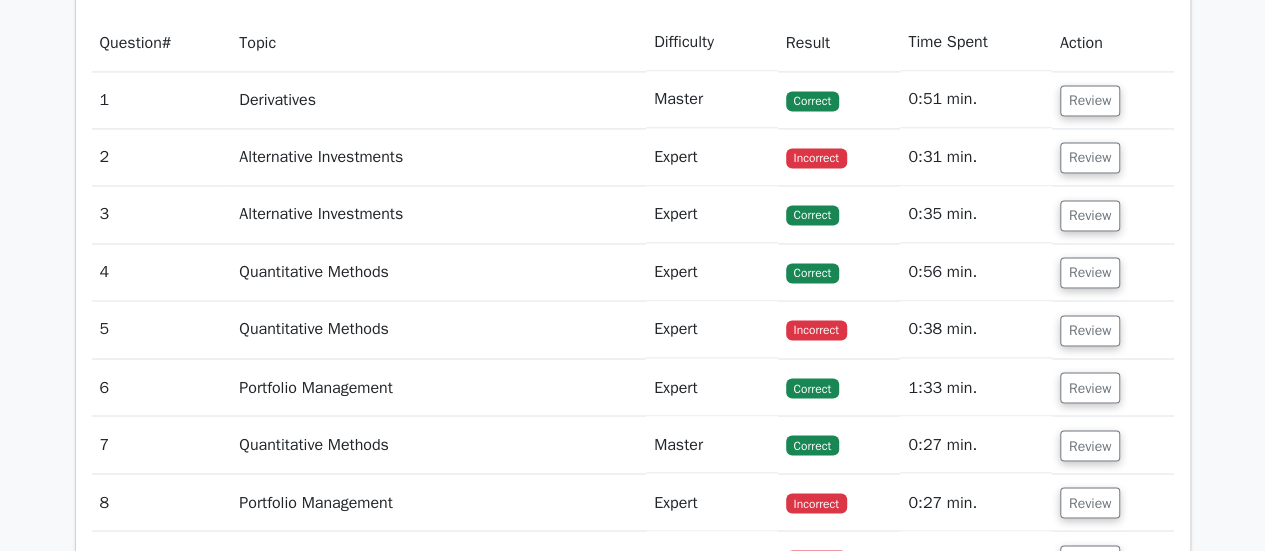 scroll, scrollTop: 1570, scrollLeft: 0, axis: vertical 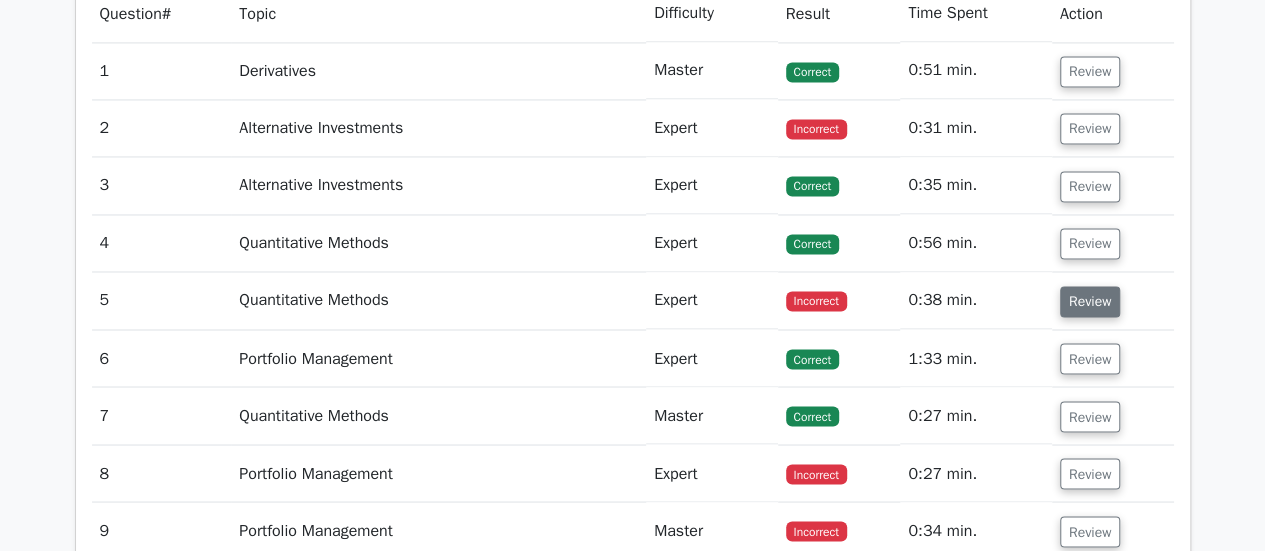 click on "Review" at bounding box center [1090, 301] 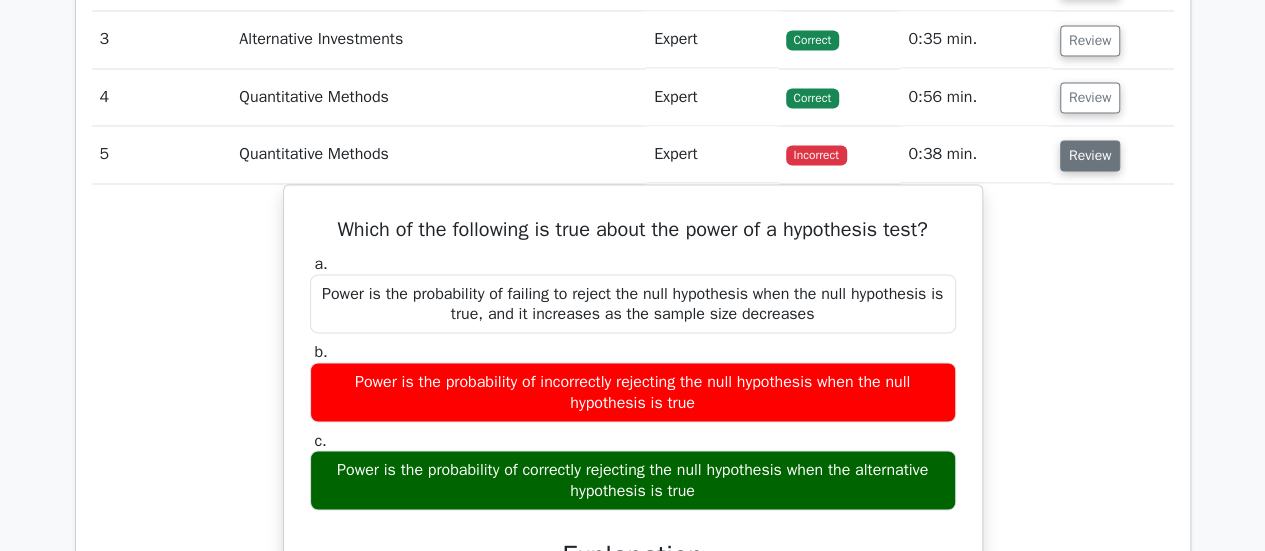 scroll, scrollTop: 1718, scrollLeft: 0, axis: vertical 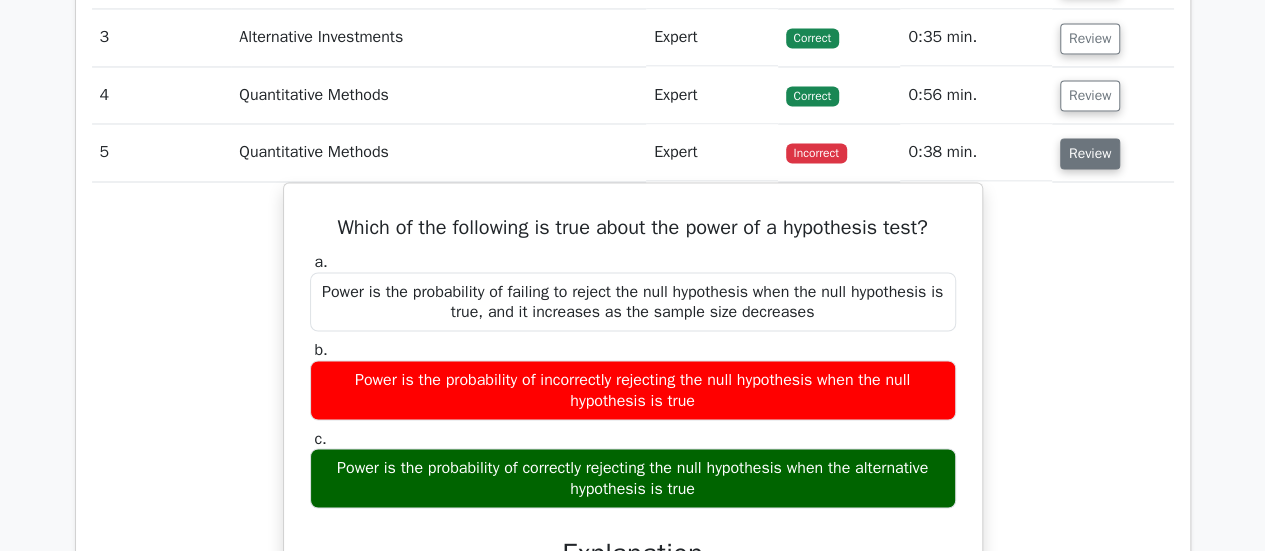 click on "Review" at bounding box center [1090, 153] 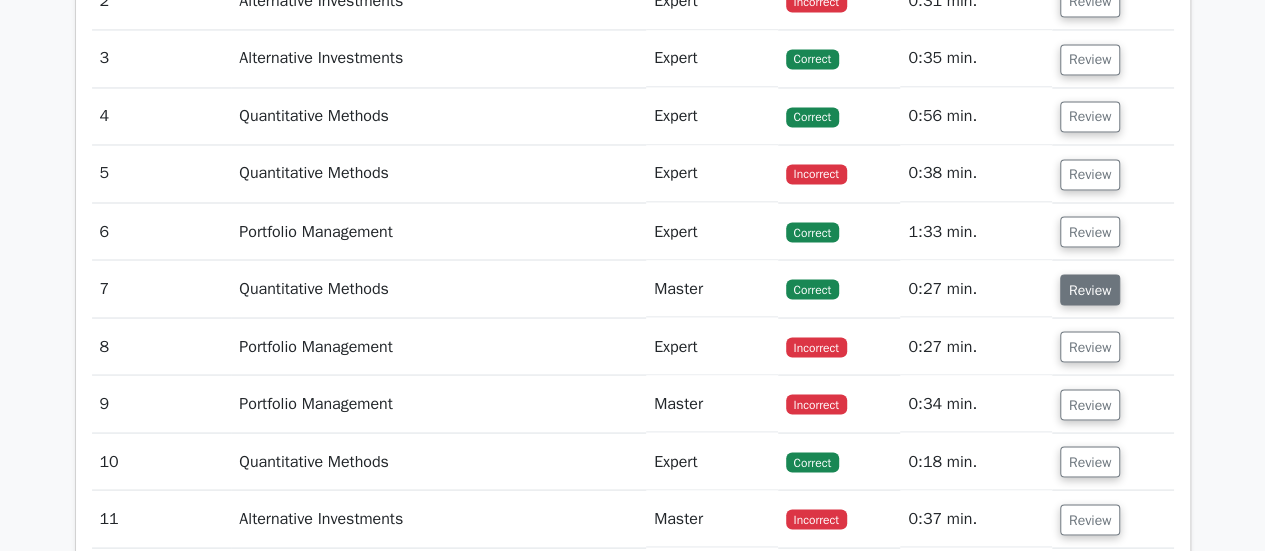 scroll, scrollTop: 1716, scrollLeft: 0, axis: vertical 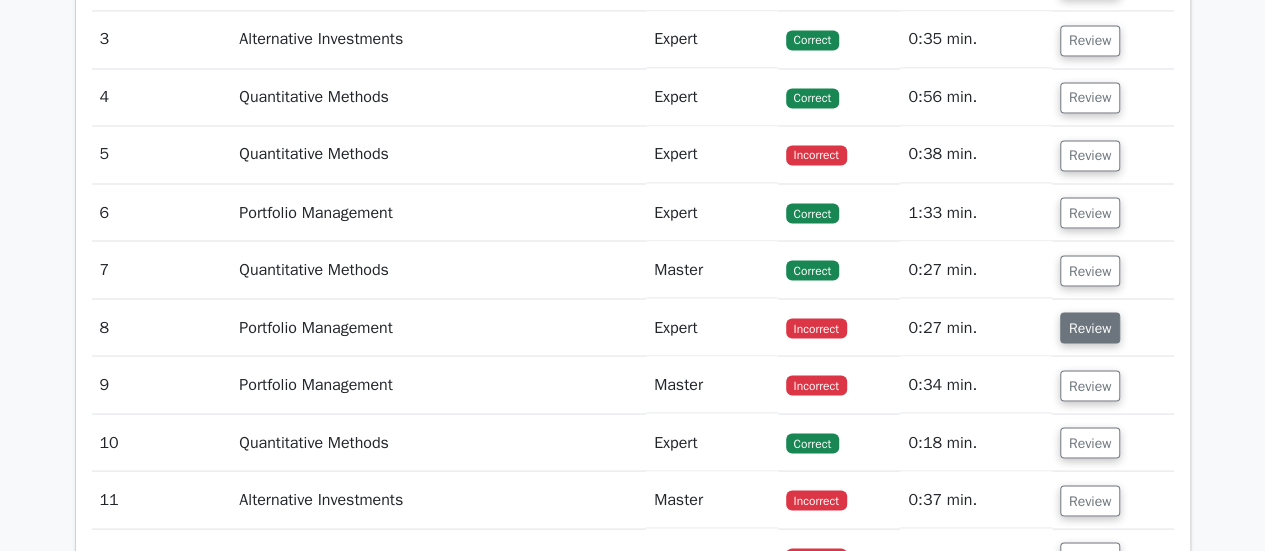 click on "Review" at bounding box center [1090, 327] 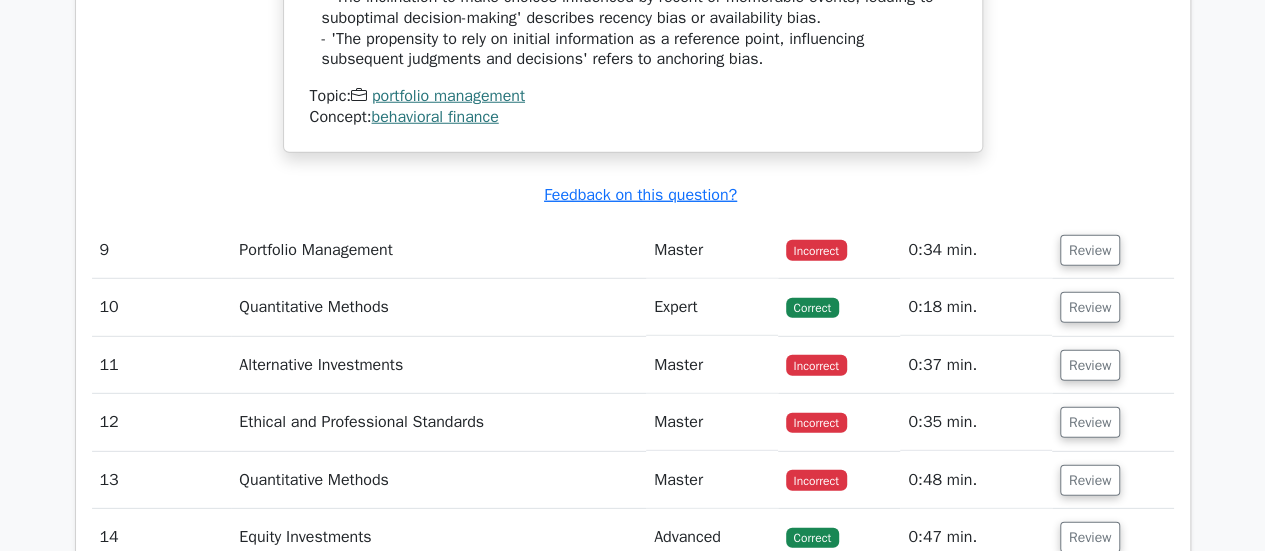 scroll, scrollTop: 2722, scrollLeft: 0, axis: vertical 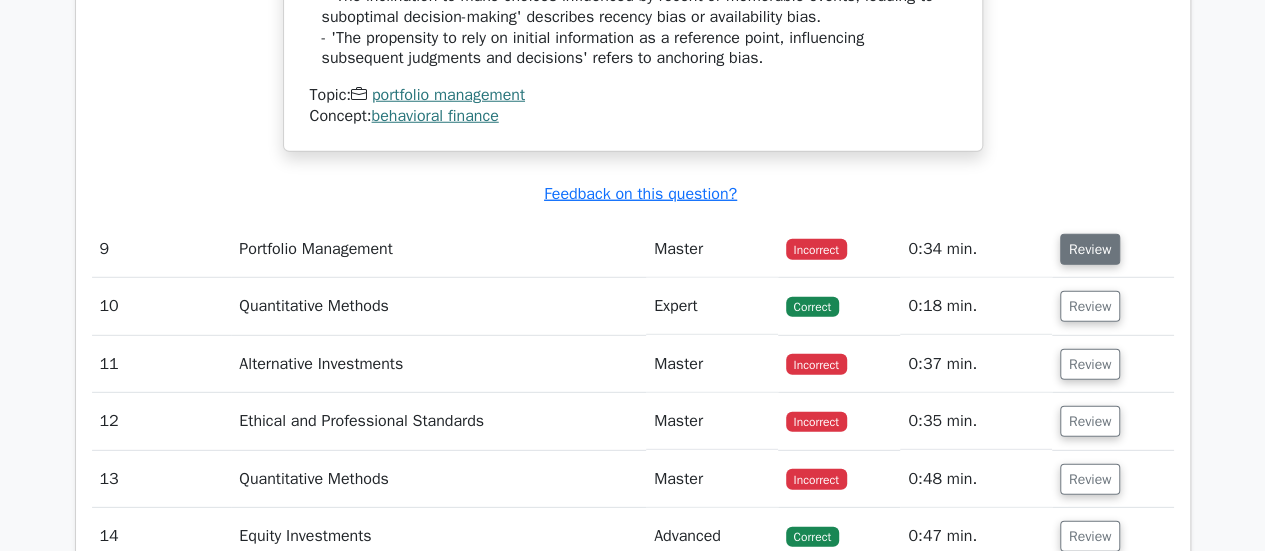 click on "Review" at bounding box center [1090, 249] 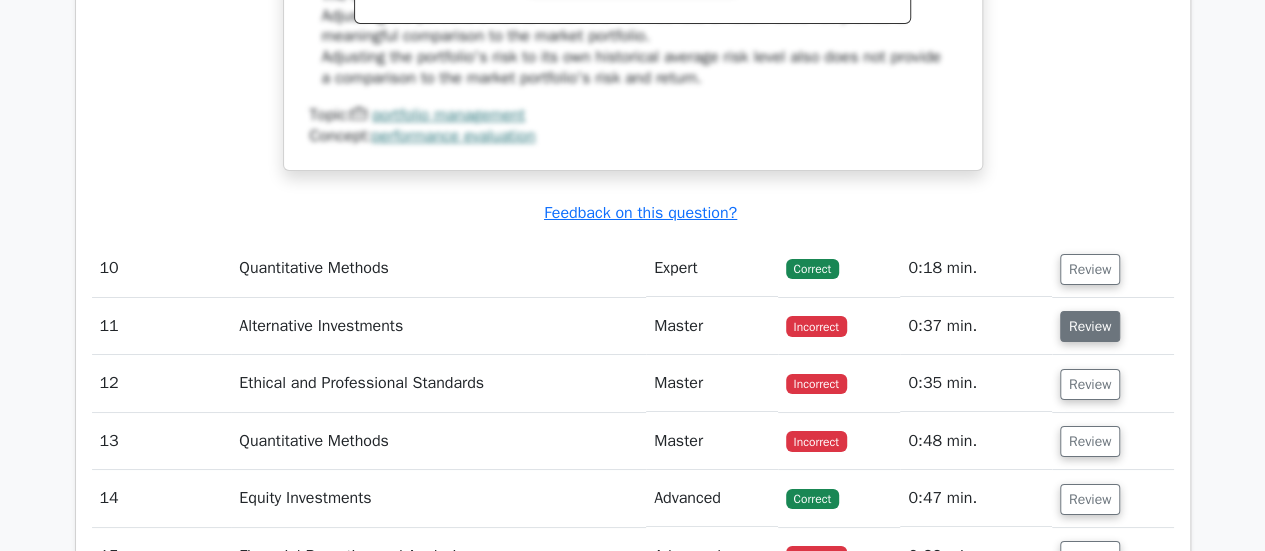 scroll, scrollTop: 3556, scrollLeft: 0, axis: vertical 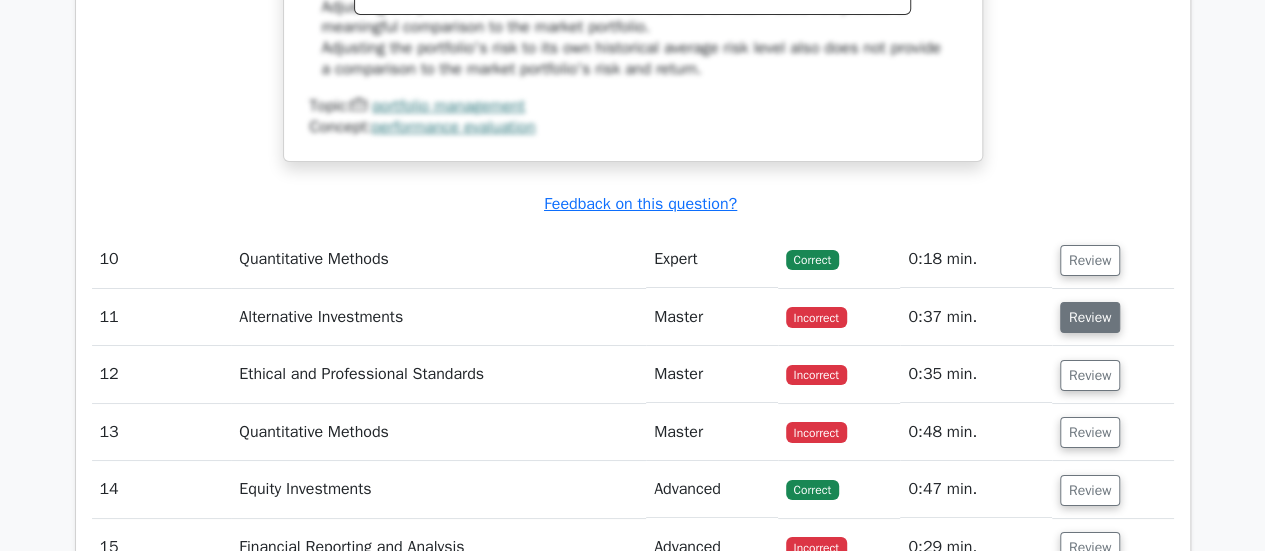 click on "Review" at bounding box center [1090, 317] 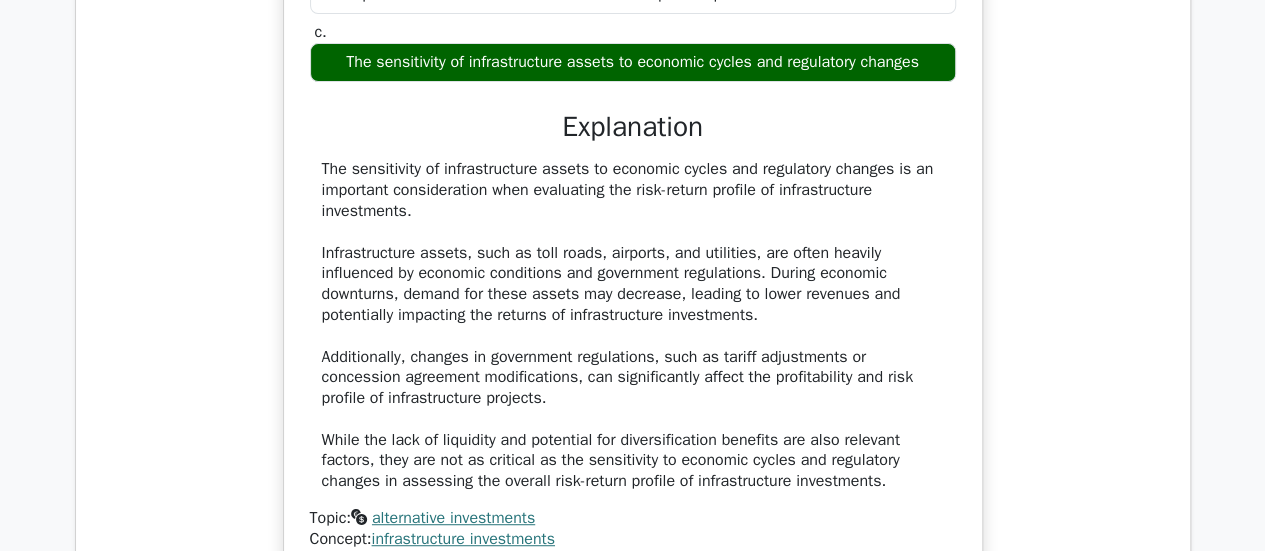 scroll, scrollTop: 4127, scrollLeft: 0, axis: vertical 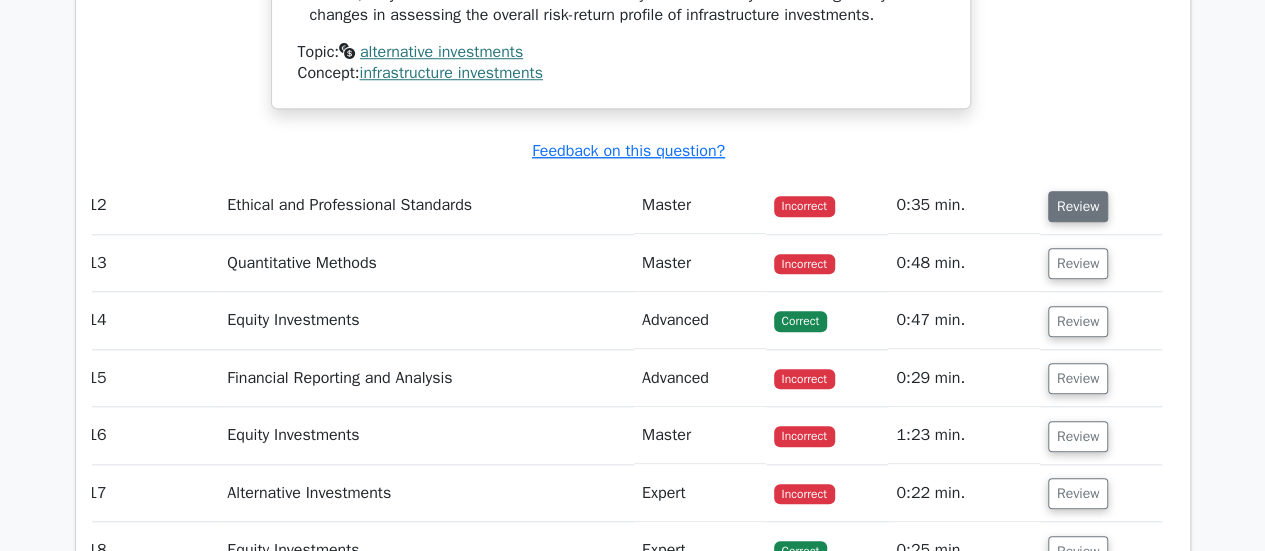 click on "Review" at bounding box center [1078, 206] 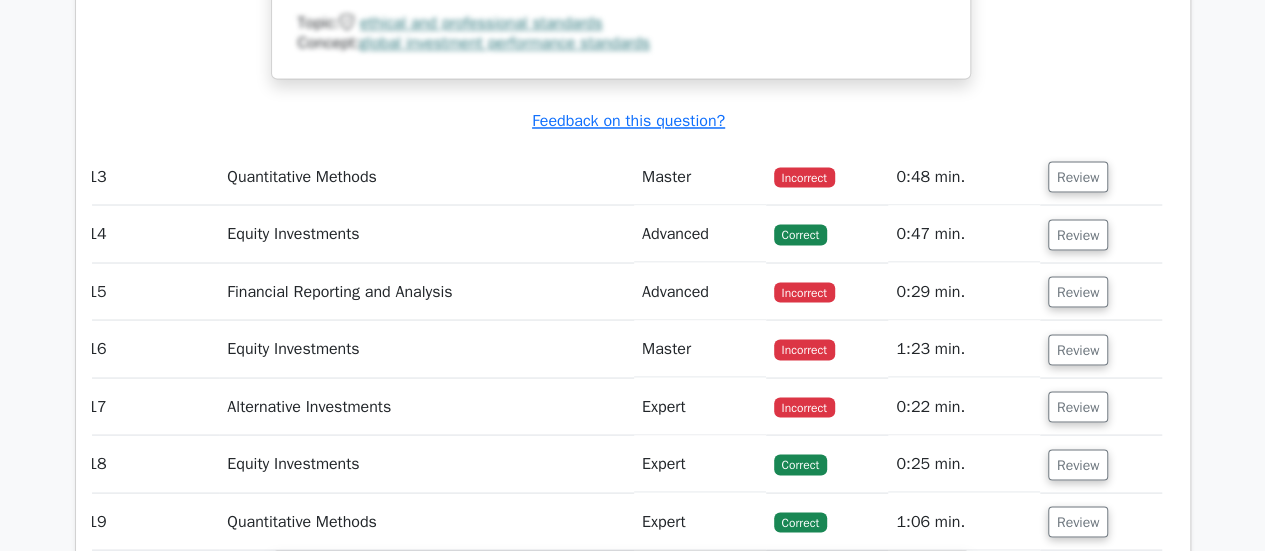 scroll, scrollTop: 5530, scrollLeft: 0, axis: vertical 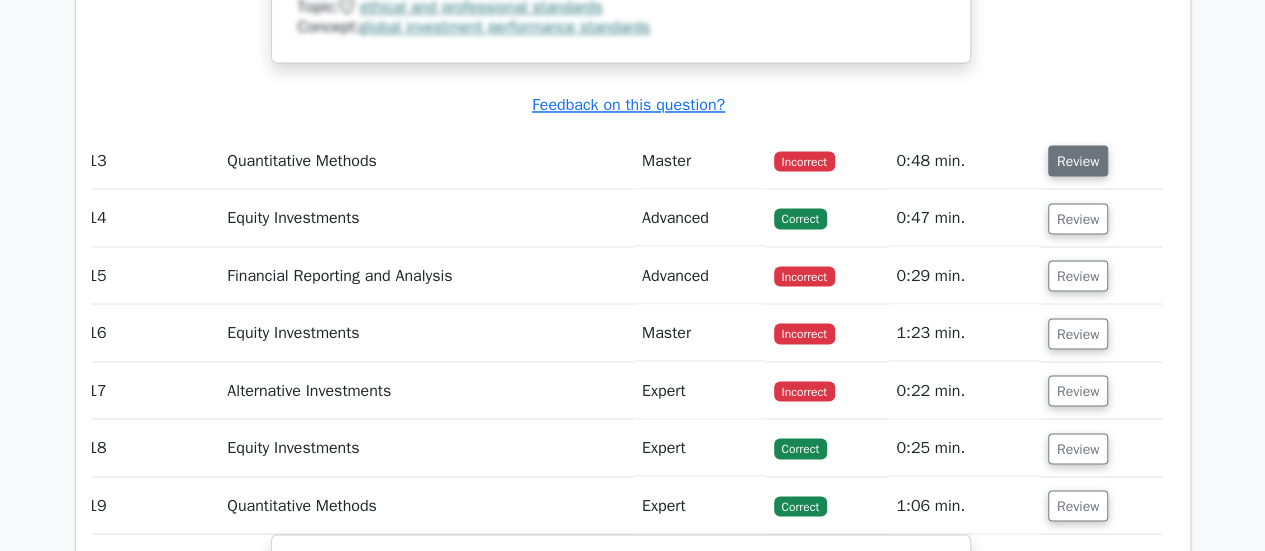 click on "Review" at bounding box center [1078, 160] 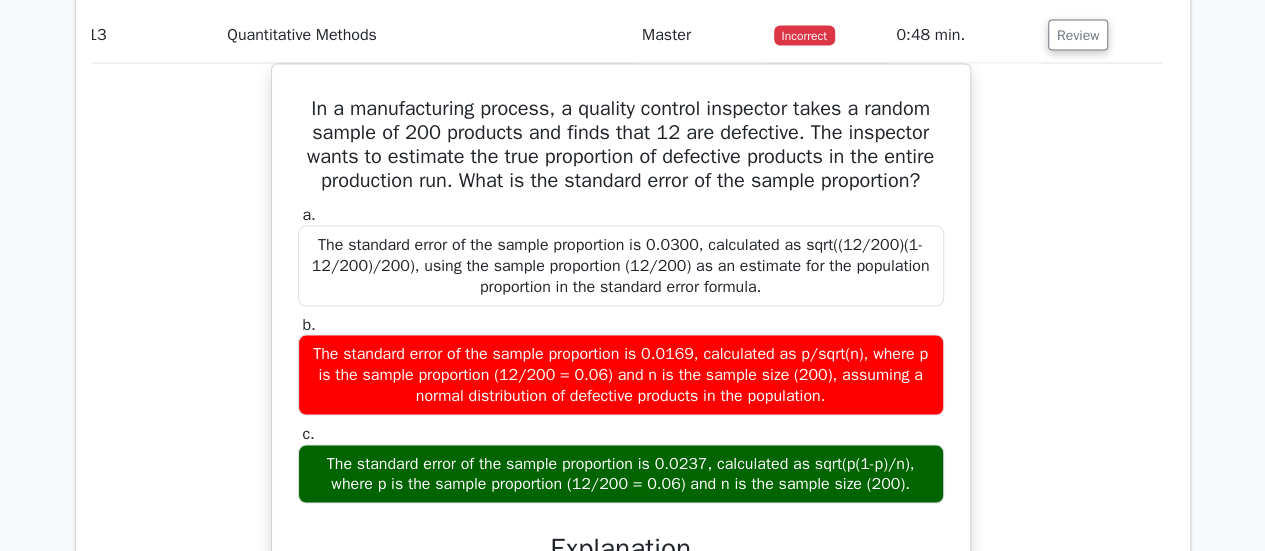 scroll, scrollTop: 5659, scrollLeft: 0, axis: vertical 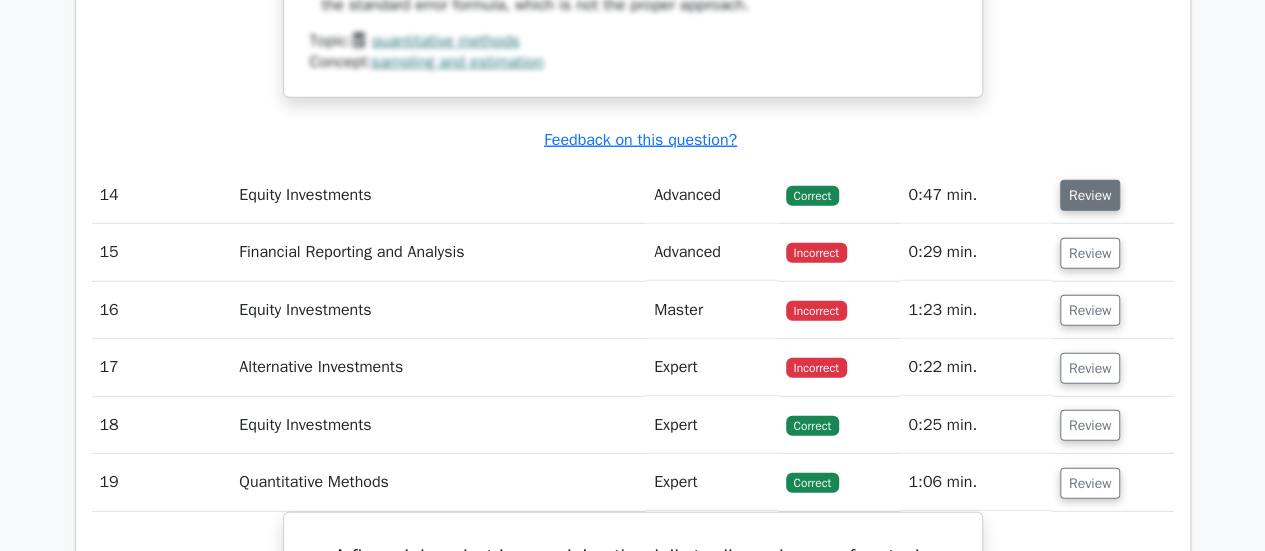 click on "Review" at bounding box center (1090, 195) 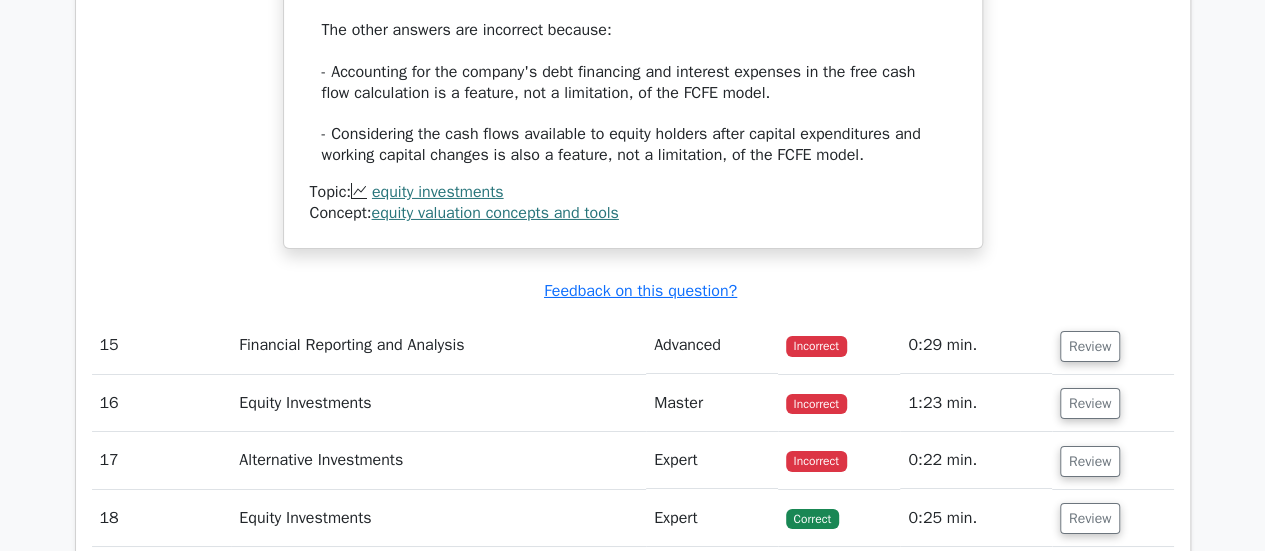scroll, scrollTop: 7167, scrollLeft: 0, axis: vertical 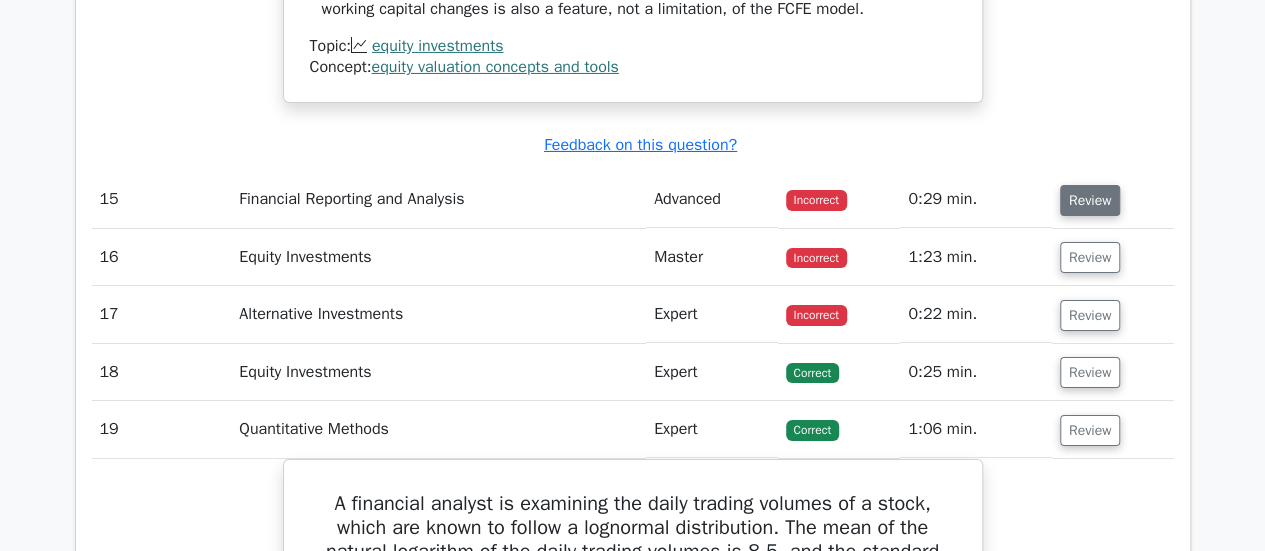 drag, startPoint x: 1124, startPoint y: 194, endPoint x: 1108, endPoint y: 195, distance: 16.03122 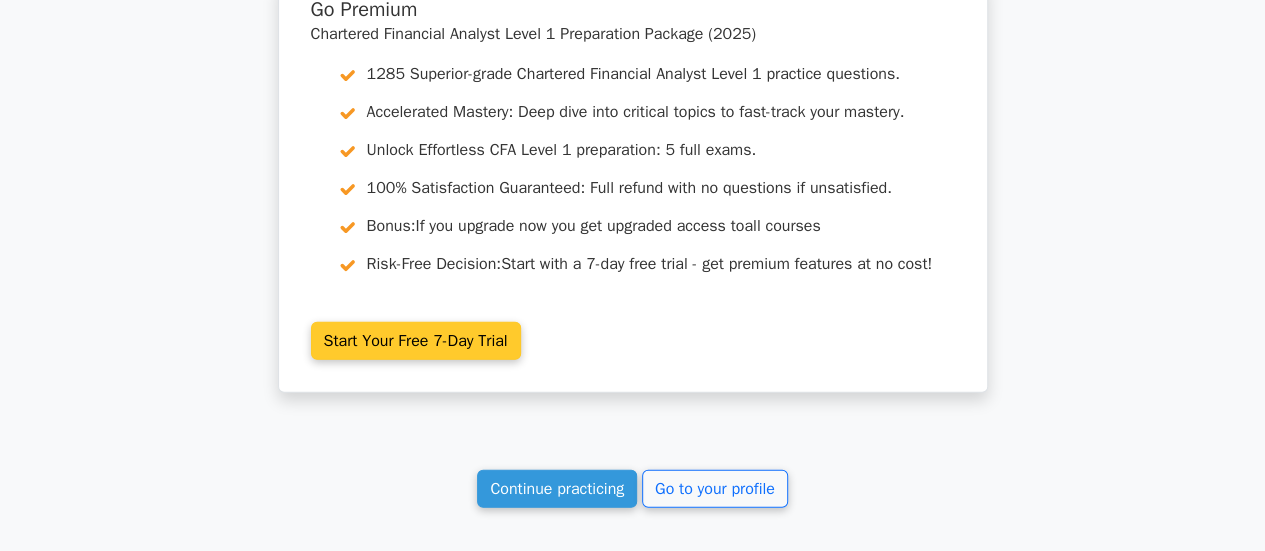 scroll, scrollTop: 9653, scrollLeft: 0, axis: vertical 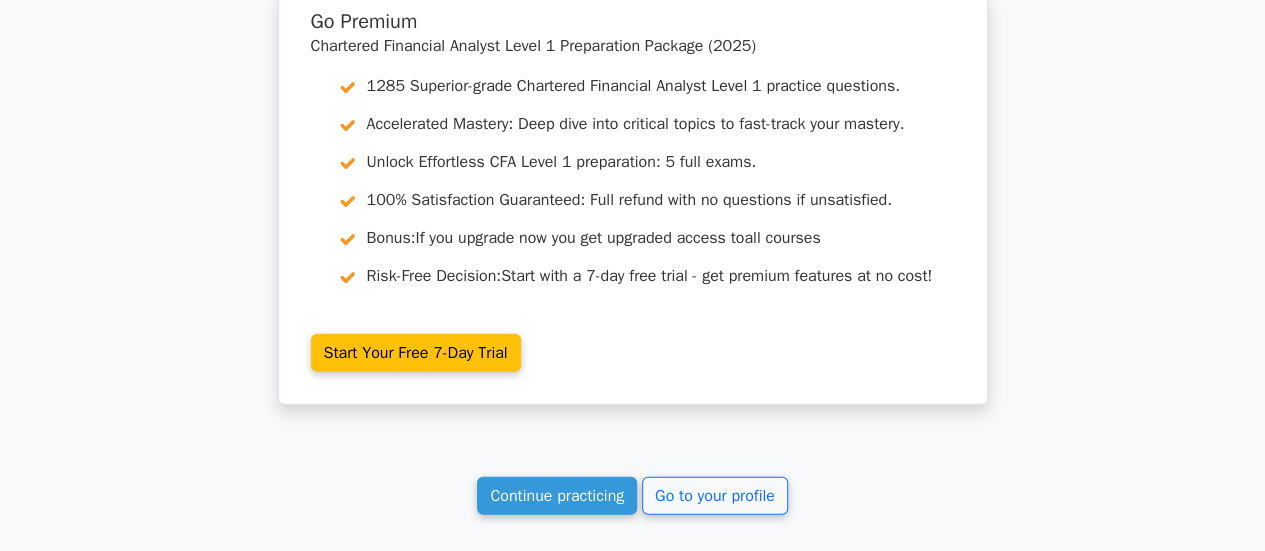 click on "Your Test Results
Chartered Financial Analyst Level 1
50%
Your Score
Keep practicing!
Performance by Topic
Derivatives
100%
Quantitative Methods
100%
100%" at bounding box center (633, -4287) 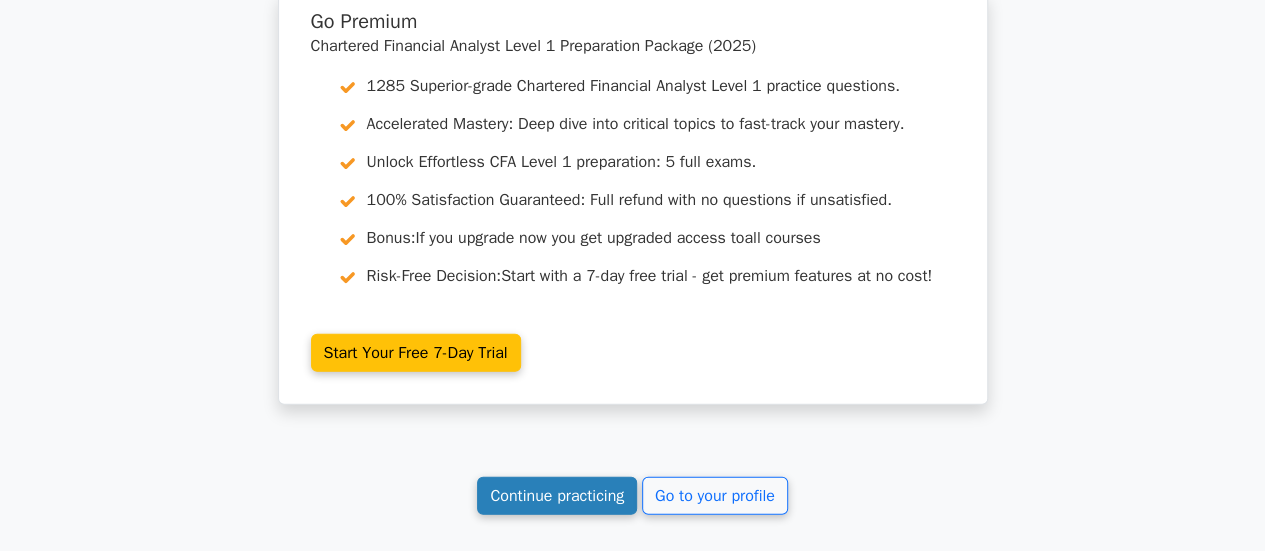 click on "Continue practicing" at bounding box center [557, 496] 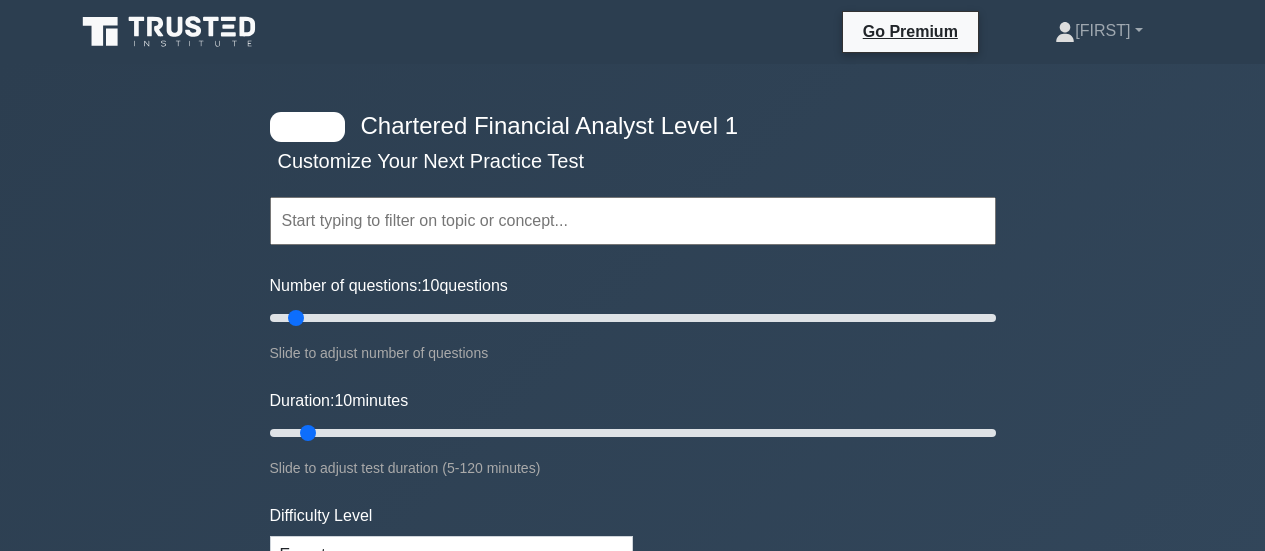 scroll, scrollTop: 0, scrollLeft: 0, axis: both 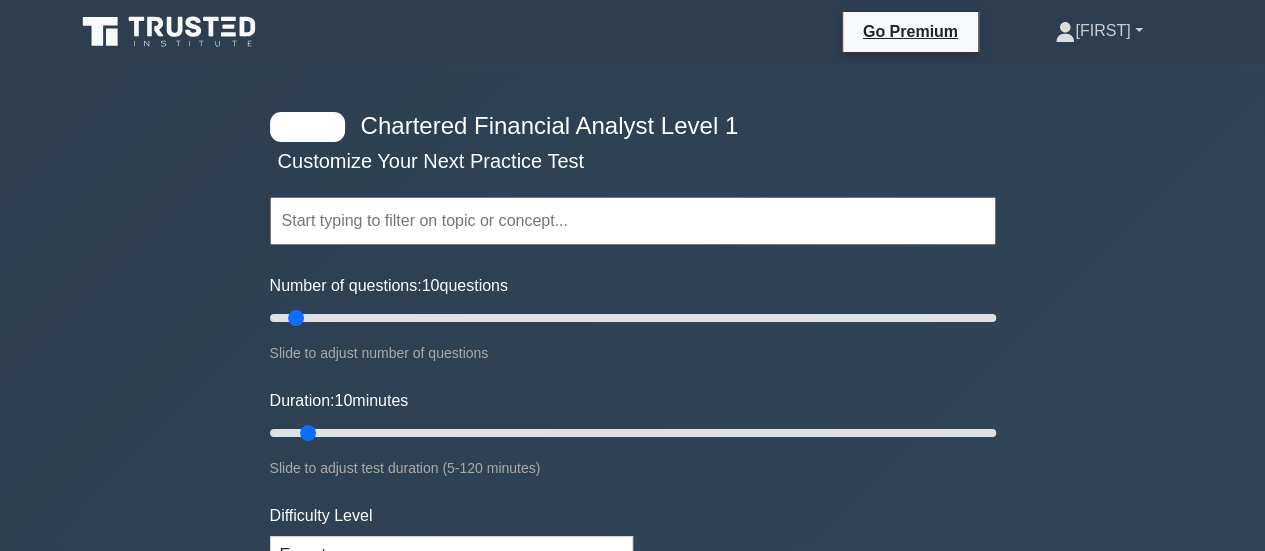 click on "[FIRST]" at bounding box center [1098, 31] 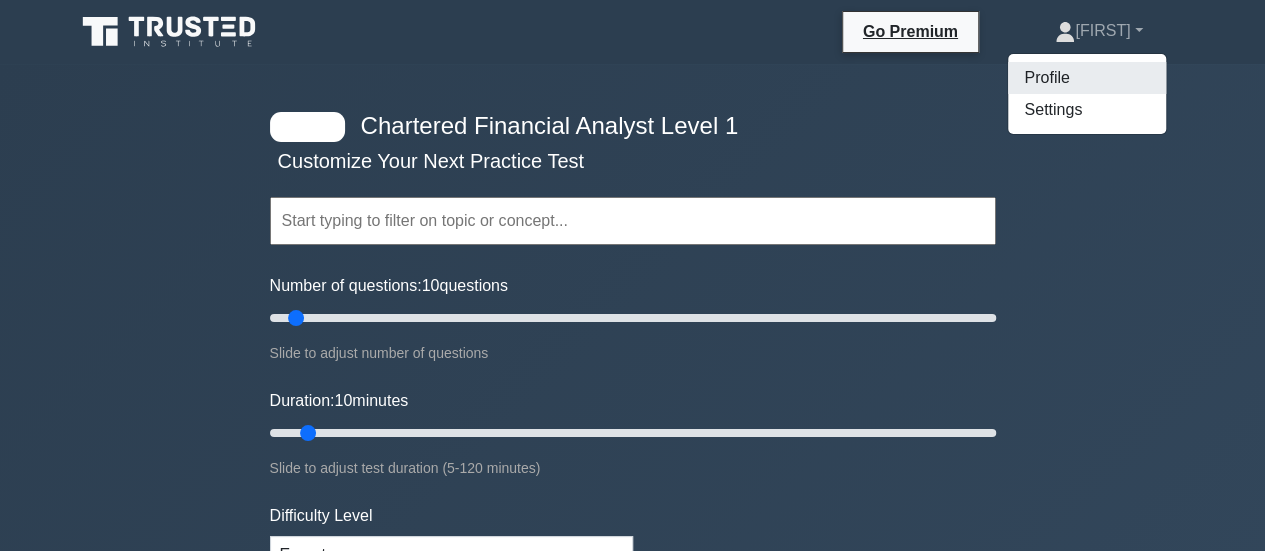 click on "Profile" at bounding box center [1087, 78] 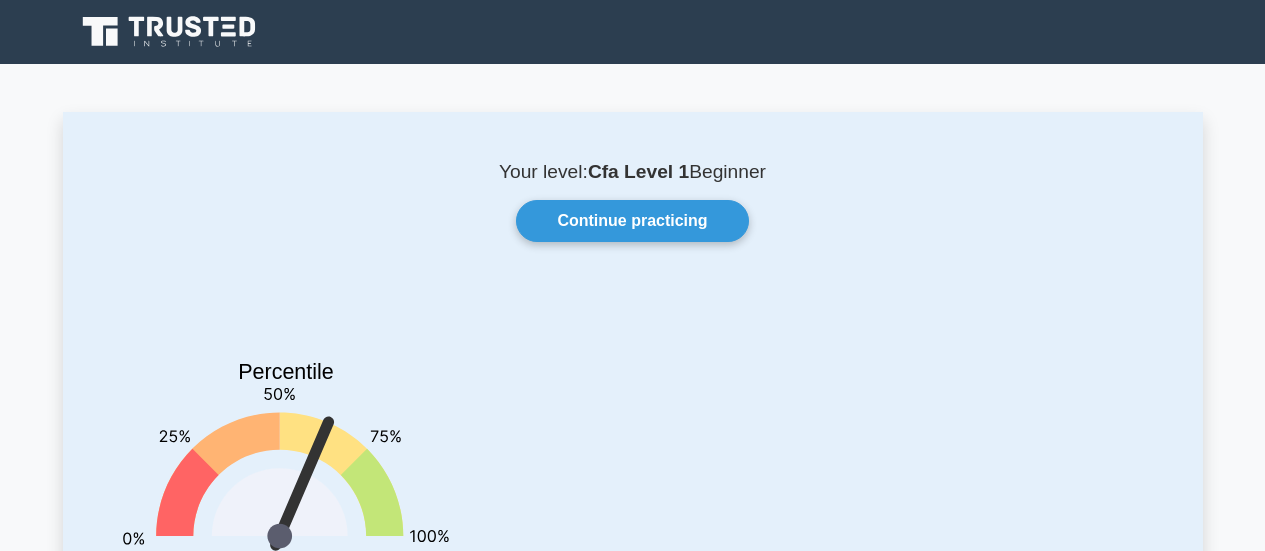 scroll, scrollTop: 0, scrollLeft: 0, axis: both 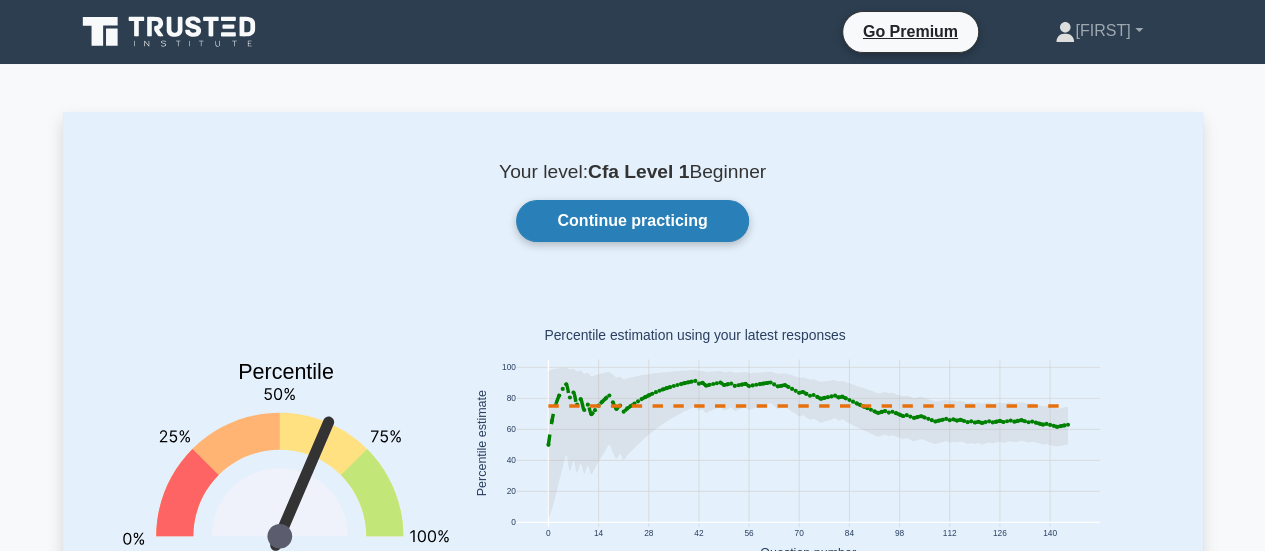 click on "Continue practicing" at bounding box center (632, 221) 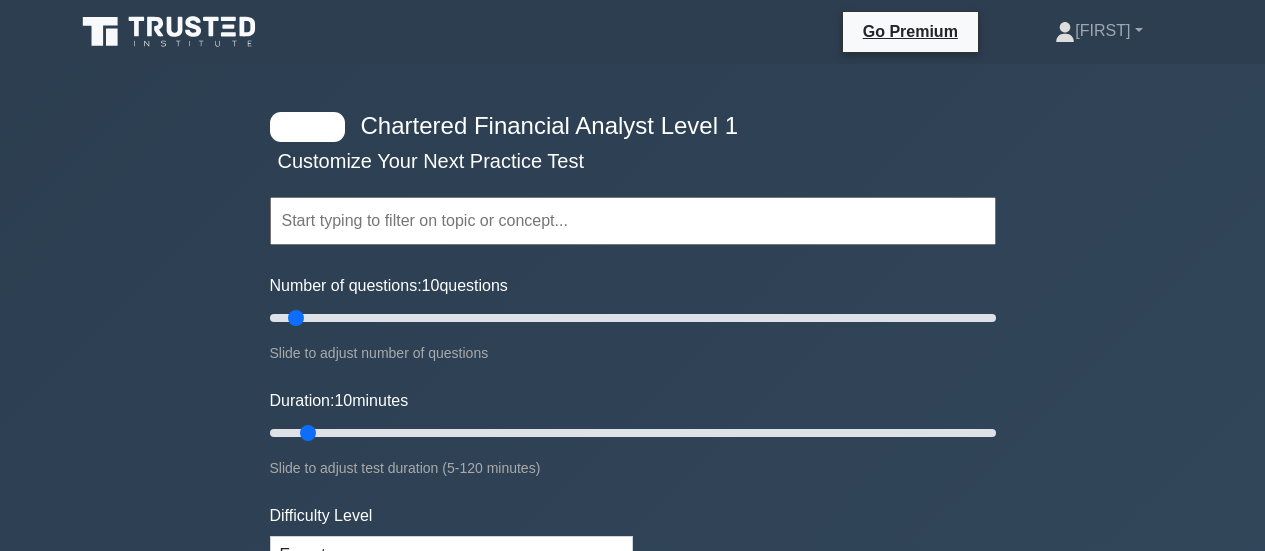 scroll, scrollTop: 0, scrollLeft: 0, axis: both 